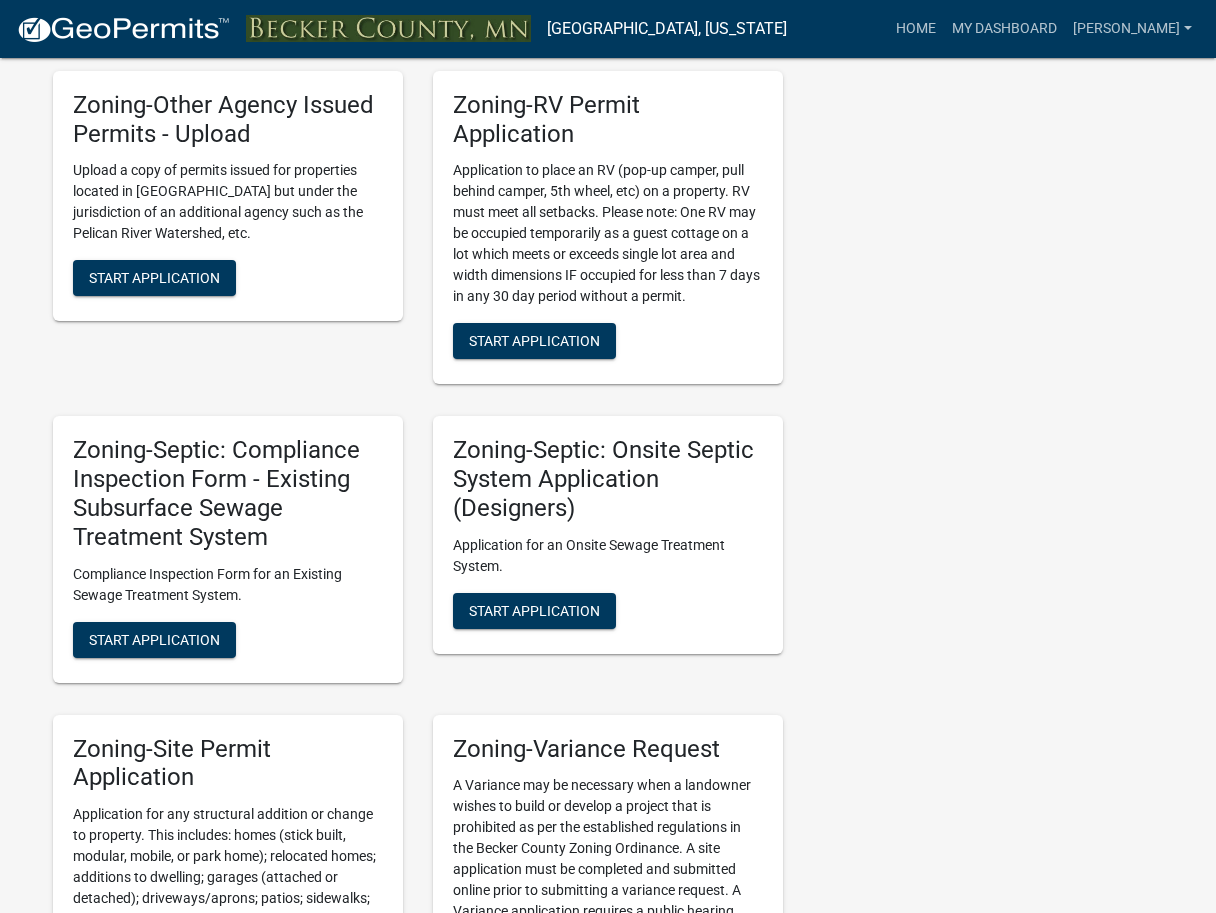 scroll, scrollTop: 1597, scrollLeft: 0, axis: vertical 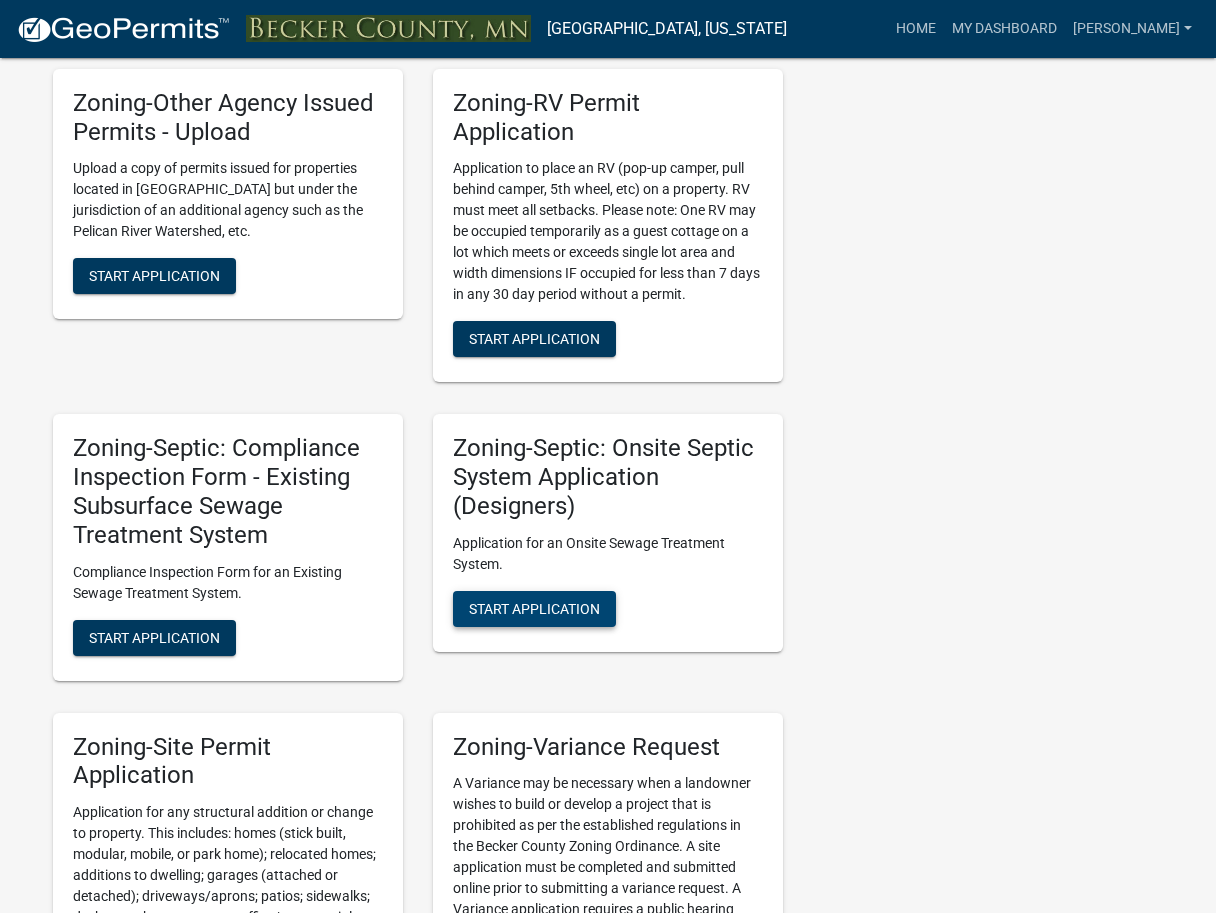 click on "Start Application" 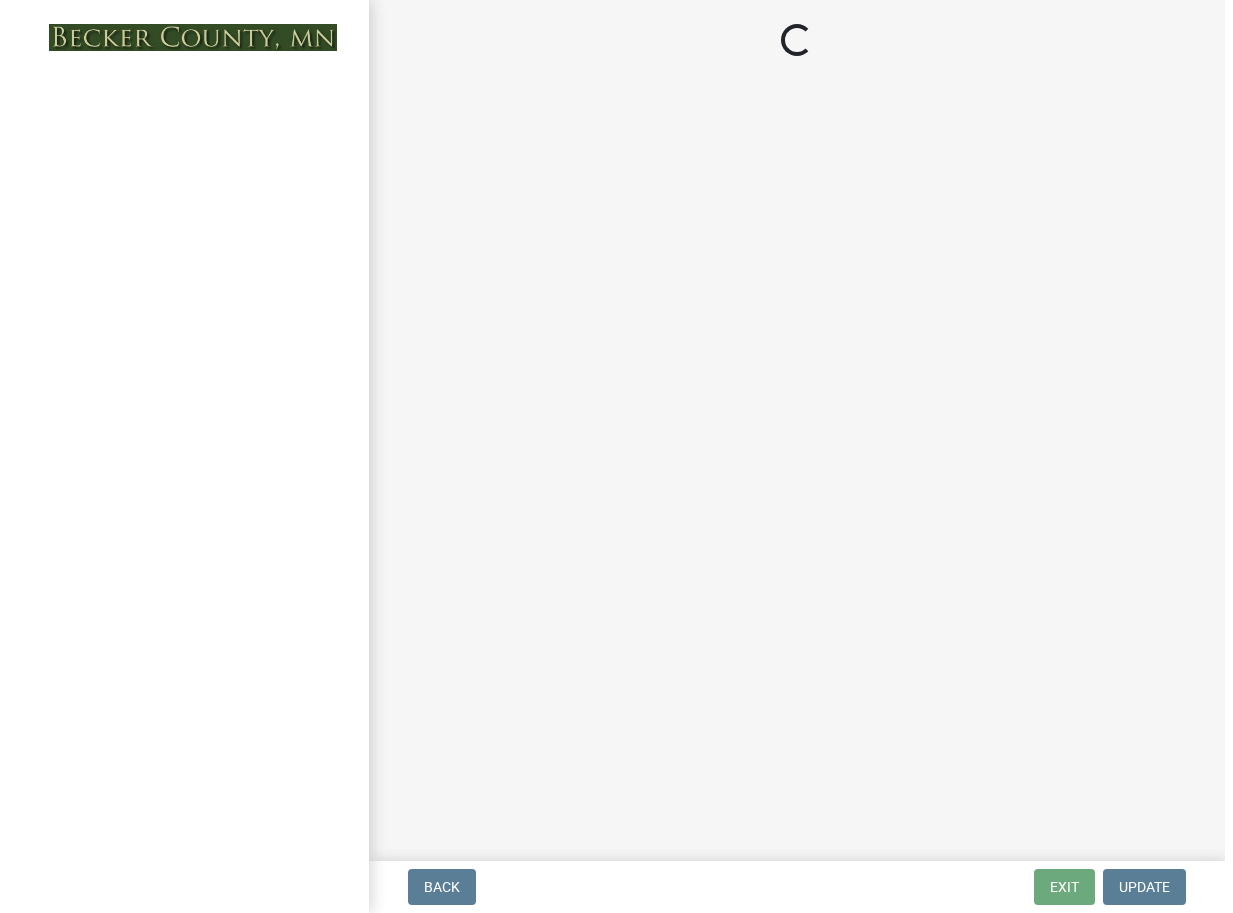 scroll, scrollTop: 0, scrollLeft: 0, axis: both 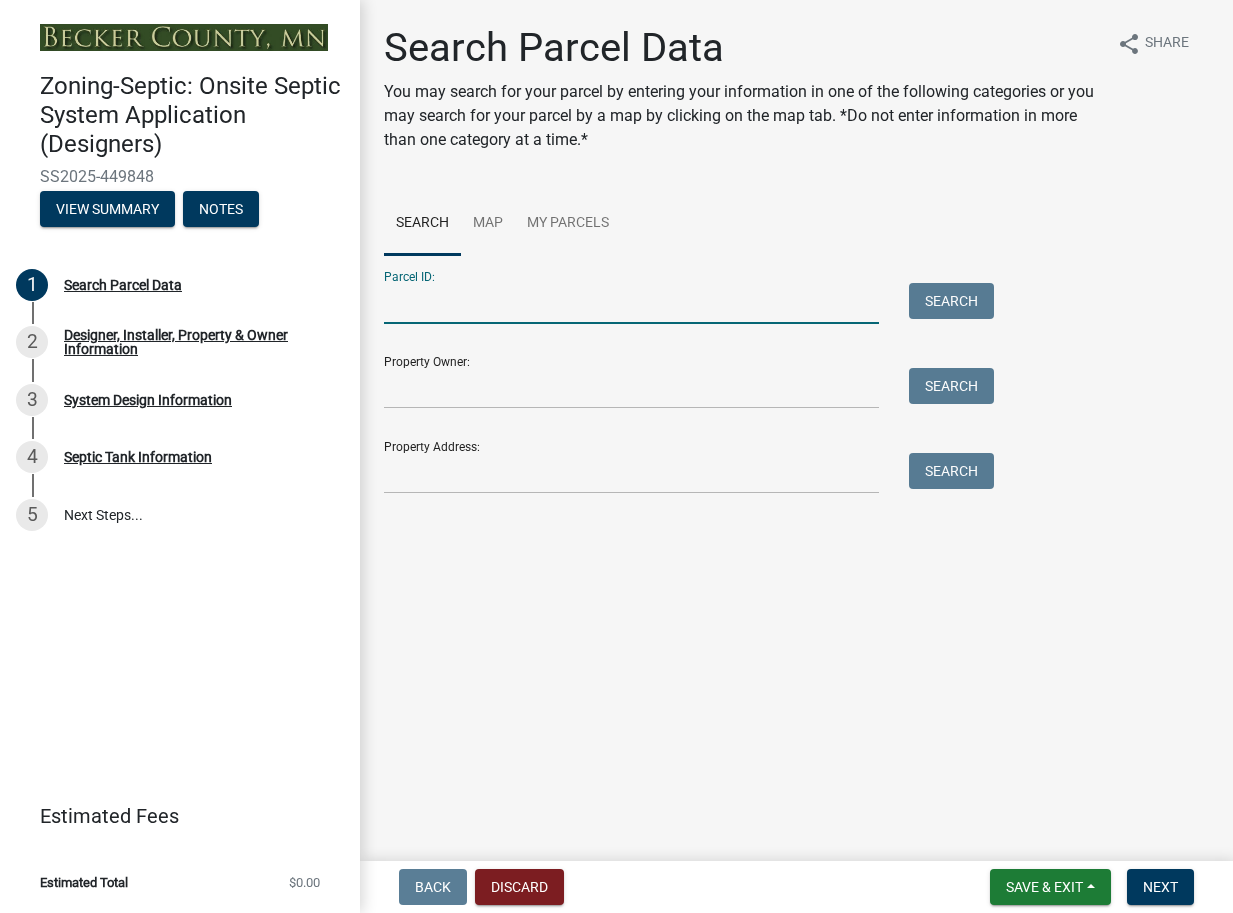 click on "Parcel ID:" at bounding box center [631, 303] 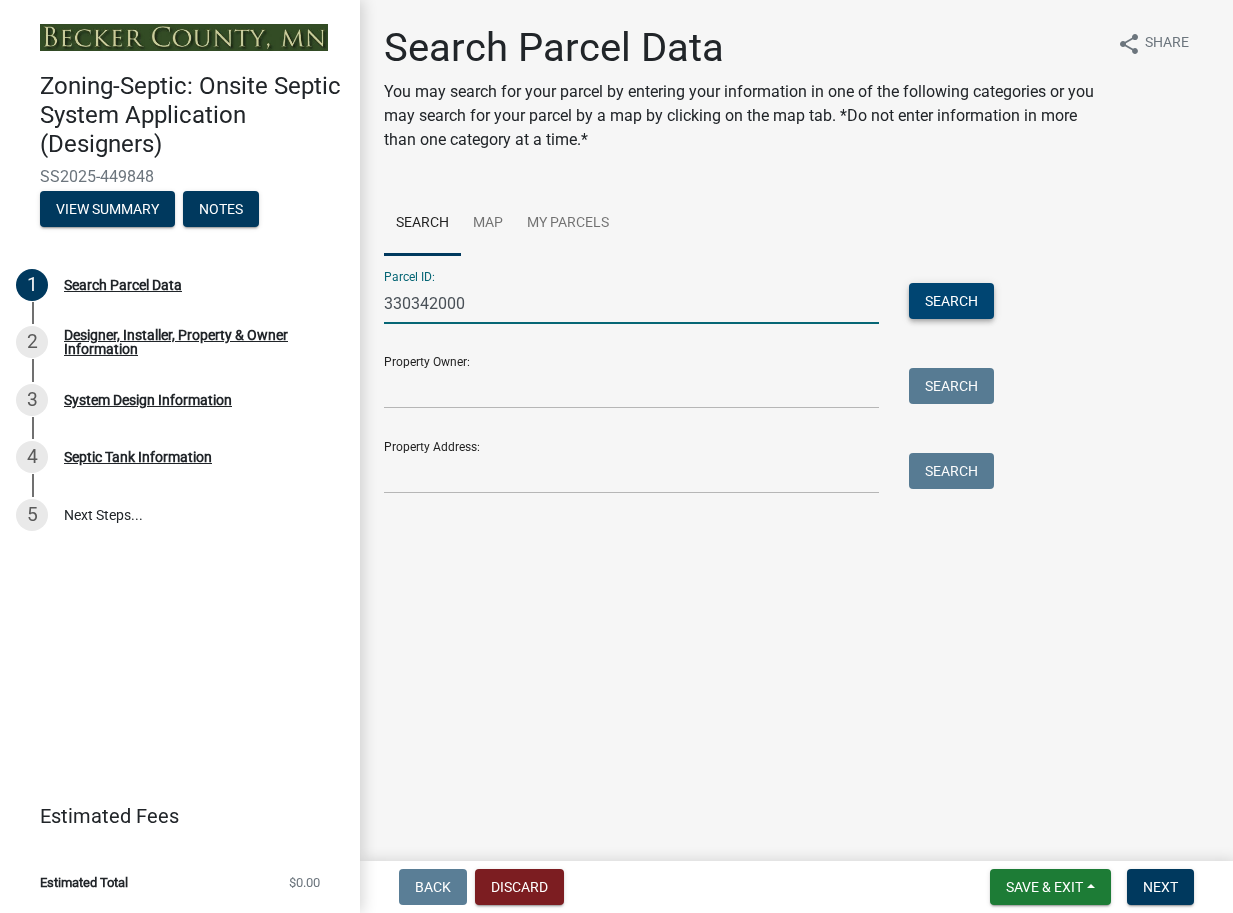 type on "330342000" 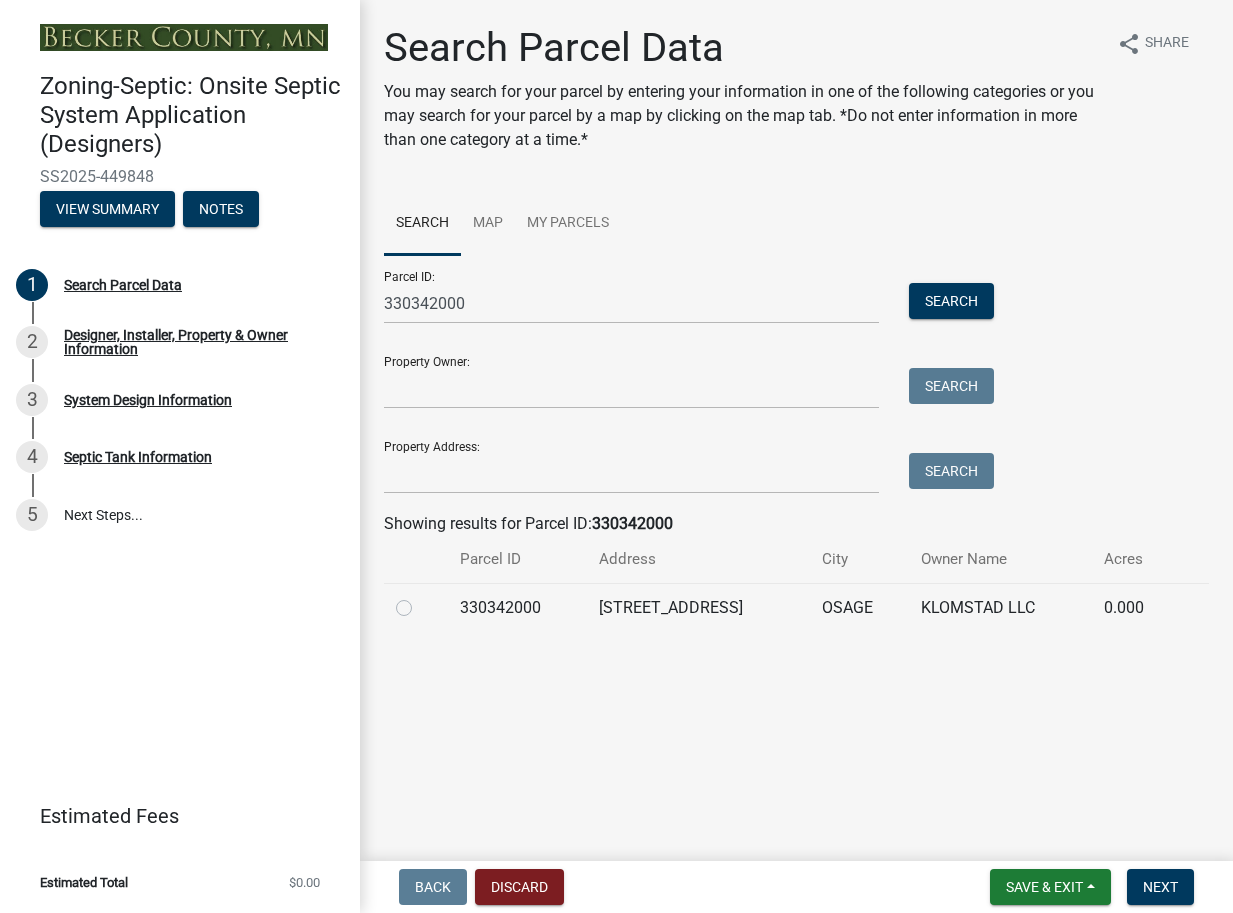 click 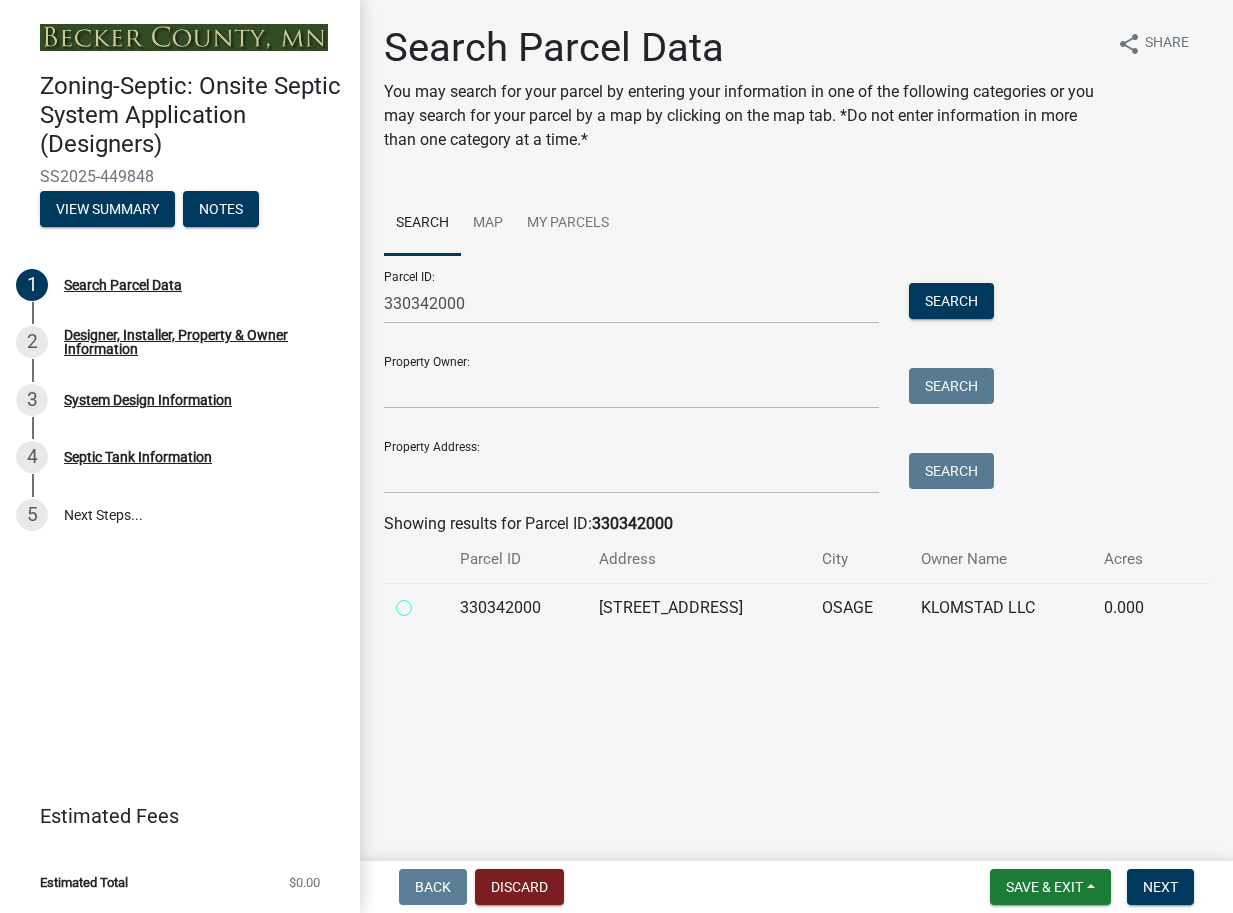 click at bounding box center (426, 602) 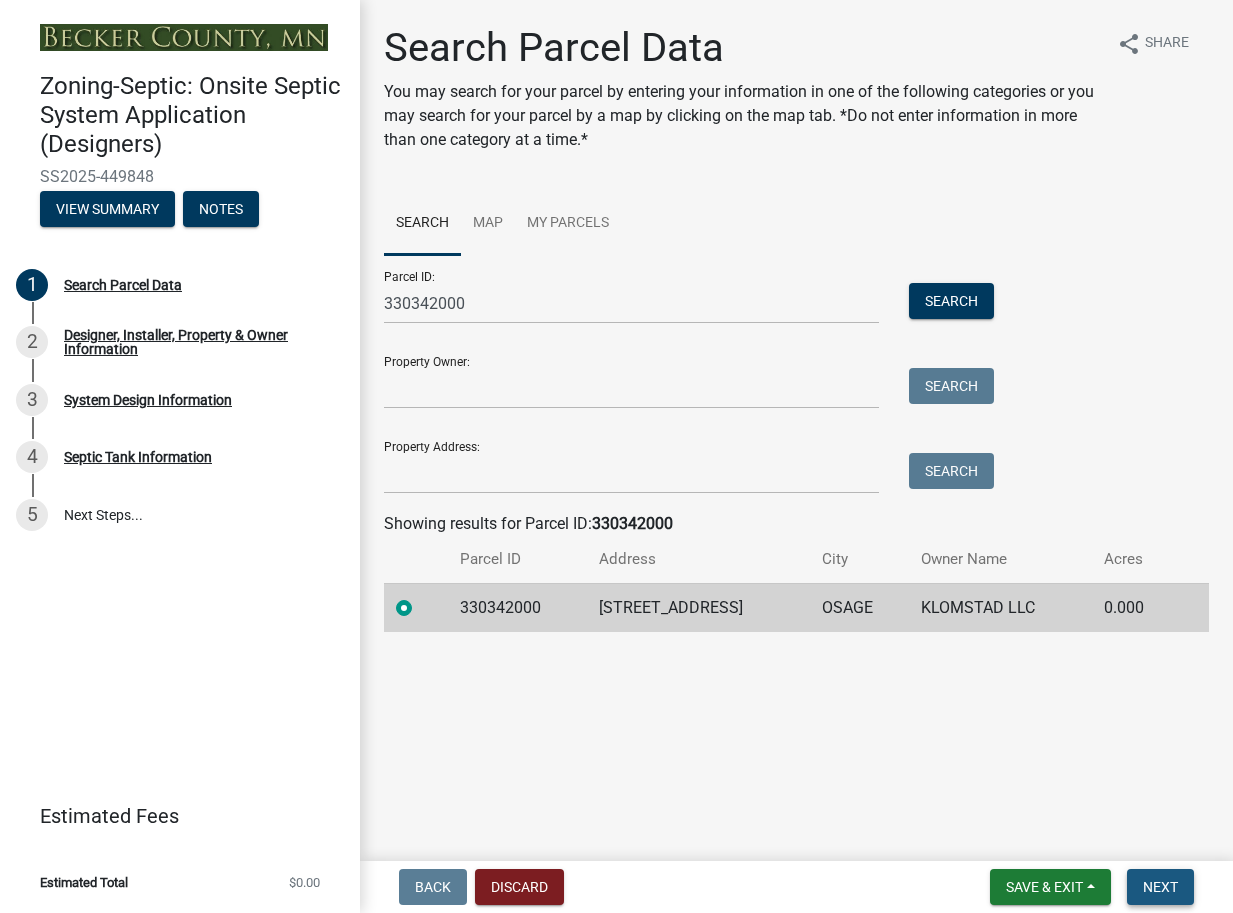 click on "Next" at bounding box center [1160, 887] 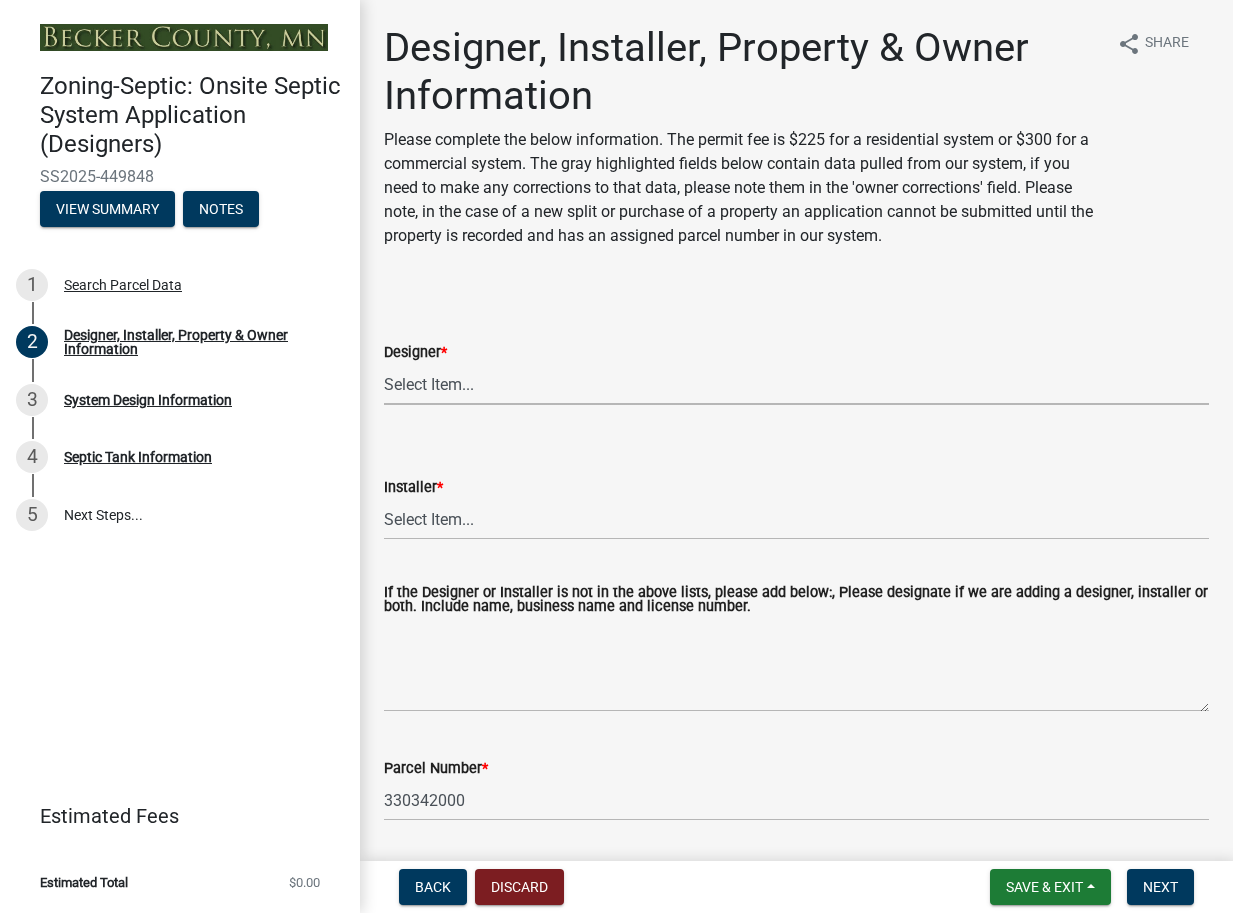 click on "Select Item...   OTHER – Not listed (please add in next field and we will add to our list)   A-1 Septic Service & Excavating LLC, L2029 ([PERSON_NAME])   [PERSON_NAME] Excavating, Inc, L288 ([PERSON_NAME])   [PERSON_NAME] On-Site, L634 ([PERSON_NAME])   Backhoe [PERSON_NAME], L909 ([PERSON_NAME])   Bluffton Hardware Inc, L166 ([PERSON_NAME])   [PERSON_NAME]'s Septic Service, L1939 ([PERSON_NAME])   [PERSON_NAME] Plumbing, Heating and Excavating, LLC ([PERSON_NAME])   Buffalo River Excavating LLC, L3872 ([PERSON_NAME])   CHR Construction Services, L4008 ([PERSON_NAME])   Clarks Excavating and Septic Pumping, L603 ([PERSON_NAME], [PERSON_NAME])   Cubed B LLC, L4142 ([PERSON_NAME] Bigger)   D & B Septic & Excavation LLC, L2591 ([PERSON_NAME])   [PERSON_NAME] Backhoe Services, L478 ([PERSON_NAME])   [PERSON_NAME] Septic Service LLC, L2884 ([PERSON_NAME])   [PERSON_NAME], L1867 ([PERSON_NAME])   [PERSON_NAME] Construction Inc, L209 ([PERSON_NAME], [PERSON_NAME])   [PERSON_NAME] Excavating LLC, L2564 ([PERSON_NAME])   [PERSON_NAME] Excavating LLC, L826 ([PERSON_NAME])" at bounding box center [796, 384] 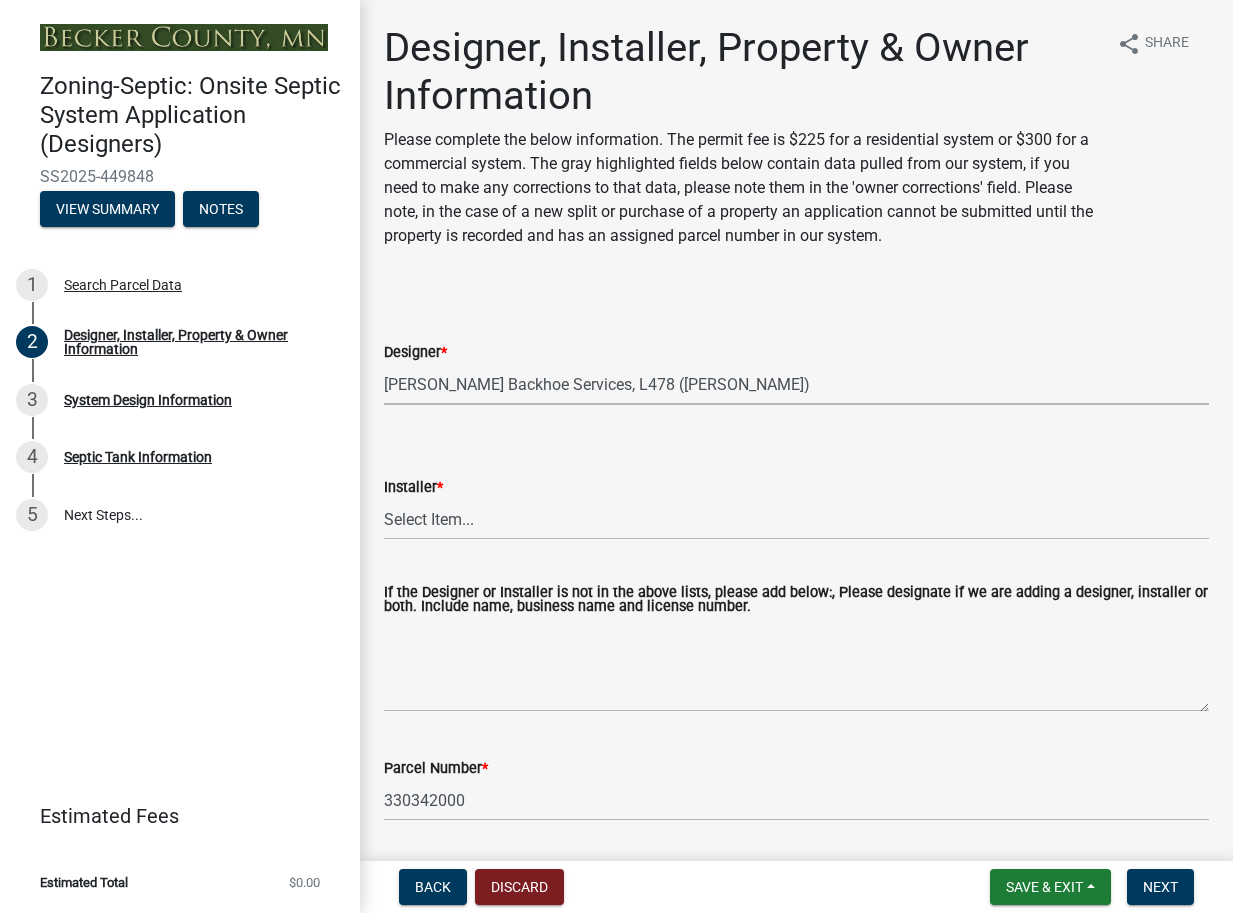 click on "Select Item...   OTHER – Not listed (please add in next field and we will add to our list)   A-1 Septic Service & Excavating LLC, L2029 ([PERSON_NAME])   [PERSON_NAME] Excavating, Inc, L288 ([PERSON_NAME])   [PERSON_NAME] On-Site, L634 ([PERSON_NAME])   Backhoe [PERSON_NAME], L909 ([PERSON_NAME])   Bluffton Hardware Inc, L166 ([PERSON_NAME])   [PERSON_NAME]'s Septic Service, L1939 ([PERSON_NAME])   [PERSON_NAME] Plumbing, Heating and Excavating, LLC ([PERSON_NAME])   Buffalo River Excavating LLC, L3872 ([PERSON_NAME])   CHR Construction Services, L4008 ([PERSON_NAME])   Clarks Excavating and Septic Pumping, L603 ([PERSON_NAME], [PERSON_NAME])   Cubed B LLC, L4142 ([PERSON_NAME] Bigger)   D & B Septic & Excavation LLC, L2591 ([PERSON_NAME])   [PERSON_NAME] Backhoe Services, L478 ([PERSON_NAME])   [PERSON_NAME] Septic Service LLC, L2884 ([PERSON_NAME])   [PERSON_NAME], L1867 ([PERSON_NAME])   [PERSON_NAME] Construction Inc, L209 ([PERSON_NAME], [PERSON_NAME])   [PERSON_NAME] Excavating LLC, L2564 ([PERSON_NAME])   [PERSON_NAME] Excavating LLC, L826 ([PERSON_NAME])" at bounding box center (796, 384) 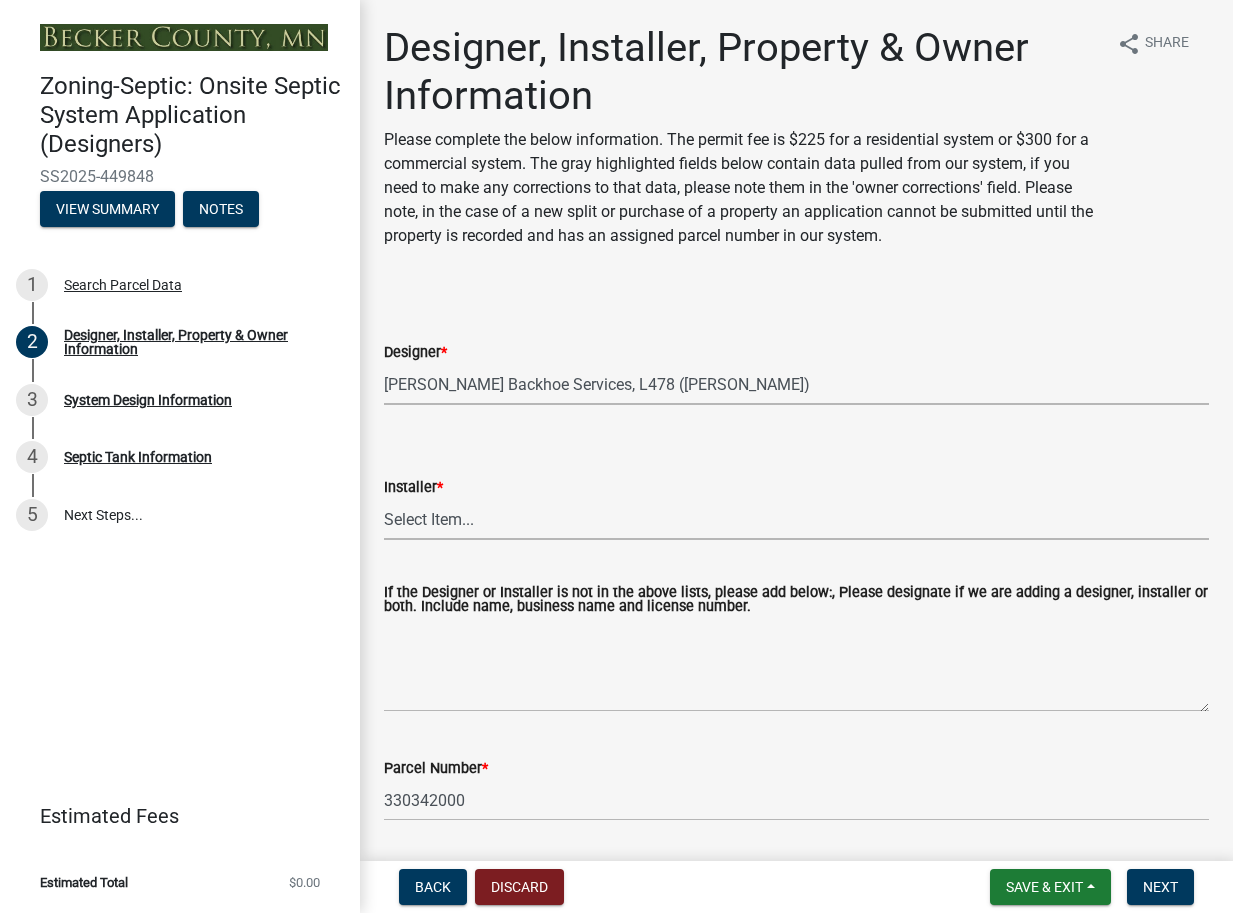 click on "Select Item...   OTHER – Not listed (please add in next field and we will add to our list)   PROPERTY OWNER – Self Install   A-1 Septic Service & Excavating LLC, L2029 ([PERSON_NAME])   [PERSON_NAME] Excavating, Inc, L288 ([PERSON_NAME])   [PERSON_NAME] Contracting LLC, L3980 ([PERSON_NAME])   Backhoe [PERSON_NAME], L909 ([PERSON_NAME])   Bluffton Hardware Inc, L166 ([PERSON_NAME], [PERSON_NAME])   [PERSON_NAME]'s Septic Service, L1939 ([PERSON_NAME])   Boit Excavating, L559 ([PERSON_NAME])   [PERSON_NAME] Plumbing, Heating and Excavating Inc, L1332 ([PERSON_NAME])   Buffalo River Excavating LLC, L3872 ([PERSON_NAME])   CHR Construction Services LLC, L4008 ([PERSON_NAME] - Installer Apprentice)   [PERSON_NAME] Excavating and Septic Pumping, L603 ([PERSON_NAME], [PERSON_NAME])   Clearwater Excavating Inc., L4236 ([PERSON_NAME])   Clearwater Sewer Systems, L4259 ([PERSON_NAME])   Crescent Septic Services LLC, L4224 ([PERSON_NAME])   Crescent Septic Services LLC L4224 ([PERSON_NAME])   Custom Septic Inc, L1744 ([PERSON_NAME])   [PERSON_NAME], C3206" at bounding box center [796, 519] 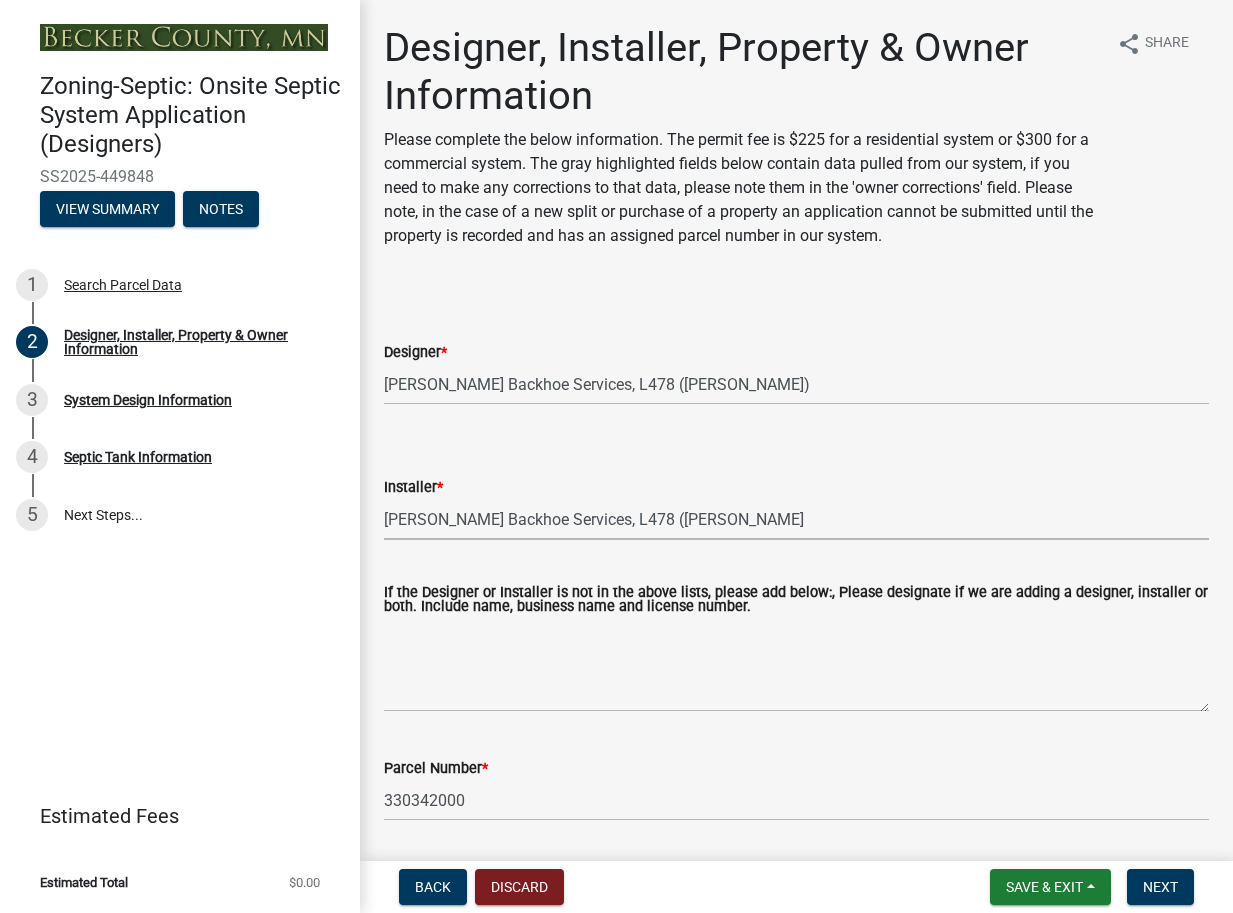 click on "Select Item...   OTHER – Not listed (please add in next field and we will add to our list)   PROPERTY OWNER – Self Install   A-1 Septic Service & Excavating LLC, L2029 ([PERSON_NAME])   [PERSON_NAME] Excavating, Inc, L288 ([PERSON_NAME])   [PERSON_NAME] Contracting LLC, L3980 ([PERSON_NAME])   Backhoe [PERSON_NAME], L909 ([PERSON_NAME])   Bluffton Hardware Inc, L166 ([PERSON_NAME], [PERSON_NAME])   [PERSON_NAME]'s Septic Service, L1939 ([PERSON_NAME])   Boit Excavating, L559 ([PERSON_NAME])   [PERSON_NAME] Plumbing, Heating and Excavating Inc, L1332 ([PERSON_NAME])   Buffalo River Excavating LLC, L3872 ([PERSON_NAME])   CHR Construction Services LLC, L4008 ([PERSON_NAME] - Installer Apprentice)   [PERSON_NAME] Excavating and Septic Pumping, L603 ([PERSON_NAME], [PERSON_NAME])   Clearwater Excavating Inc., L4236 ([PERSON_NAME])   Clearwater Sewer Systems, L4259 ([PERSON_NAME])   Crescent Septic Services LLC, L4224 ([PERSON_NAME])   Crescent Septic Services LLC L4224 ([PERSON_NAME])   Custom Septic Inc, L1744 ([PERSON_NAME])   [PERSON_NAME], C3206" at bounding box center (796, 519) 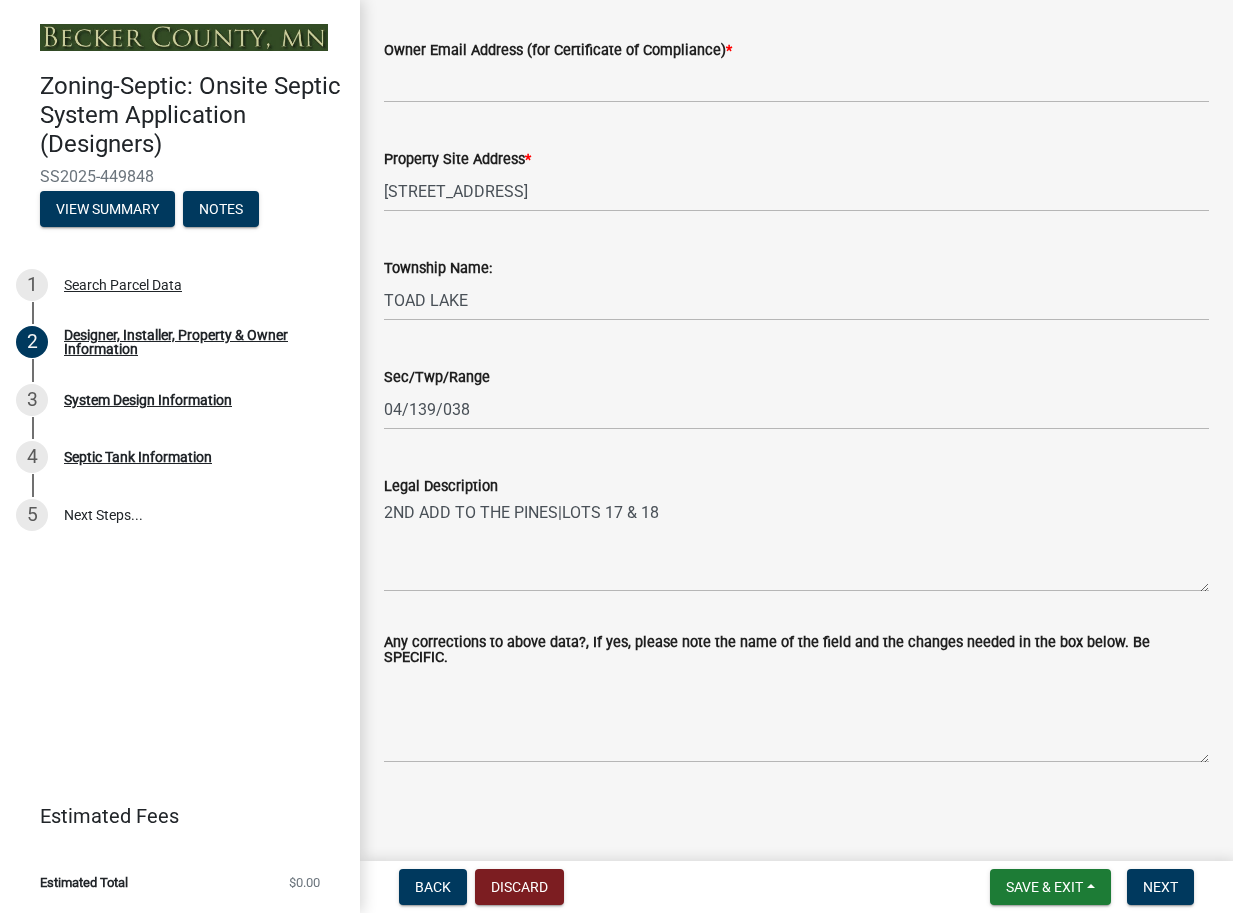 scroll, scrollTop: 1322, scrollLeft: 0, axis: vertical 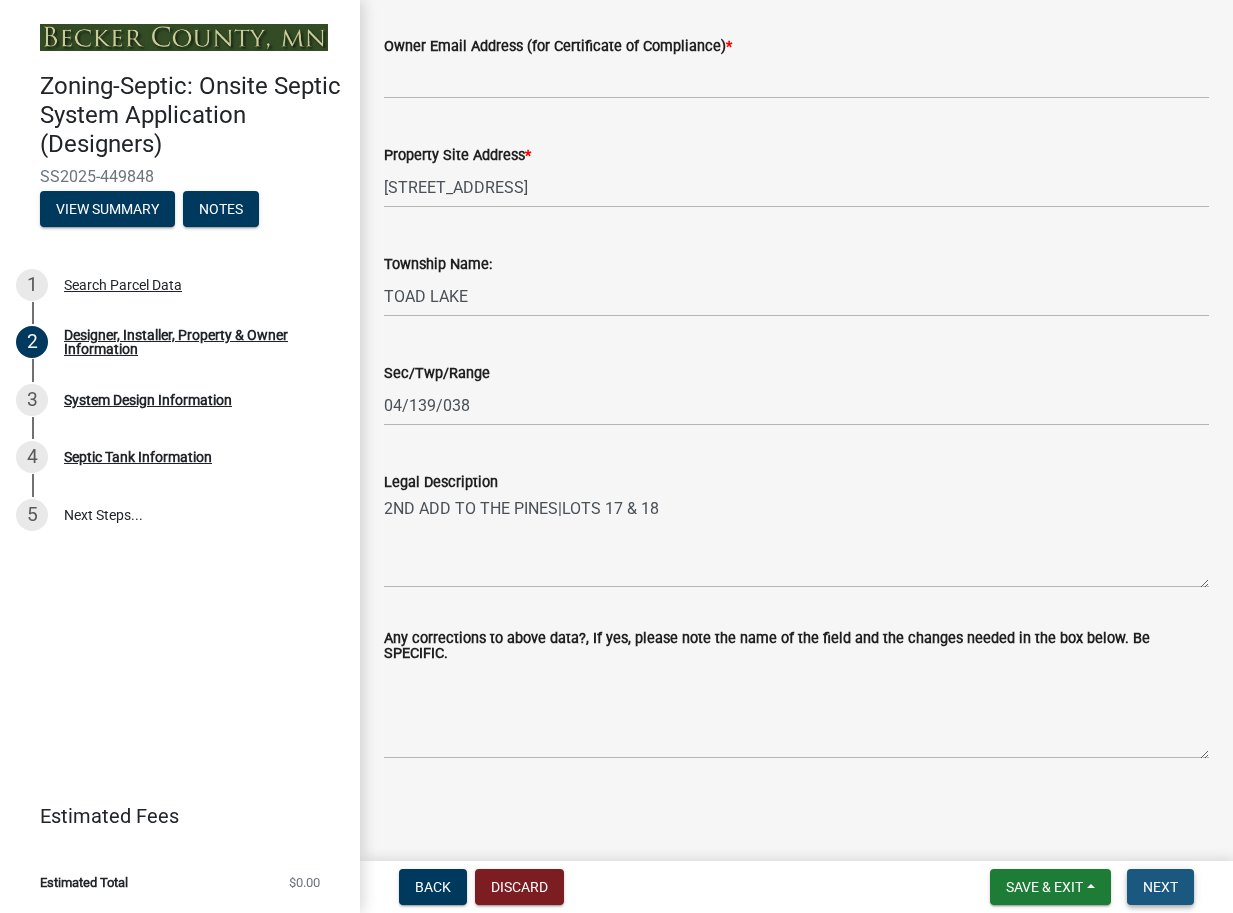 click on "Next" at bounding box center (1160, 887) 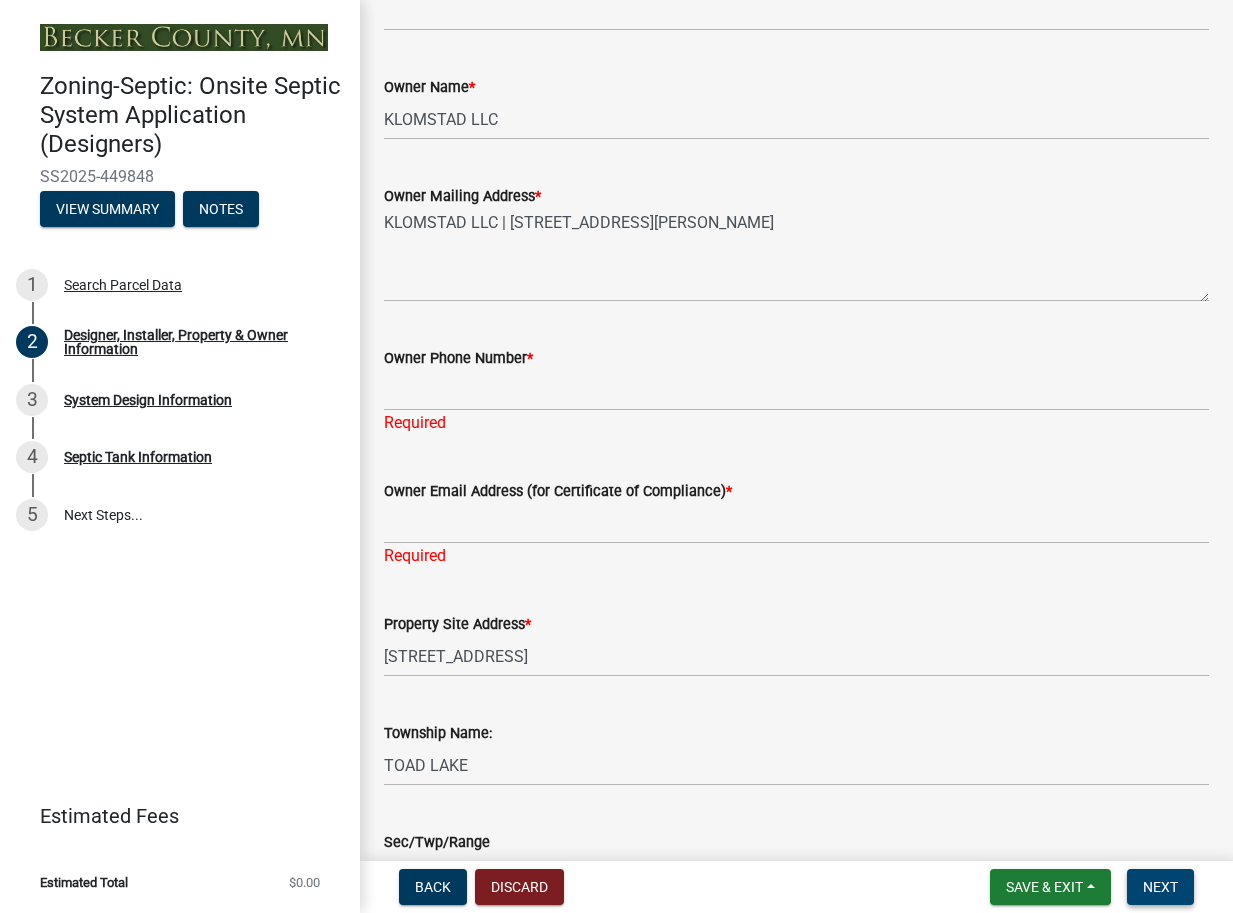 scroll, scrollTop: 895, scrollLeft: 0, axis: vertical 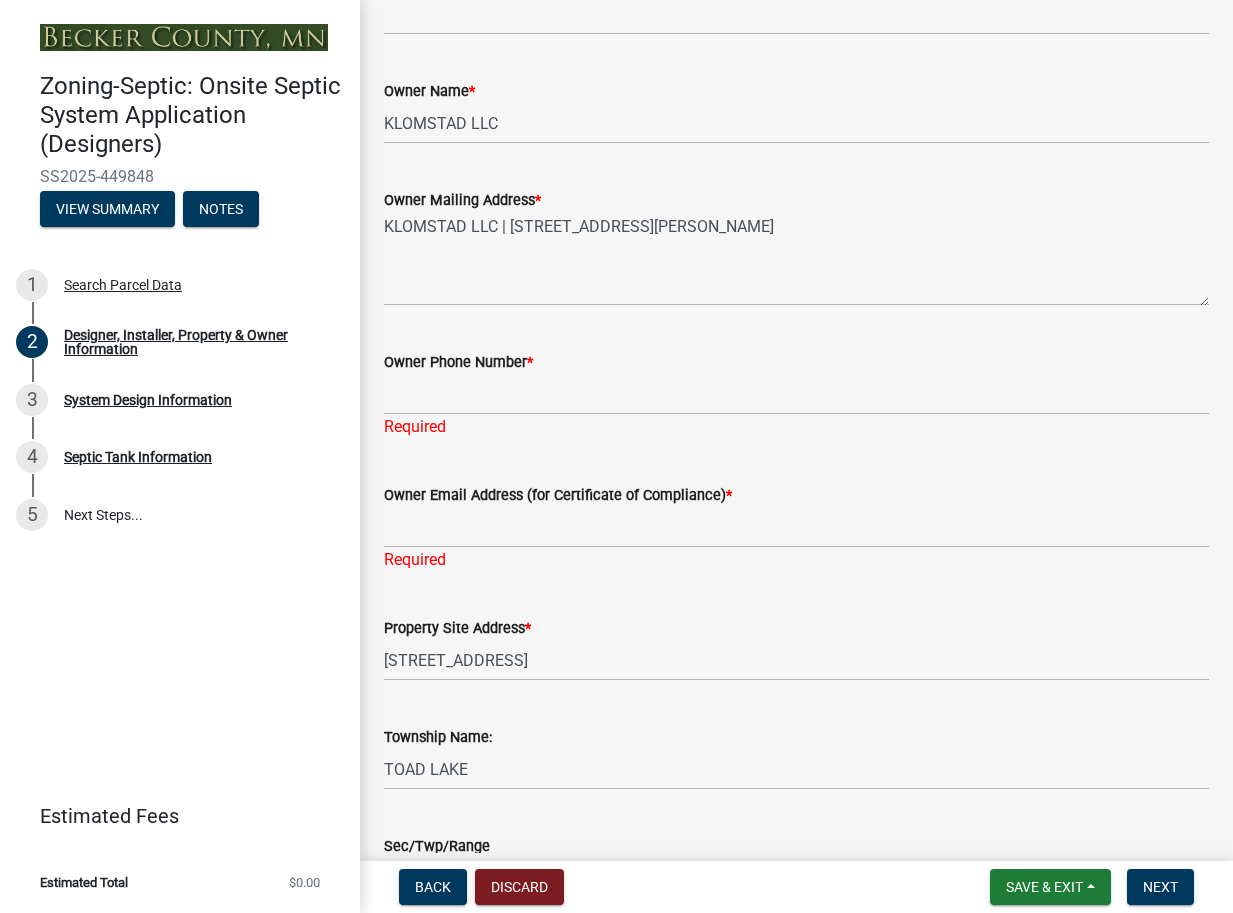 click on "Owner Phone Number  *" 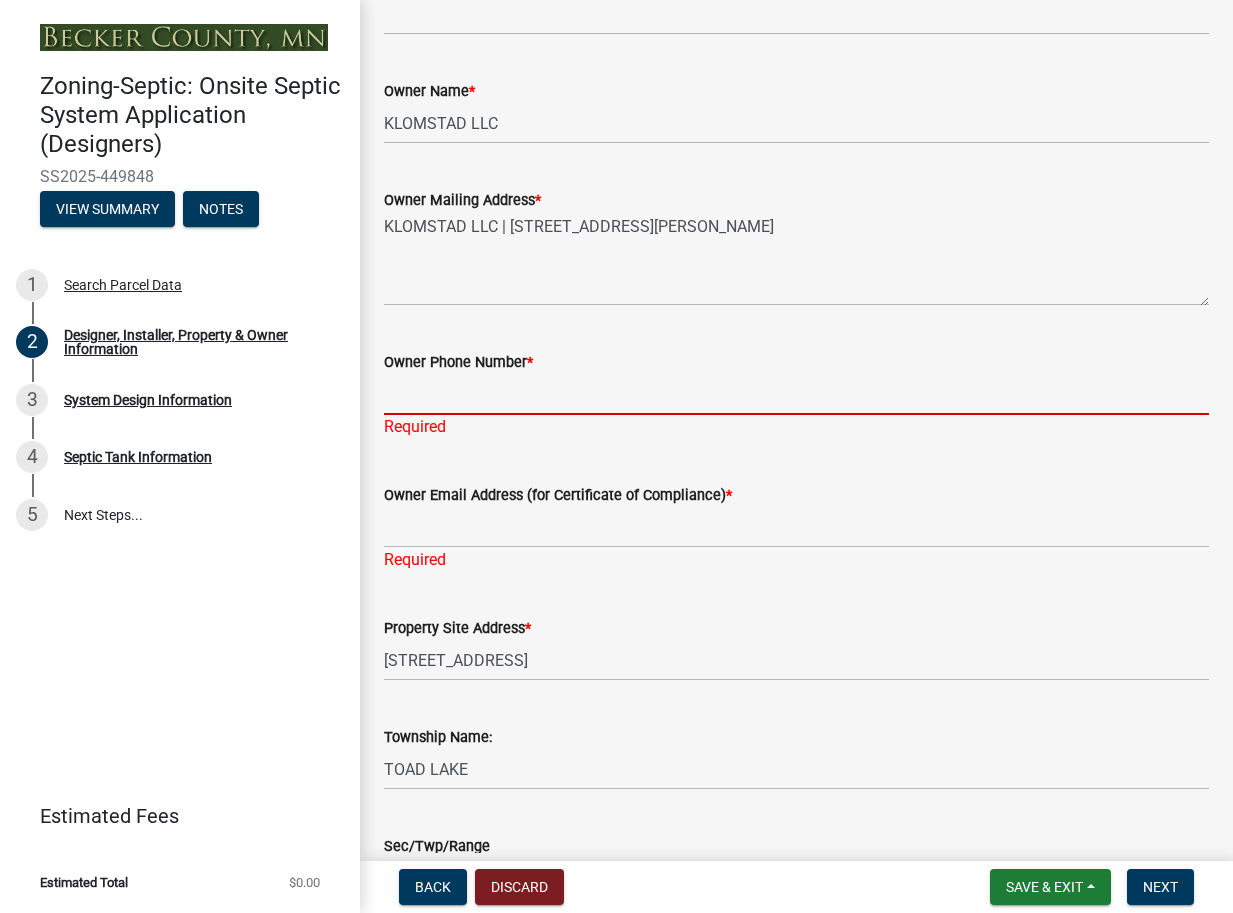 click on "Owner Phone Number  *" at bounding box center (796, 394) 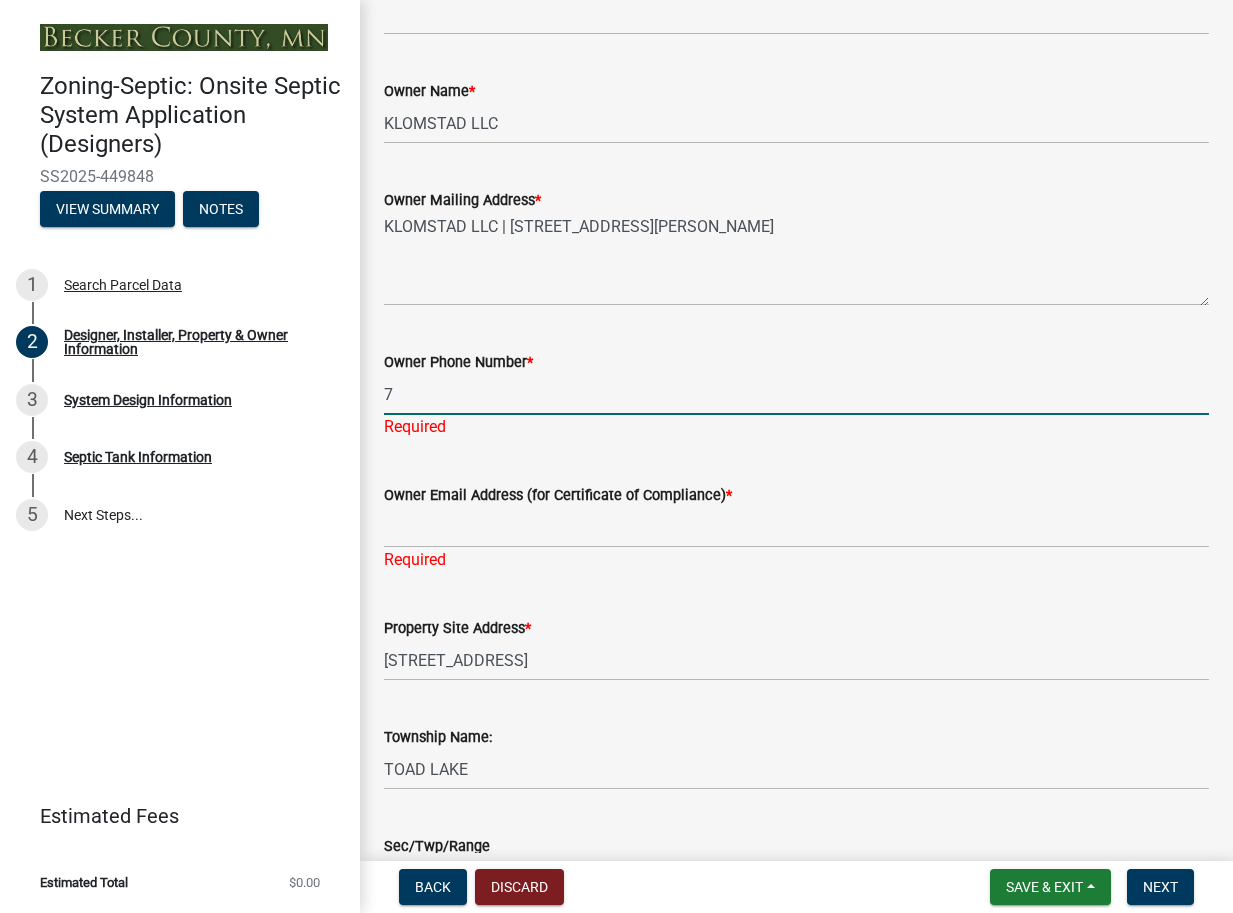 scroll, scrollTop: 896, scrollLeft: 0, axis: vertical 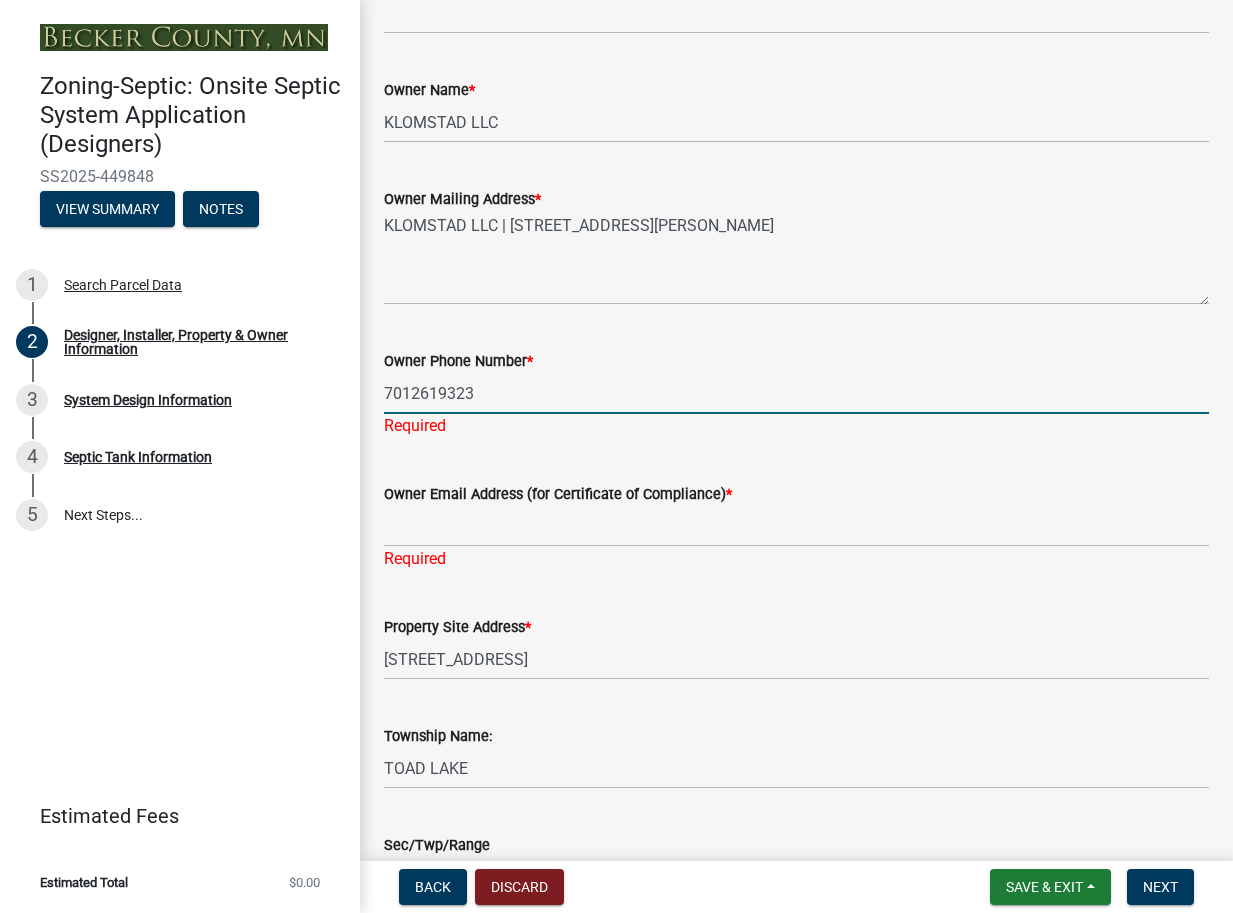 type on "7012619323" 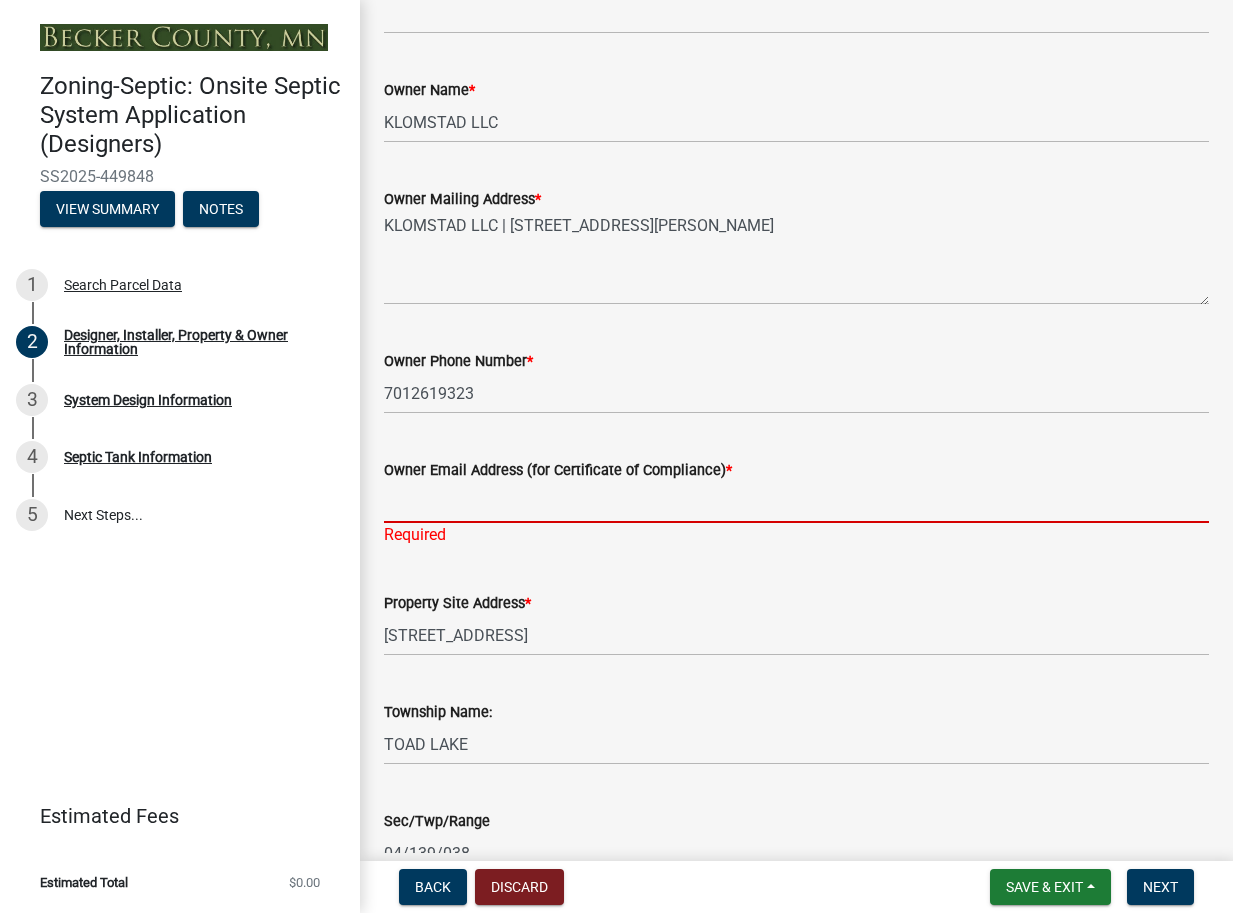 click on "Owner Email Address (for Certificate of Compliance)  *" at bounding box center [796, 502] 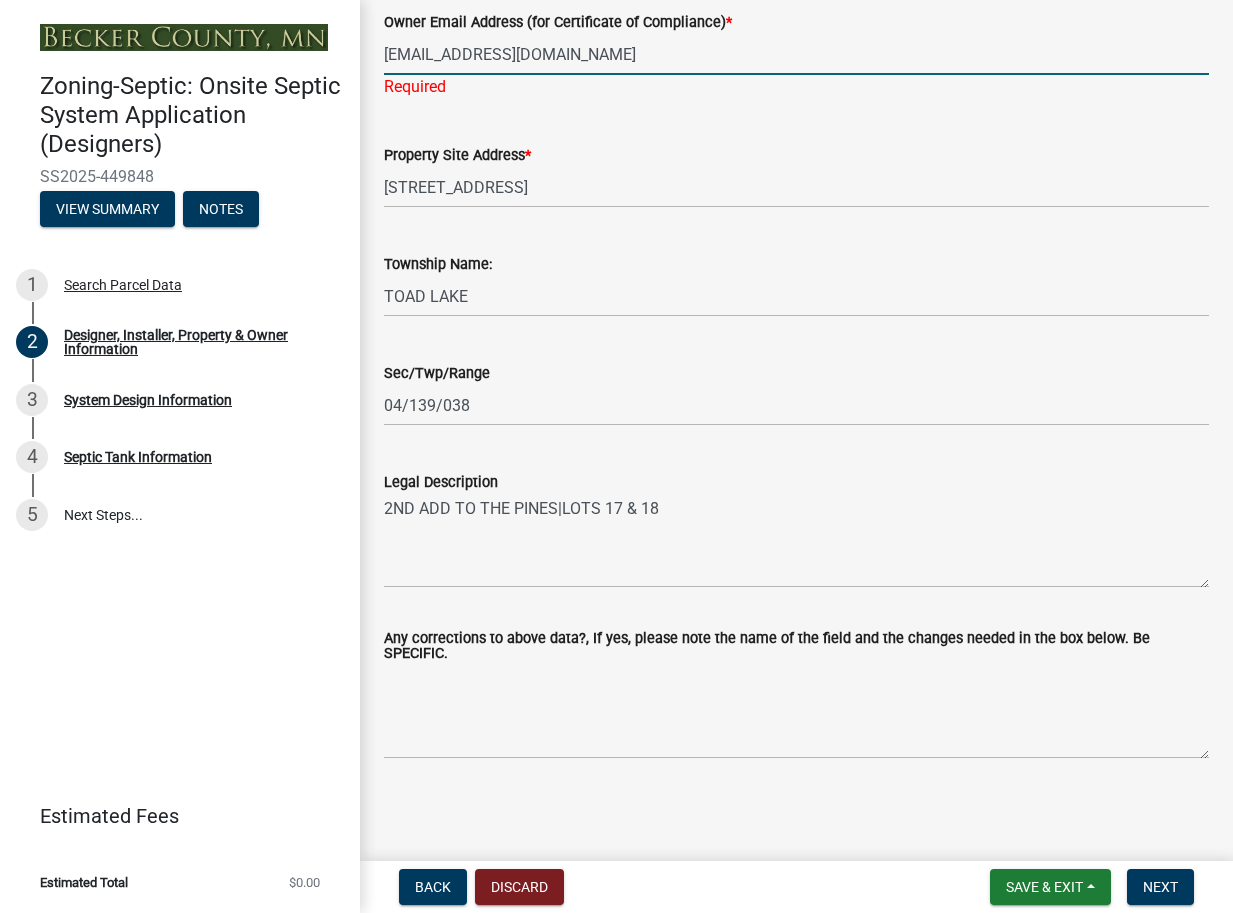 scroll, scrollTop: 1346, scrollLeft: 0, axis: vertical 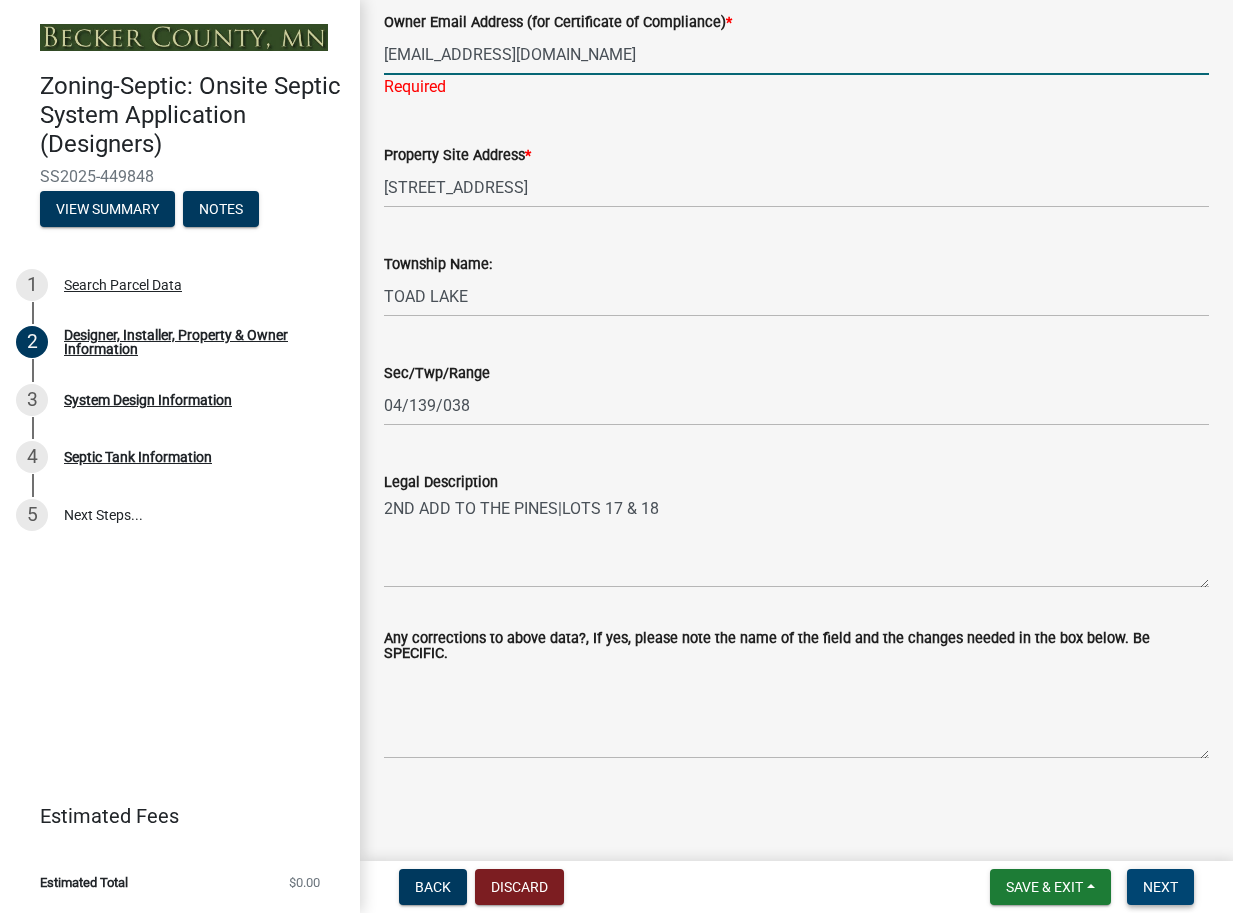 click on "Next" at bounding box center (1160, 887) 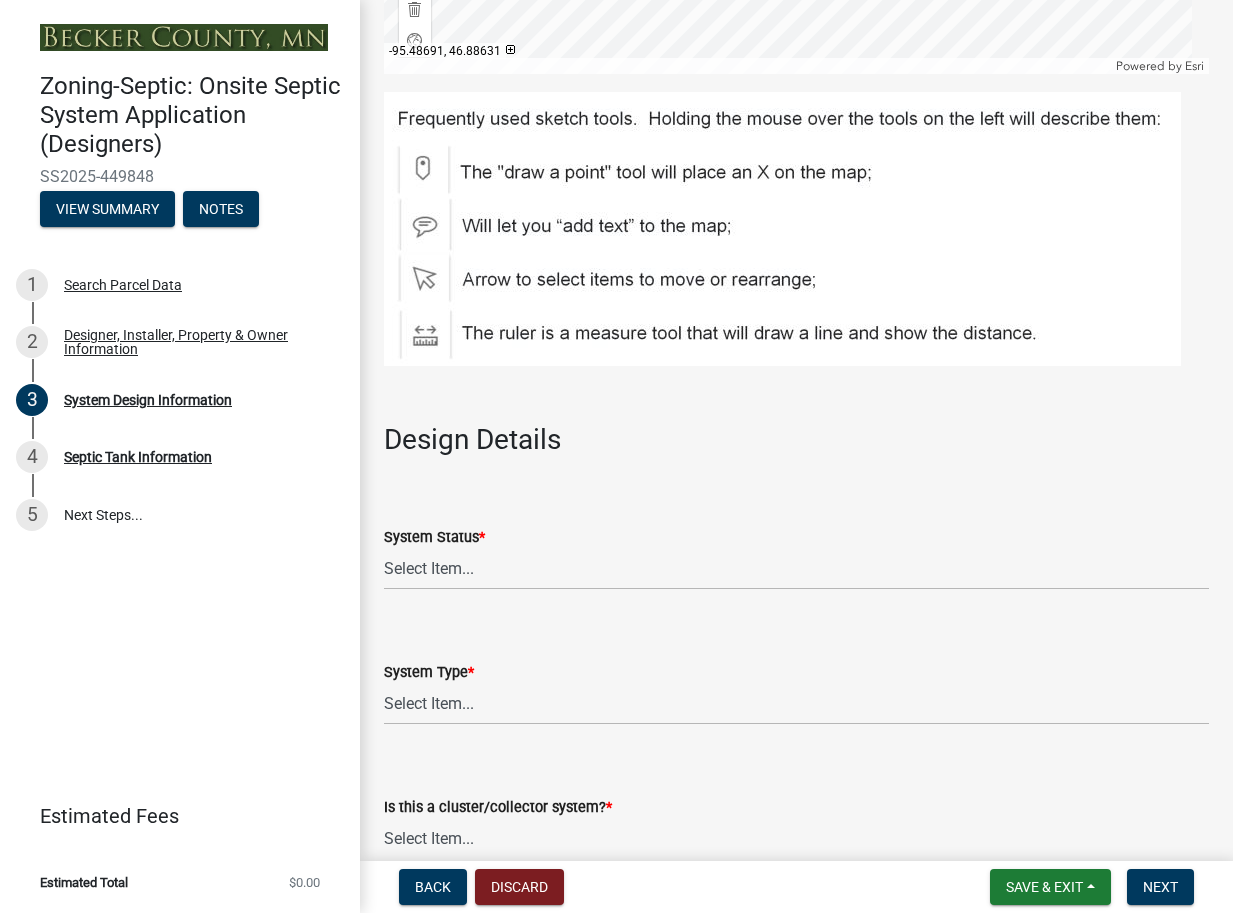scroll, scrollTop: 2132, scrollLeft: 0, axis: vertical 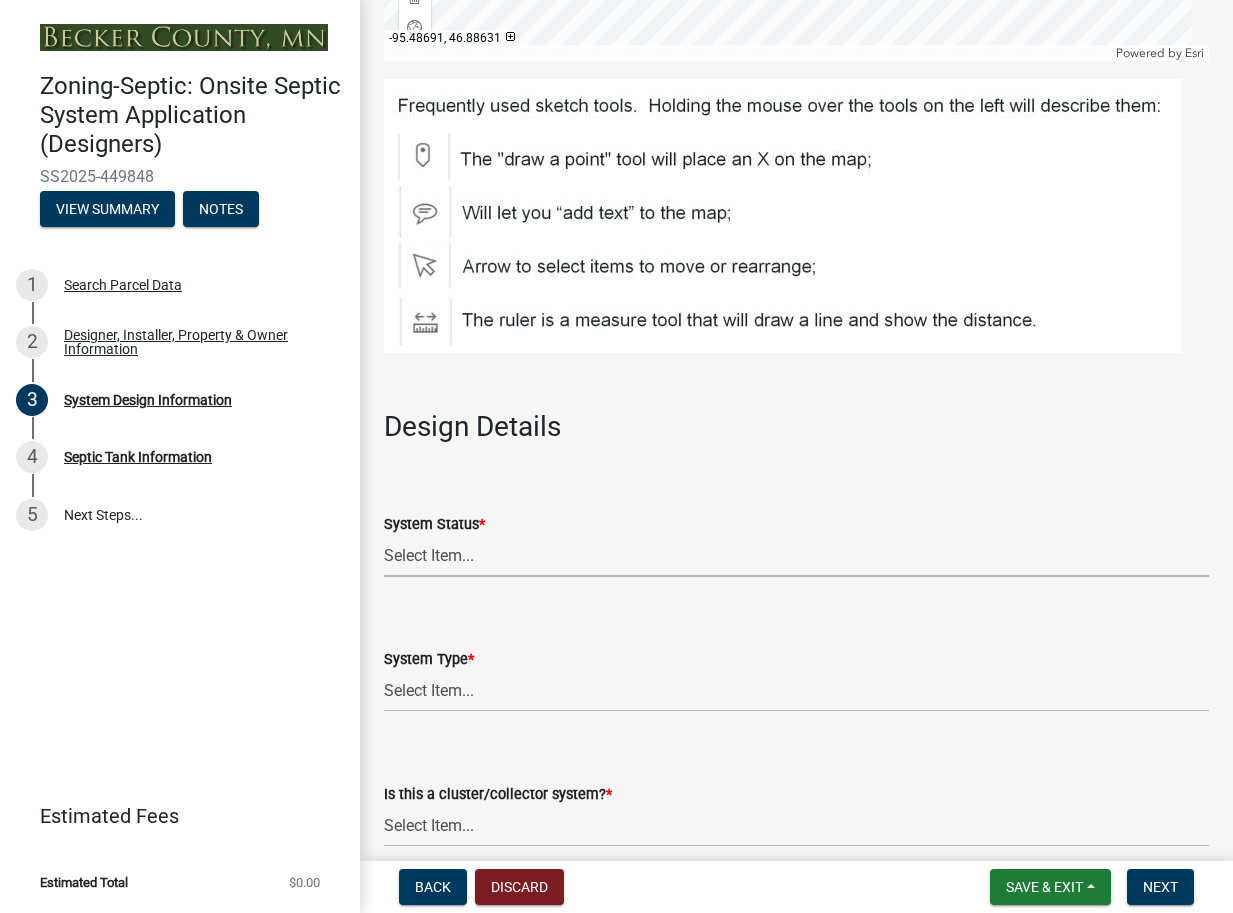 click on "Select Item...   No Existing System   Replacement System   Failing System (Cesspool, Seepage Pit, other)   Undersized System (proposed enlargement)   Repairs Needed to Existing   Additional system for property" at bounding box center [796, 556] 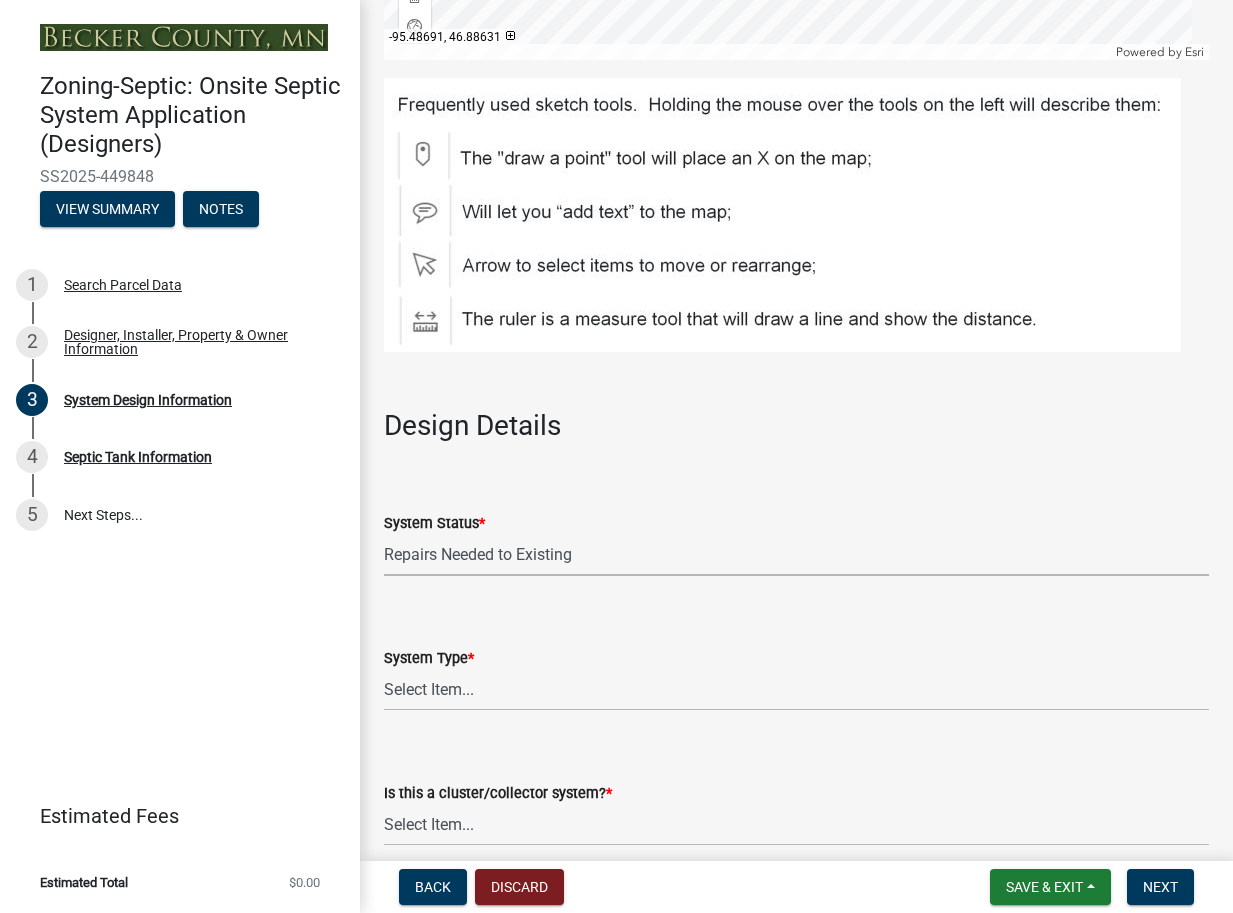 click on "Select Item...   No Existing System   Replacement System   Failing System (Cesspool, Seepage Pit, other)   Undersized System (proposed enlargement)   Repairs Needed to Existing   Additional system for property" at bounding box center [796, 555] 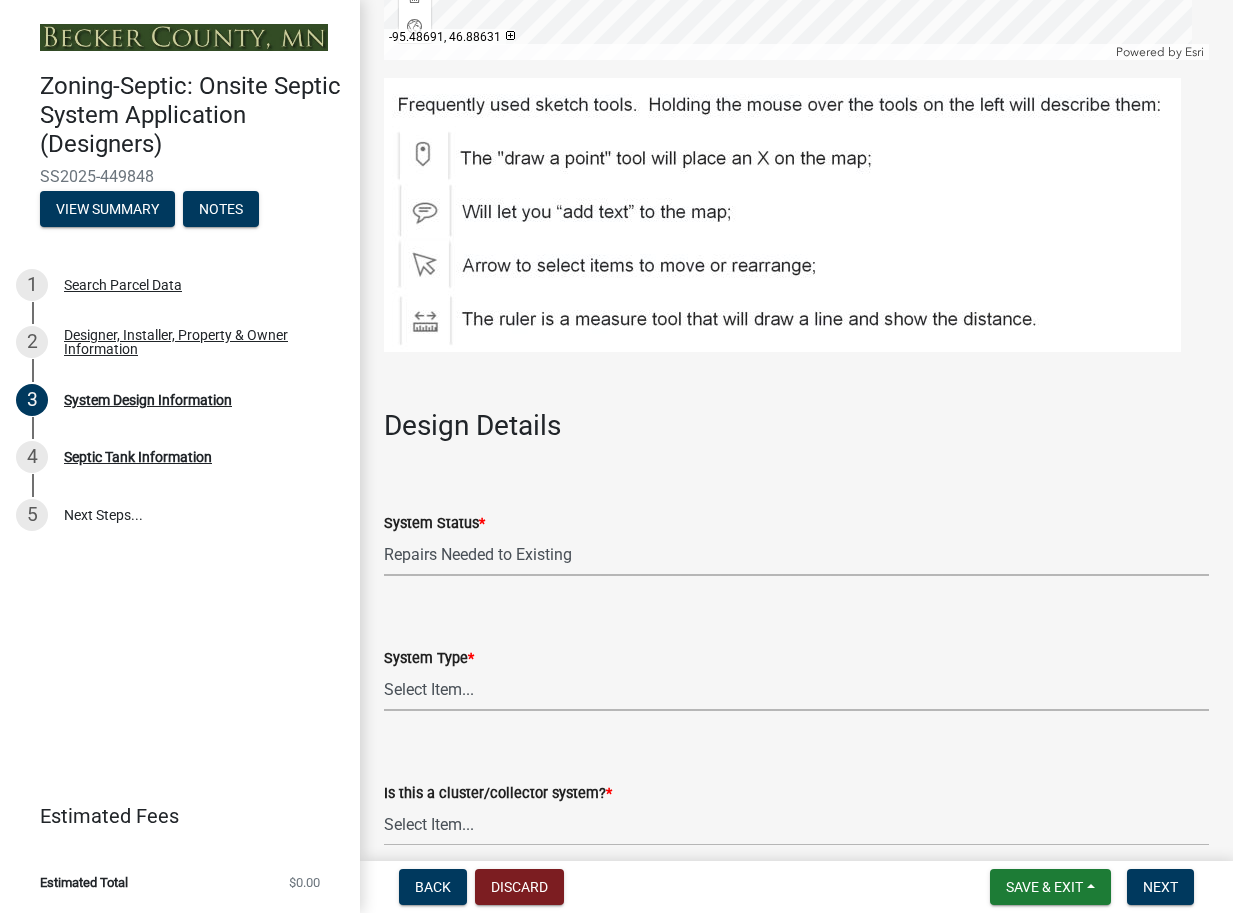 click on "Select Item...   Type I   Type II   Type III   Type IV   Type V" at bounding box center (796, 690) 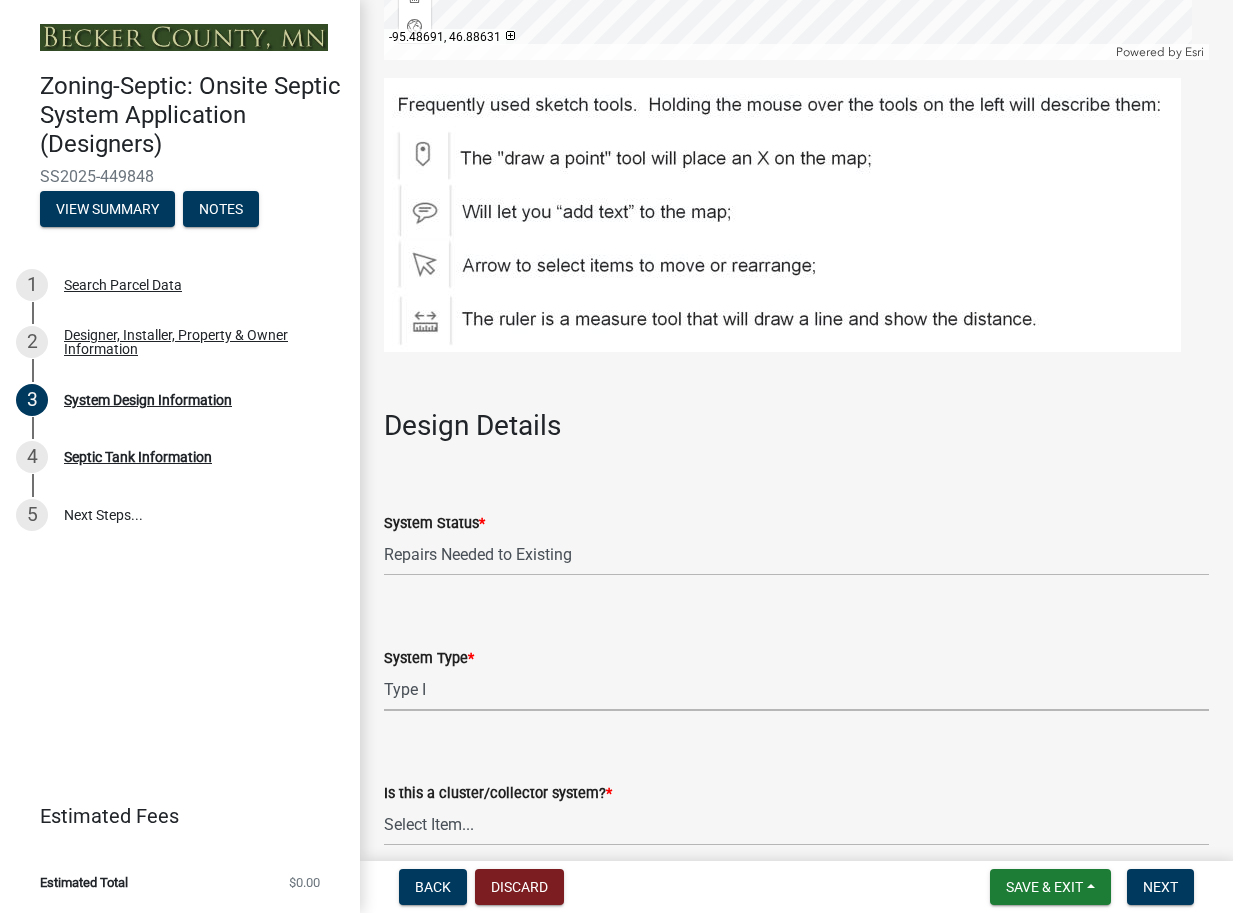 click on "Select Item...   Type I   Type II   Type III   Type IV   Type V" at bounding box center [796, 690] 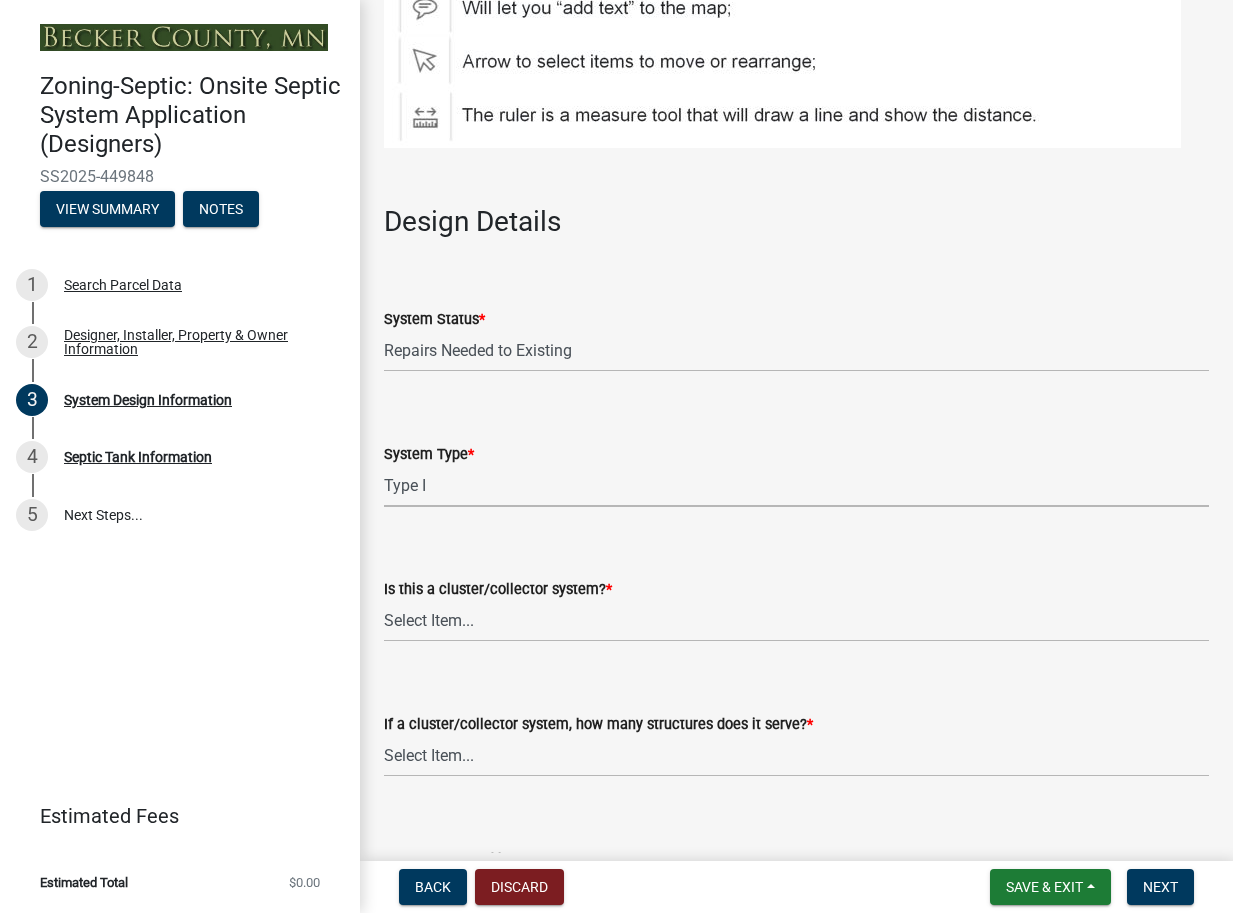 scroll, scrollTop: 2346, scrollLeft: 0, axis: vertical 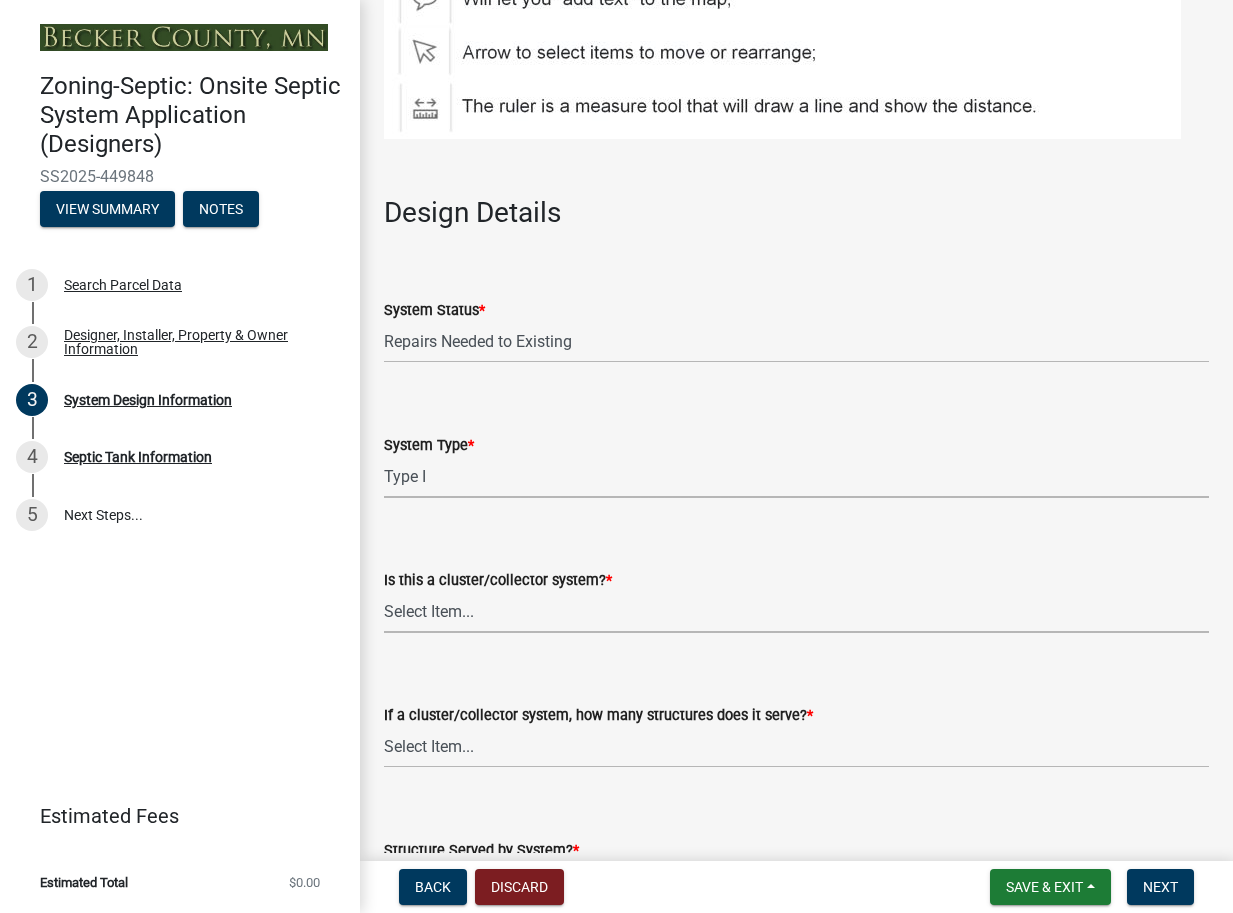 click on "Select Item...   Yes   No" at bounding box center [796, 612] 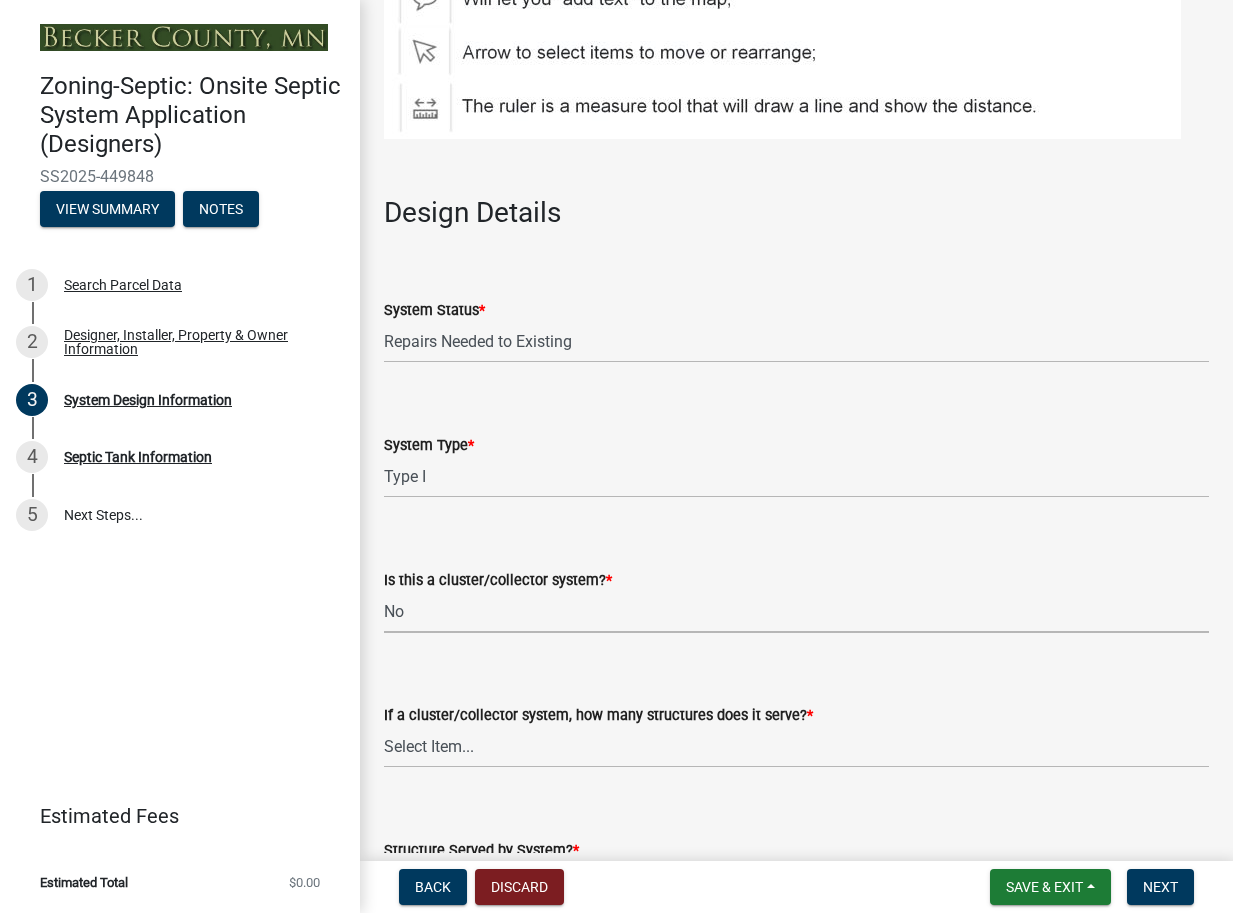 click on "Select Item...   Yes   No" at bounding box center (796, 612) 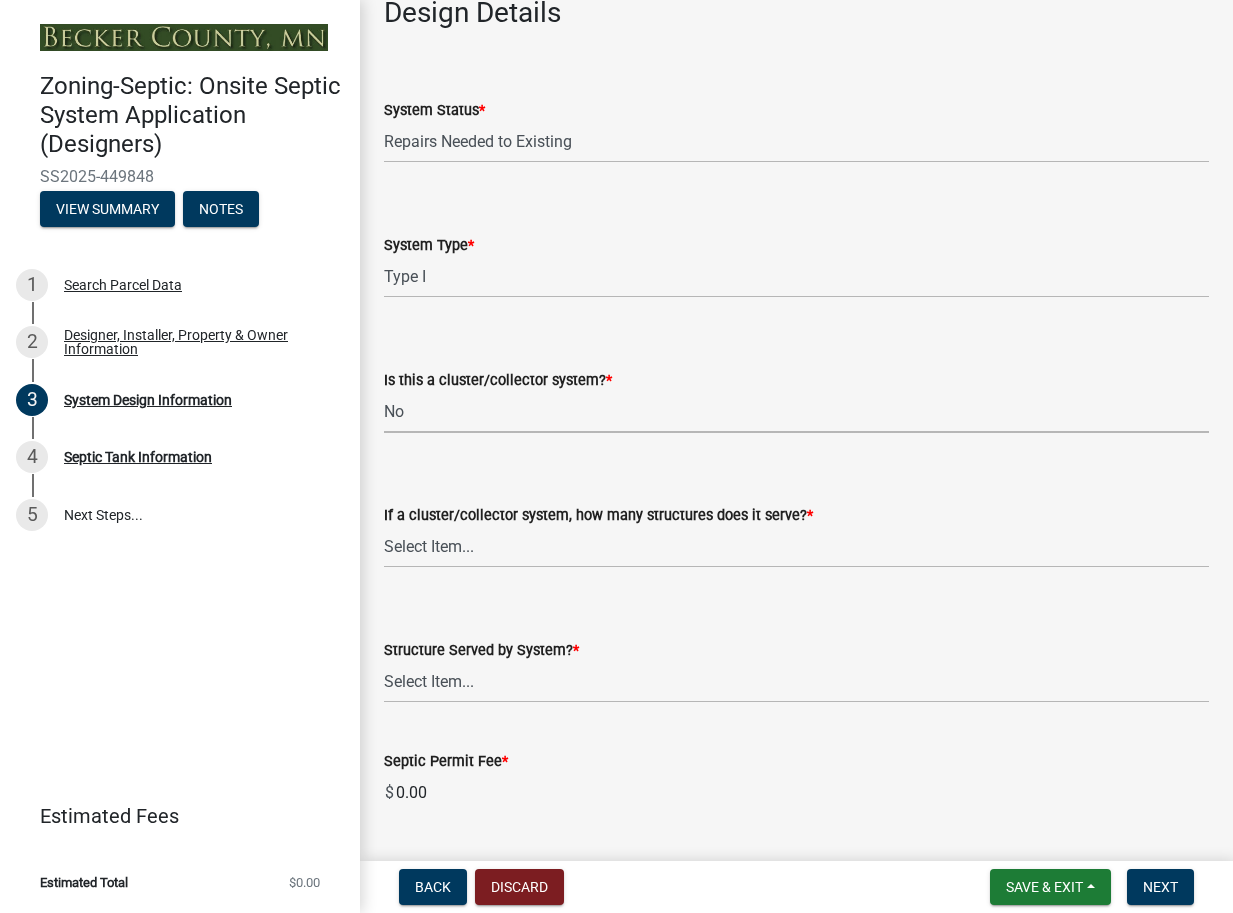 scroll, scrollTop: 2559, scrollLeft: 0, axis: vertical 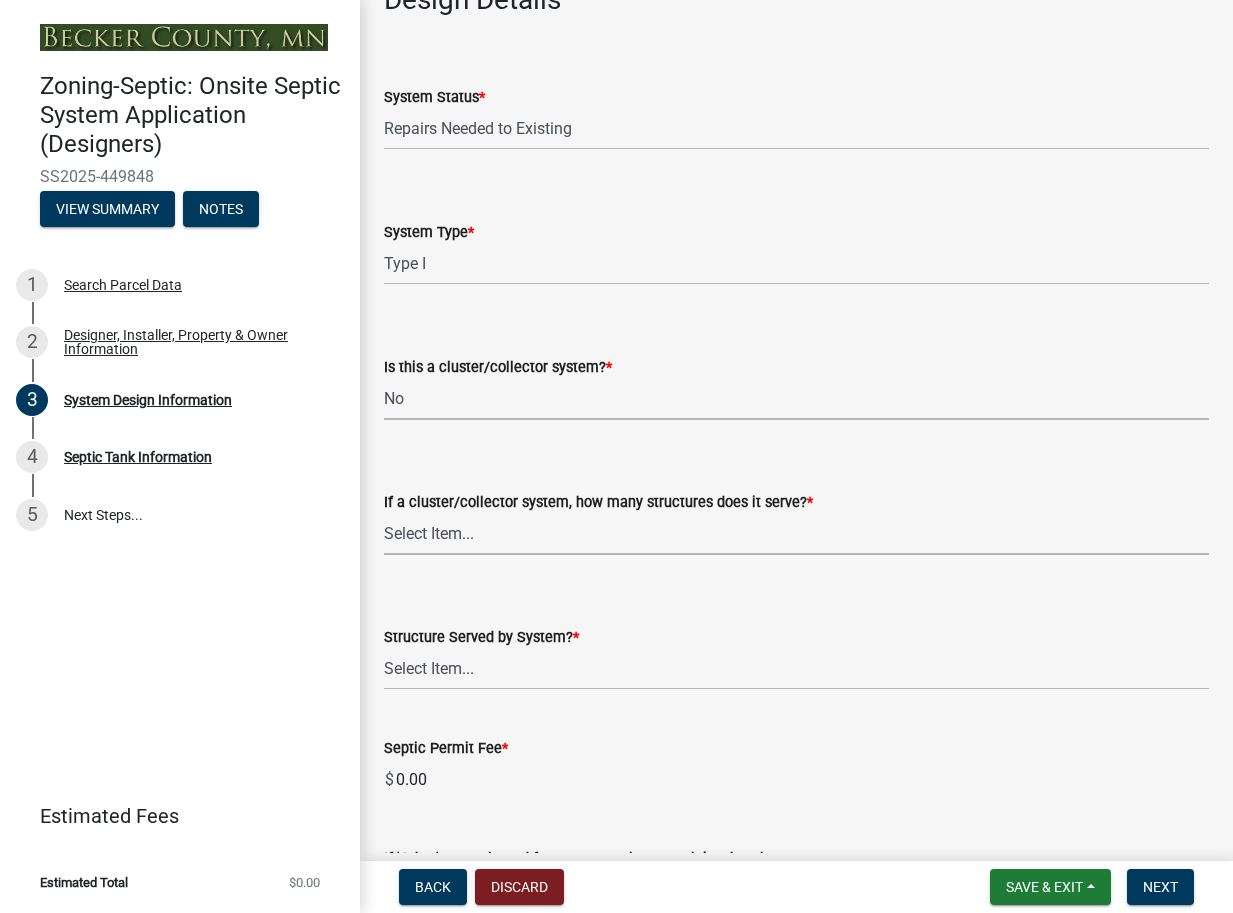 click on "Select Item...   Not a cluster/collector system   1   2   3   4   5   6   7   8   9   10" at bounding box center [796, 534] 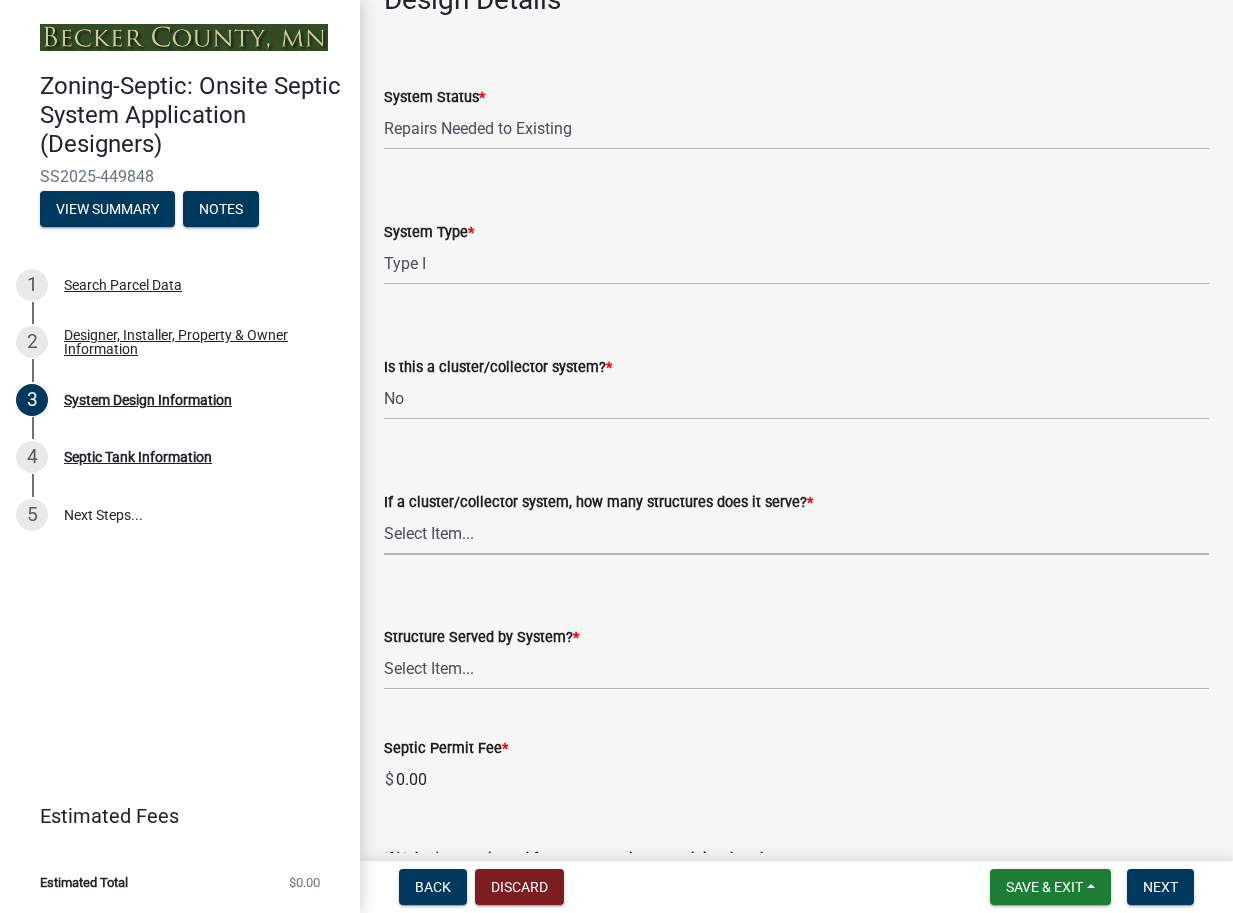 scroll, scrollTop: 2559, scrollLeft: 0, axis: vertical 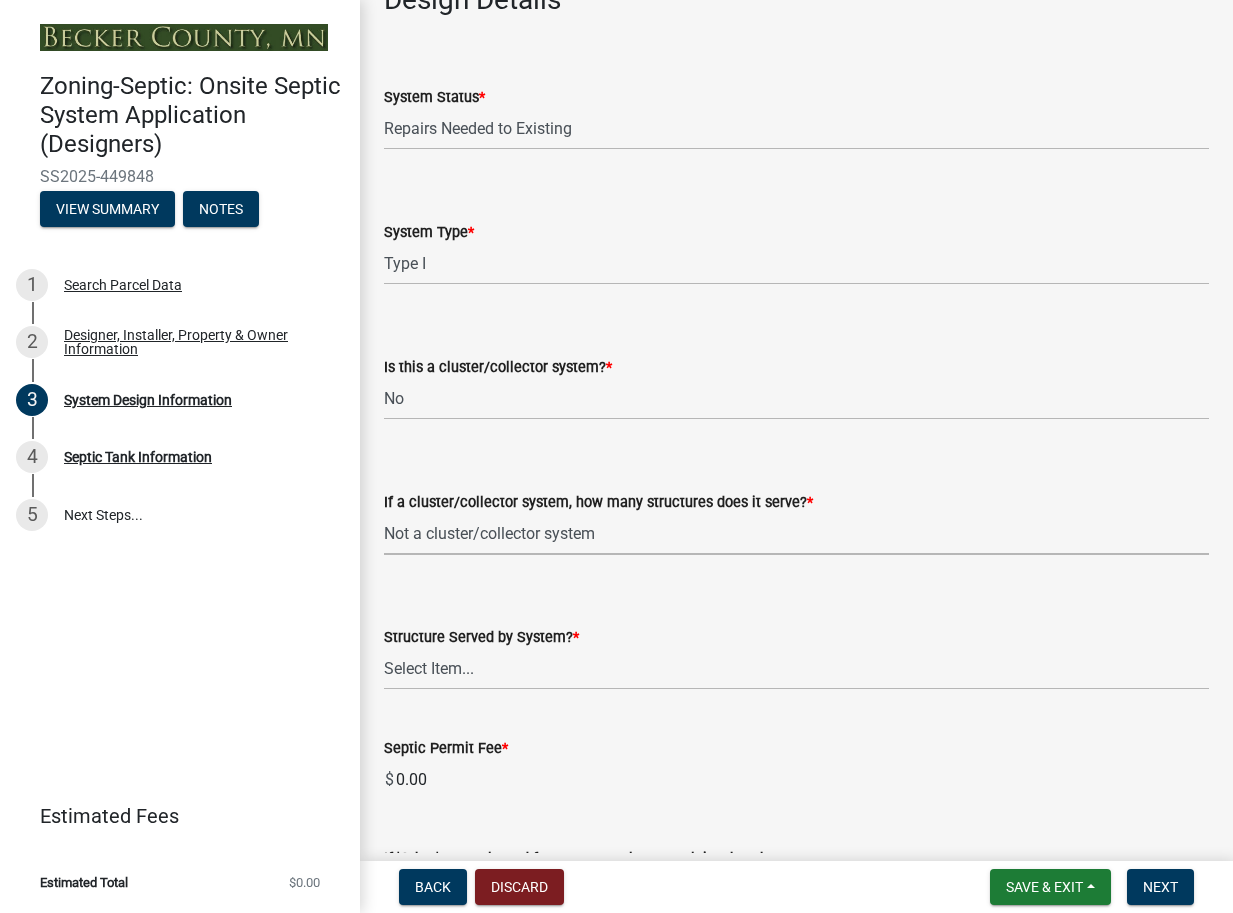 click on "Select Item...   Not a cluster/collector system   1   2   3   4   5   6   7   8   9   10" at bounding box center (796, 534) 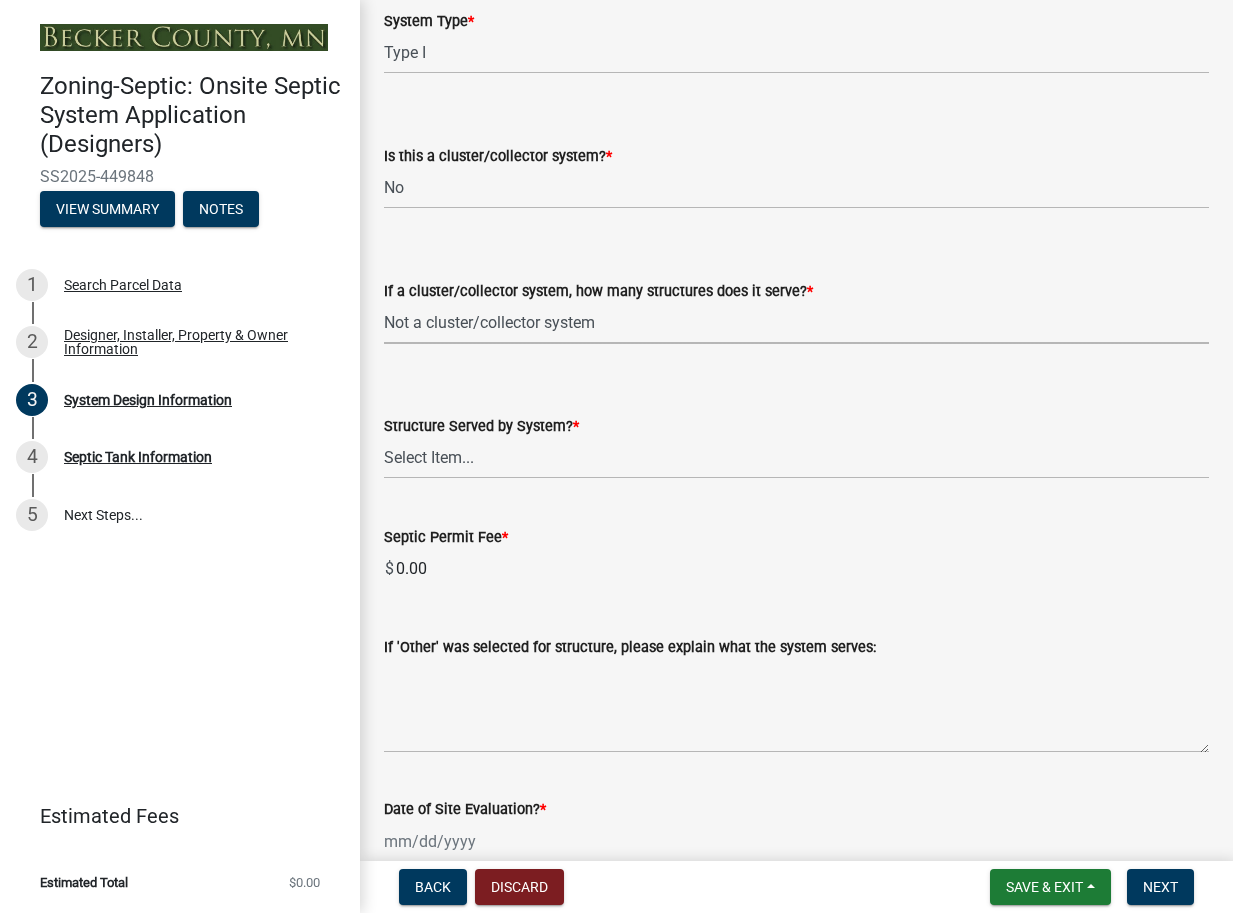 scroll, scrollTop: 2772, scrollLeft: 0, axis: vertical 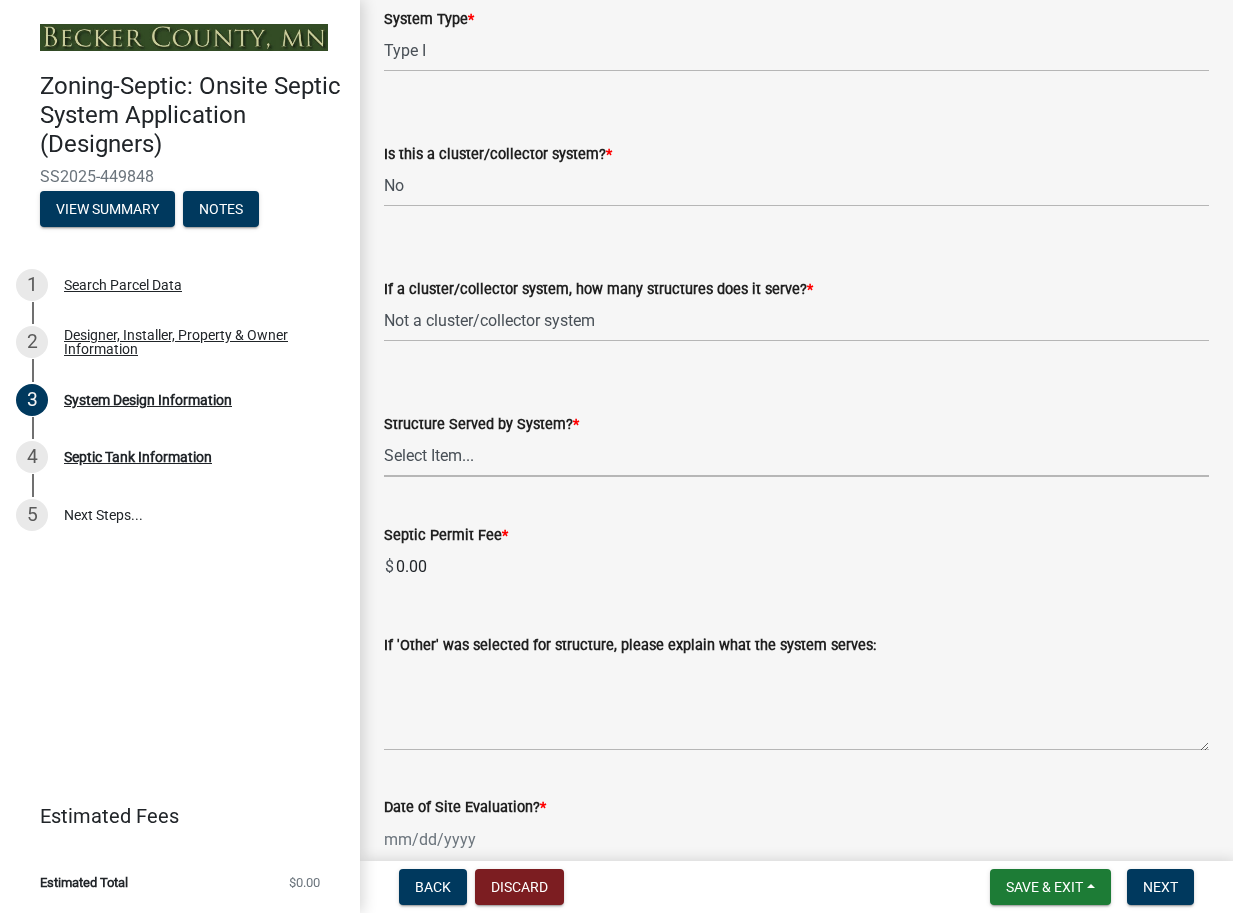click on "Select Item...   Commercial Resort   Commercial - Non Resort   Other   Full-Time Dwelling   Seasonal Dwelling   Utility Structure   Cluster/Collector System   Other Establishment (commercial)" at bounding box center (796, 456) 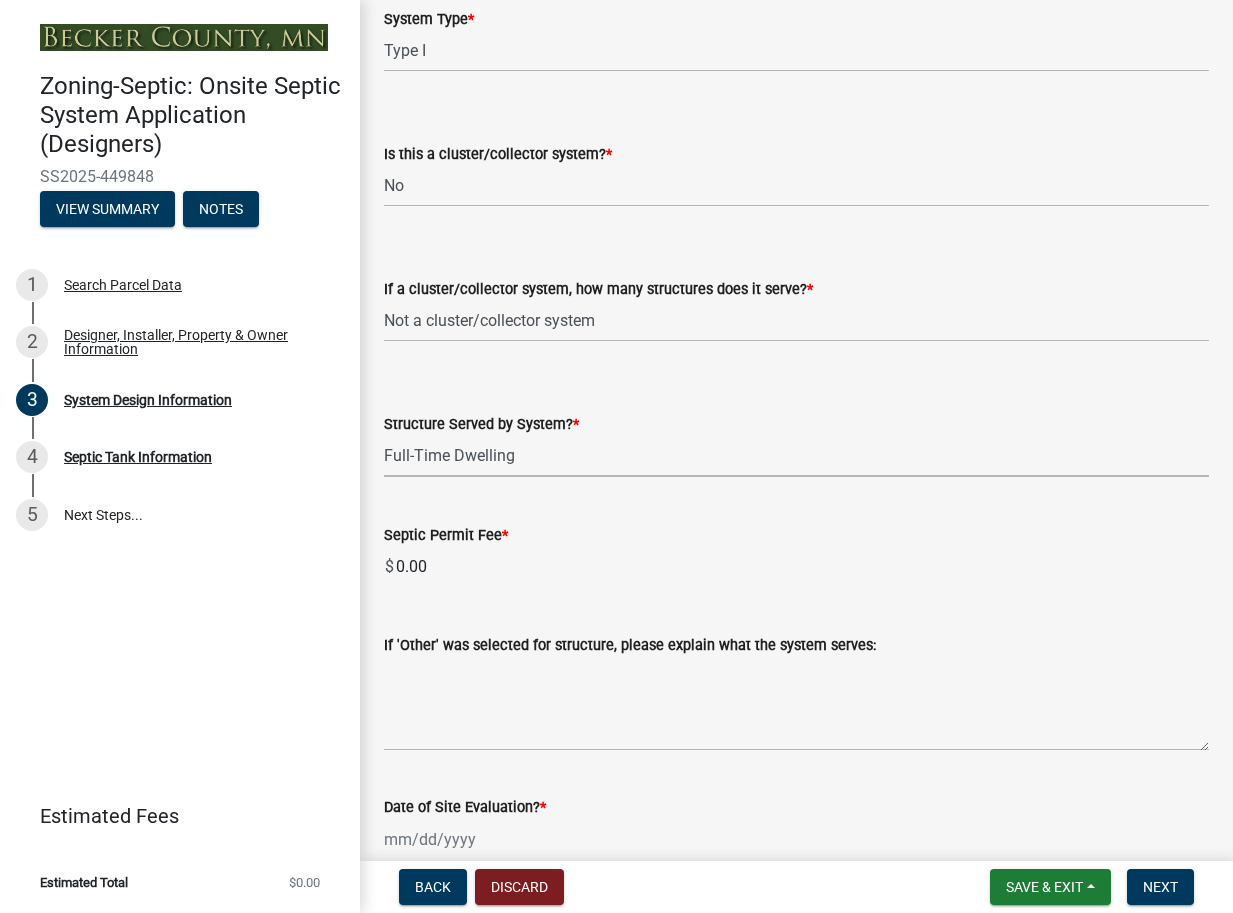 click on "Select Item...   Commercial Resort   Commercial - Non Resort   Other   Full-Time Dwelling   Seasonal Dwelling   Utility Structure   Cluster/Collector System   Other Establishment (commercial)" at bounding box center (796, 456) 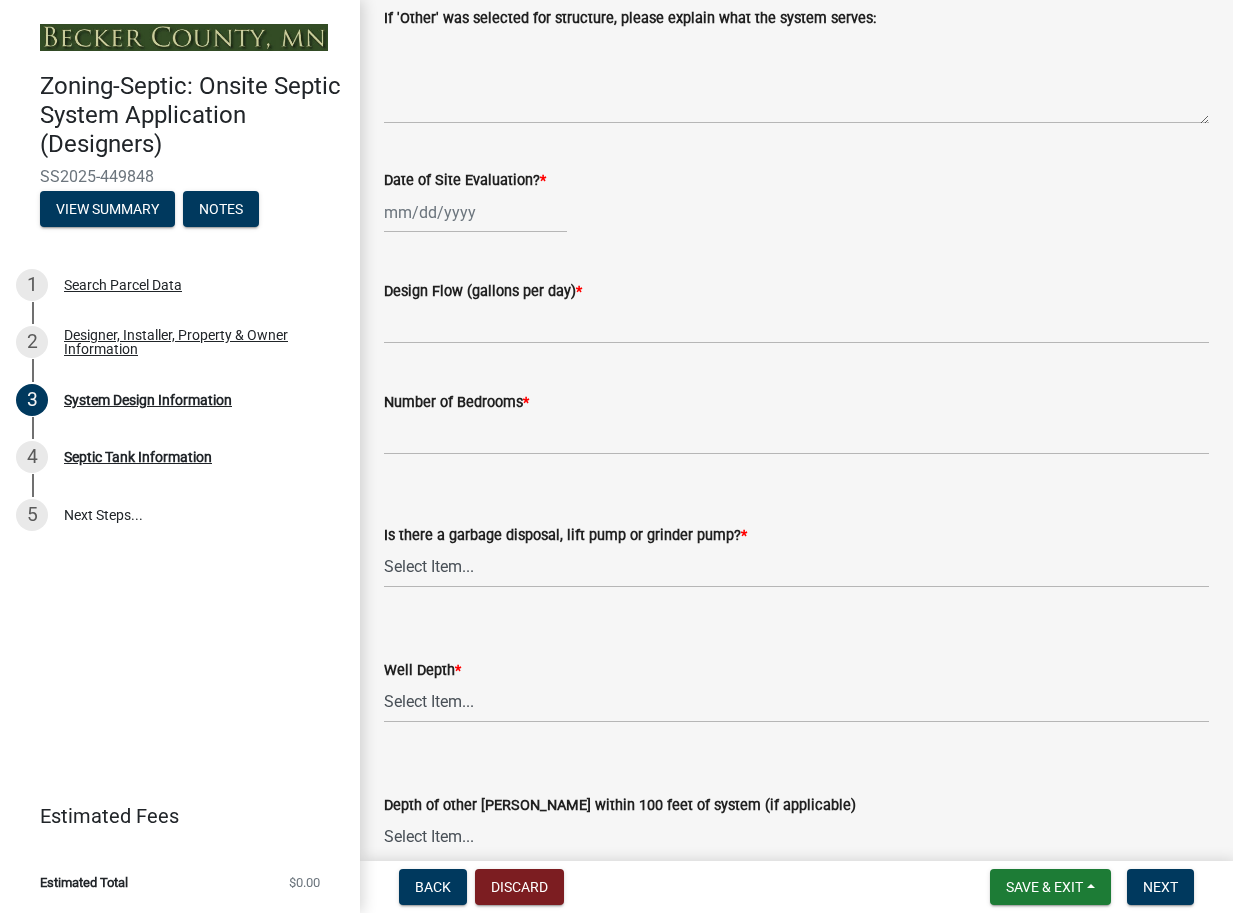 scroll, scrollTop: 3411, scrollLeft: 0, axis: vertical 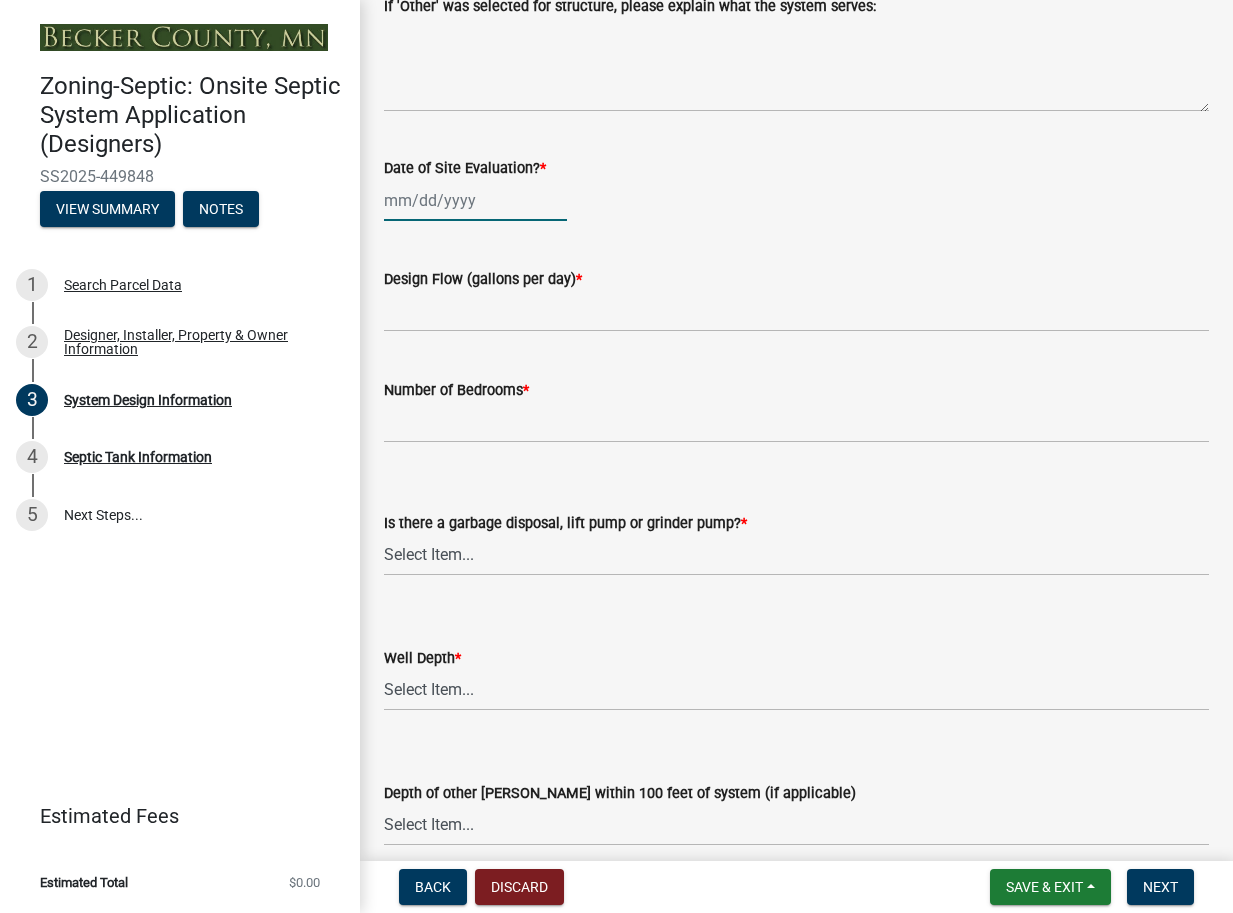click 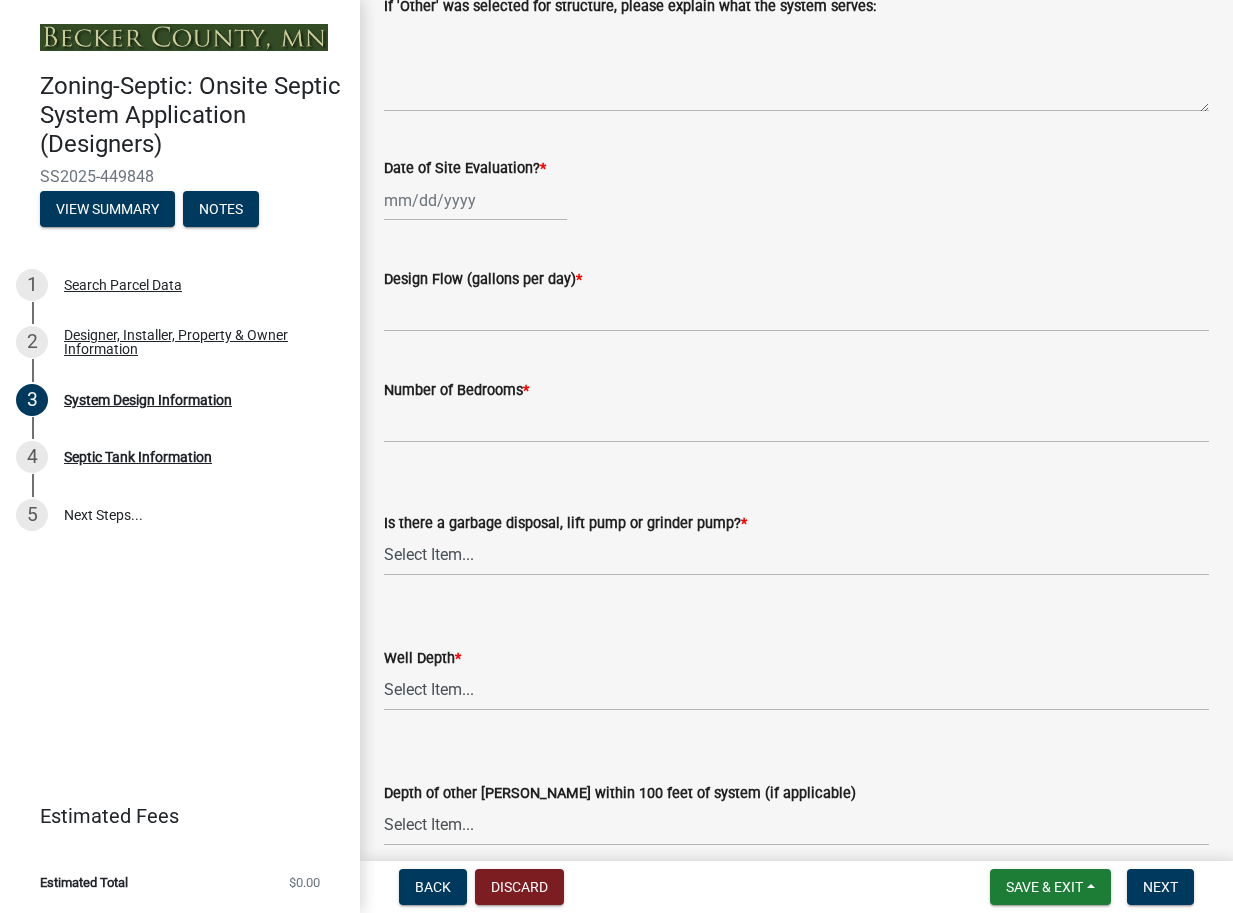 select on "7" 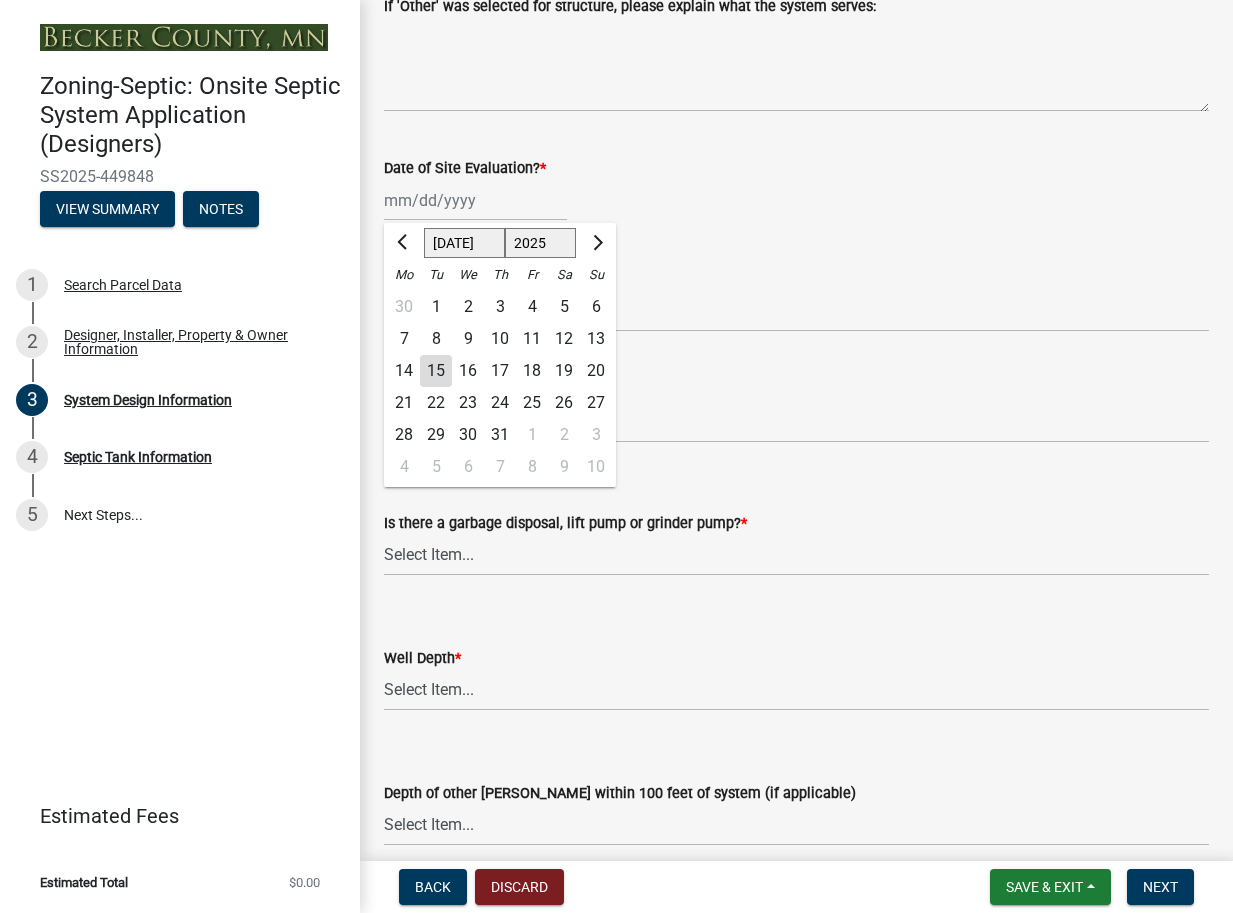 scroll, scrollTop: 3412, scrollLeft: 0, axis: vertical 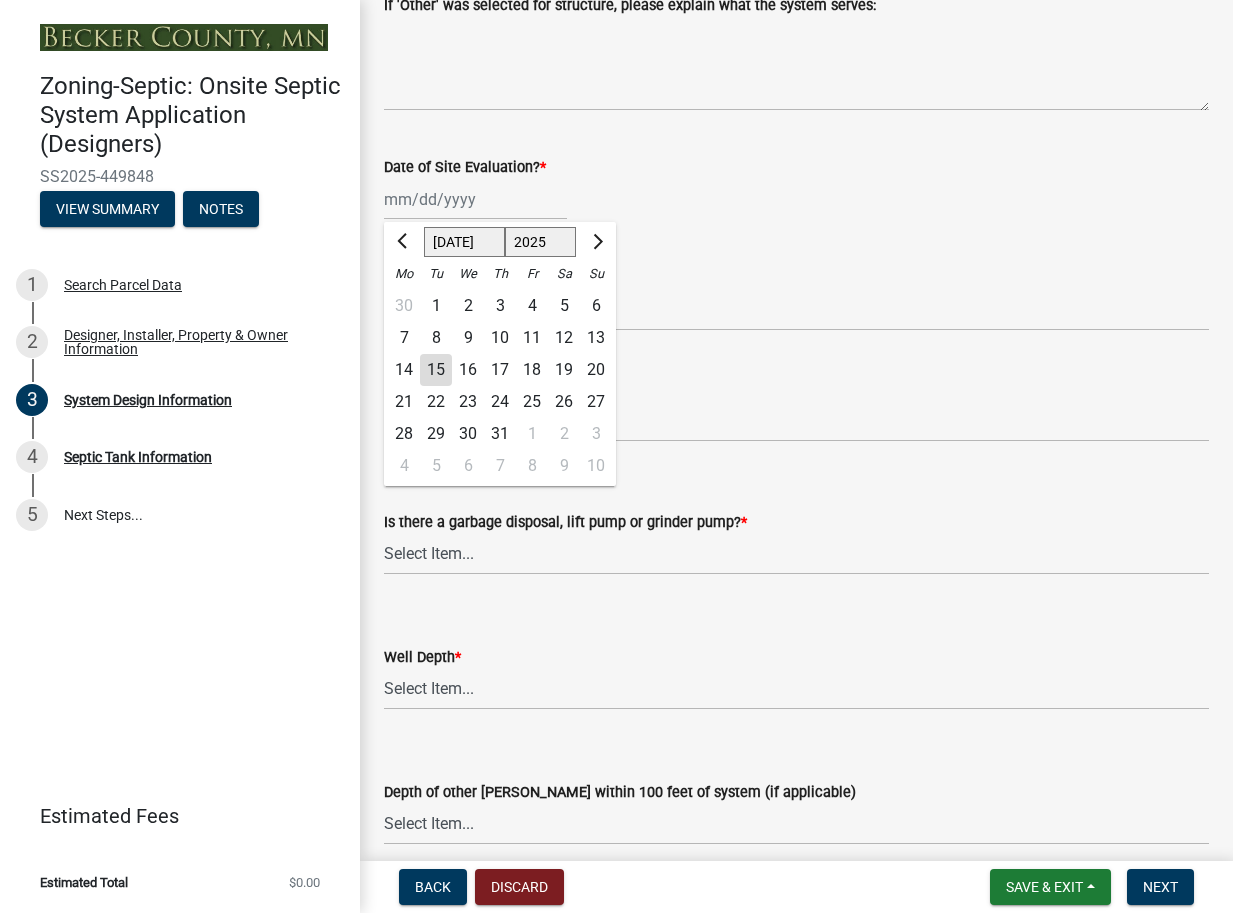 click on "15" 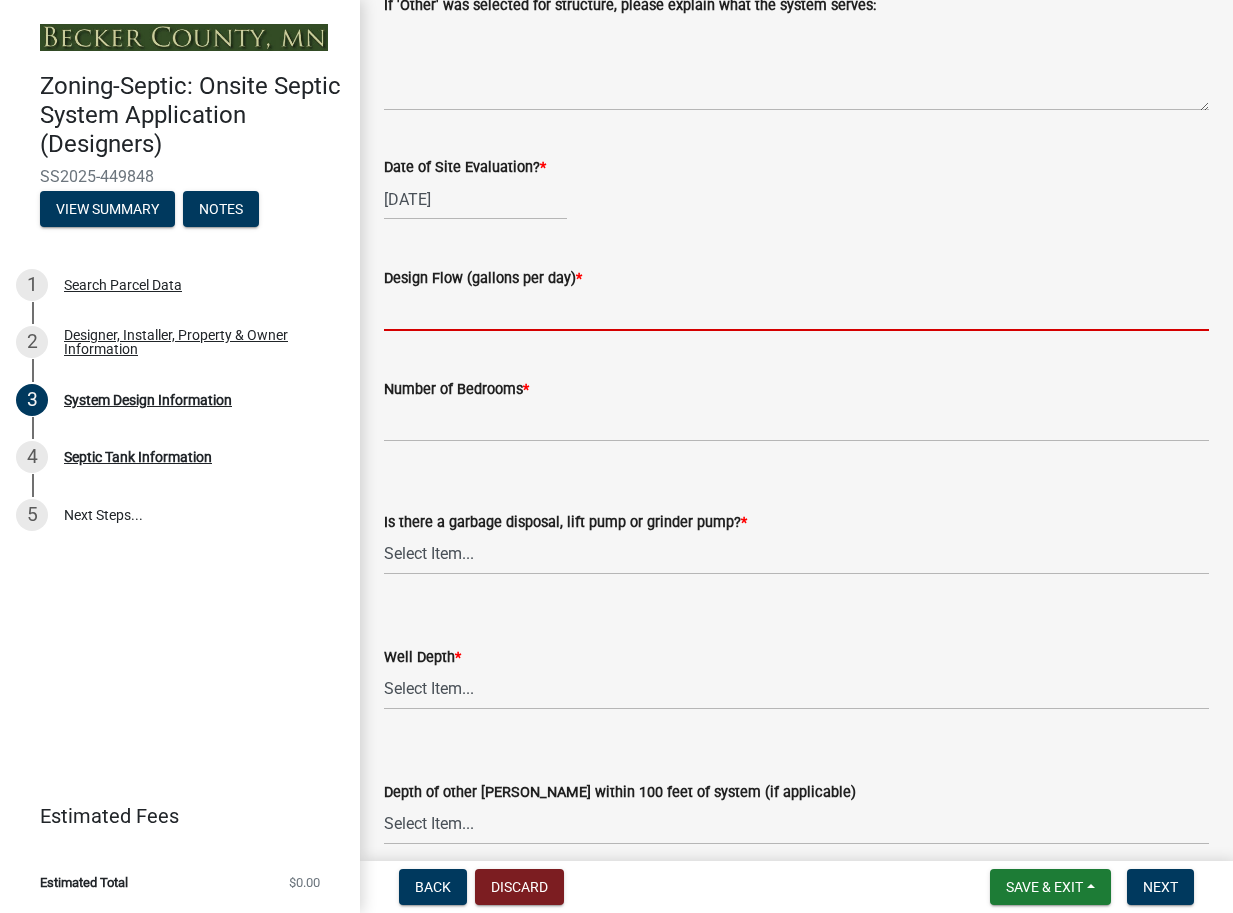 click 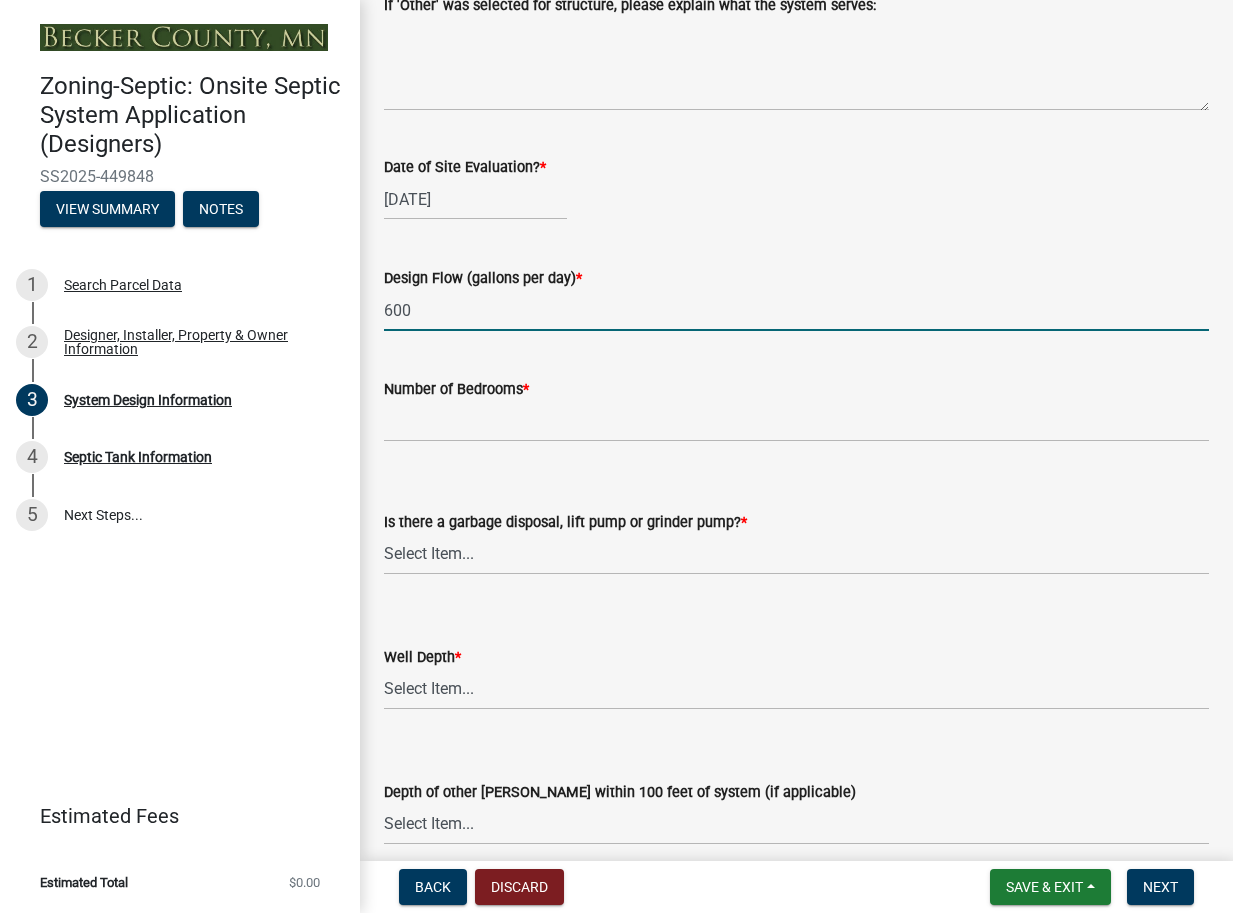 type on "600" 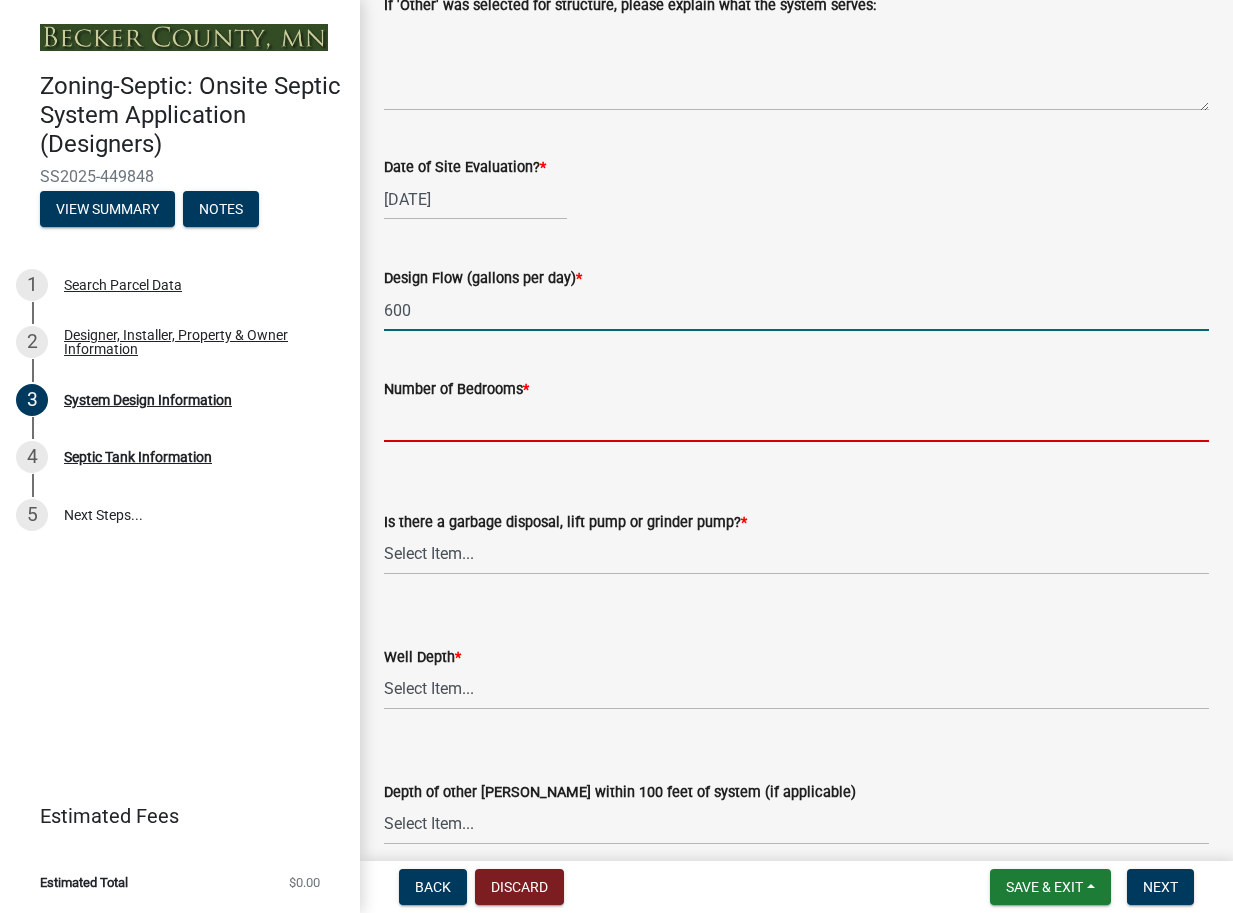 click on "Number of Bedrooms  *" at bounding box center (796, 421) 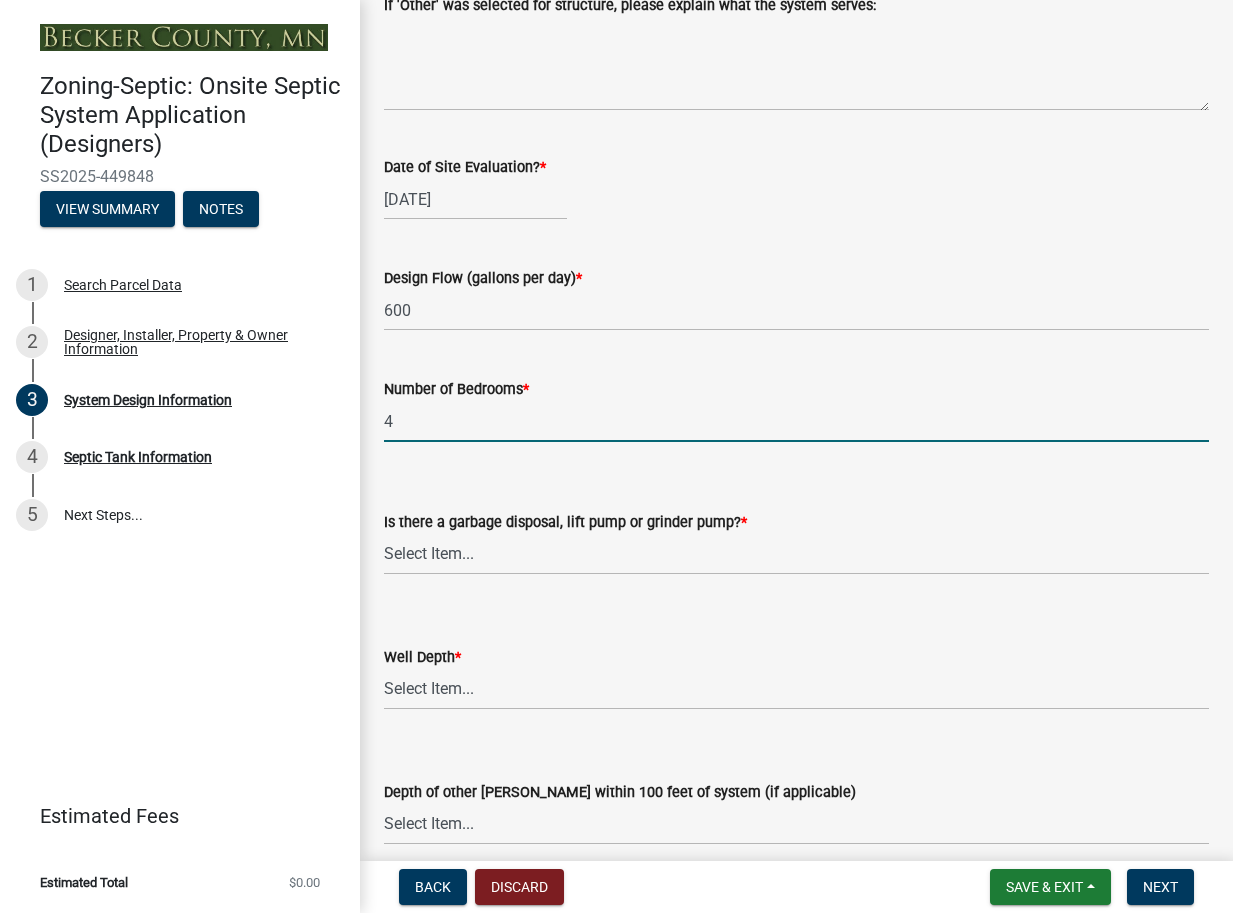 type on "4" 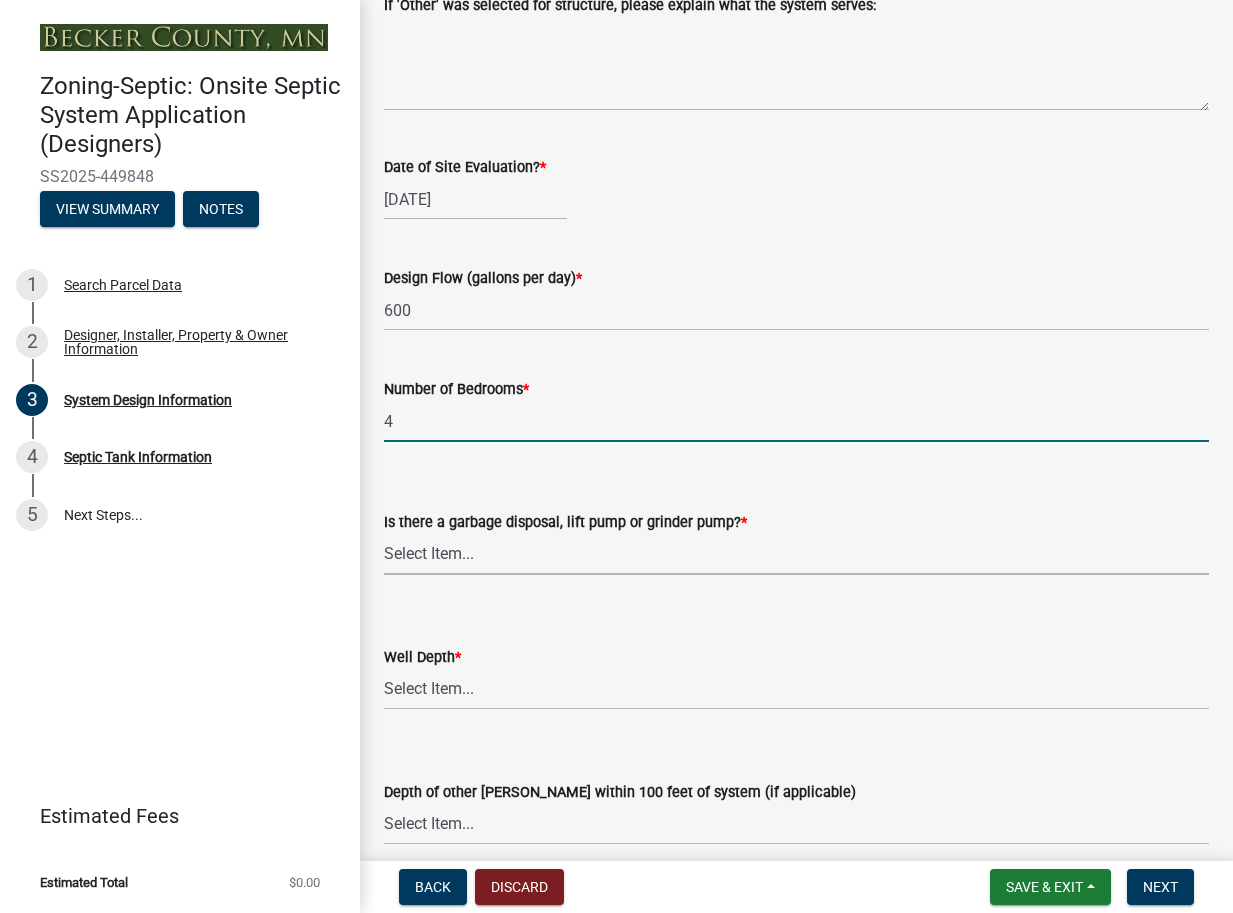 click on "Select Item...   Yes   No" at bounding box center (796, 554) 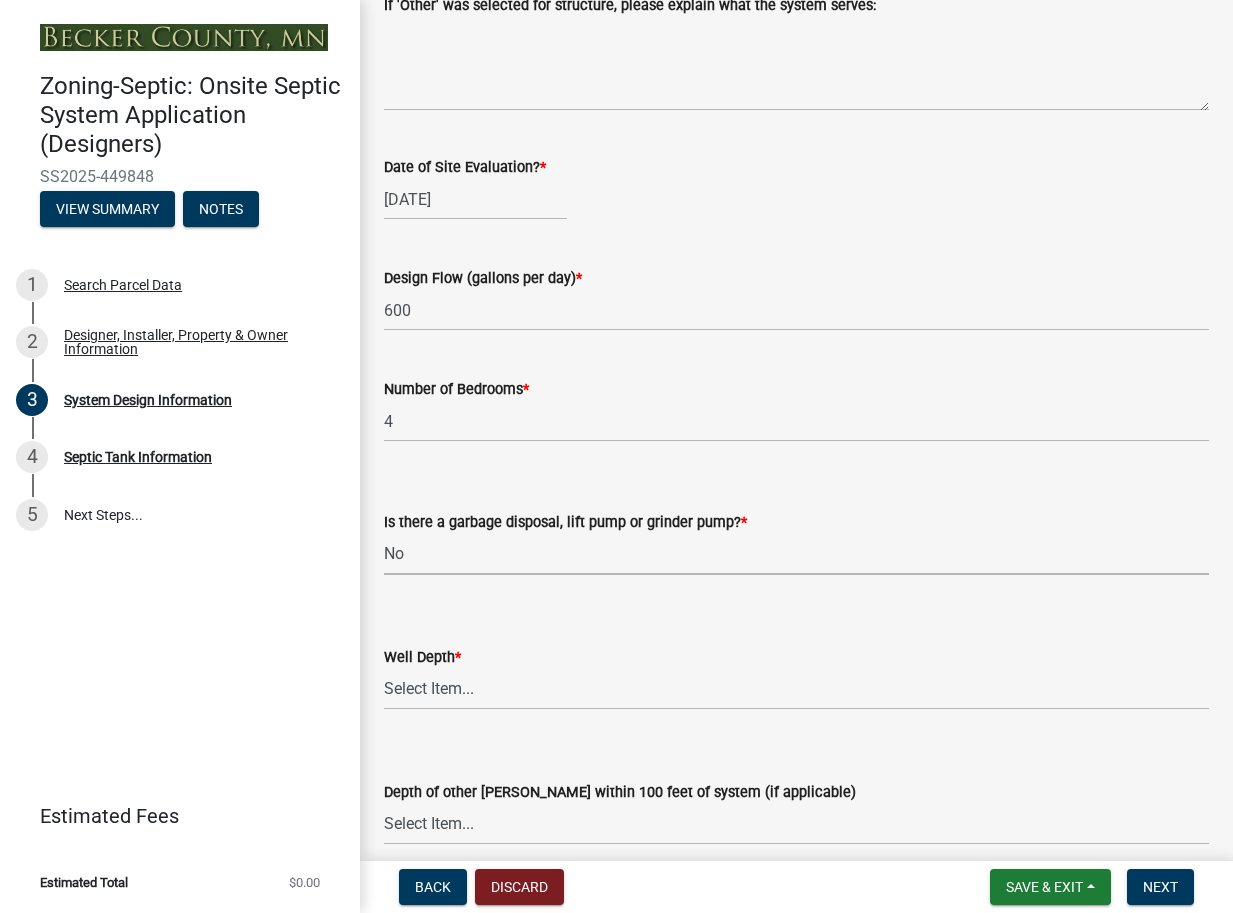 click on "Select Item...   Yes   No" at bounding box center [796, 554] 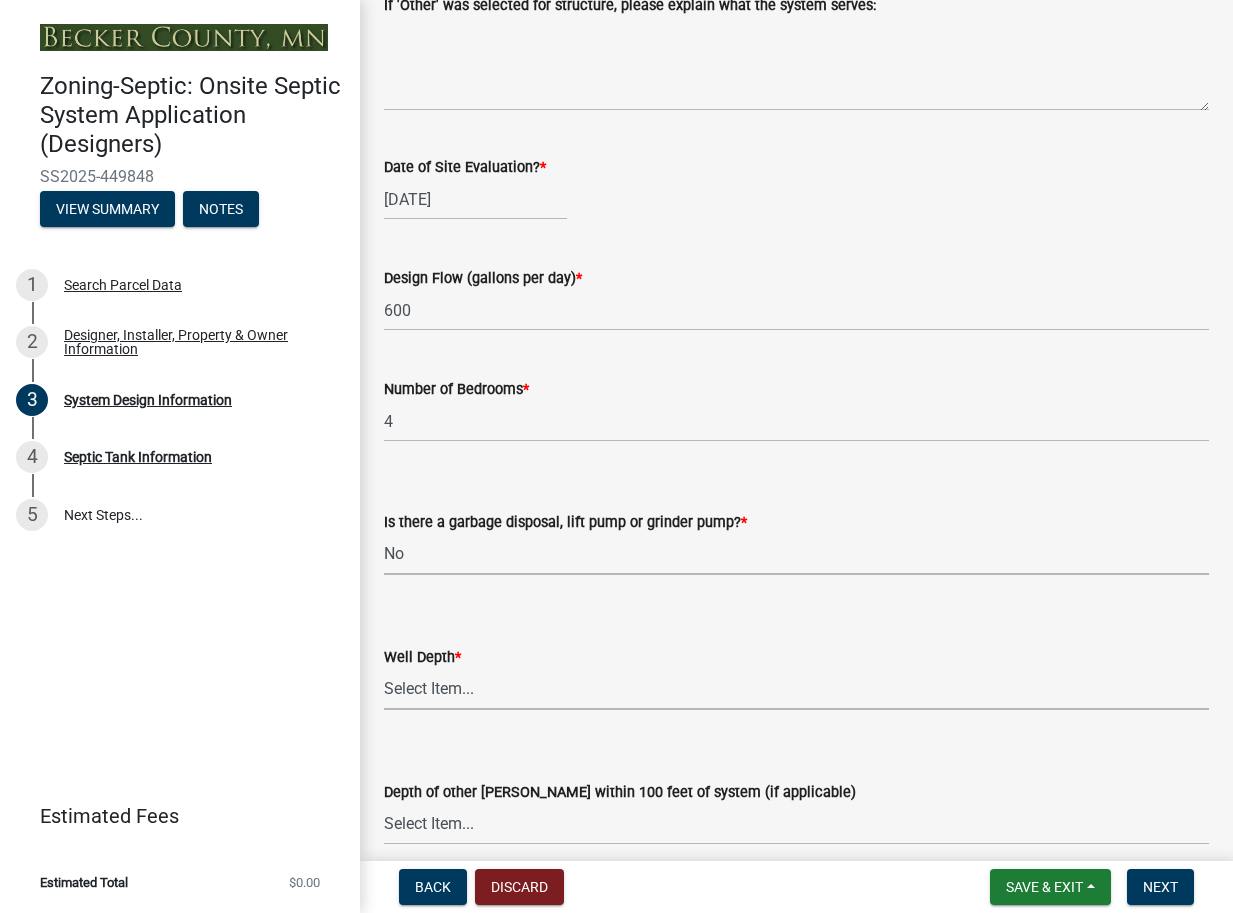 click on "Select Item...   Deep Well   Shallow Well   Well not yet installed - To be drilled   No Well - Connected or to be connected to City Water" at bounding box center [796, 689] 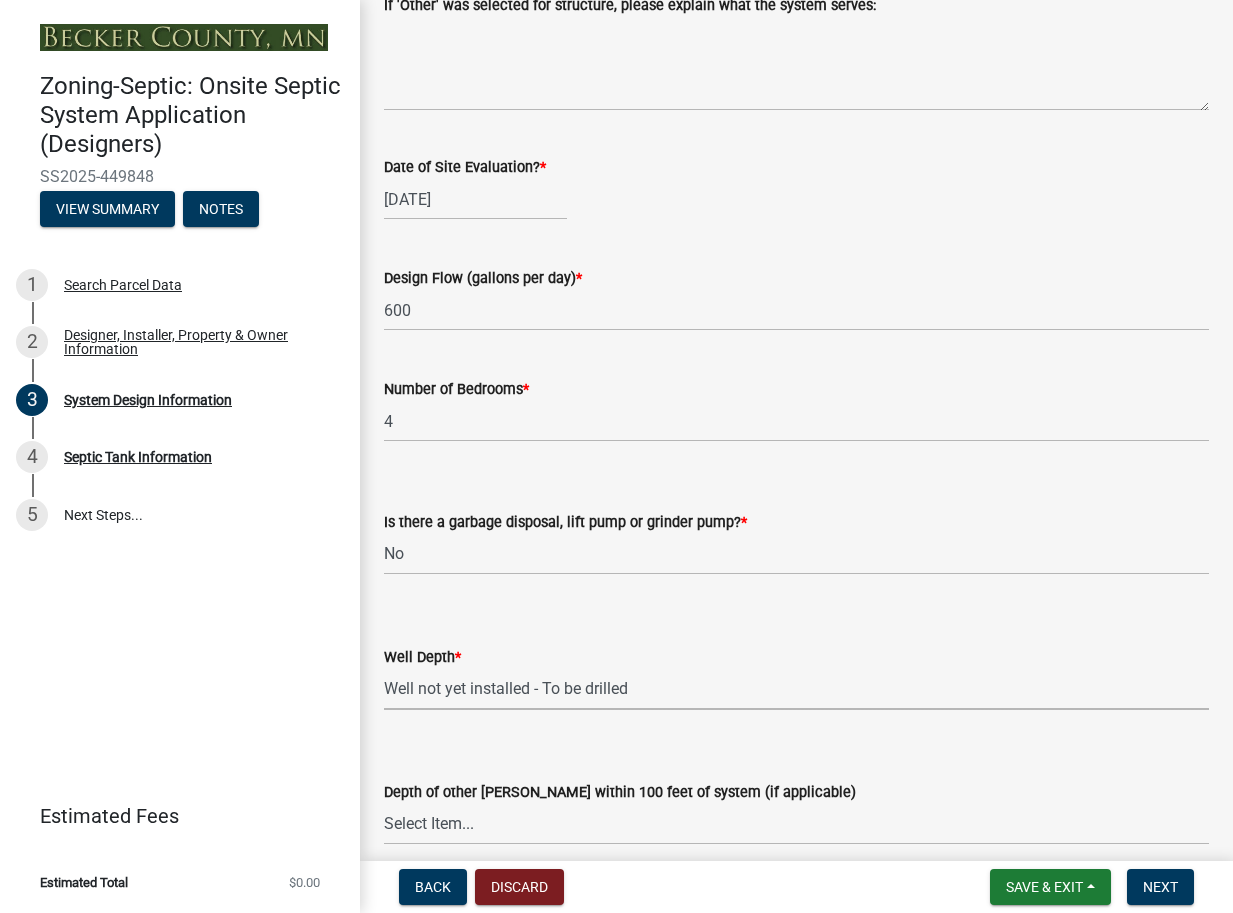 click on "Select Item...   Deep Well   Shallow Well   Well not yet installed - To be drilled   No Well - Connected or to be connected to City Water" at bounding box center [796, 689] 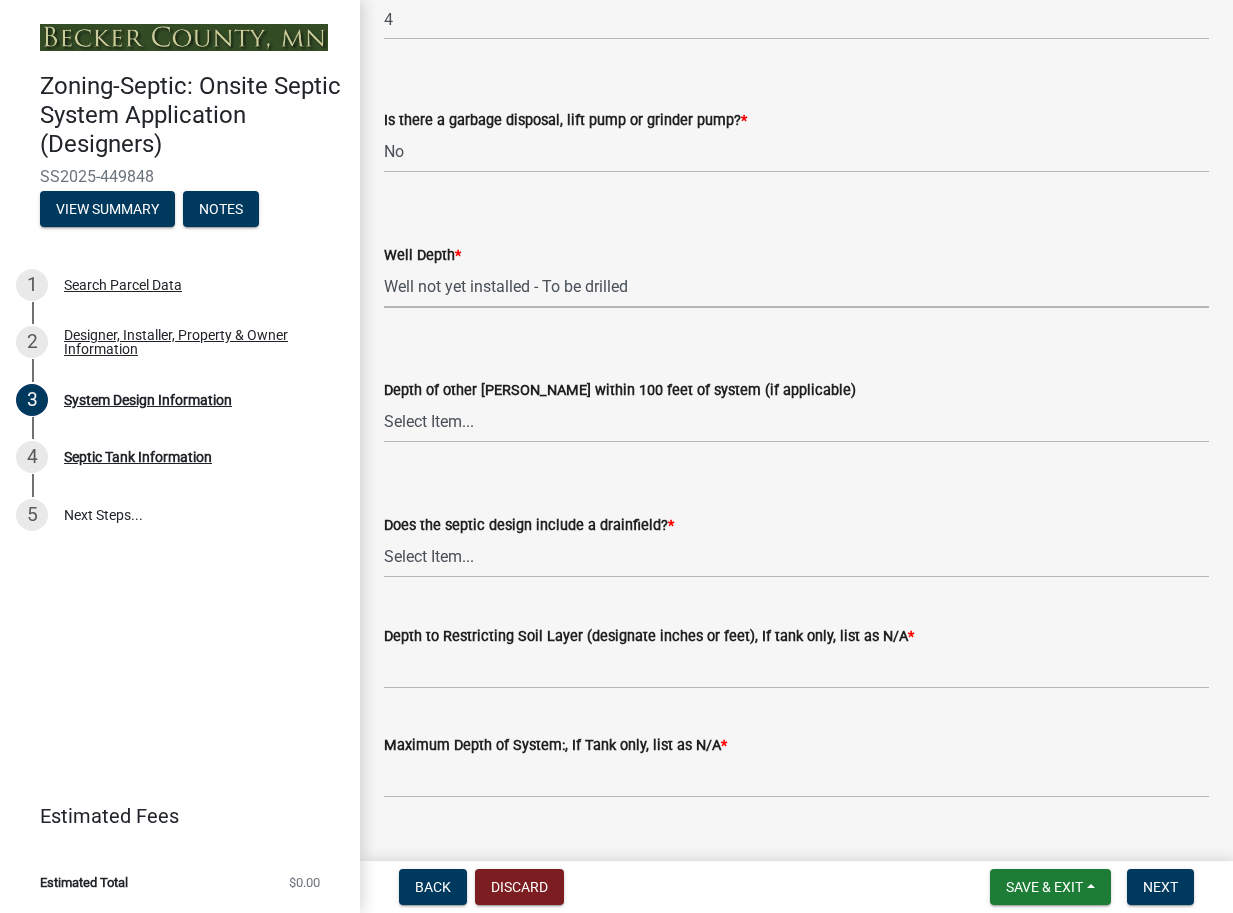 scroll, scrollTop: 3838, scrollLeft: 0, axis: vertical 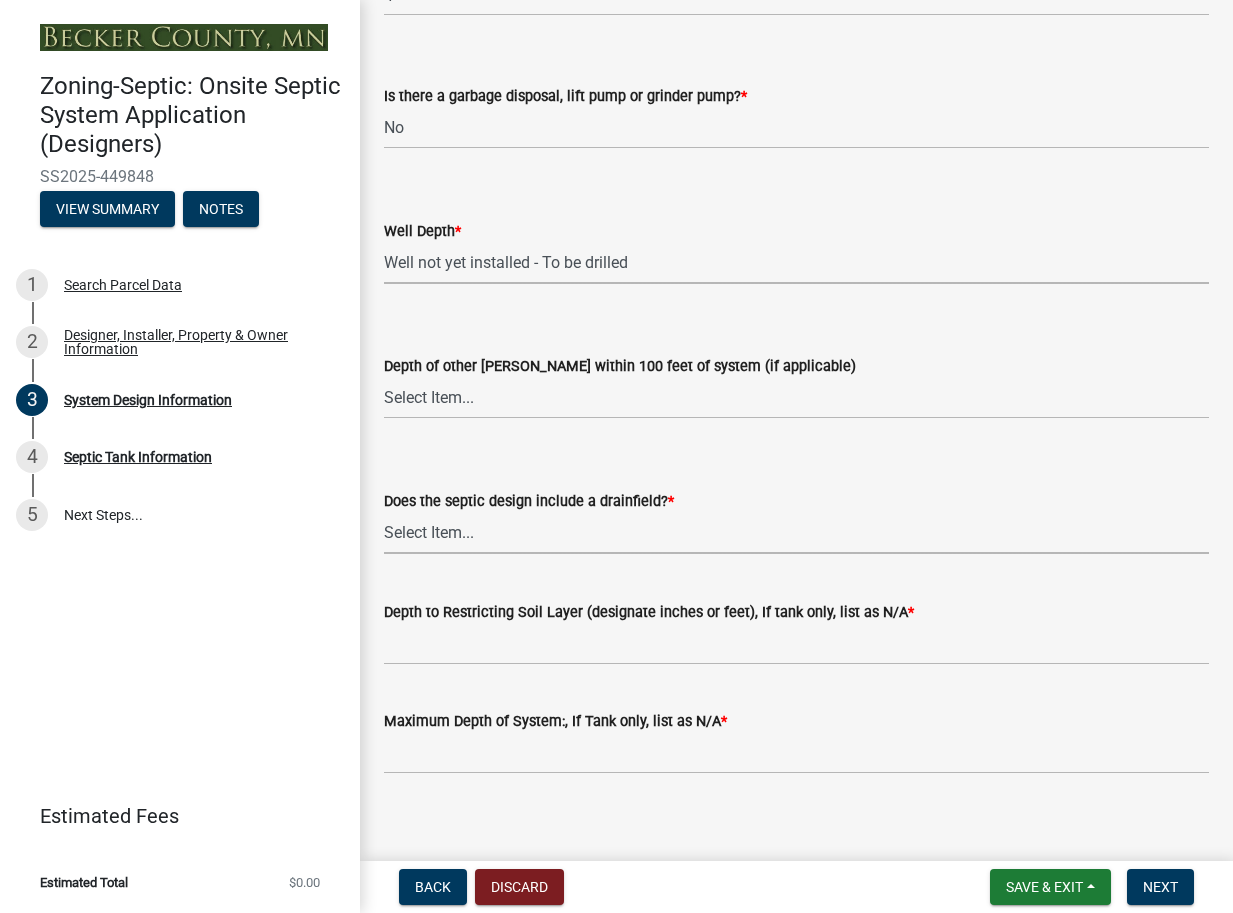 click on "Select Item...   Yes   No   Existing - COC must by submitted" at bounding box center (796, 533) 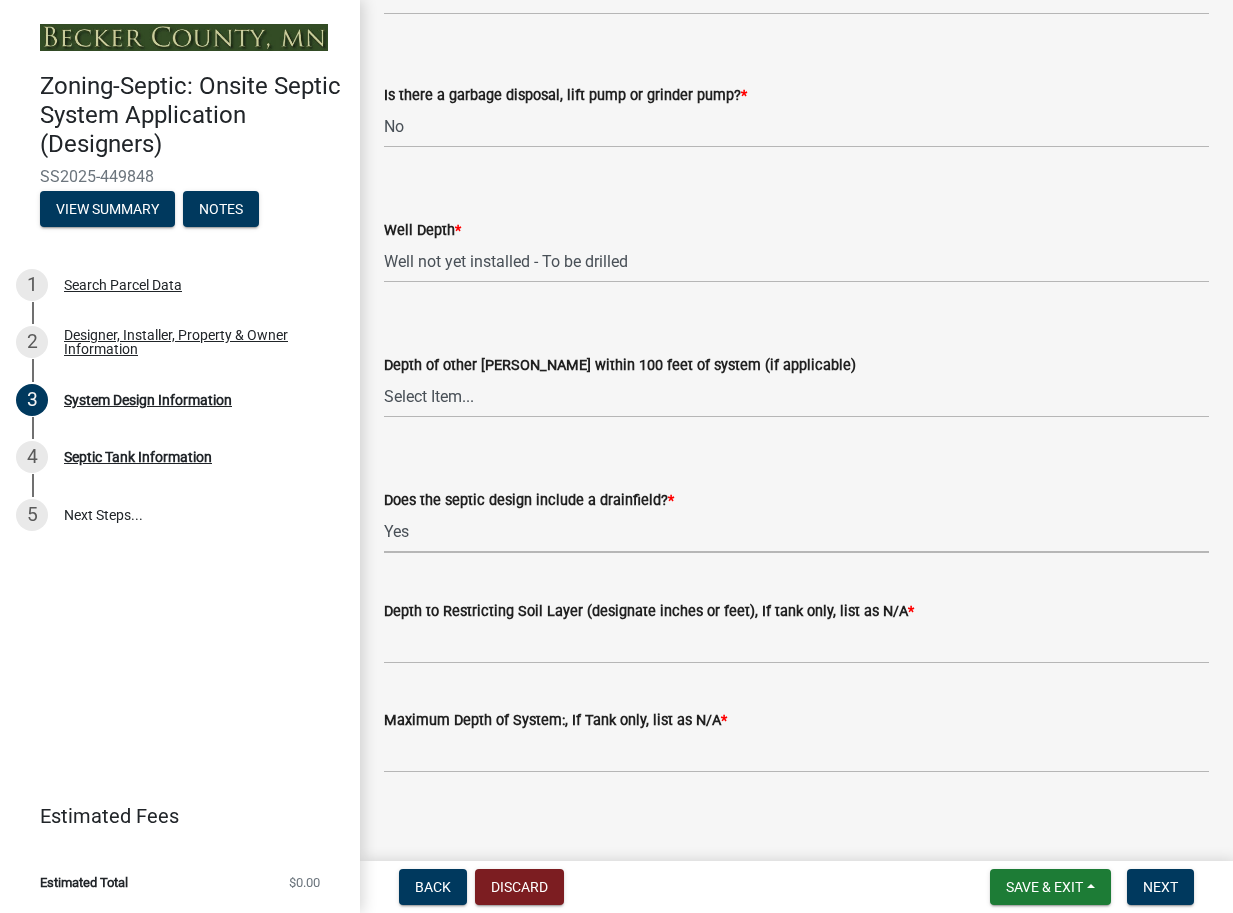 click on "Select Item...   Yes   No   Existing - COC must by submitted" at bounding box center (796, 532) 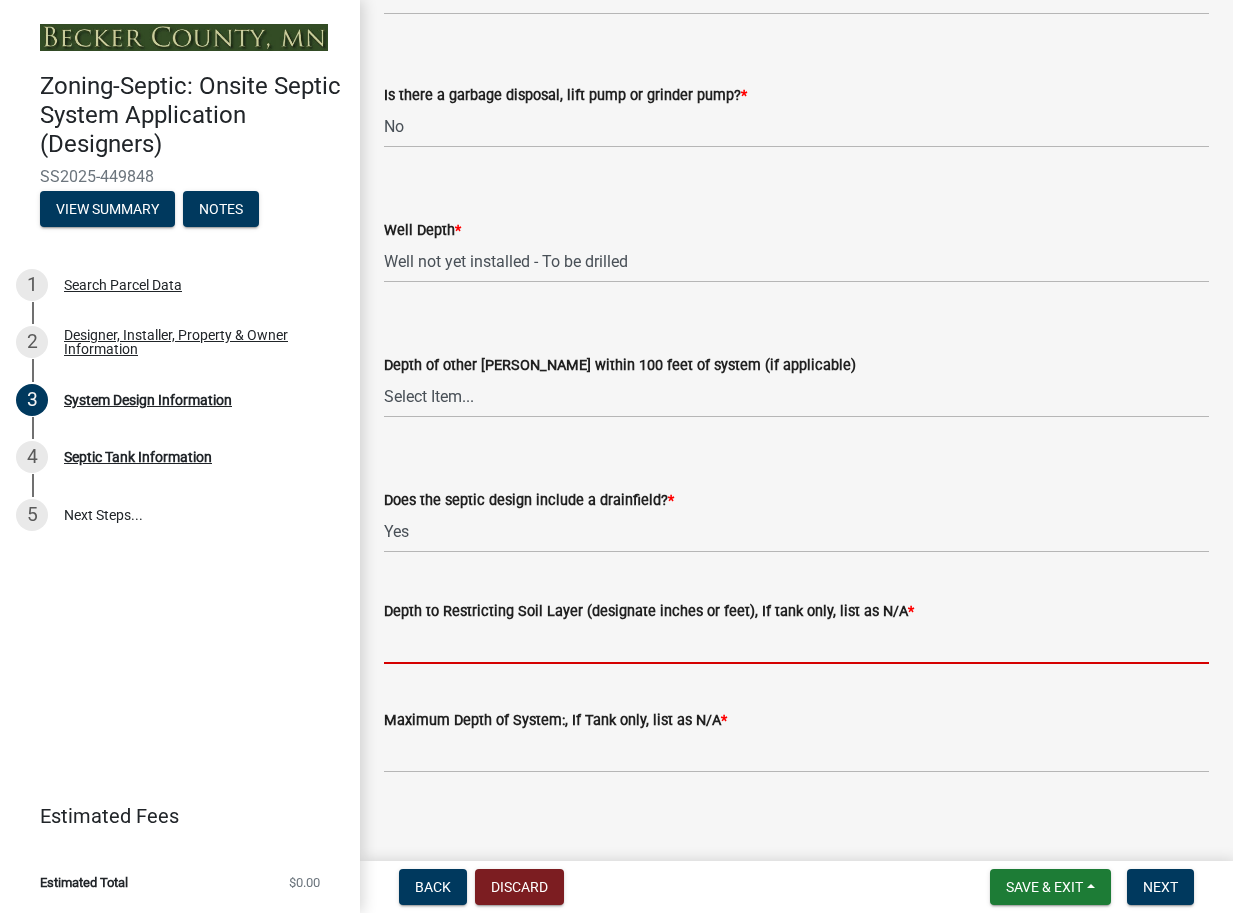 click on "Depth to Restricting Soil Layer (designate inches or feet), If tank only, list as N/A  *" at bounding box center (796, 643) 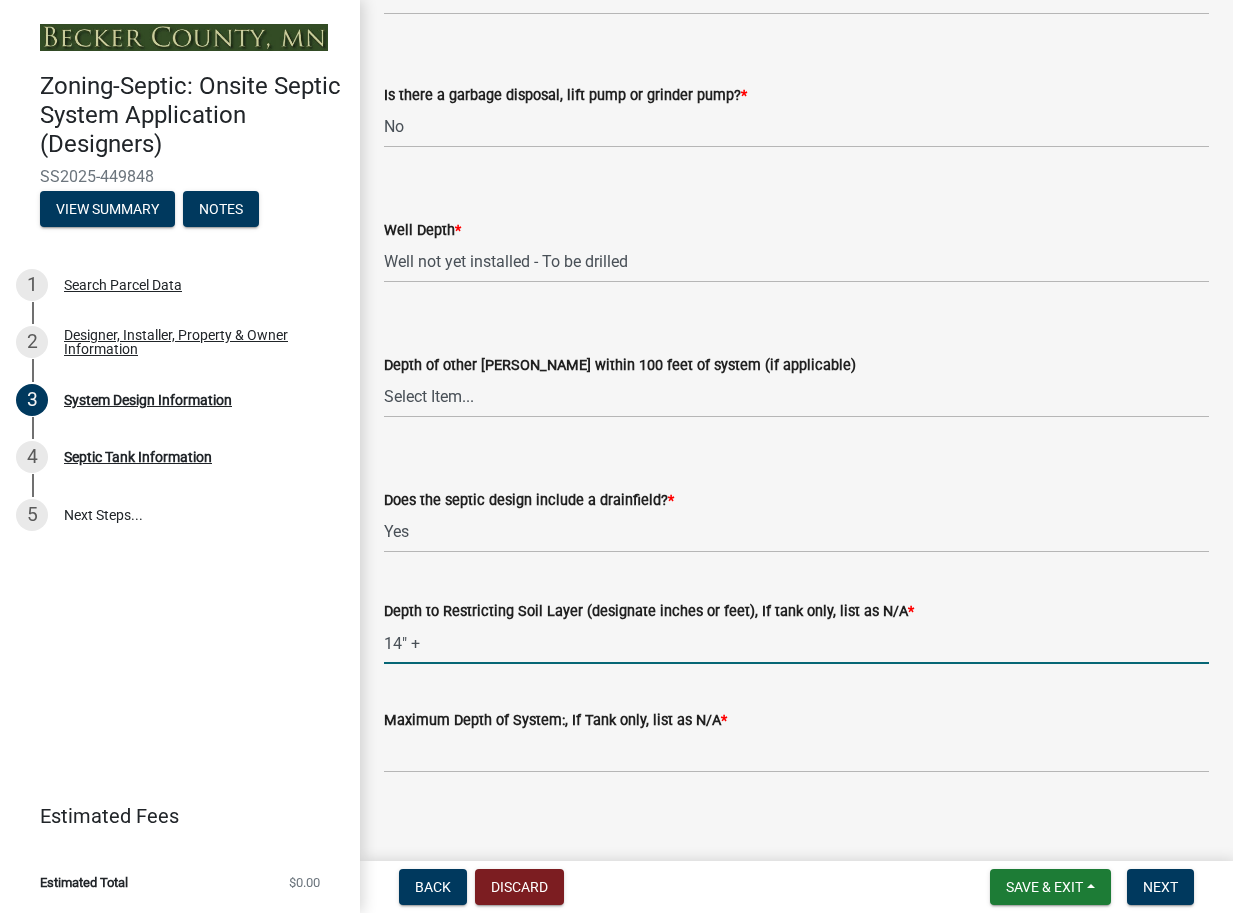 type on "14" +" 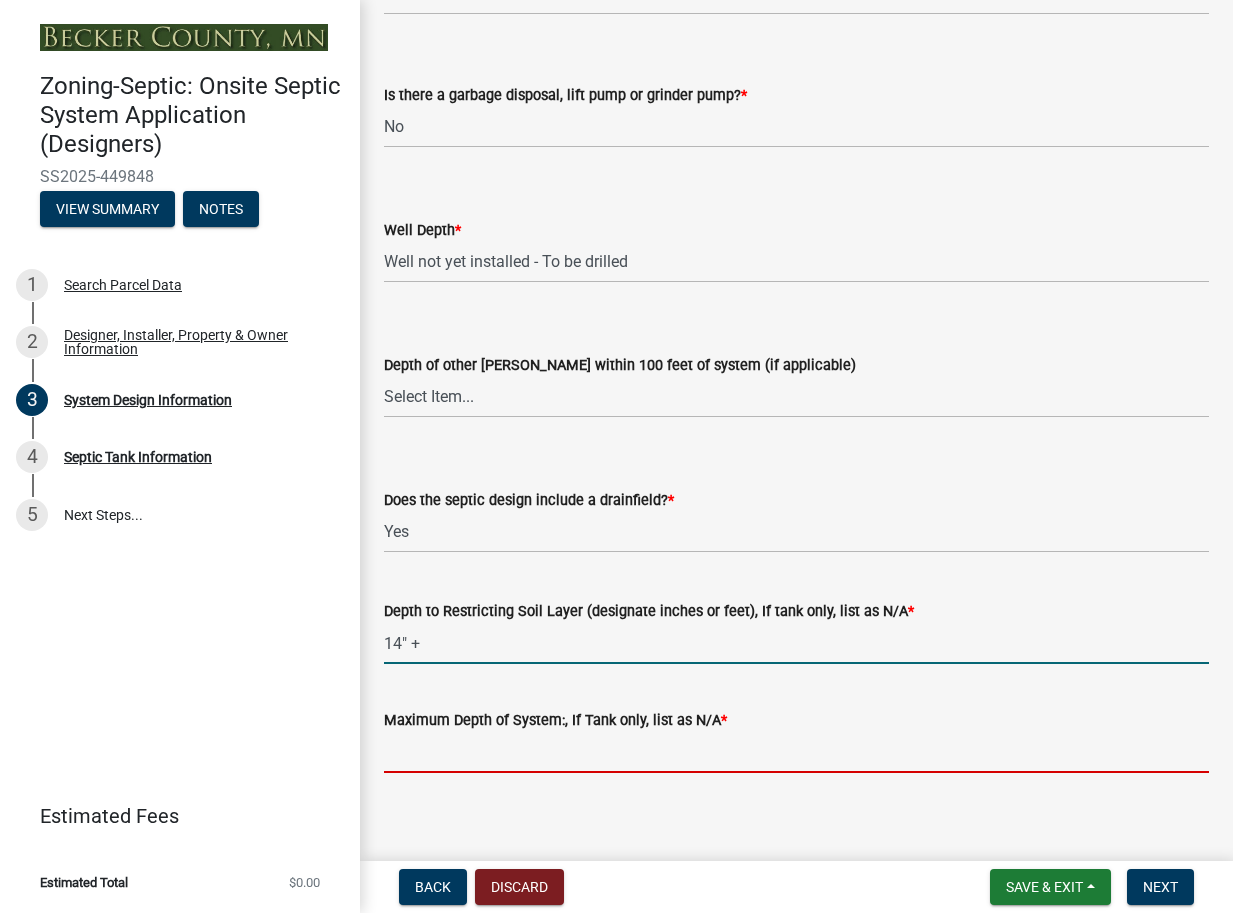 click on "Maximum Depth of System:, If Tank only, list as N/A  *" at bounding box center (796, 752) 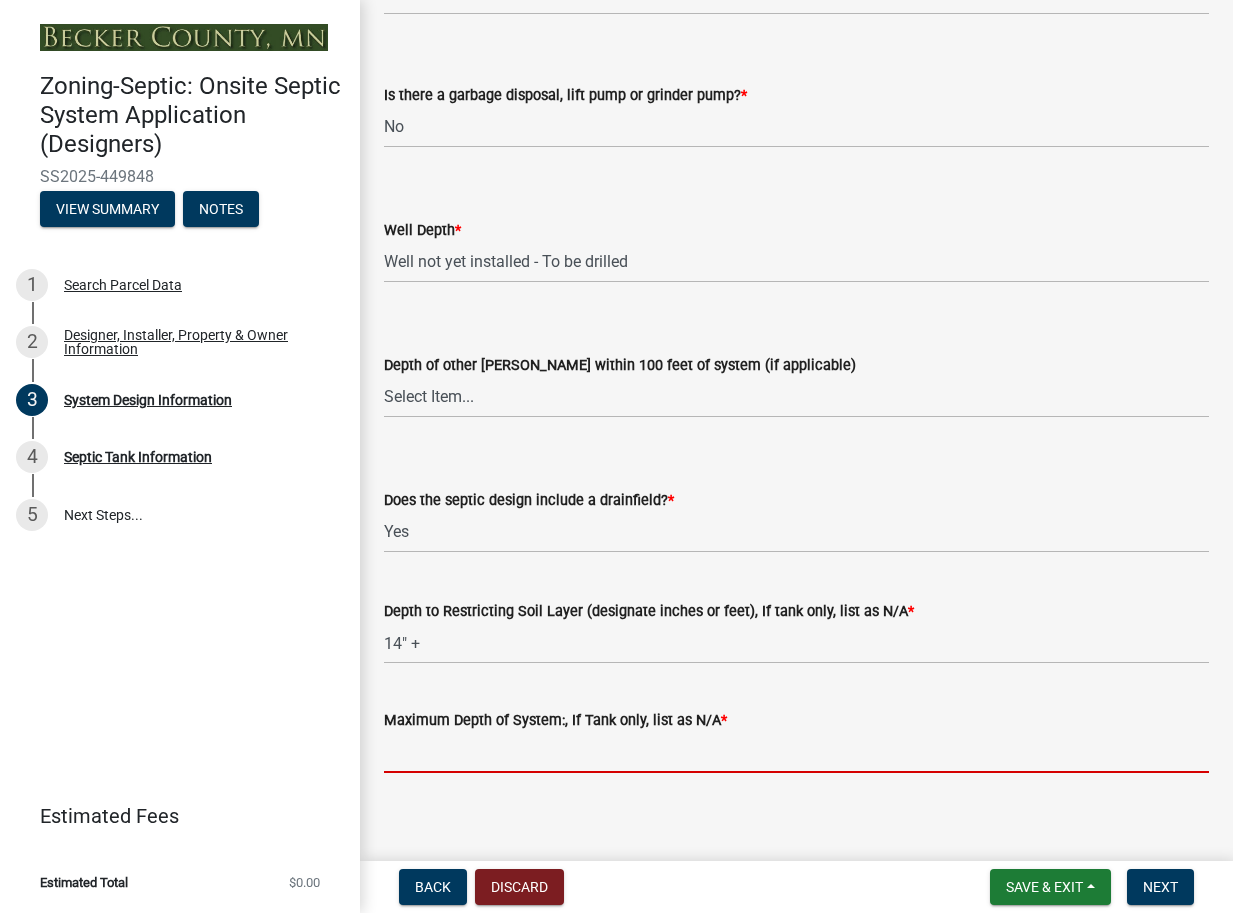 type on "24 inches" 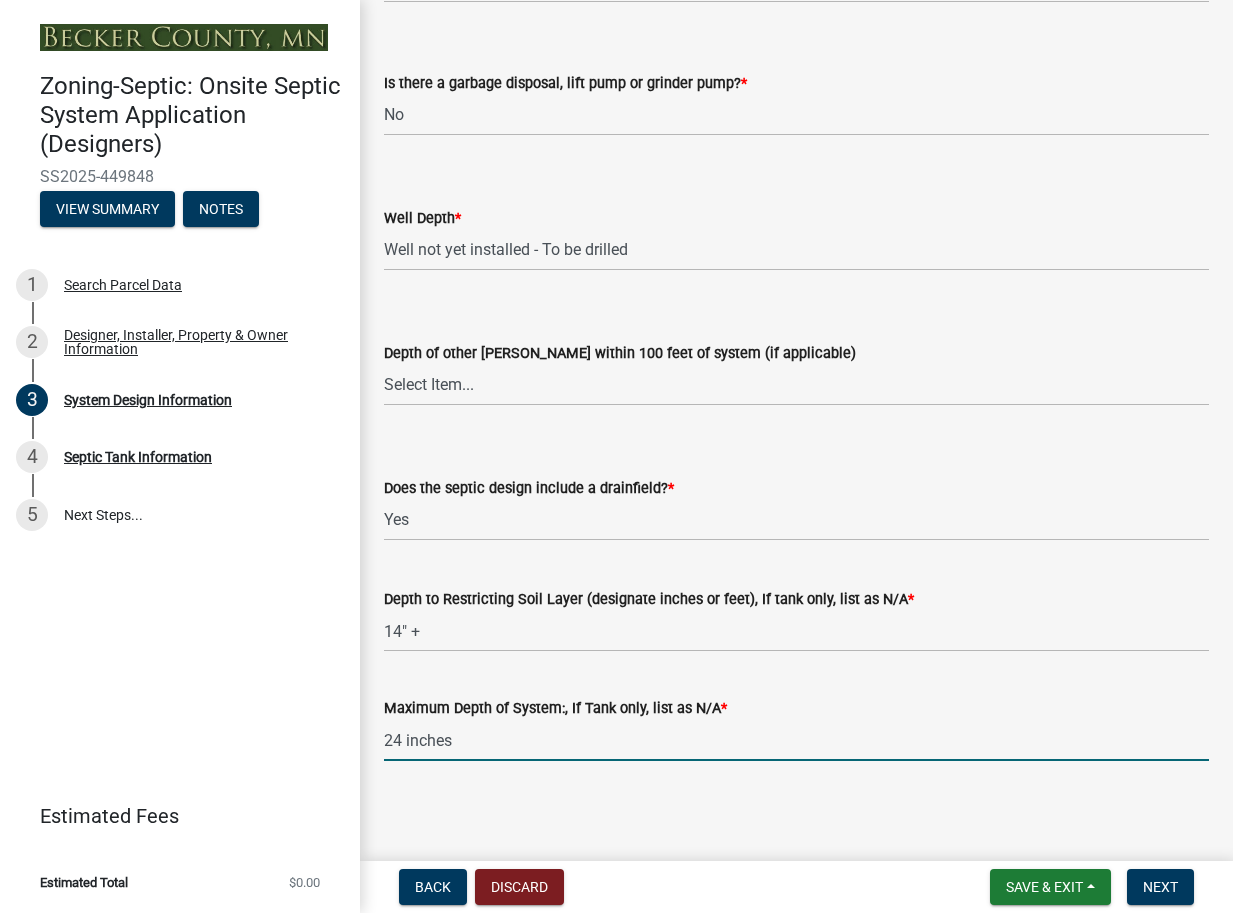 scroll, scrollTop: 3853, scrollLeft: 0, axis: vertical 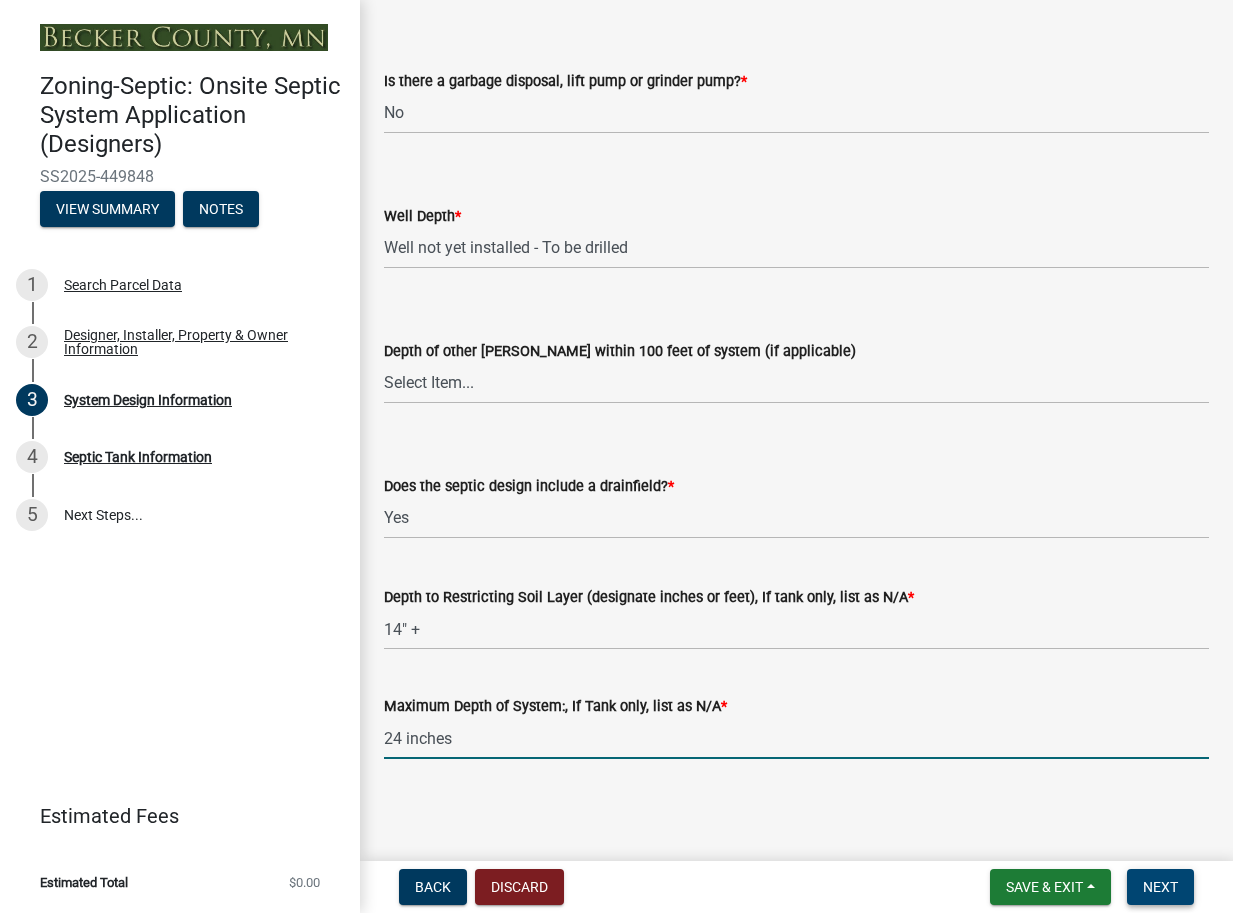 click on "Next" at bounding box center (1160, 887) 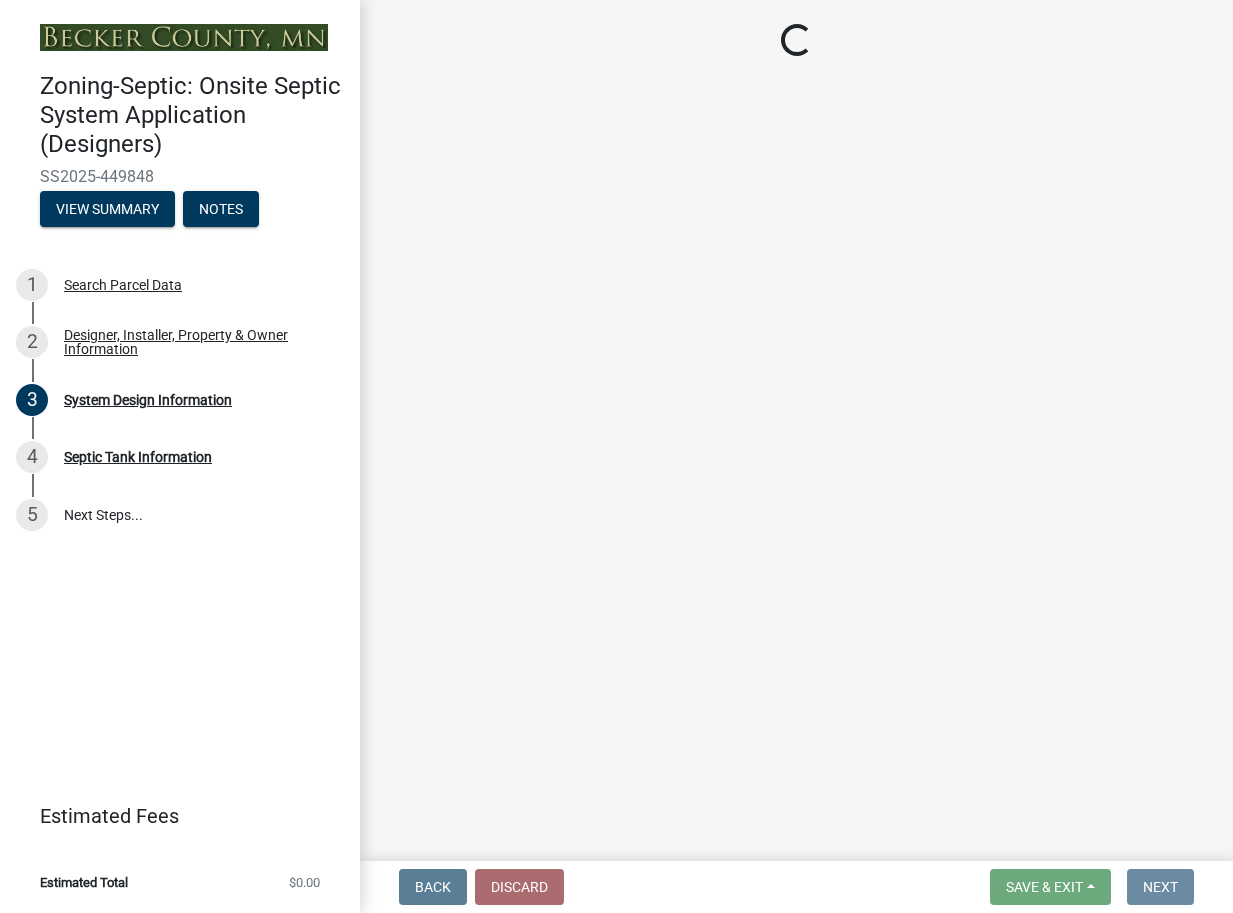 scroll, scrollTop: 0, scrollLeft: 0, axis: both 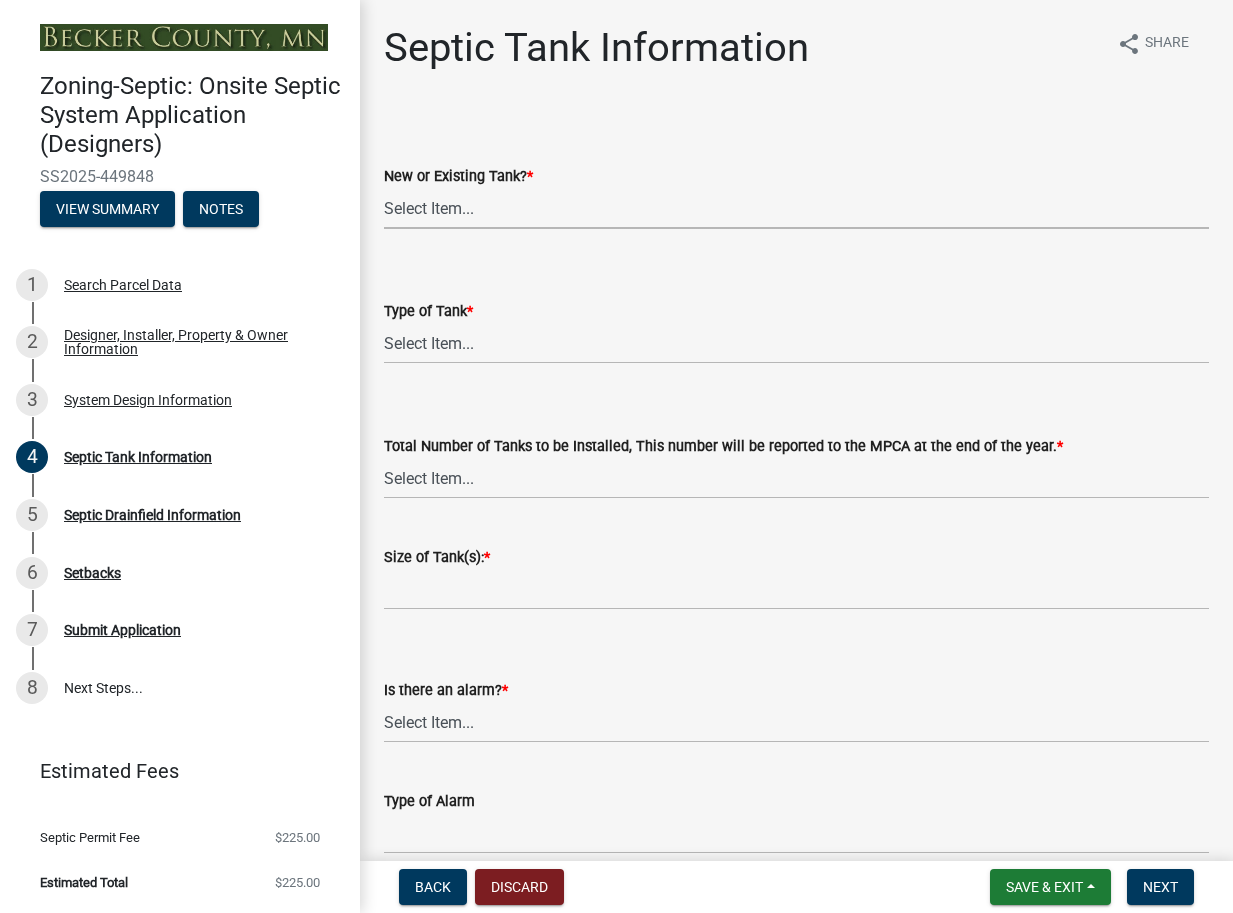 click on "Select Item...   New   Existing   Both -New and Existing Tank" at bounding box center (796, 208) 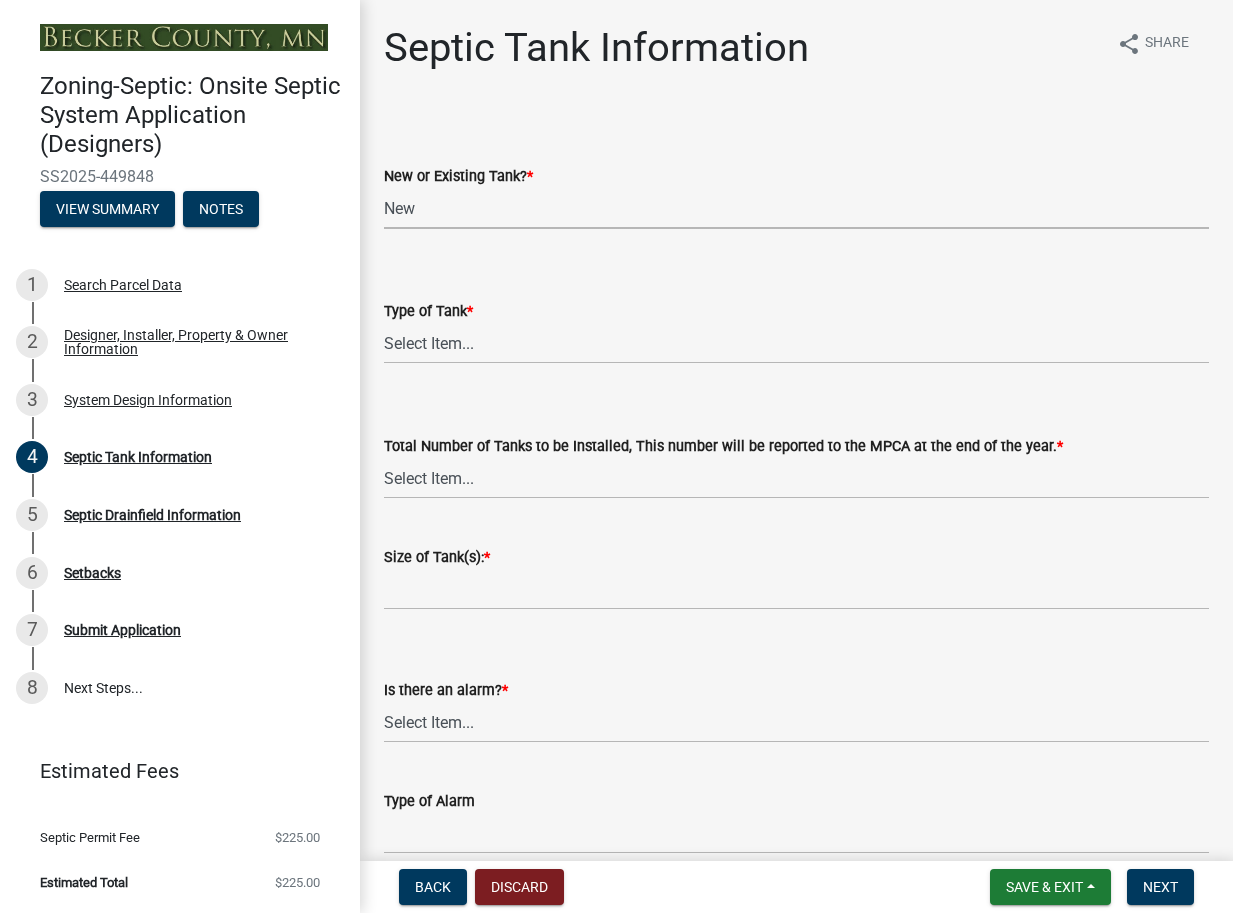 click on "Select Item...   New   Existing   Both -New and Existing Tank" at bounding box center (796, 208) 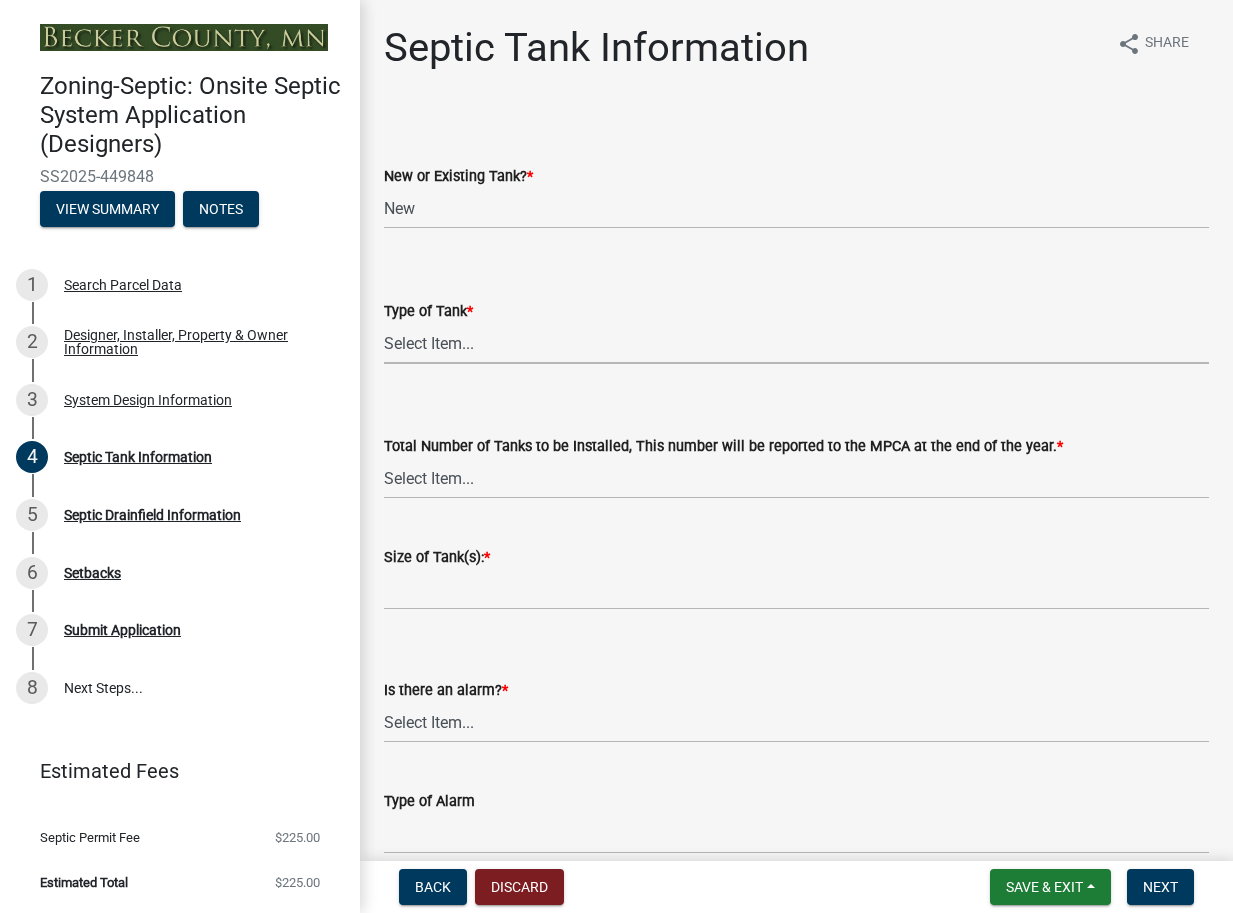 click on "Select Item...   Single Septic Tank   Compartmented Tank   Single Tank plus Compartmented Tank   Pit Privy   Holding Tank   Existing Tank   Existing Tank with New Additional Tank   Existing Tank with New Lift Station   Holding Tank with Privy" at bounding box center (796, 343) 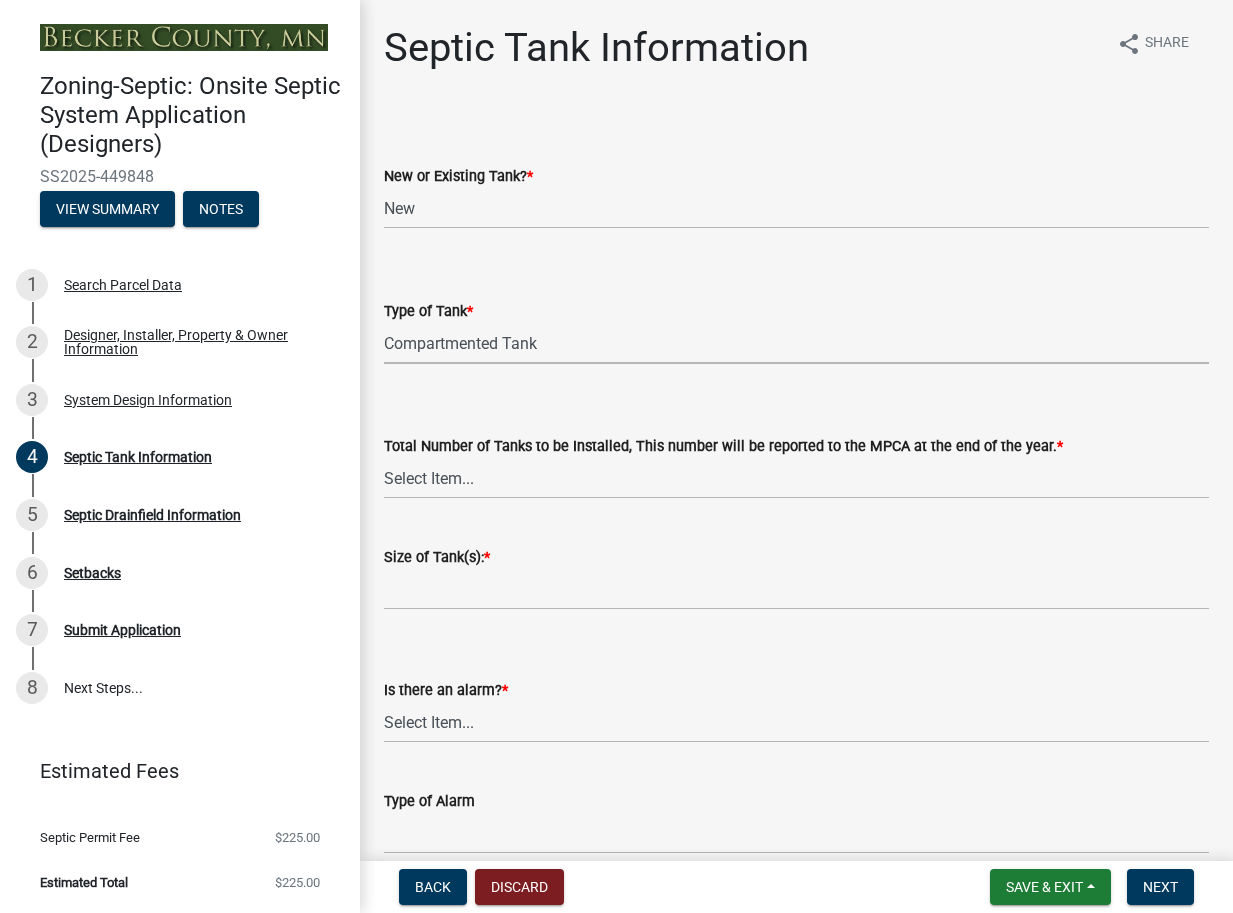 click on "Select Item...   Single Septic Tank   Compartmented Tank   Single Tank plus Compartmented Tank   Pit Privy   Holding Tank   Existing Tank   Existing Tank with New Additional Tank   Existing Tank with New Lift Station   Holding Tank with Privy" at bounding box center [796, 343] 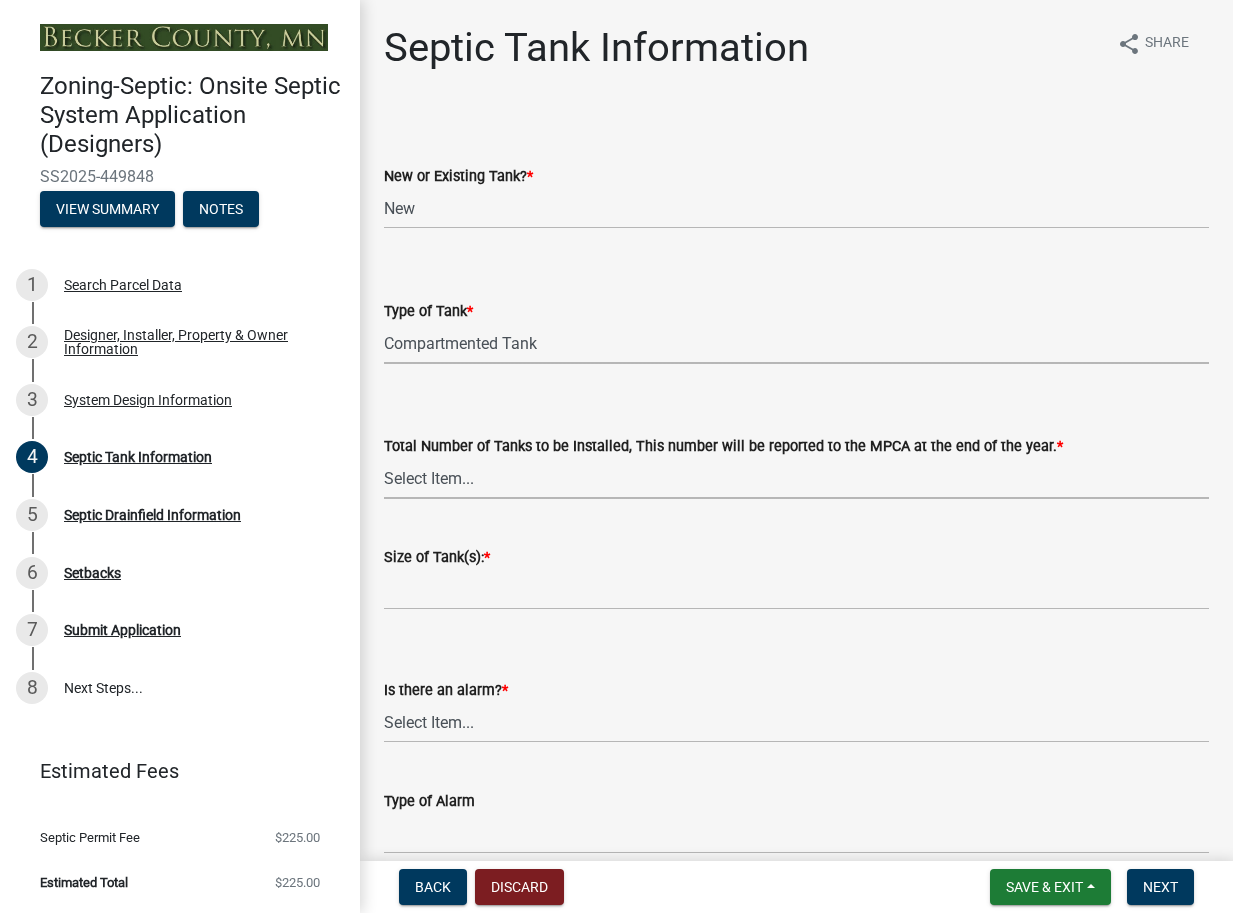 click on "Select Item...   0   1   2   3   4" at bounding box center (796, 478) 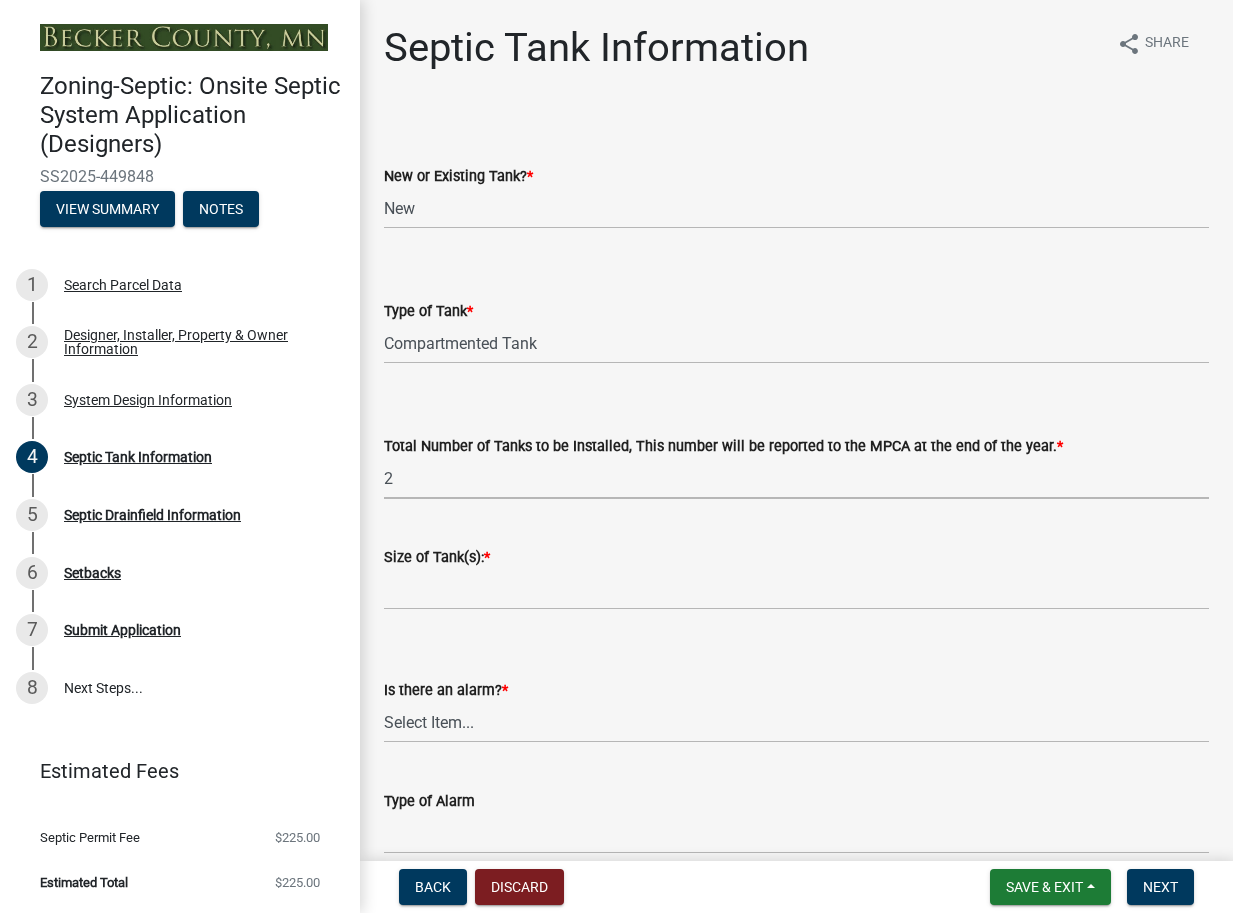 click on "Select Item...   0   1   2   3   4" at bounding box center [796, 478] 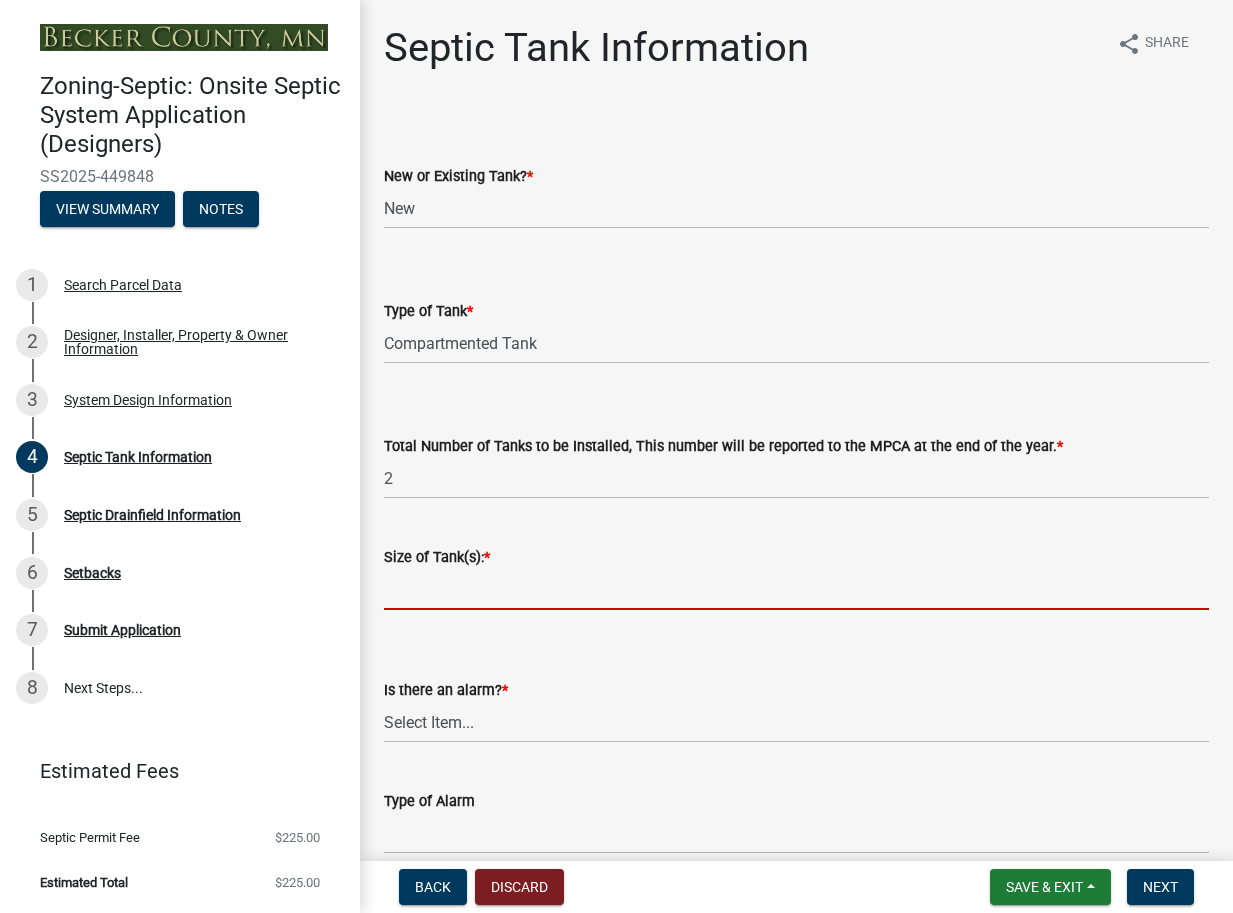 click on "Size of Tank(s):  *" at bounding box center (796, 589) 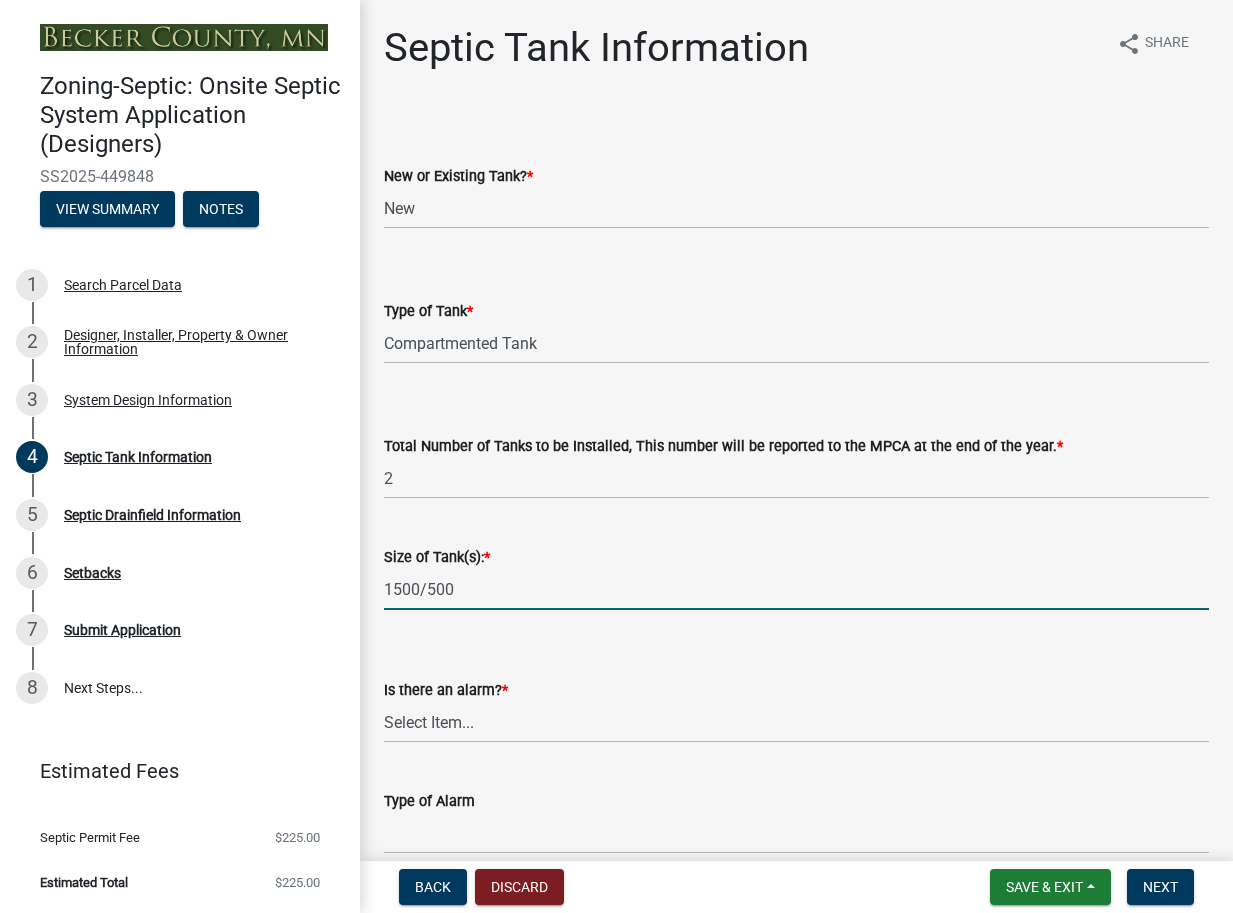 type on "1500/500" 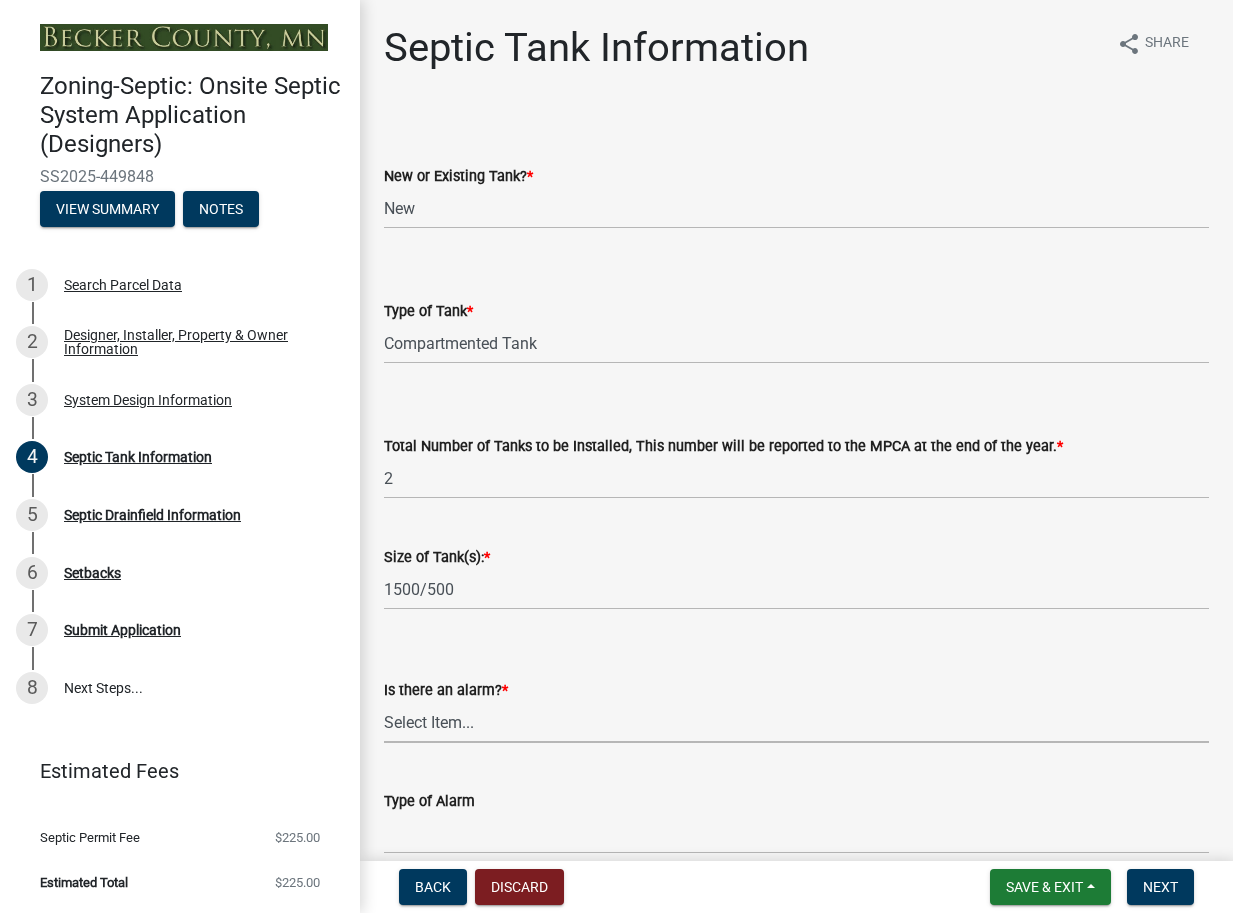 click on "Select Item...   Yes   No" at bounding box center [796, 722] 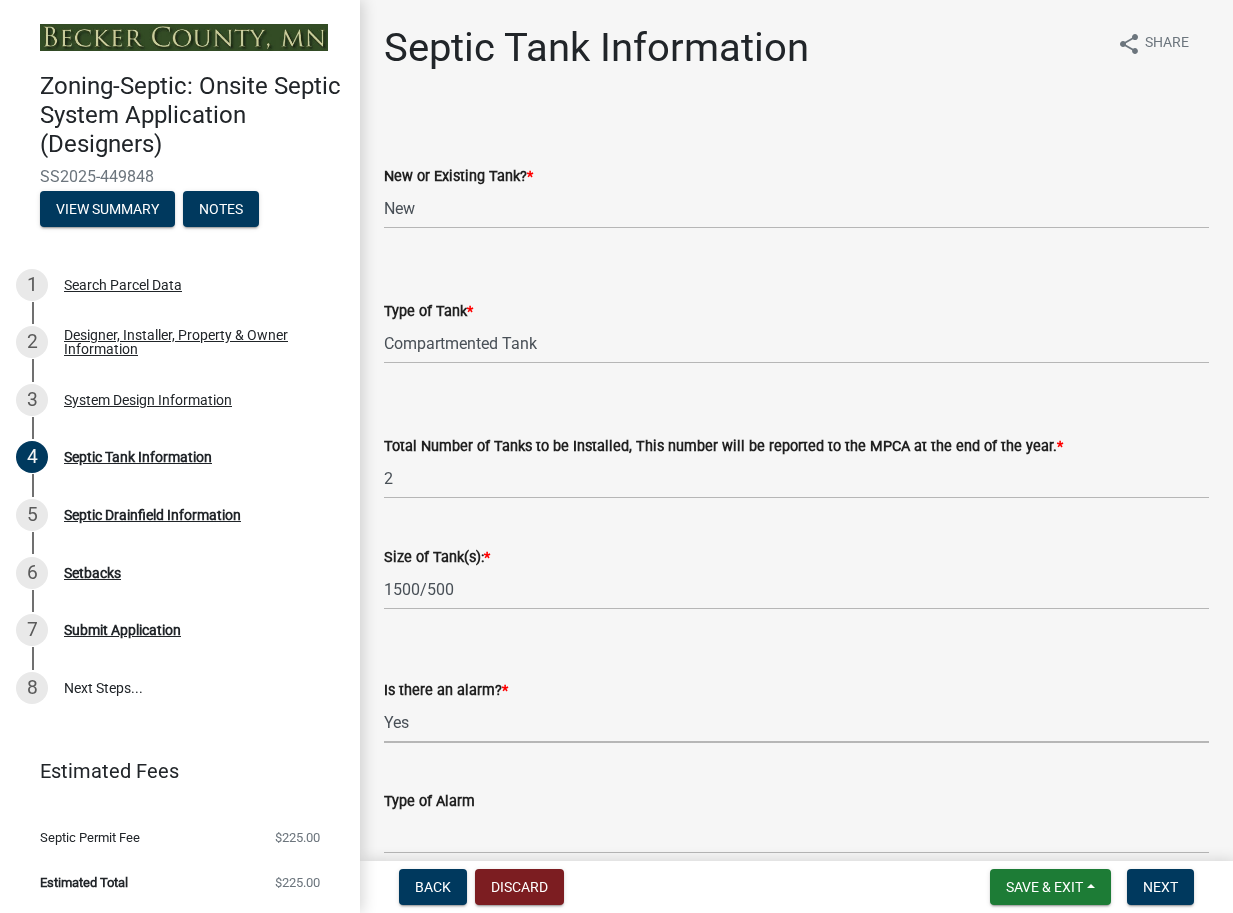 click on "Select Item...   Yes   No" at bounding box center (796, 722) 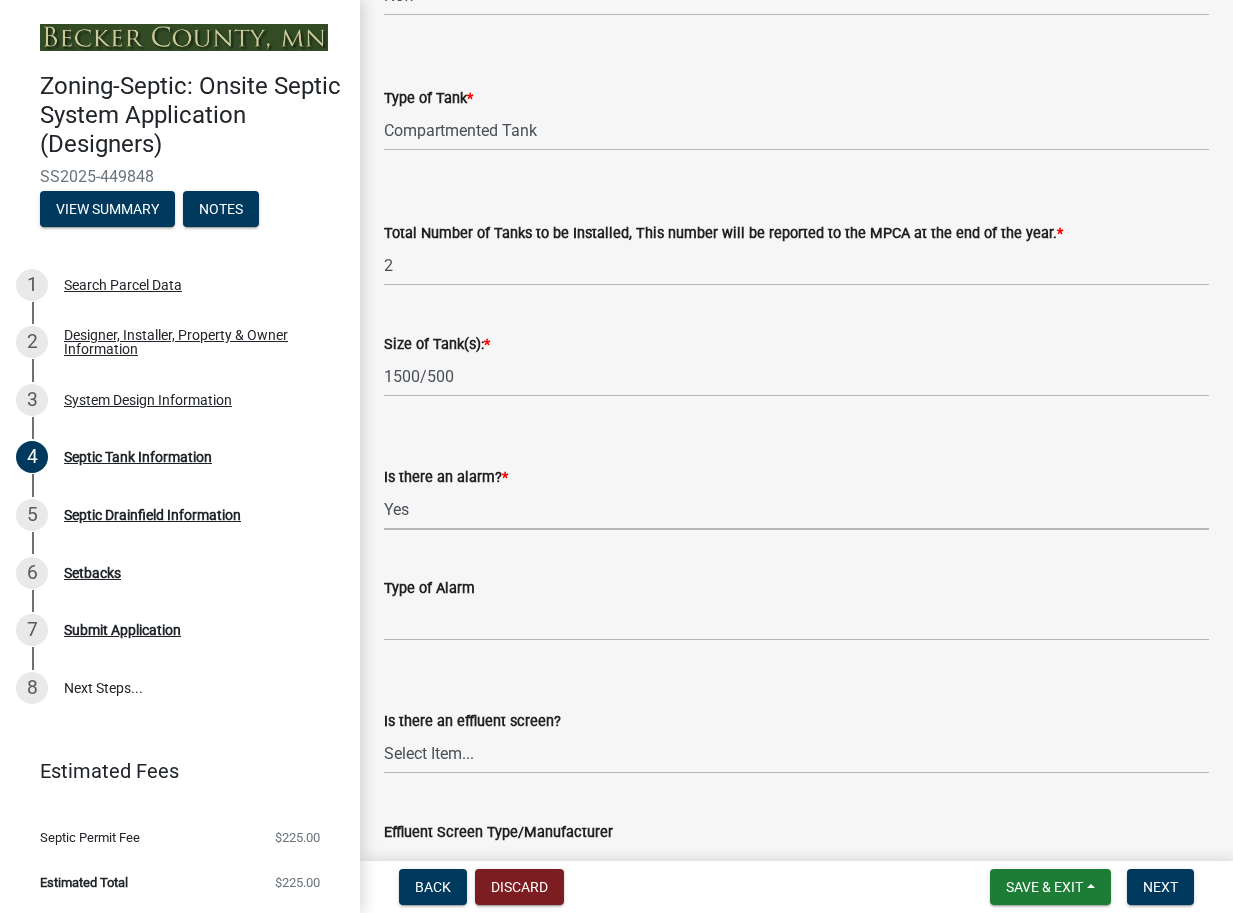 scroll, scrollTop: 213, scrollLeft: 0, axis: vertical 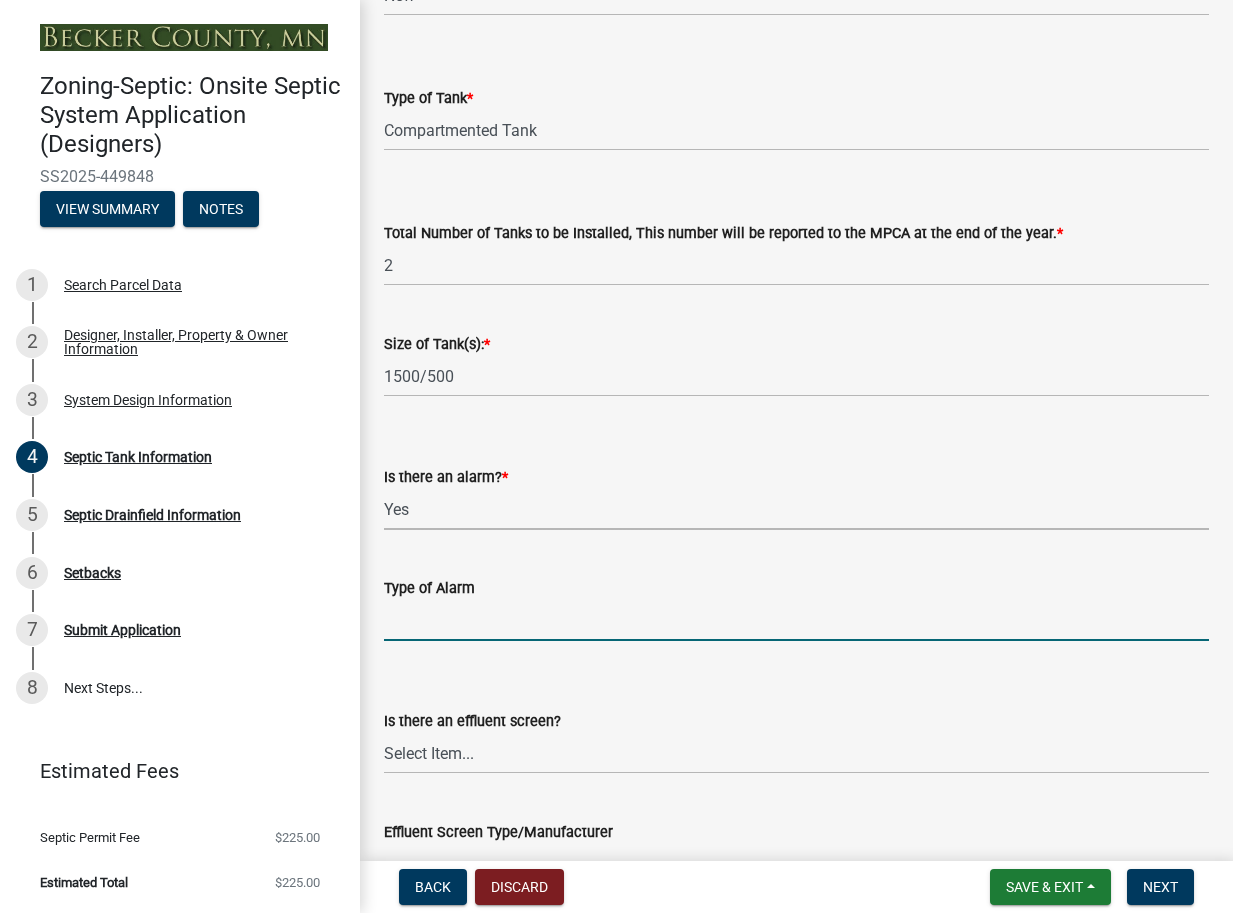 click on "Type of Alarm" at bounding box center [796, 620] 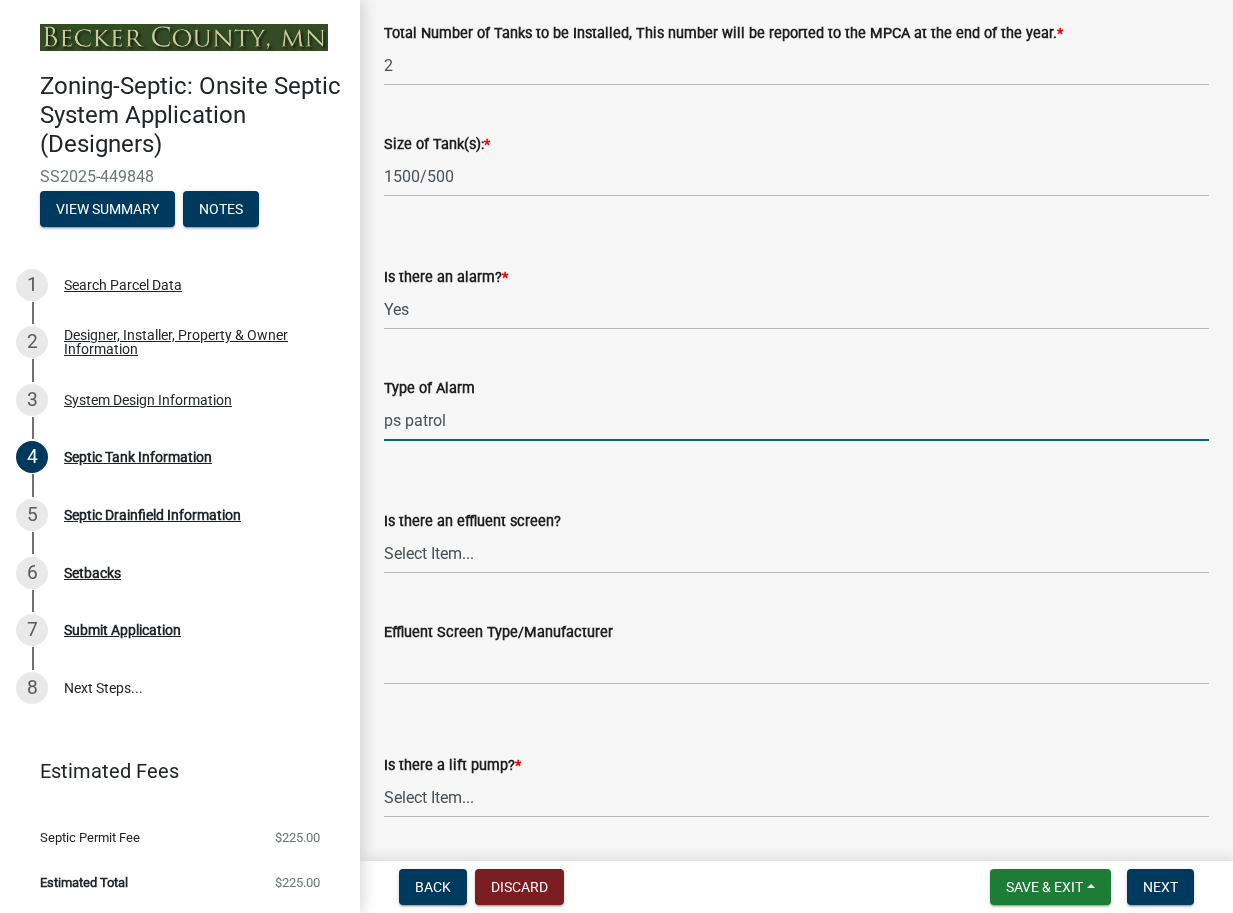 scroll, scrollTop: 426, scrollLeft: 0, axis: vertical 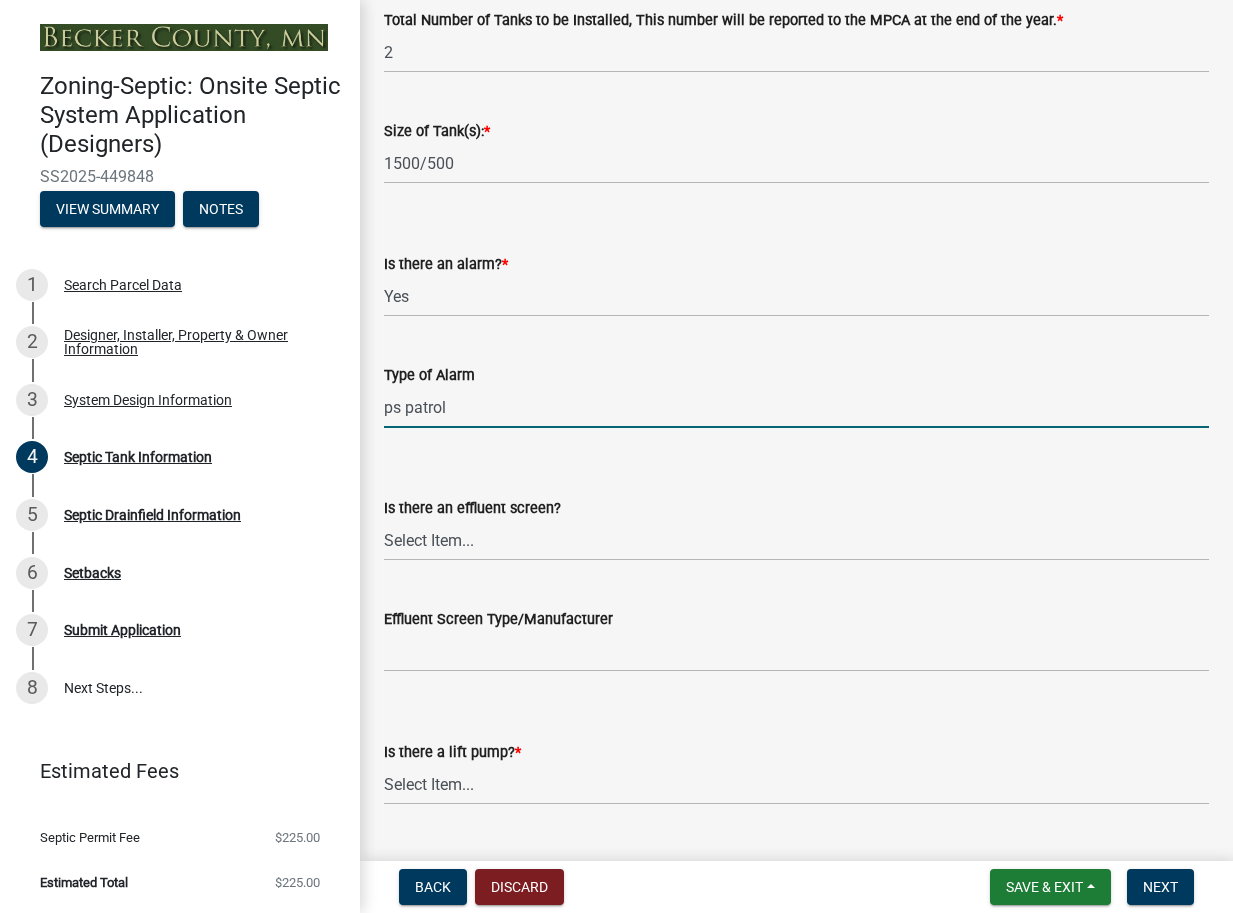 type on "ps patrol" 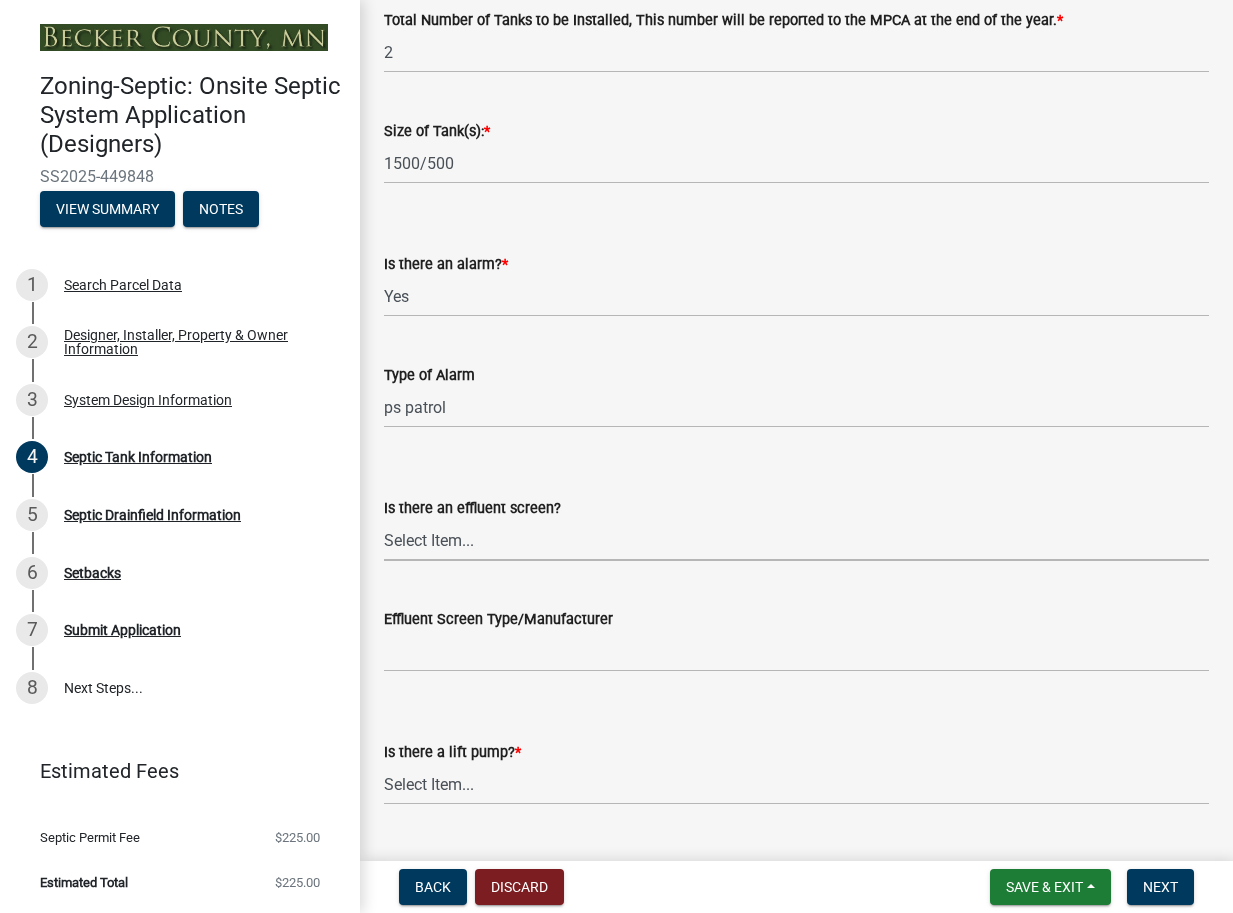 click on "Select Item...   Yes   No" at bounding box center (796, 540) 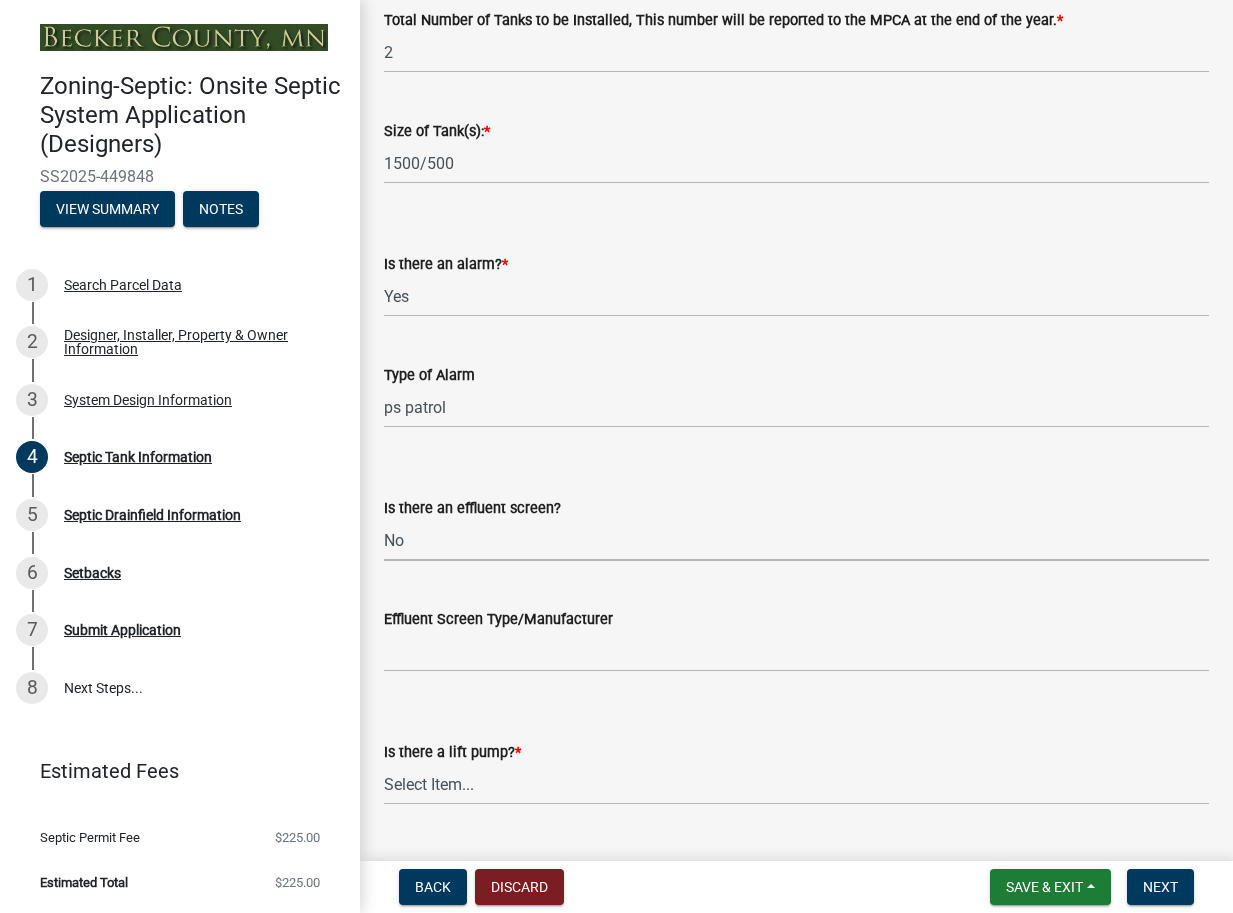 click on "Select Item...   Yes   No" at bounding box center [796, 540] 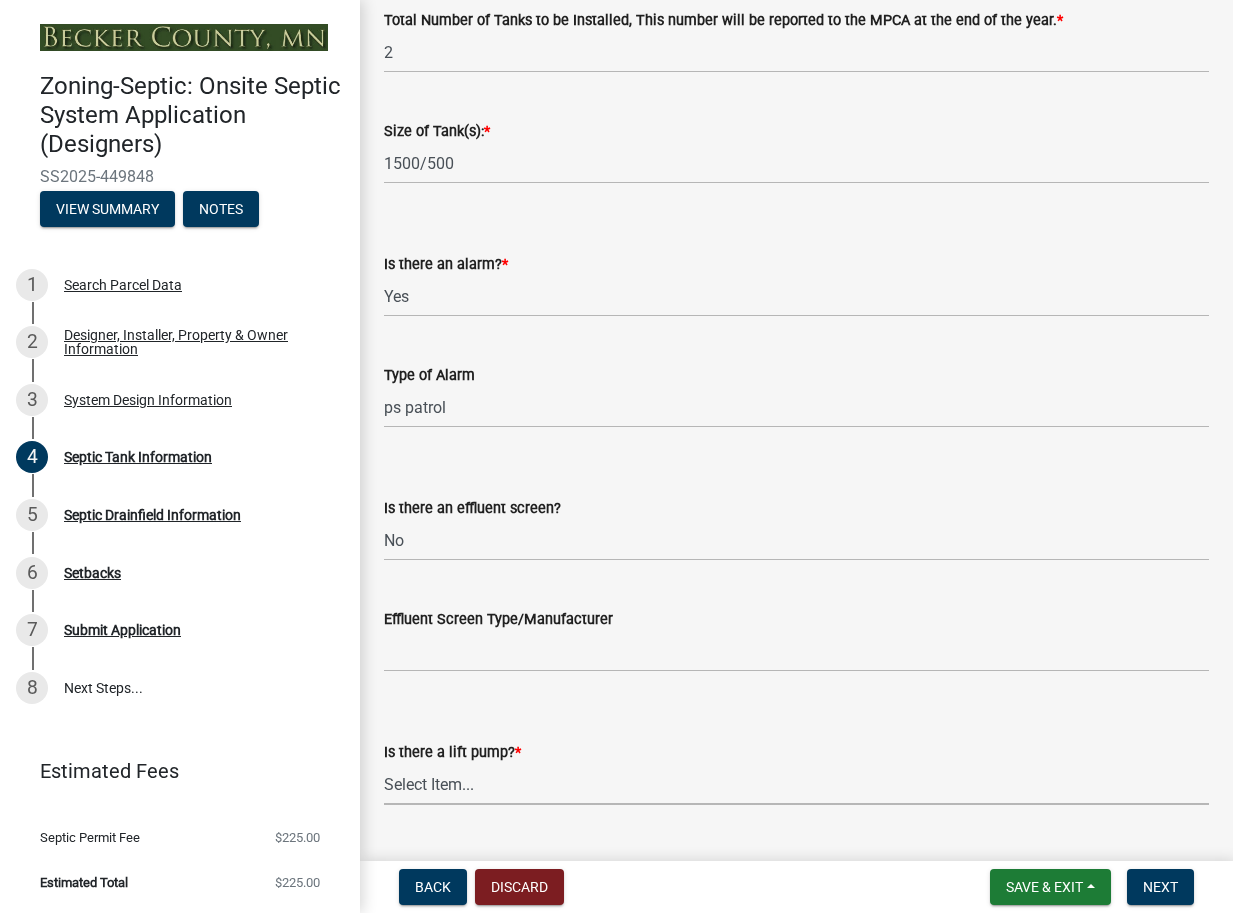 click on "Select Item...   Yes   No" at bounding box center [796, 784] 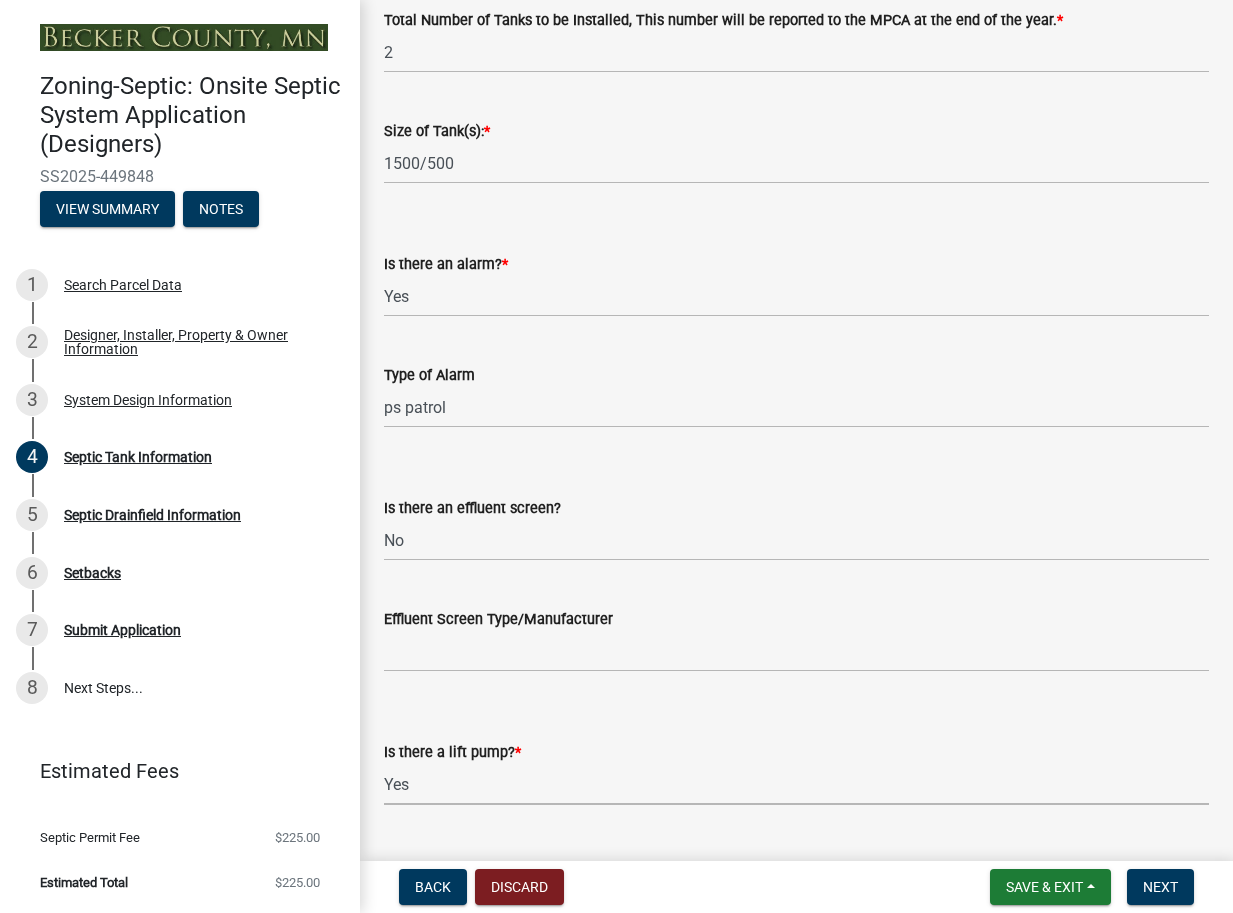 click on "Select Item...   Yes   No" at bounding box center [796, 784] 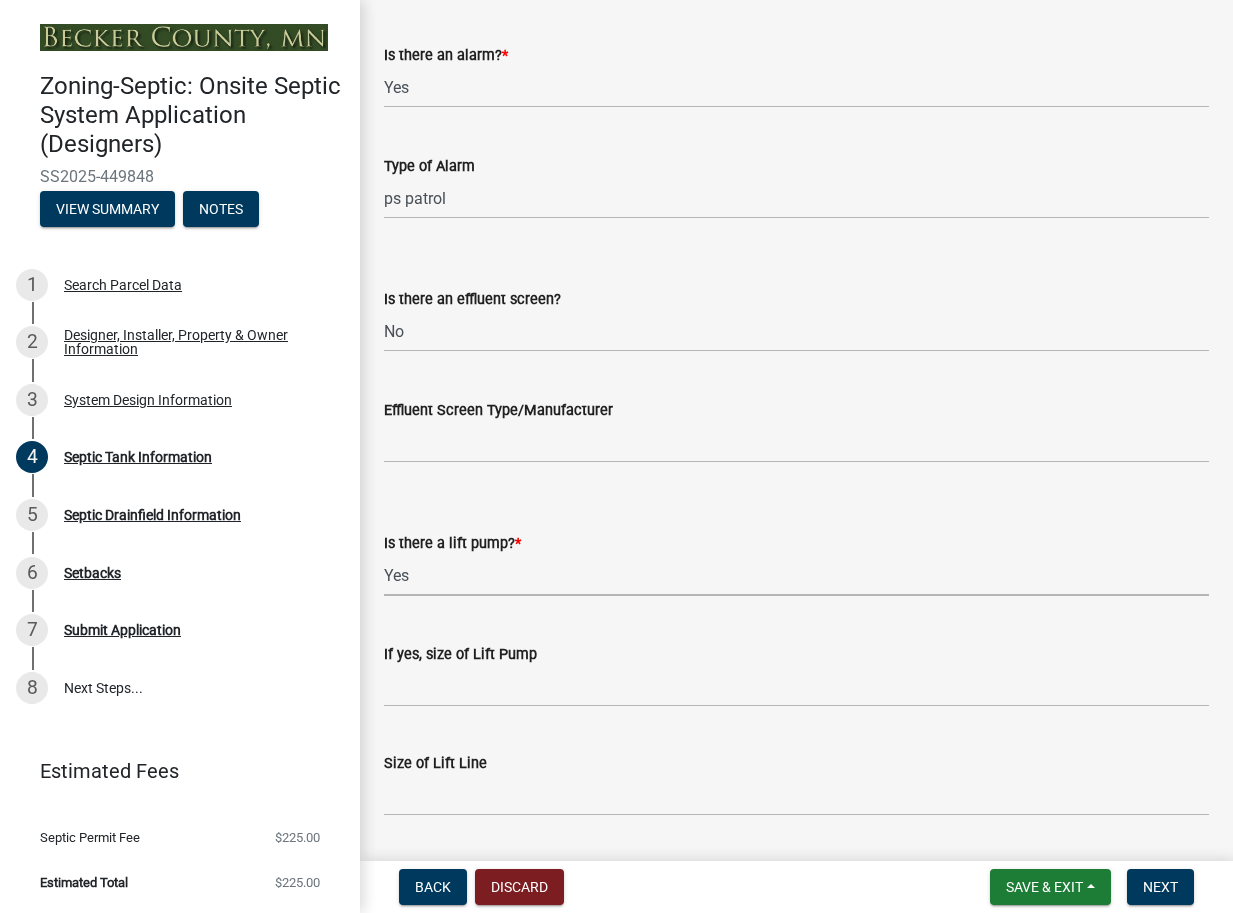 scroll, scrollTop: 639, scrollLeft: 0, axis: vertical 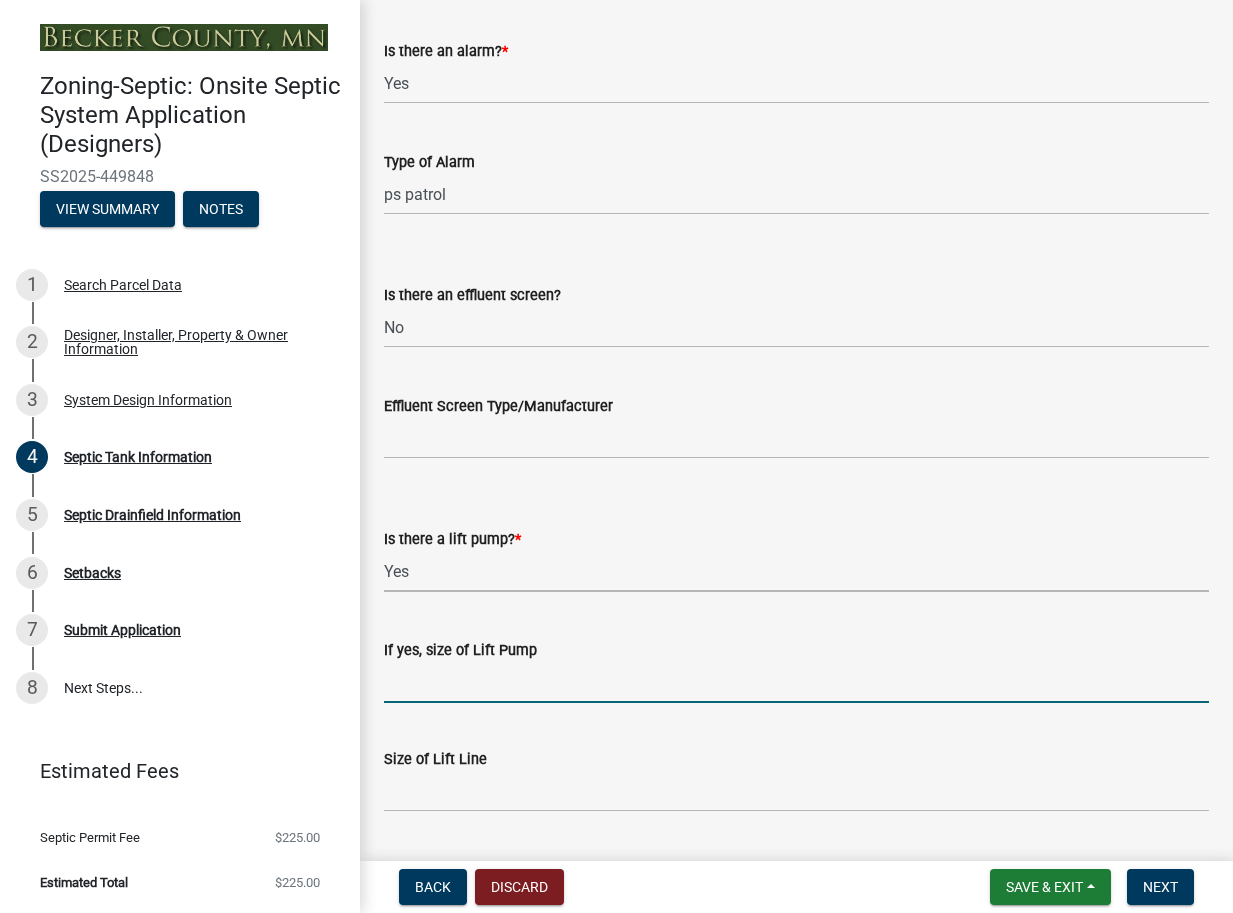 click on "If yes, size of Lift Pump" at bounding box center [796, 682] 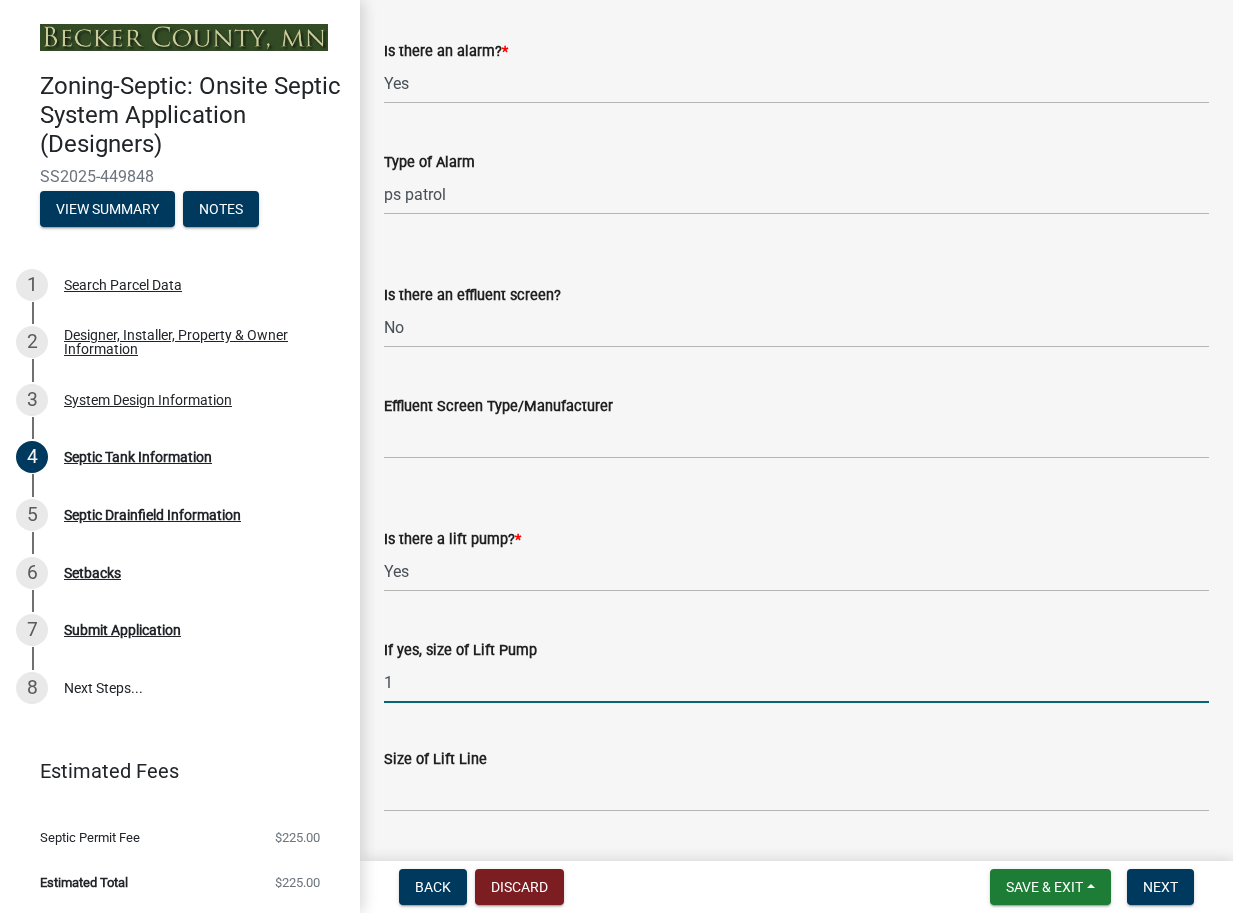 scroll, scrollTop: 639, scrollLeft: 0, axis: vertical 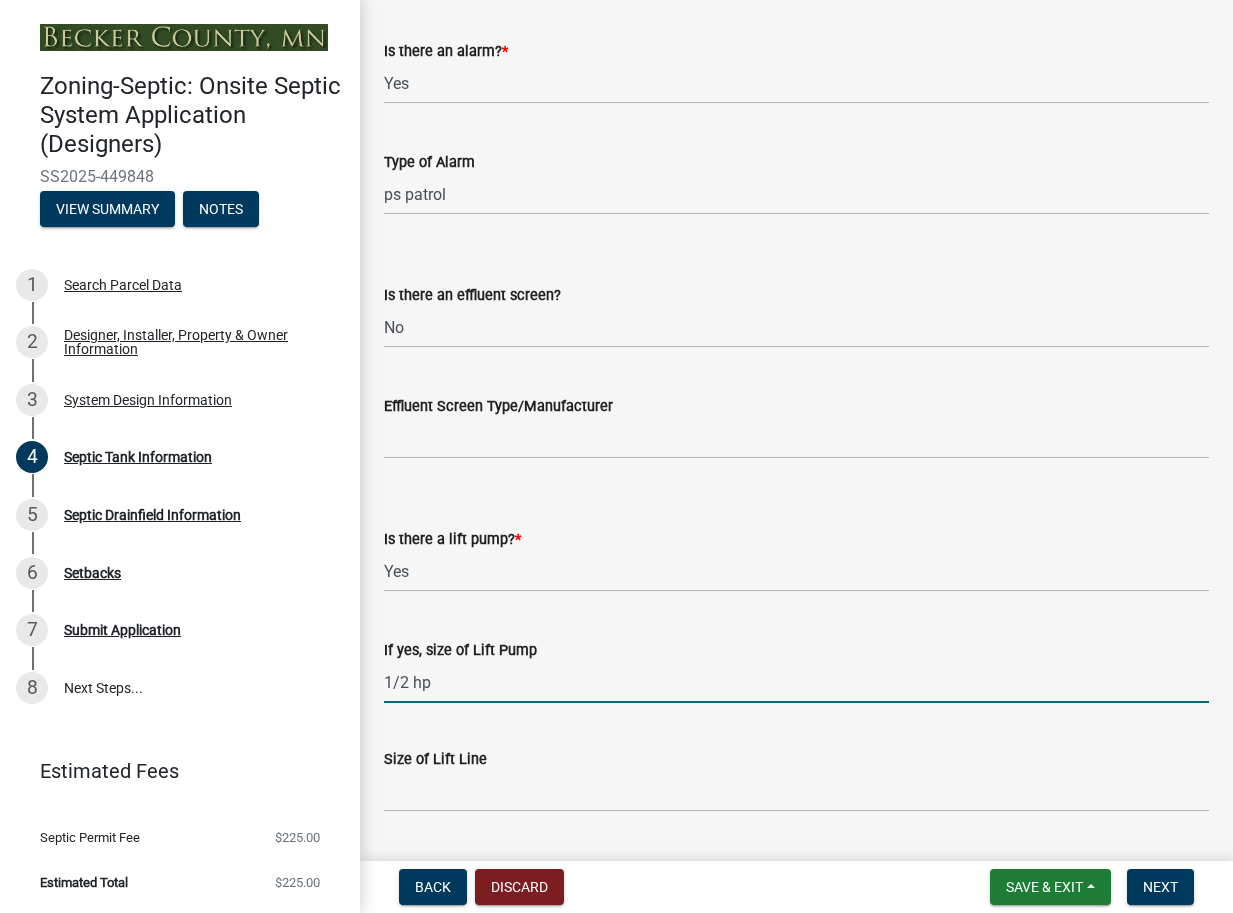 type on "1/2 hp" 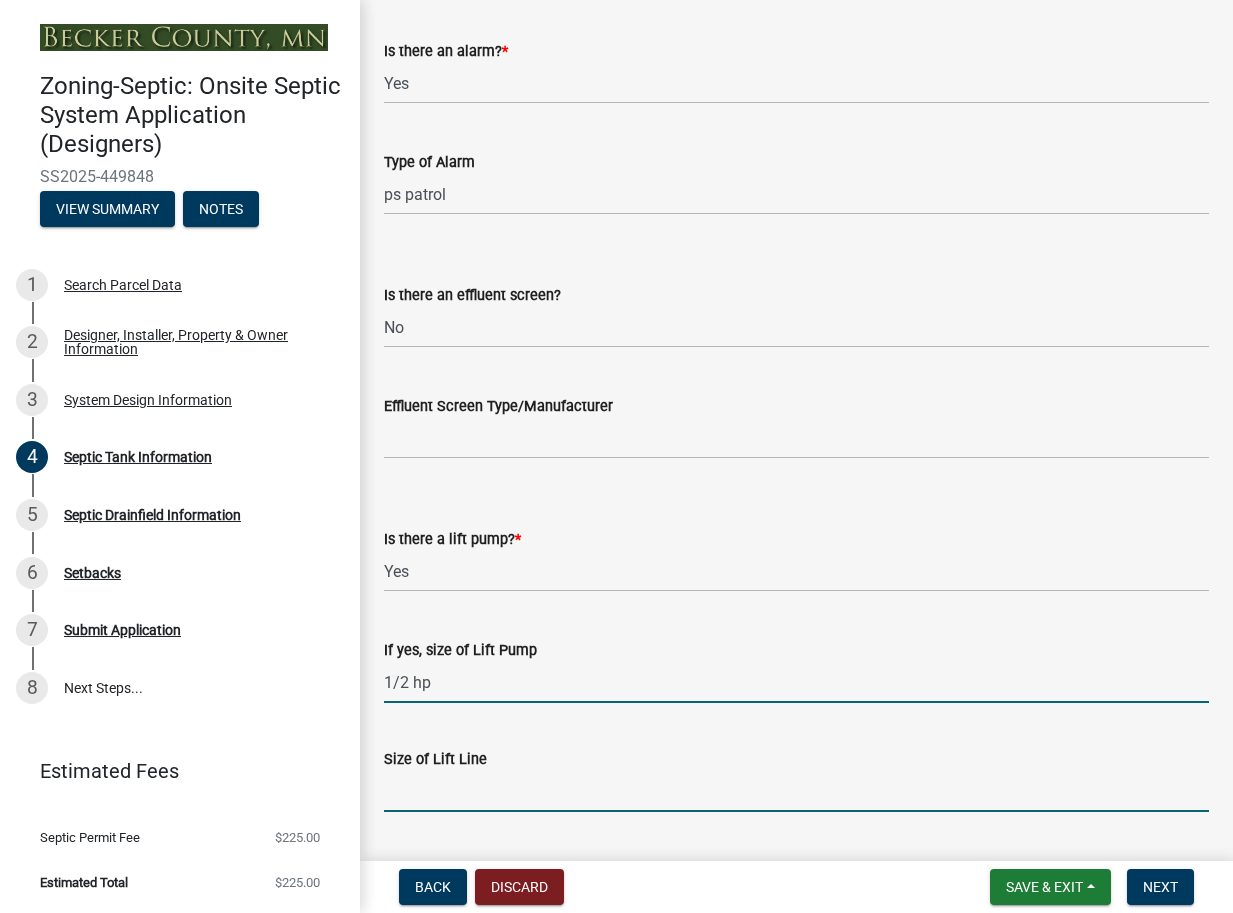 click on "Size of Lift Line" at bounding box center (796, 791) 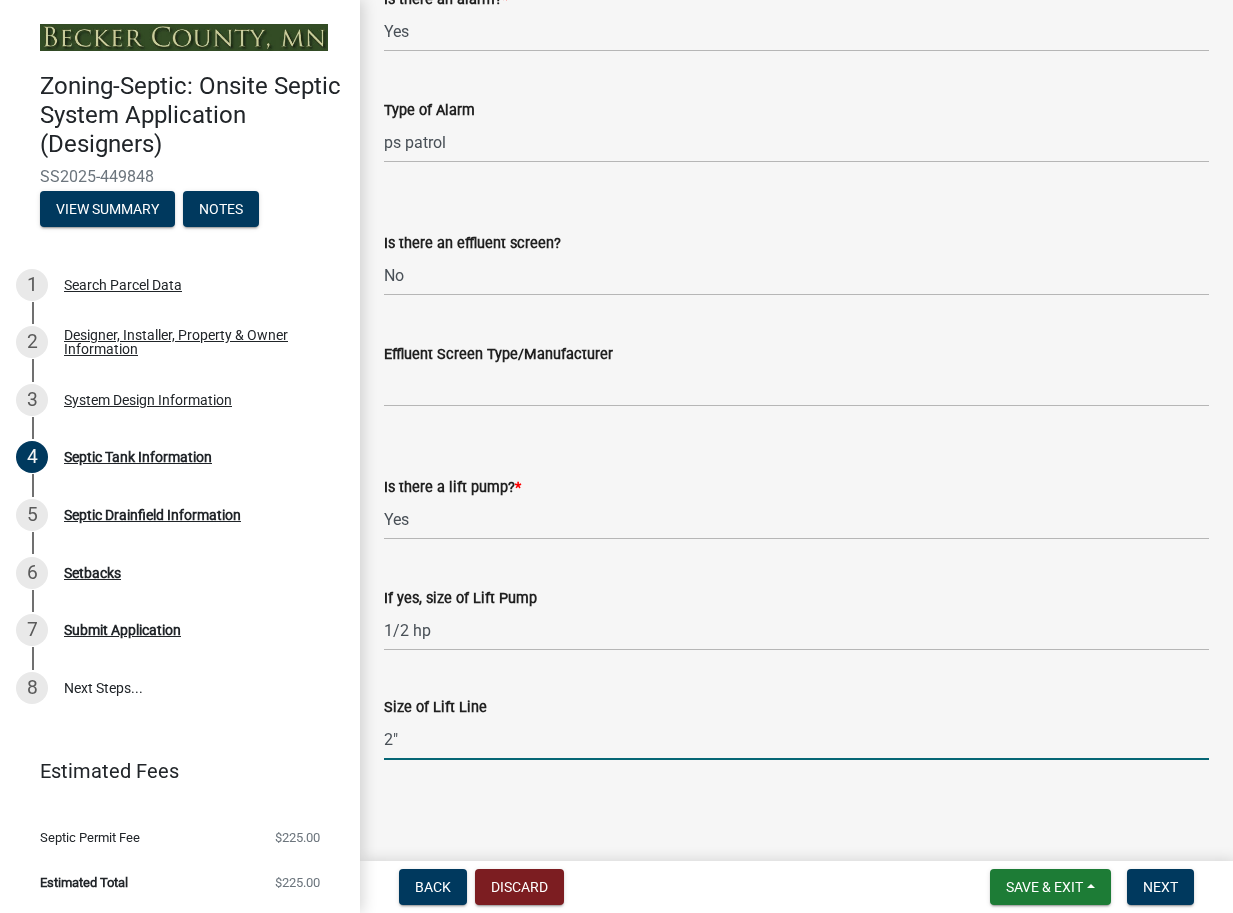 scroll, scrollTop: 692, scrollLeft: 0, axis: vertical 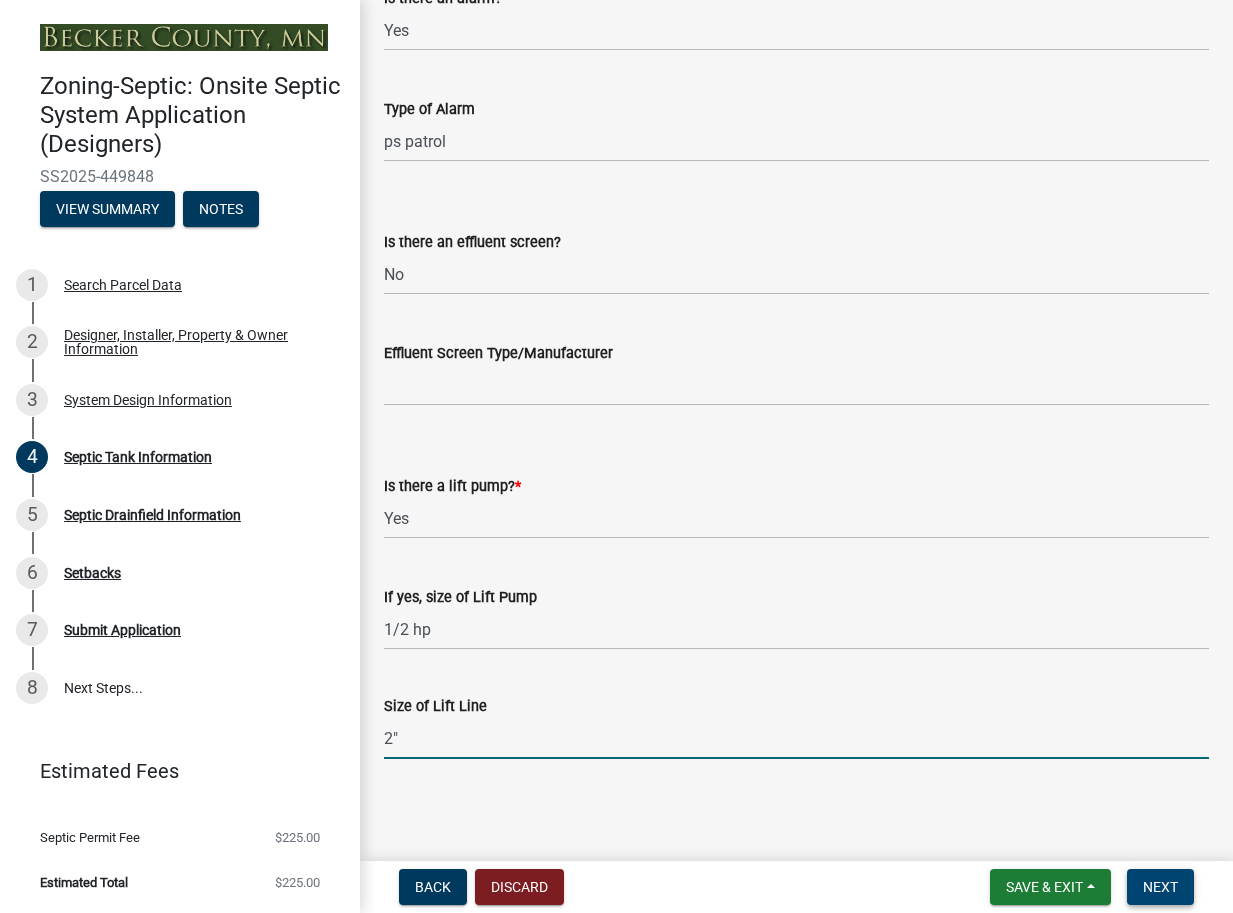 type on "2"" 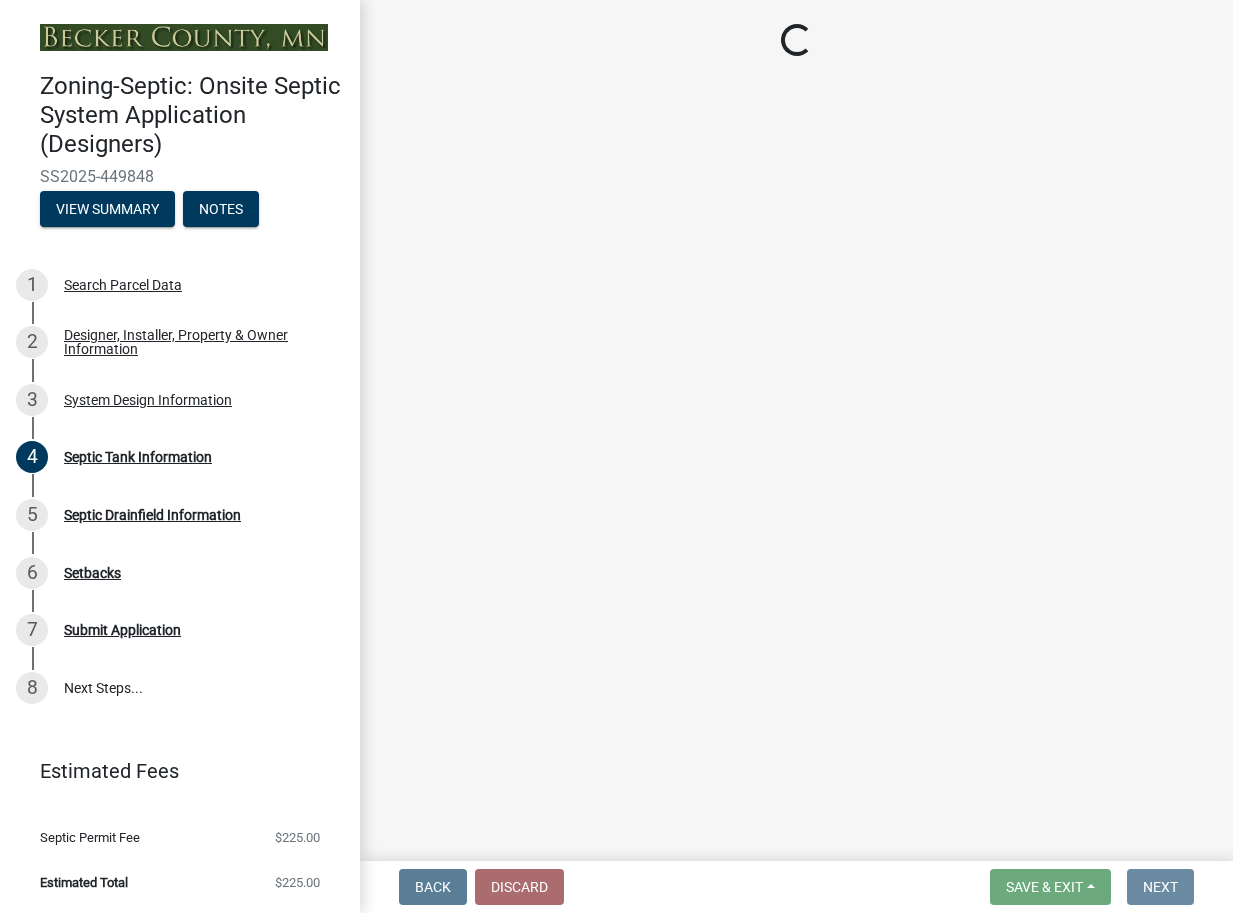 scroll, scrollTop: 0, scrollLeft: 0, axis: both 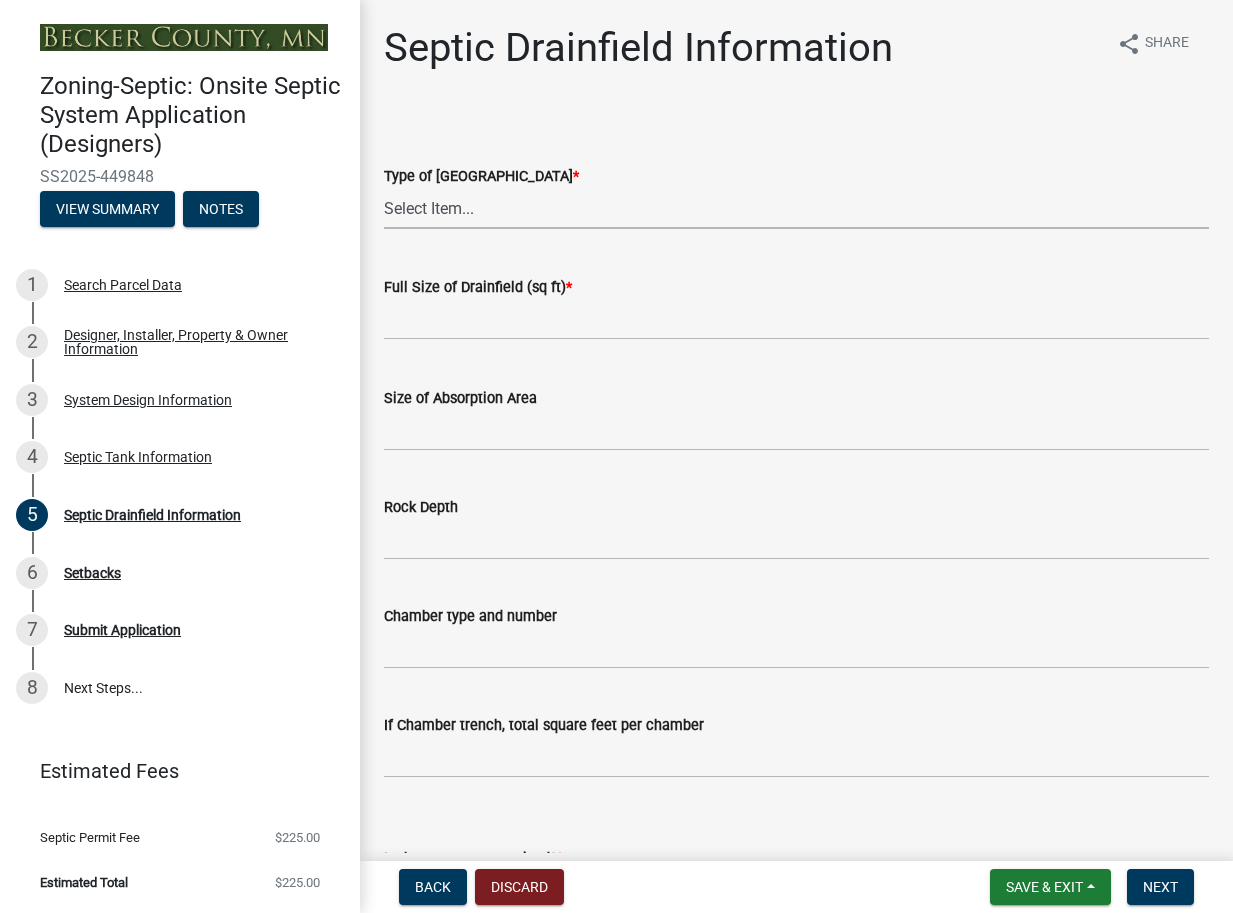 click on "Select Item...   Chamber Trench   Rock Trench   Gravelless   Mound   Pressure Bed   Seepage Bed   At-Grade   Alternative / Performance" at bounding box center (796, 208) 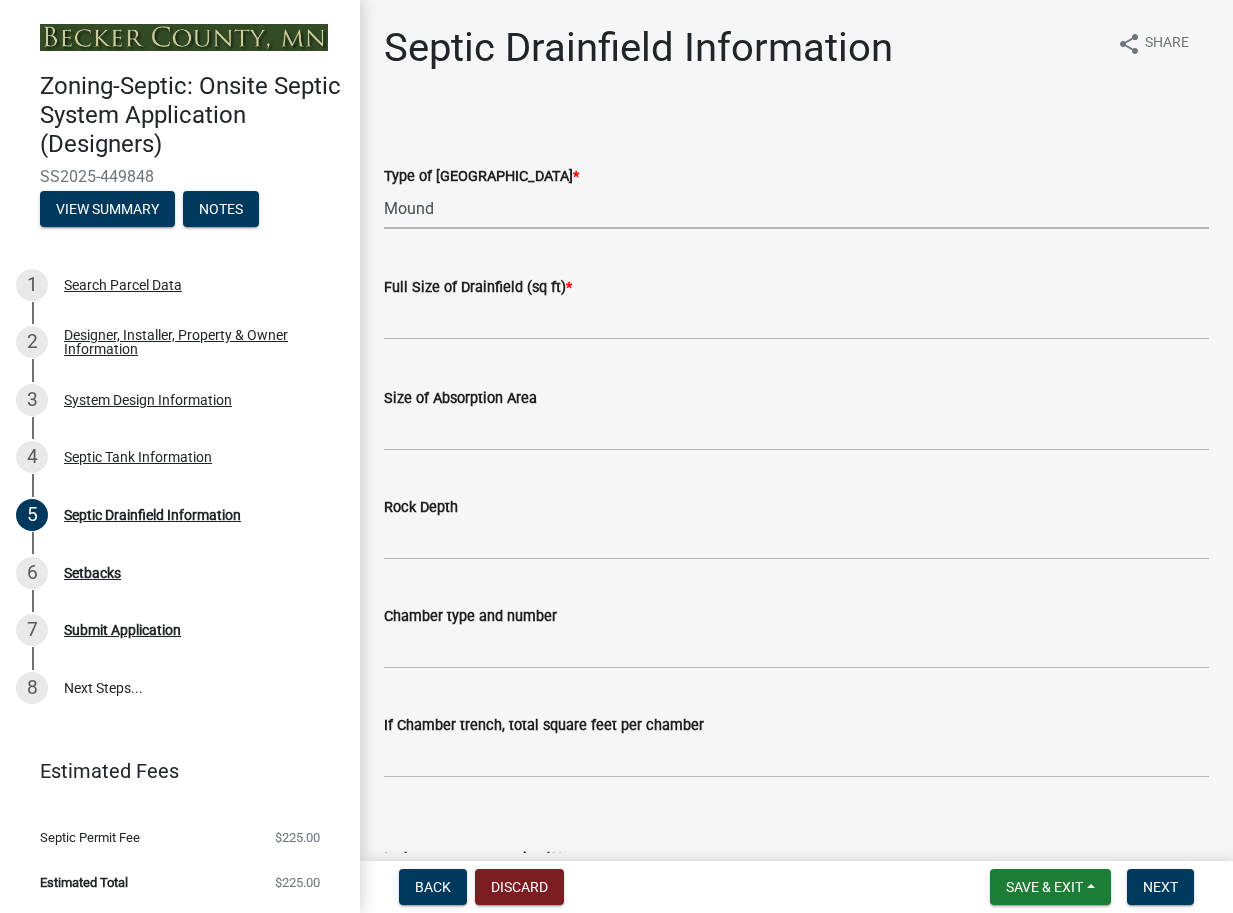 click on "Select Item...   Chamber Trench   Rock Trench   Gravelless   Mound   Pressure Bed   Seepage Bed   At-Grade   Alternative / Performance" at bounding box center (796, 208) 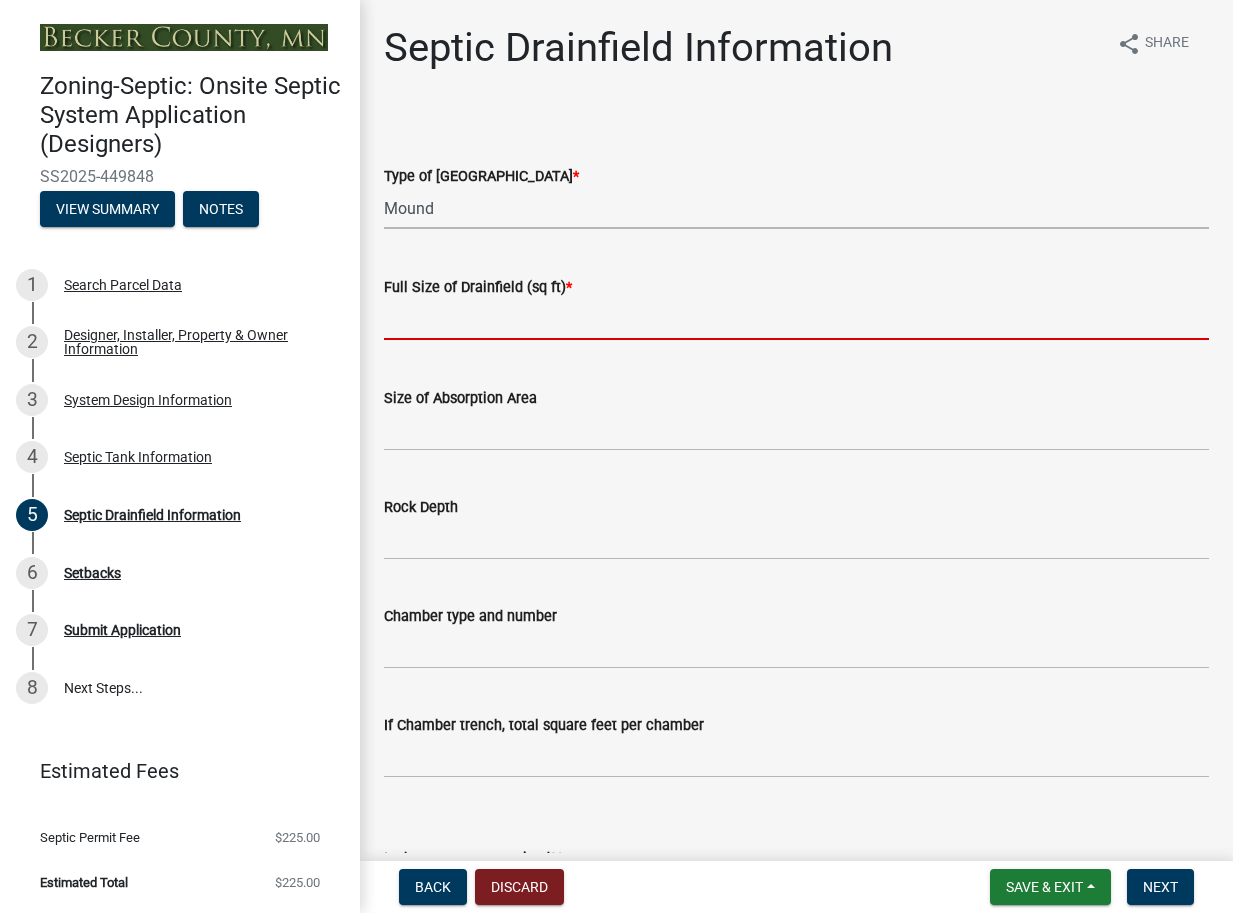 click 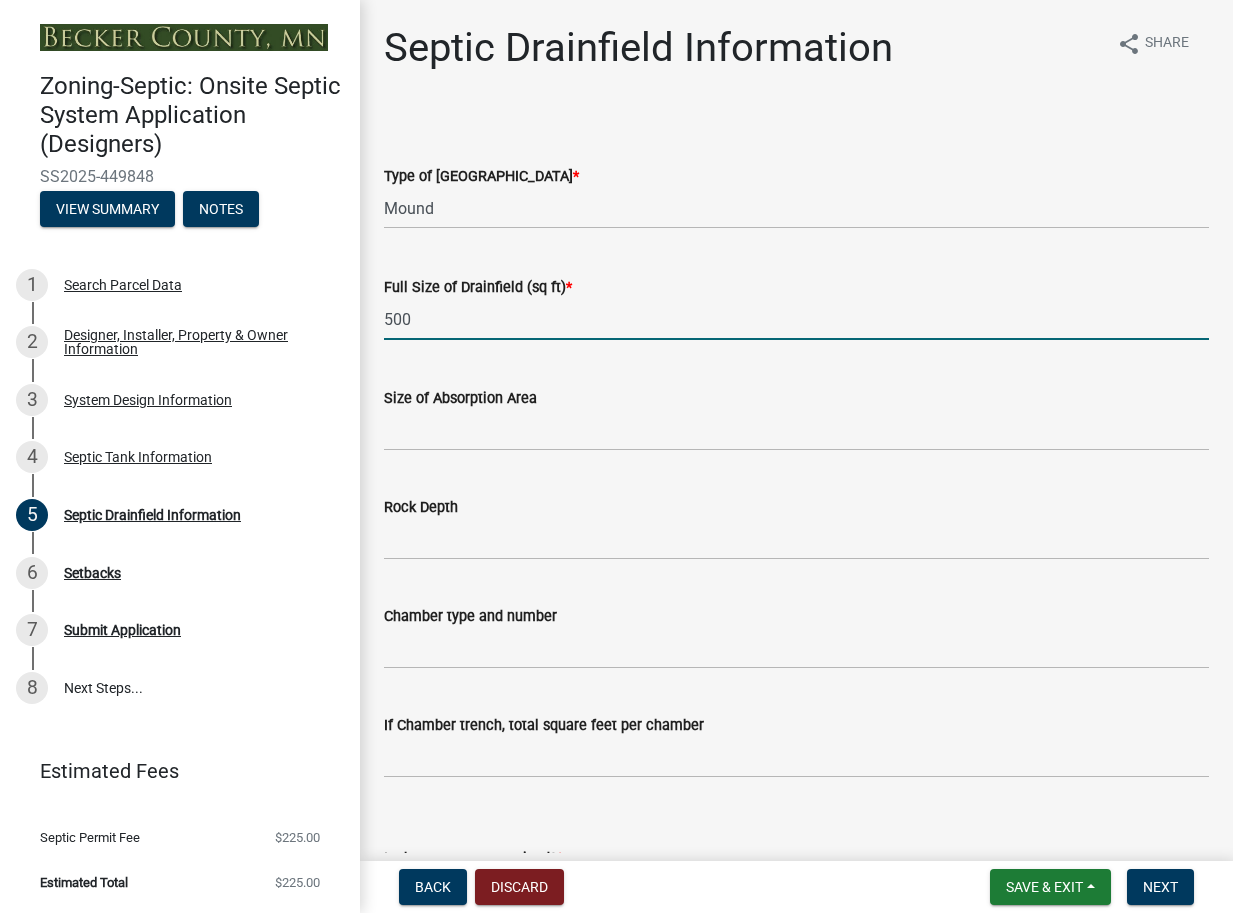 type on "500" 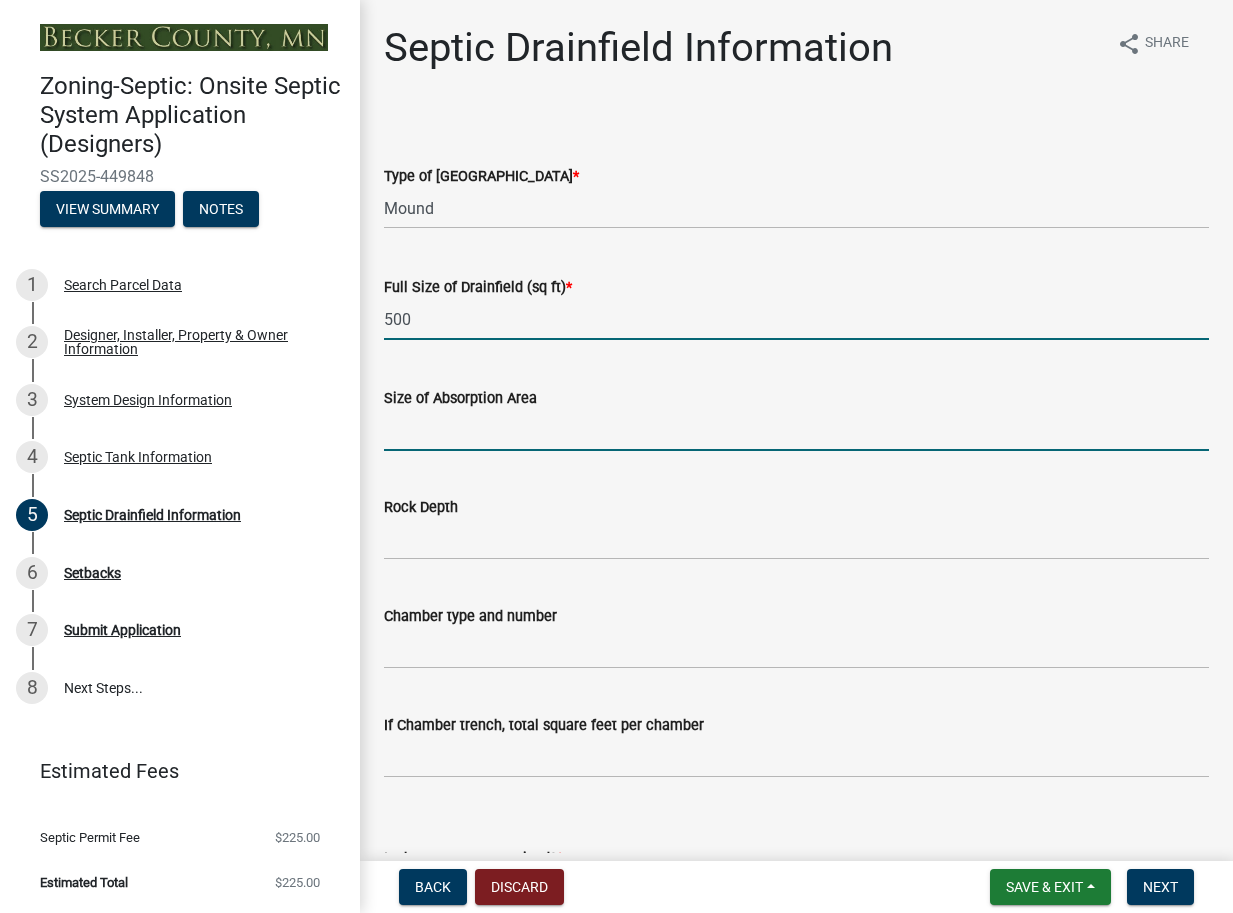click on "Size of Absorption Area" at bounding box center [796, 430] 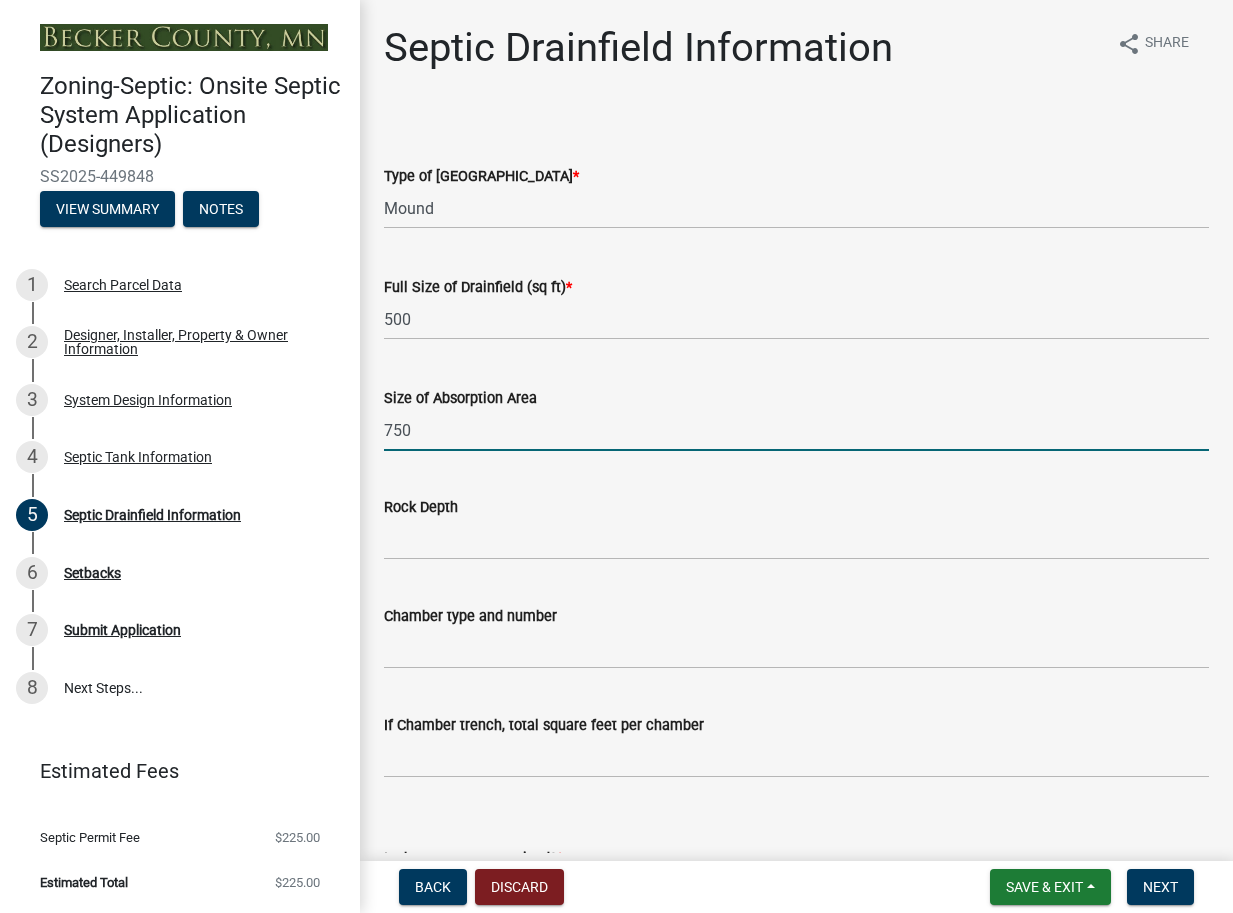 type on "750" 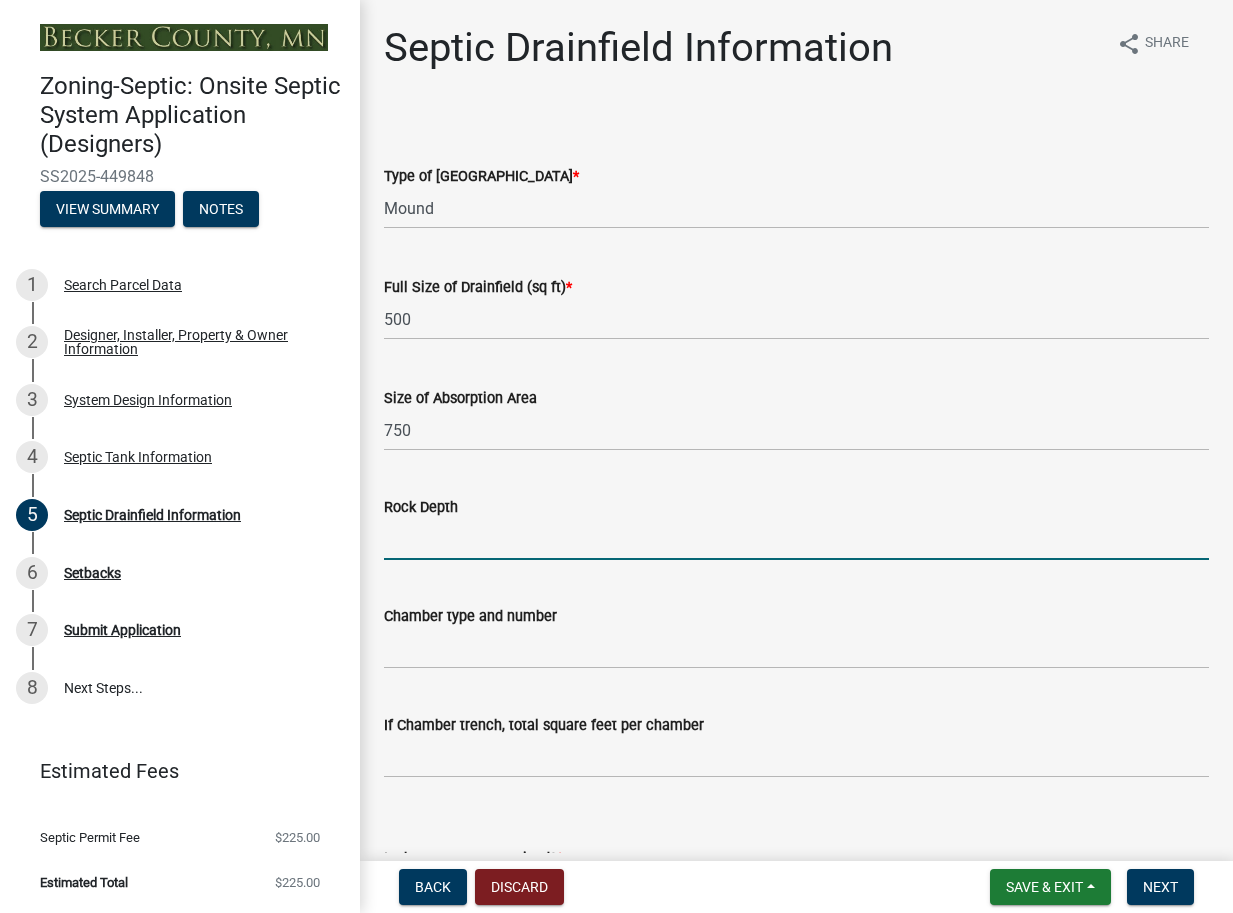 click on "Rock Depth" at bounding box center (796, 539) 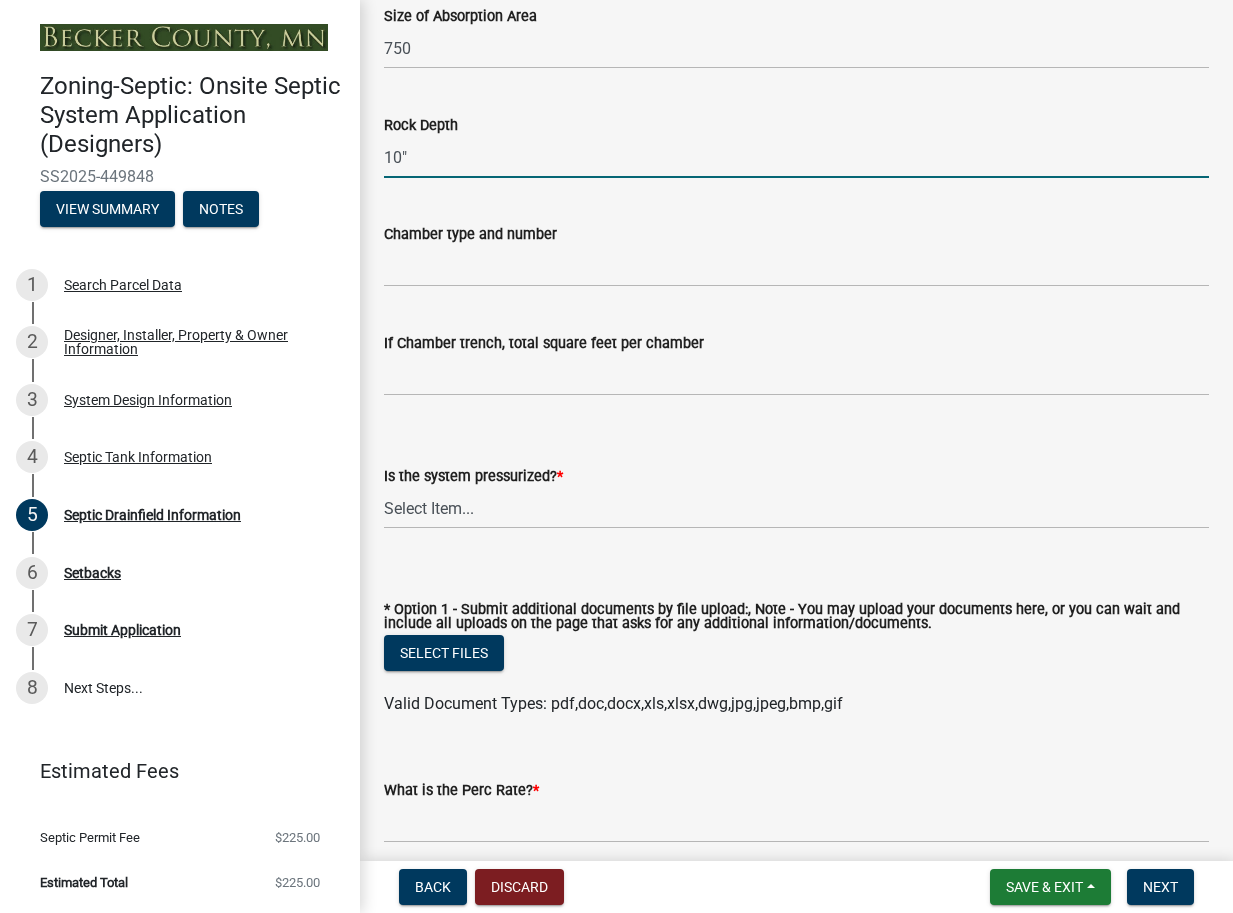 scroll, scrollTop: 426, scrollLeft: 0, axis: vertical 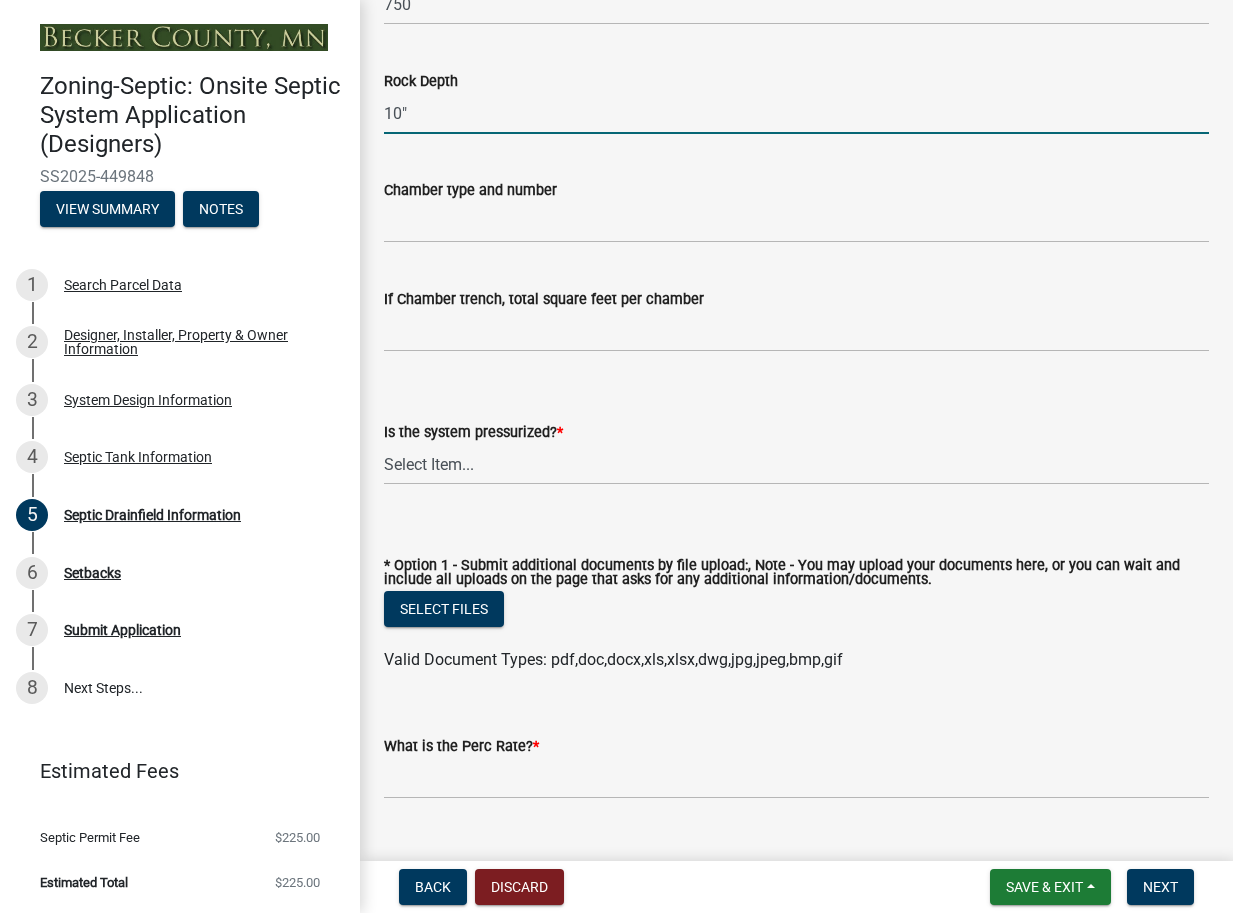 type on "10"" 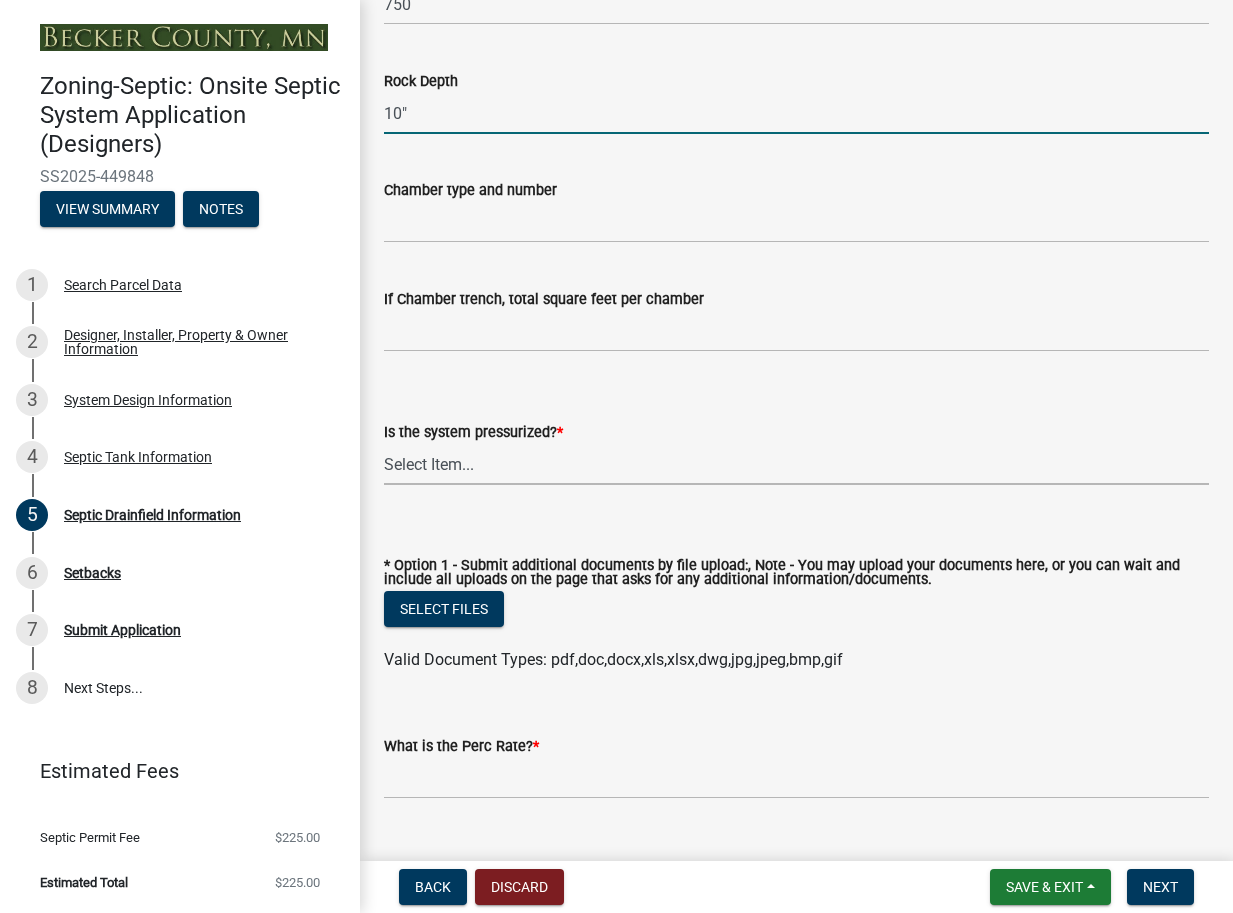 scroll, scrollTop: 427, scrollLeft: 0, axis: vertical 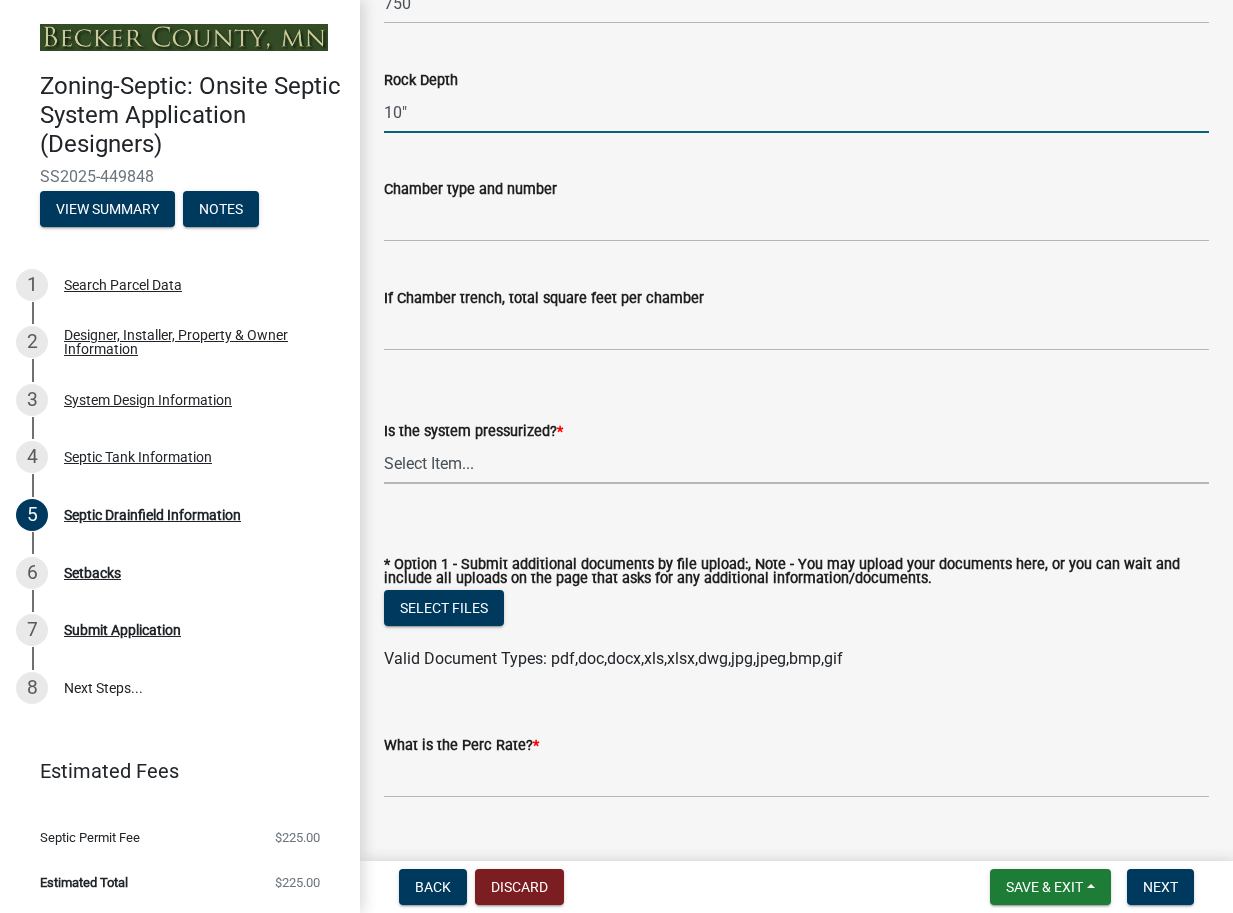 click on "Select Item...   Yes   No" at bounding box center (796, 463) 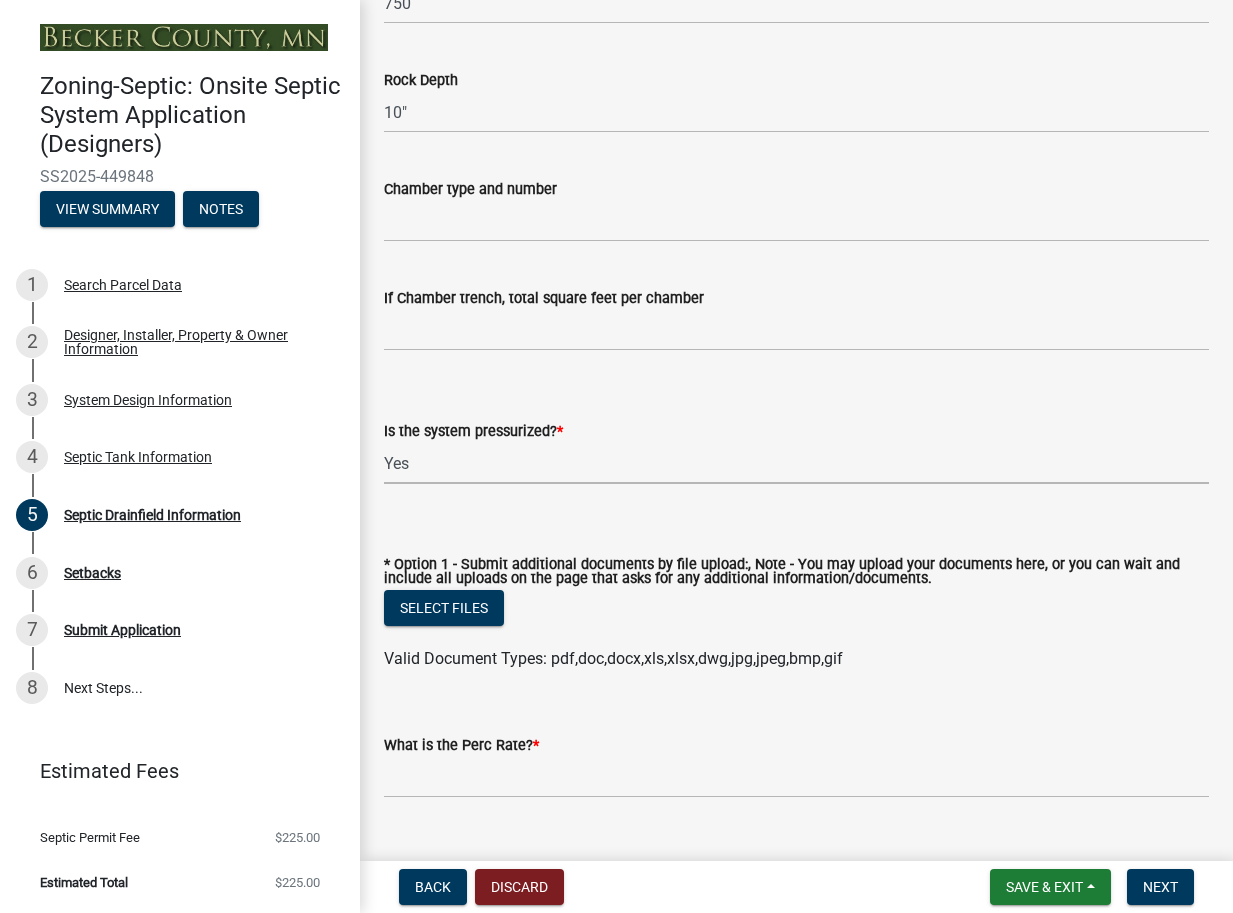 click on "Select Item...   Yes   No" at bounding box center [796, 463] 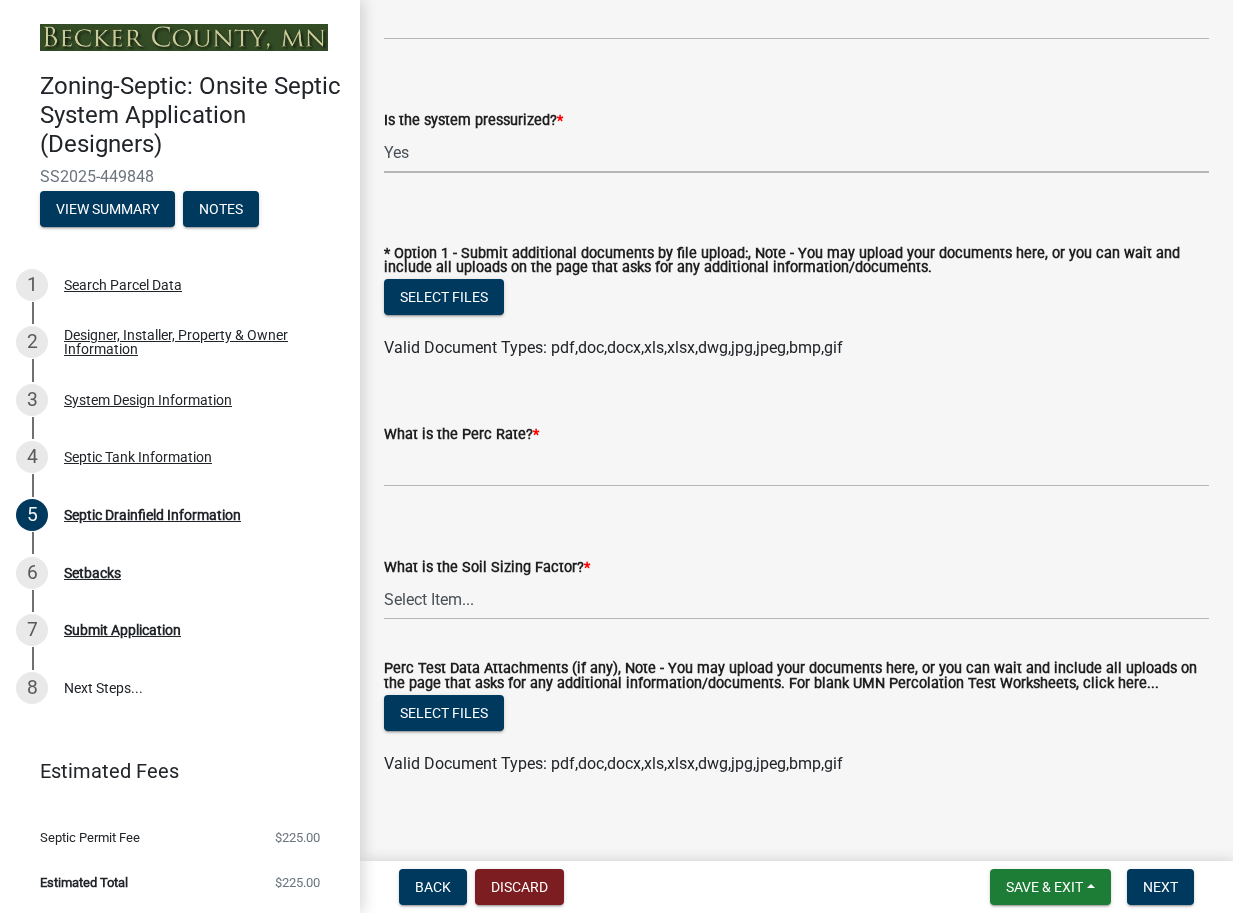 scroll, scrollTop: 759, scrollLeft: 0, axis: vertical 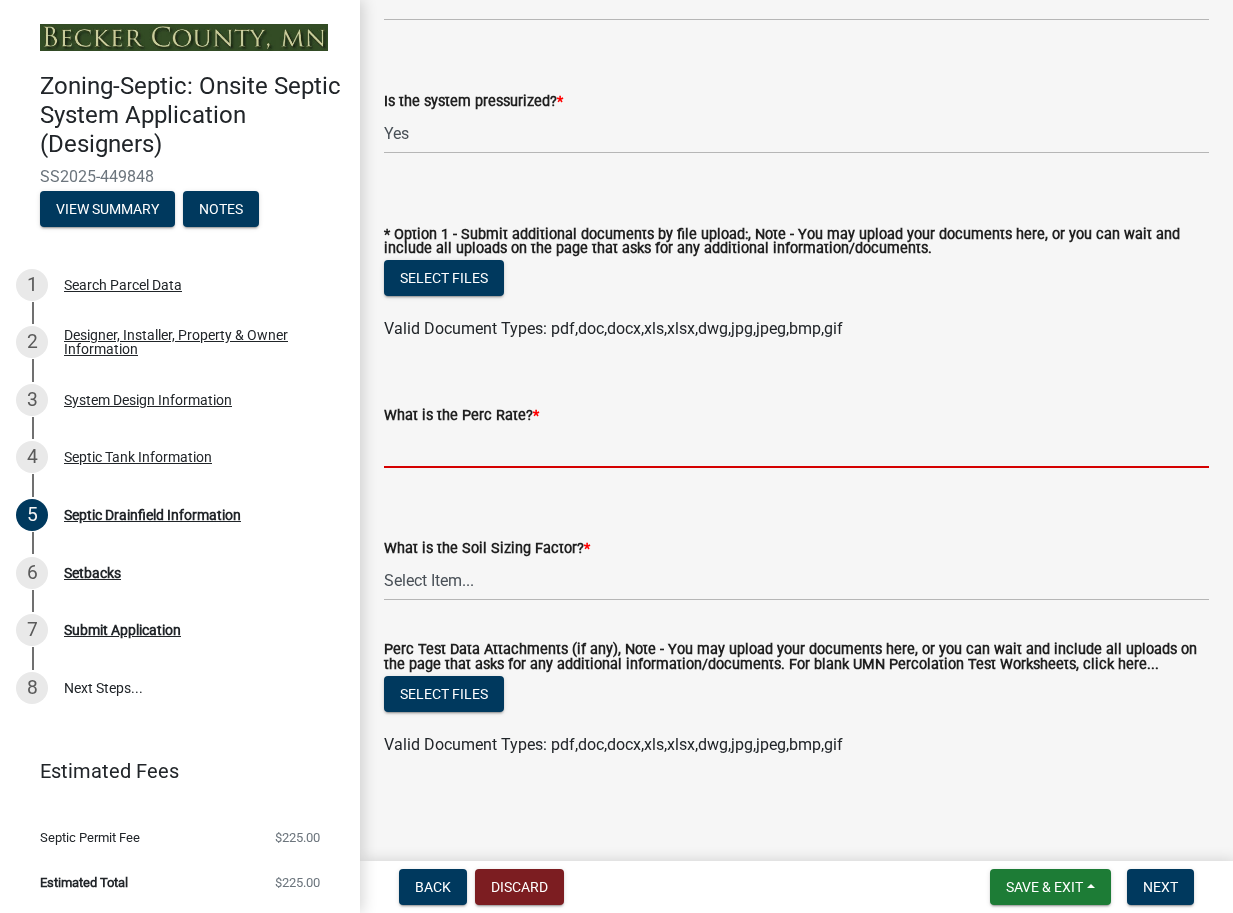 click on "What is the Perc Rate?  *" at bounding box center (796, 447) 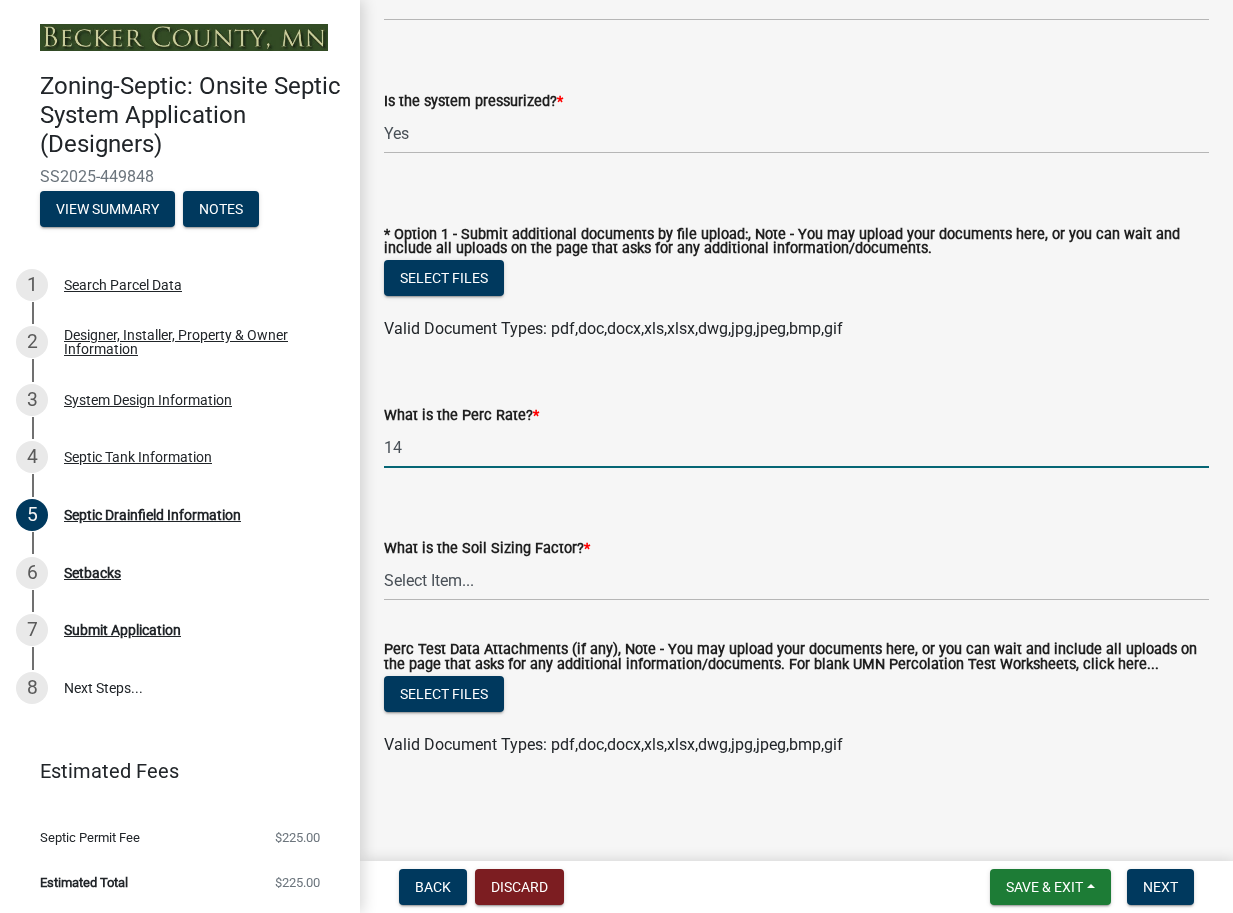 type on "14" 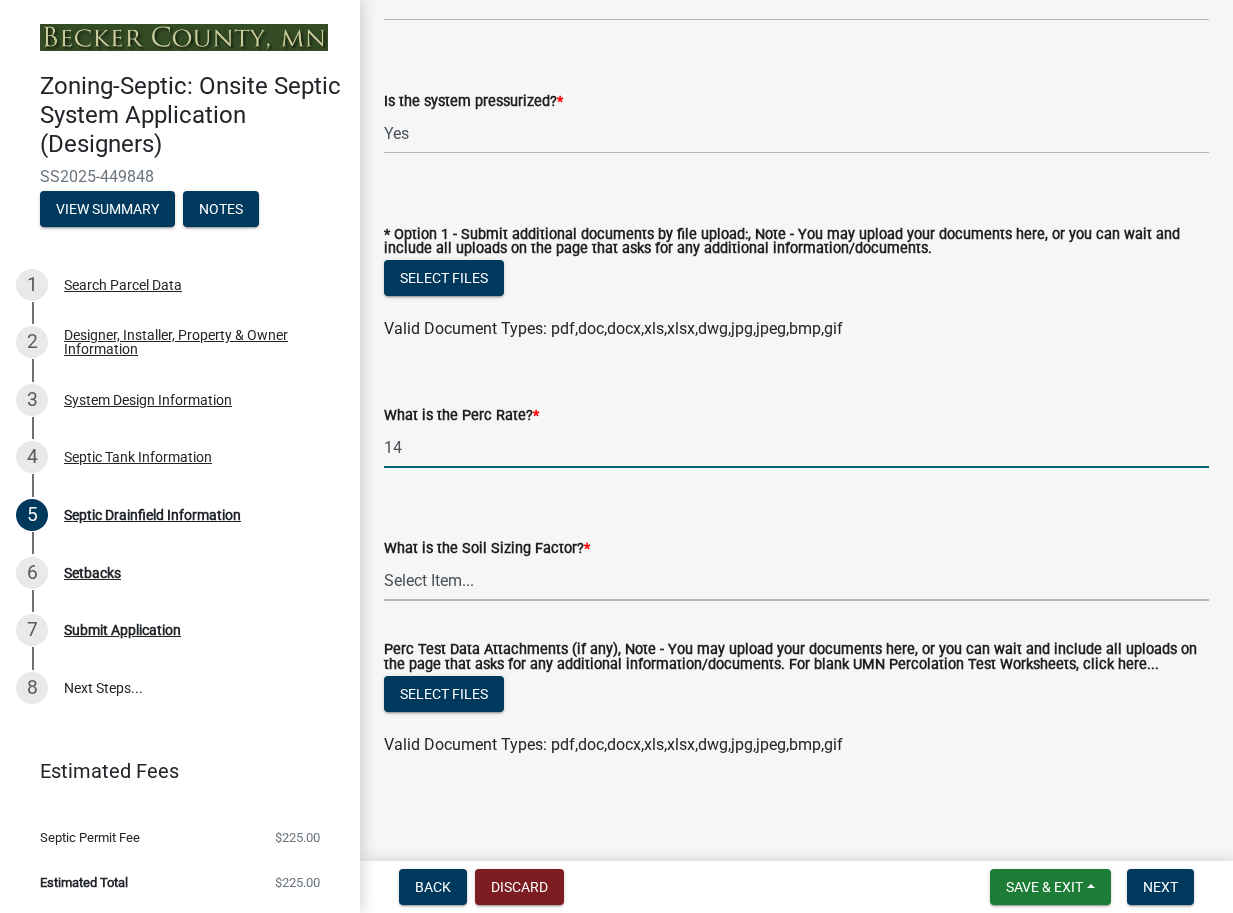 click on "Select Item...   0.00   0.24   0.45   0.50   0.60   0.78   .83   1.27   1.67" at bounding box center [796, 580] 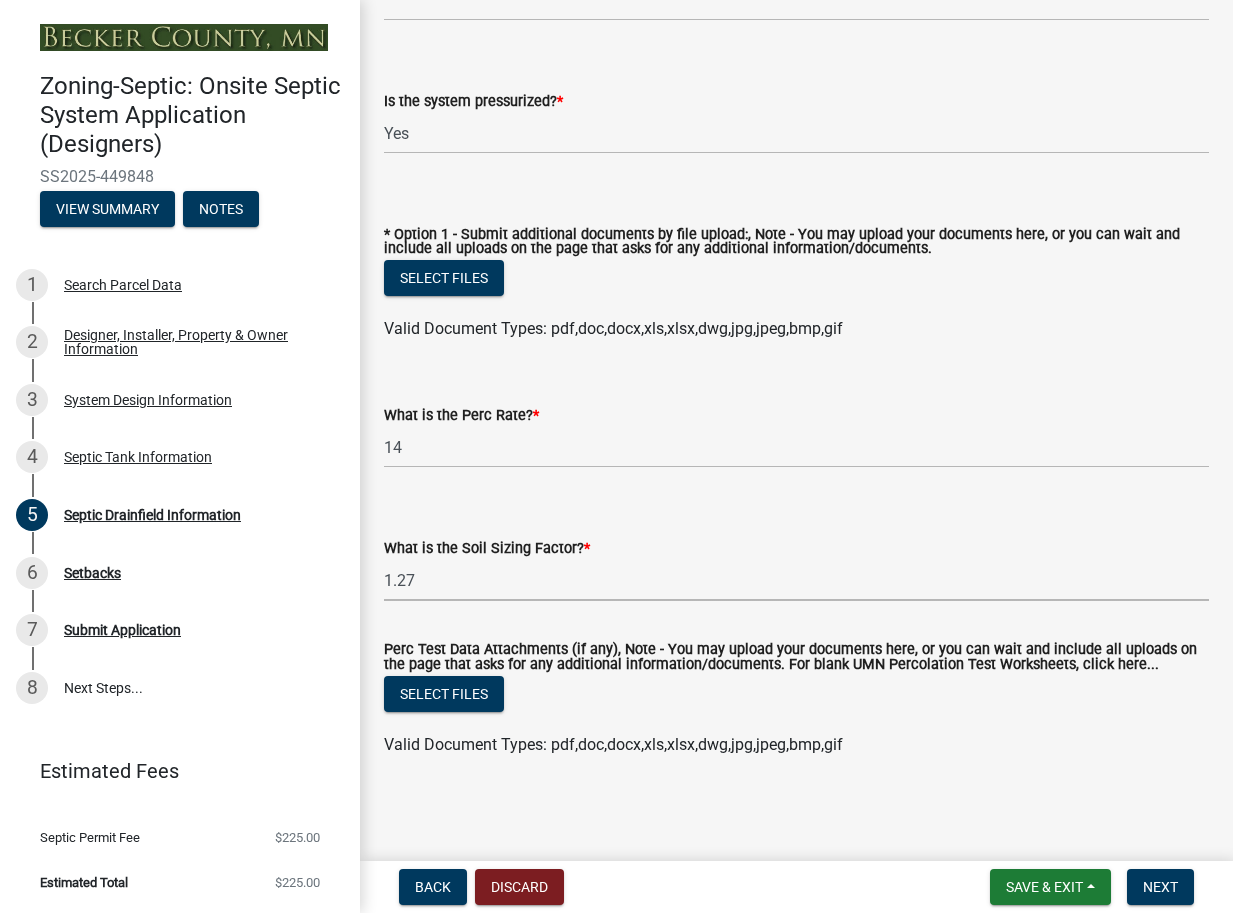 click on "Select Item...   0.00   0.24   0.45   0.50   0.60   0.78   .83   1.27   1.67" at bounding box center [796, 580] 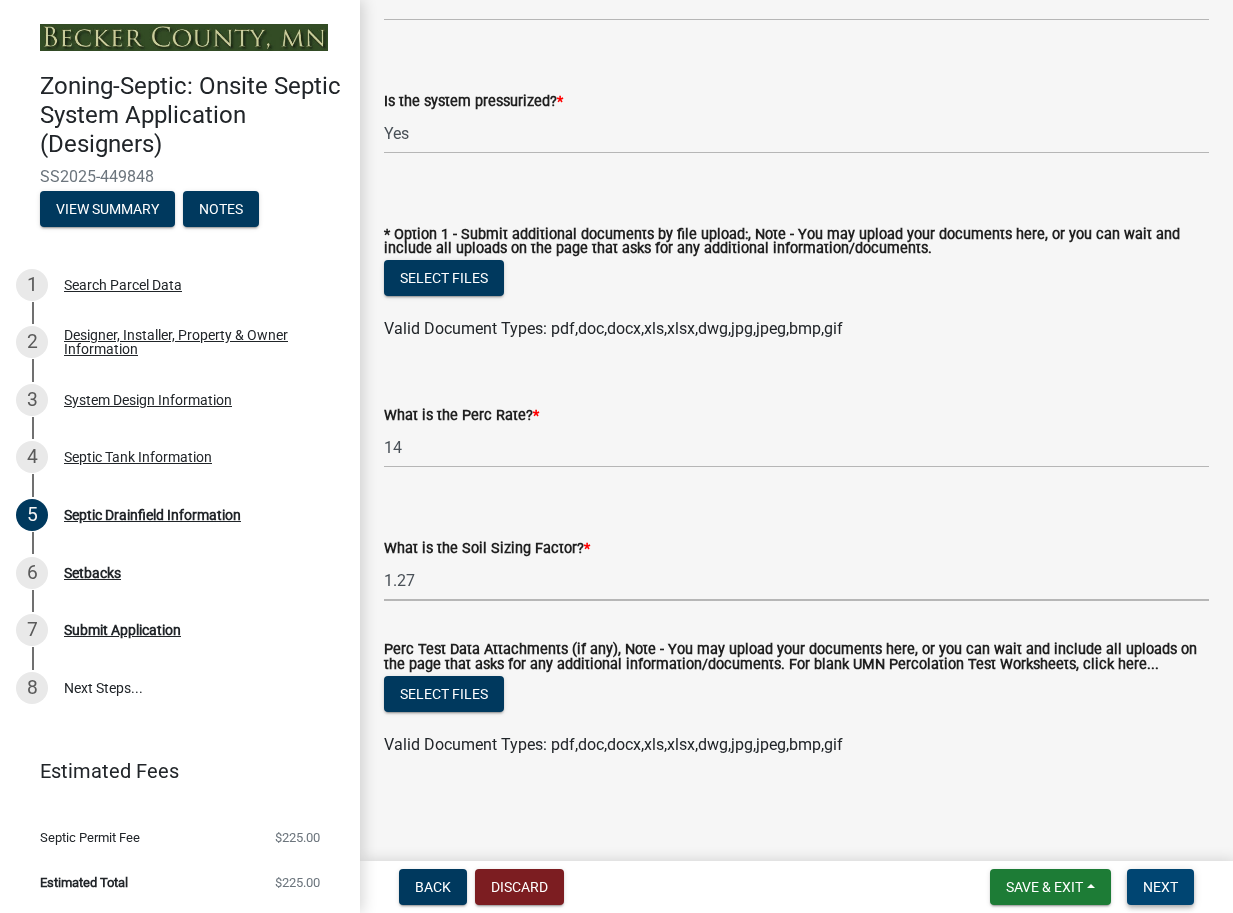 click on "Next" at bounding box center [1160, 887] 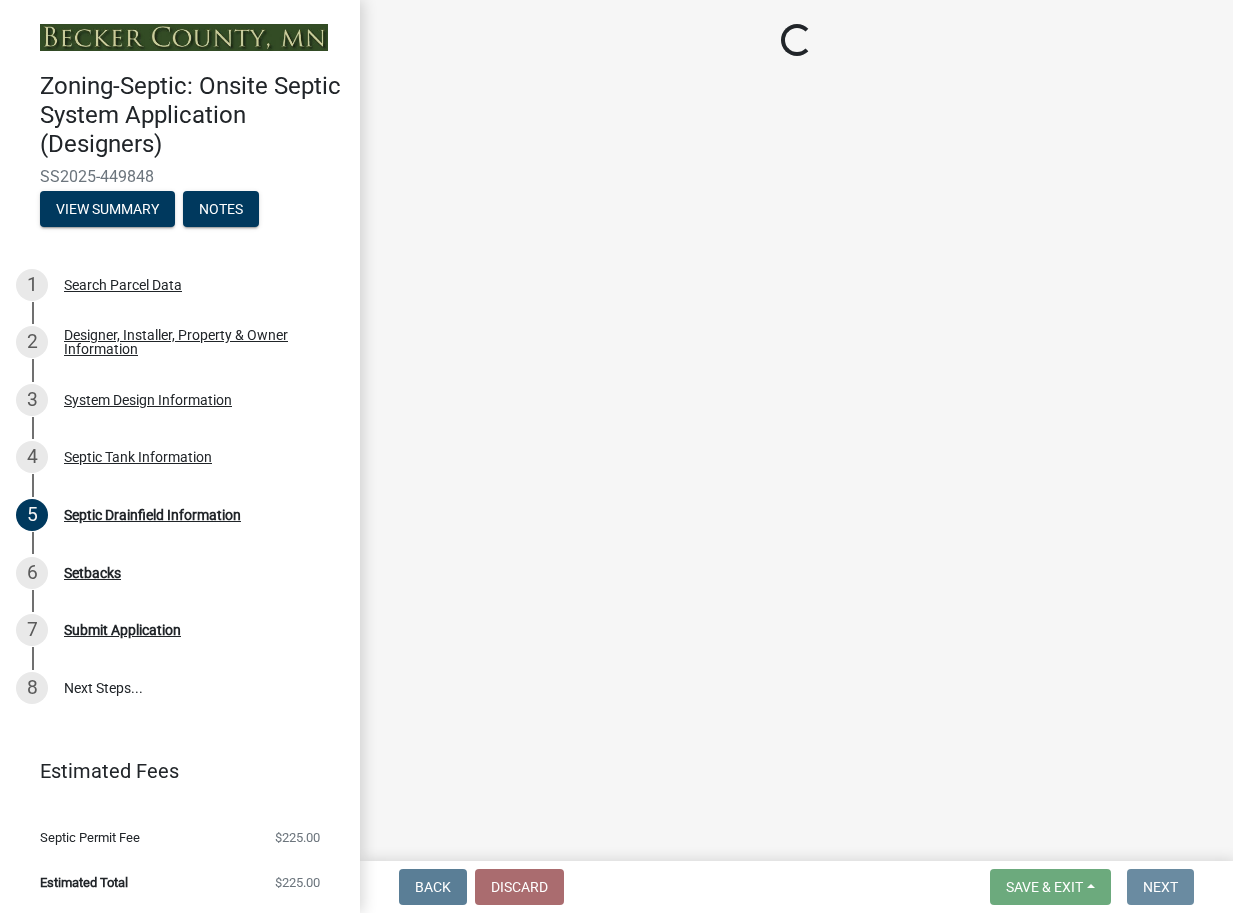 scroll, scrollTop: 0, scrollLeft: 0, axis: both 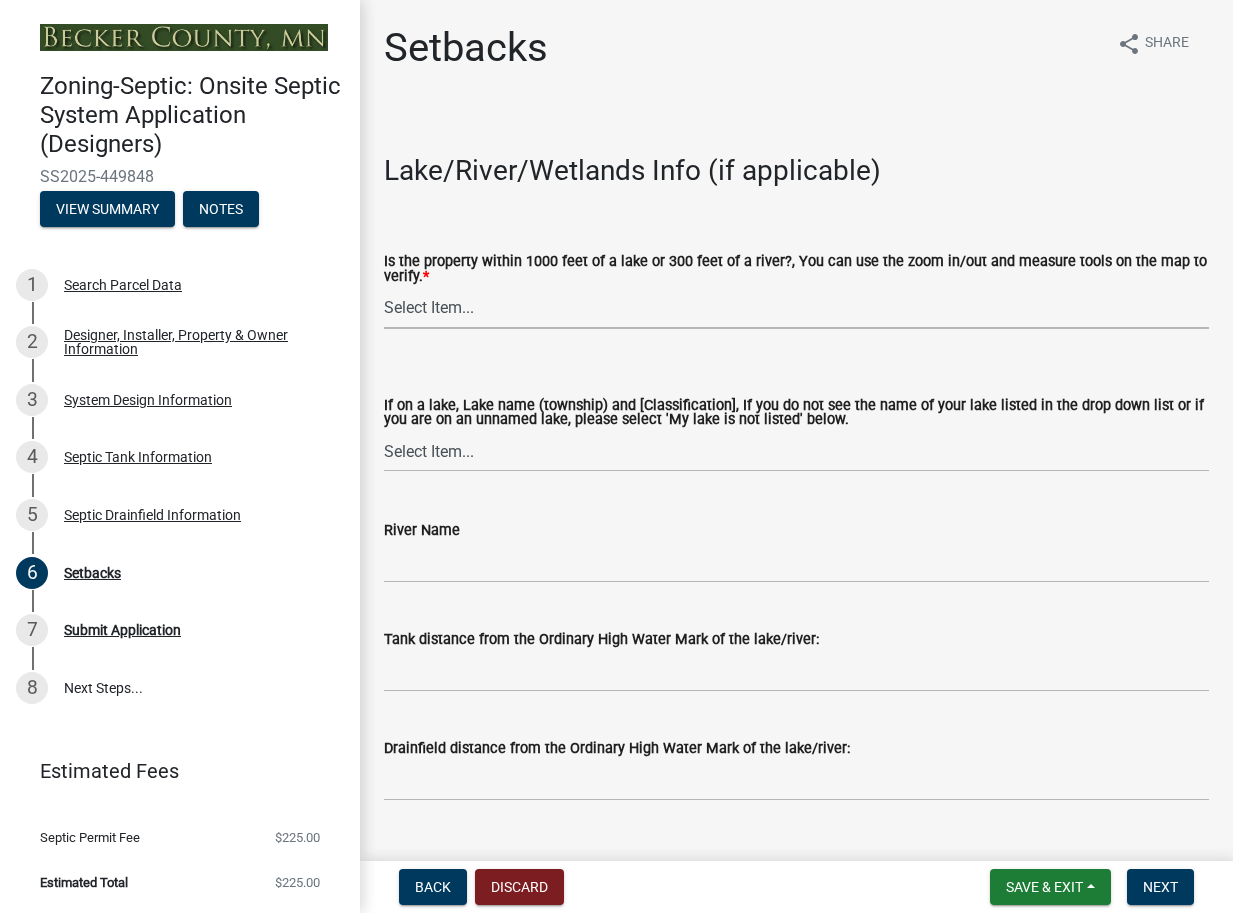 click on "Select Item...   Yes   No" at bounding box center [796, 308] 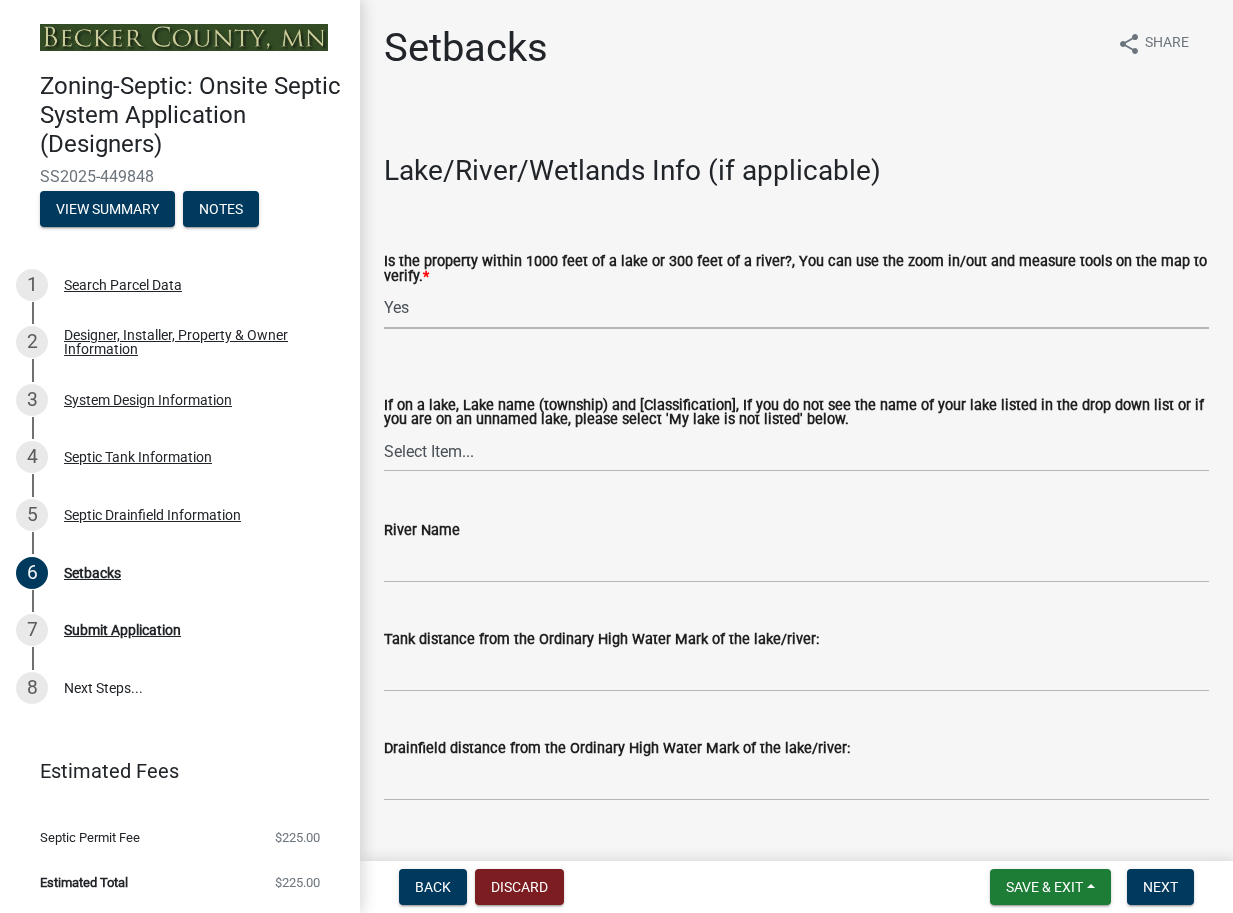 click on "Select Item...   Yes   No" at bounding box center [796, 308] 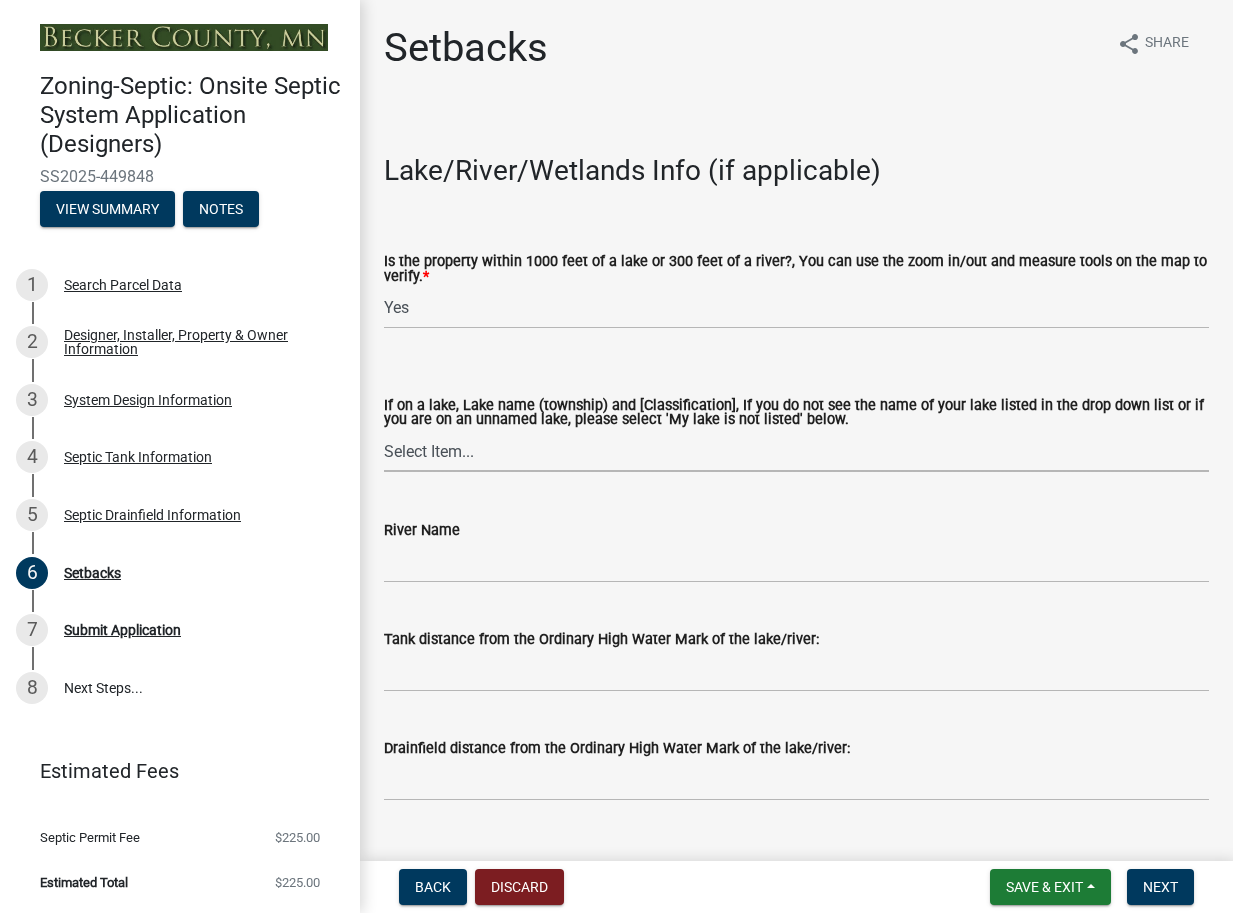 click on "Select Item...   [GEOGRAPHIC_DATA] is not listed below   [GEOGRAPHIC_DATA] ([GEOGRAPHIC_DATA]) [NE Tier 2]   Abners ([GEOGRAPHIC_DATA]) [NE Tier 3]   [GEOGRAPHIC_DATA] ([GEOGRAPHIC_DATA]) [RD]   [GEOGRAPHIC_DATA] ([GEOGRAPHIC_DATA]) [RD]   [GEOGRAPHIC_DATA] ([GEOGRAPHIC_DATA]) [[GEOGRAPHIC_DATA] Tier 1]   [GEOGRAPHIC_DATA] ([GEOGRAPHIC_DATA]) [NE]   [GEOGRAPHIC_DATA] ([GEOGRAPHIC_DATA]) [NE Tier 1]   Arrow ([PERSON_NAME]) [[GEOGRAPHIC_DATA] Tier 2]   [GEOGRAPHIC_DATA] ([GEOGRAPHIC_DATA]) [NE Tier 3]   [GEOGRAPHIC_DATA] ([GEOGRAPHIC_DATA]) [RD]   [PERSON_NAME]([GEOGRAPHIC_DATA]) ([GEOGRAPHIC_DATA]) [NE Tier 2]   [GEOGRAPHIC_DATA] ([GEOGRAPHIC_DATA]) [[GEOGRAPHIC_DATA] Tier 3]   Bad Medicine (Forest) [RD]   [PERSON_NAME] ([GEOGRAPHIC_DATA]) [GD]   [GEOGRAPHIC_DATA] ([GEOGRAPHIC_DATA]) [[GEOGRAPHIC_DATA] Tier 1]   [GEOGRAPHIC_DATA] (Height of Land S) [NE Tier 3]   [GEOGRAPHIC_DATA] ([GEOGRAPHIC_DATA]) [[GEOGRAPHIC_DATA] Tier 3]   [GEOGRAPHIC_DATA] ([GEOGRAPHIC_DATA]) [NE Tier 1]   Bass (Forest) [RD]   Bass ([PERSON_NAME]) [NE Tier 2]   Bass ([GEOGRAPHIC_DATA]) [NE Tier 3]   Bass (Shell Lake & [GEOGRAPHIC_DATA]) [NE Tier 3]   [GEOGRAPHIC_DATA] (Forest) [NE Tier 3]   Bay ([GEOGRAPHIC_DATA]) [NE Tier 1]   [PERSON_NAME] ([GEOGRAPHIC_DATA]) [[GEOGRAPHIC_DATA] Tier 3]   [PERSON_NAME] ([GEOGRAPHIC_DATA]) [NE Tier 2]   Beer ([GEOGRAPHIC_DATA]) [NE Tier 2]   [PERSON_NAME] ([GEOGRAPHIC_DATA]) [NE Tier 2]   Bijou ([GEOGRAPHIC_DATA]) [RD]" at bounding box center (796, 451) 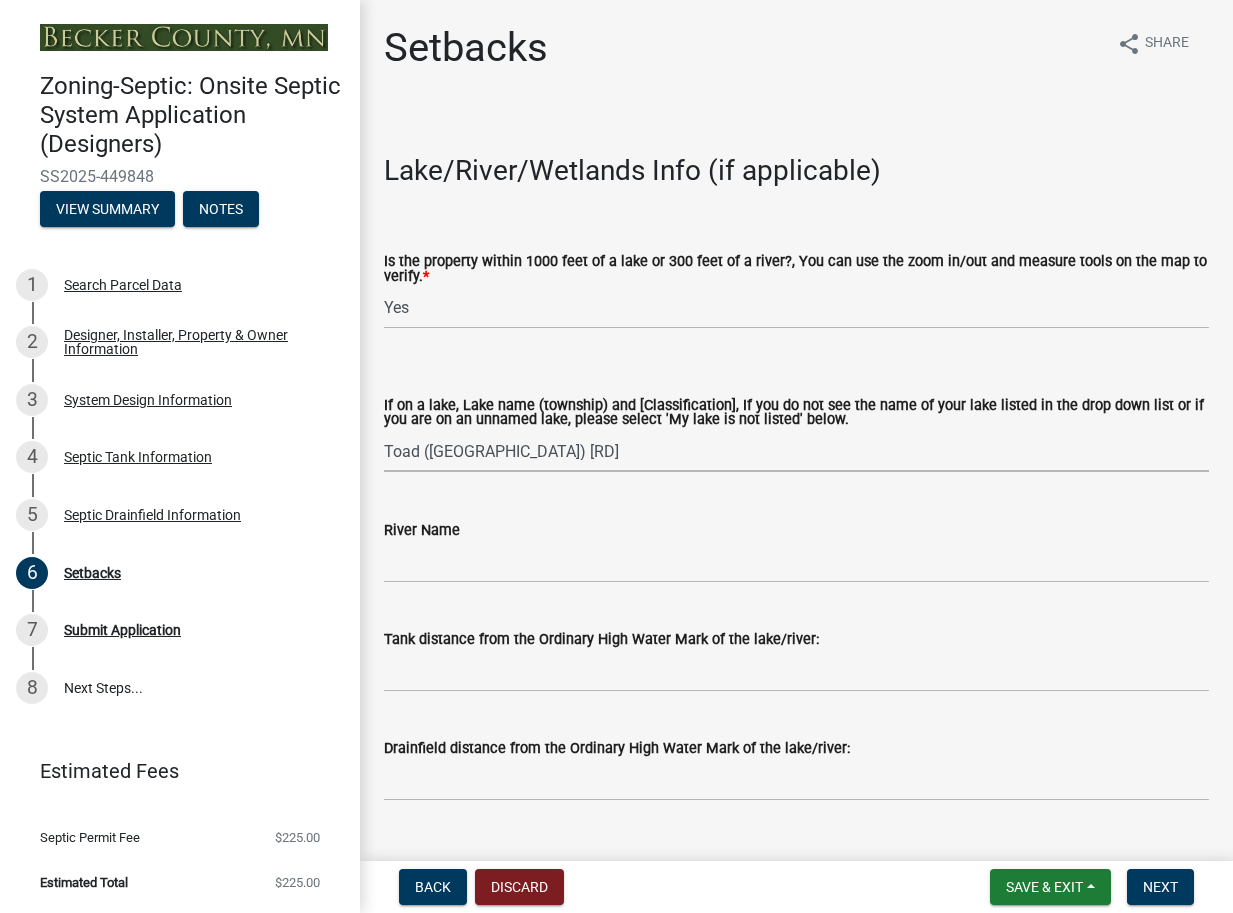 click on "Select Item...   [GEOGRAPHIC_DATA] is not listed below   [GEOGRAPHIC_DATA] ([GEOGRAPHIC_DATA]) [NE Tier 2]   Abners ([GEOGRAPHIC_DATA]) [NE Tier 3]   [GEOGRAPHIC_DATA] ([GEOGRAPHIC_DATA]) [RD]   [GEOGRAPHIC_DATA] ([GEOGRAPHIC_DATA]) [RD]   [GEOGRAPHIC_DATA] ([GEOGRAPHIC_DATA]) [[GEOGRAPHIC_DATA] Tier 1]   [GEOGRAPHIC_DATA] ([GEOGRAPHIC_DATA]) [NE]   [GEOGRAPHIC_DATA] ([GEOGRAPHIC_DATA]) [NE Tier 1]   Arrow ([PERSON_NAME]) [[GEOGRAPHIC_DATA] Tier 2]   [GEOGRAPHIC_DATA] ([GEOGRAPHIC_DATA]) [NE Tier 3]   [GEOGRAPHIC_DATA] ([GEOGRAPHIC_DATA]) [RD]   [PERSON_NAME]([GEOGRAPHIC_DATA]) ([GEOGRAPHIC_DATA]) [NE Tier 2]   [GEOGRAPHIC_DATA] ([GEOGRAPHIC_DATA]) [[GEOGRAPHIC_DATA] Tier 3]   Bad Medicine (Forest) [RD]   [PERSON_NAME] ([GEOGRAPHIC_DATA]) [GD]   [GEOGRAPHIC_DATA] ([GEOGRAPHIC_DATA]) [[GEOGRAPHIC_DATA] Tier 1]   [GEOGRAPHIC_DATA] (Height of Land S) [NE Tier 3]   [GEOGRAPHIC_DATA] ([GEOGRAPHIC_DATA]) [[GEOGRAPHIC_DATA] Tier 3]   [GEOGRAPHIC_DATA] ([GEOGRAPHIC_DATA]) [NE Tier 1]   Bass (Forest) [RD]   Bass ([PERSON_NAME]) [NE Tier 2]   Bass ([GEOGRAPHIC_DATA]) [NE Tier 3]   Bass (Shell Lake & [GEOGRAPHIC_DATA]) [NE Tier 3]   [GEOGRAPHIC_DATA] (Forest) [NE Tier 3]   Bay ([GEOGRAPHIC_DATA]) [NE Tier 1]   [PERSON_NAME] ([GEOGRAPHIC_DATA]) [[GEOGRAPHIC_DATA] Tier 3]   [PERSON_NAME] ([GEOGRAPHIC_DATA]) [NE Tier 2]   Beer ([GEOGRAPHIC_DATA]) [NE Tier 2]   [PERSON_NAME] ([GEOGRAPHIC_DATA]) [NE Tier 2]   Bijou ([GEOGRAPHIC_DATA]) [RD]" at bounding box center (796, 451) 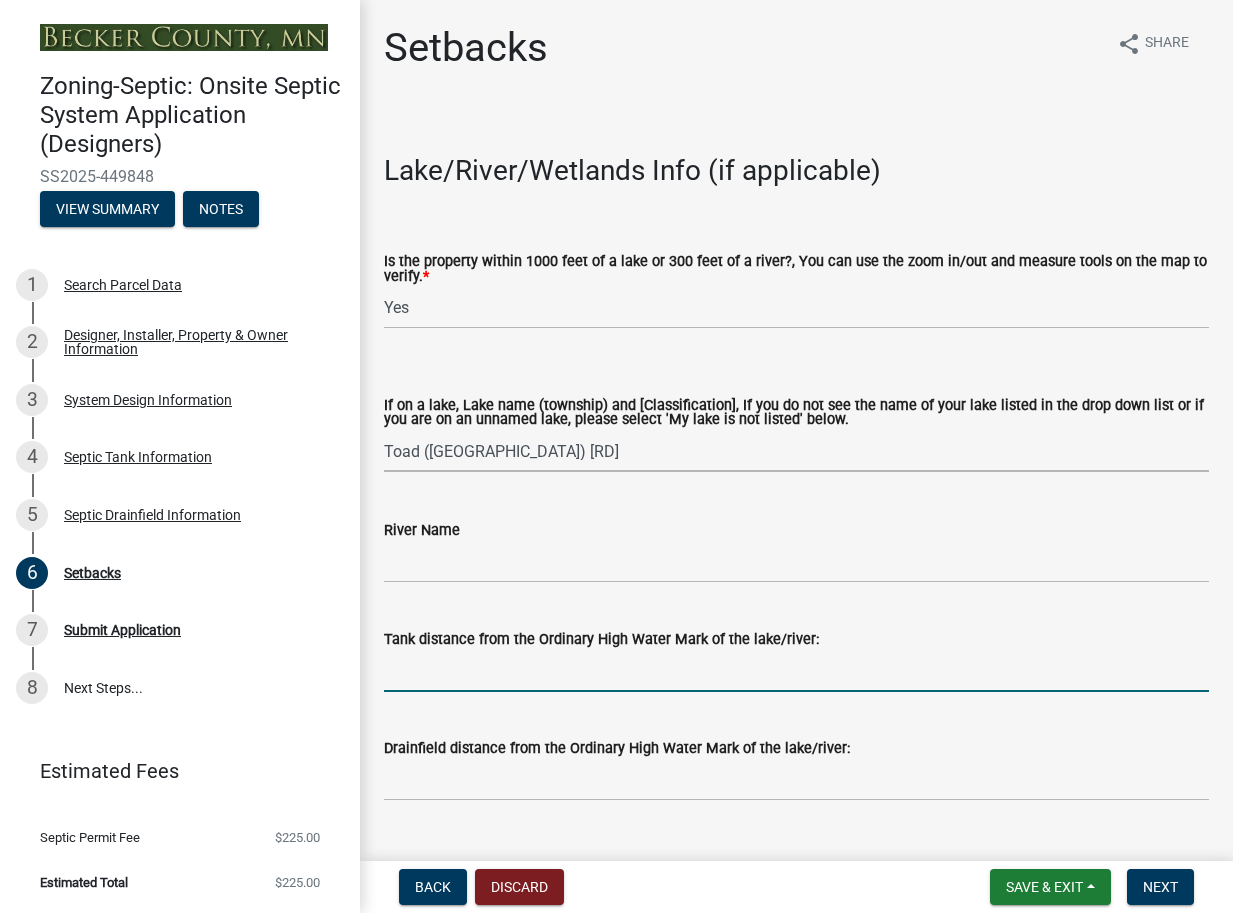 click on "Tank distance from the Ordinary High Water Mark of the lake/river:" at bounding box center (796, 671) 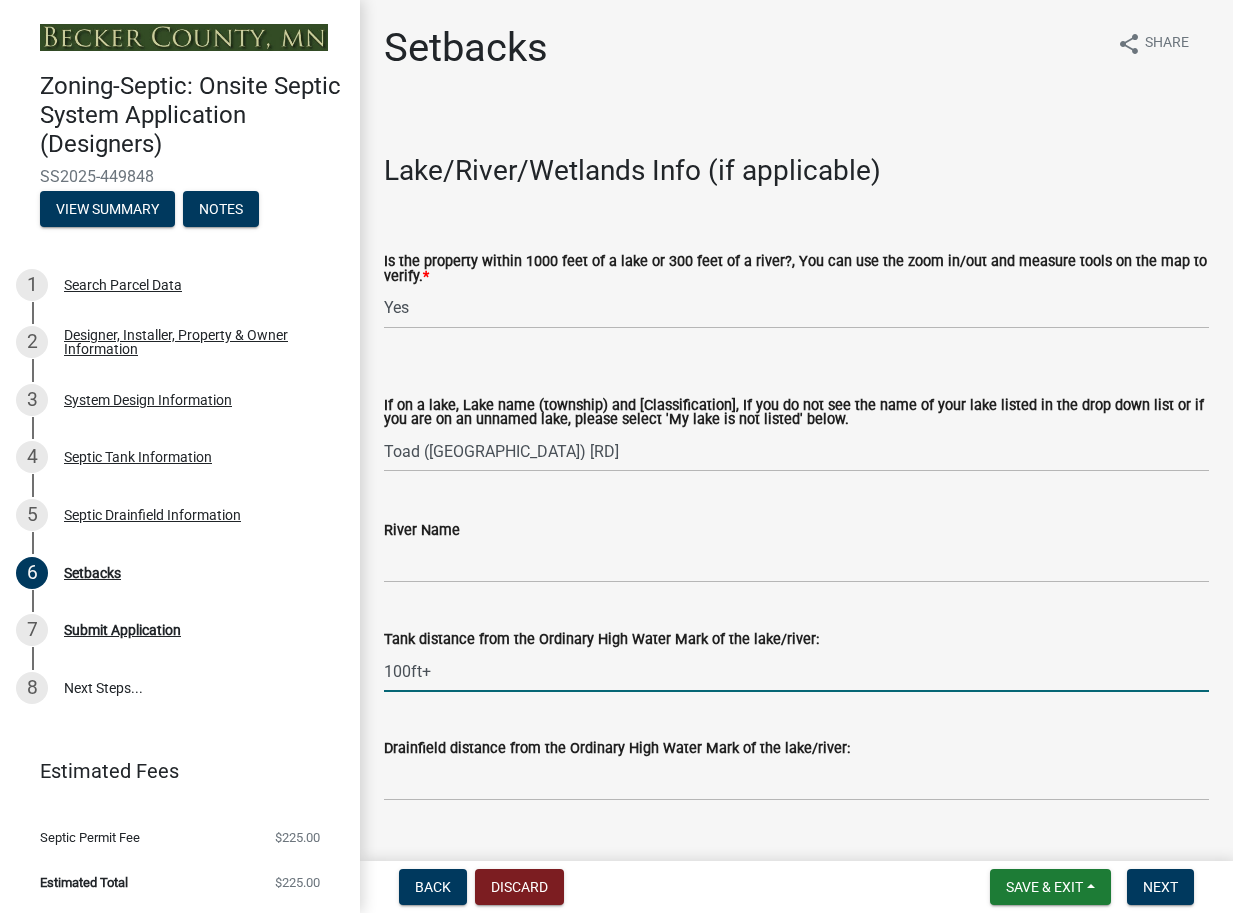 type on "100ft+" 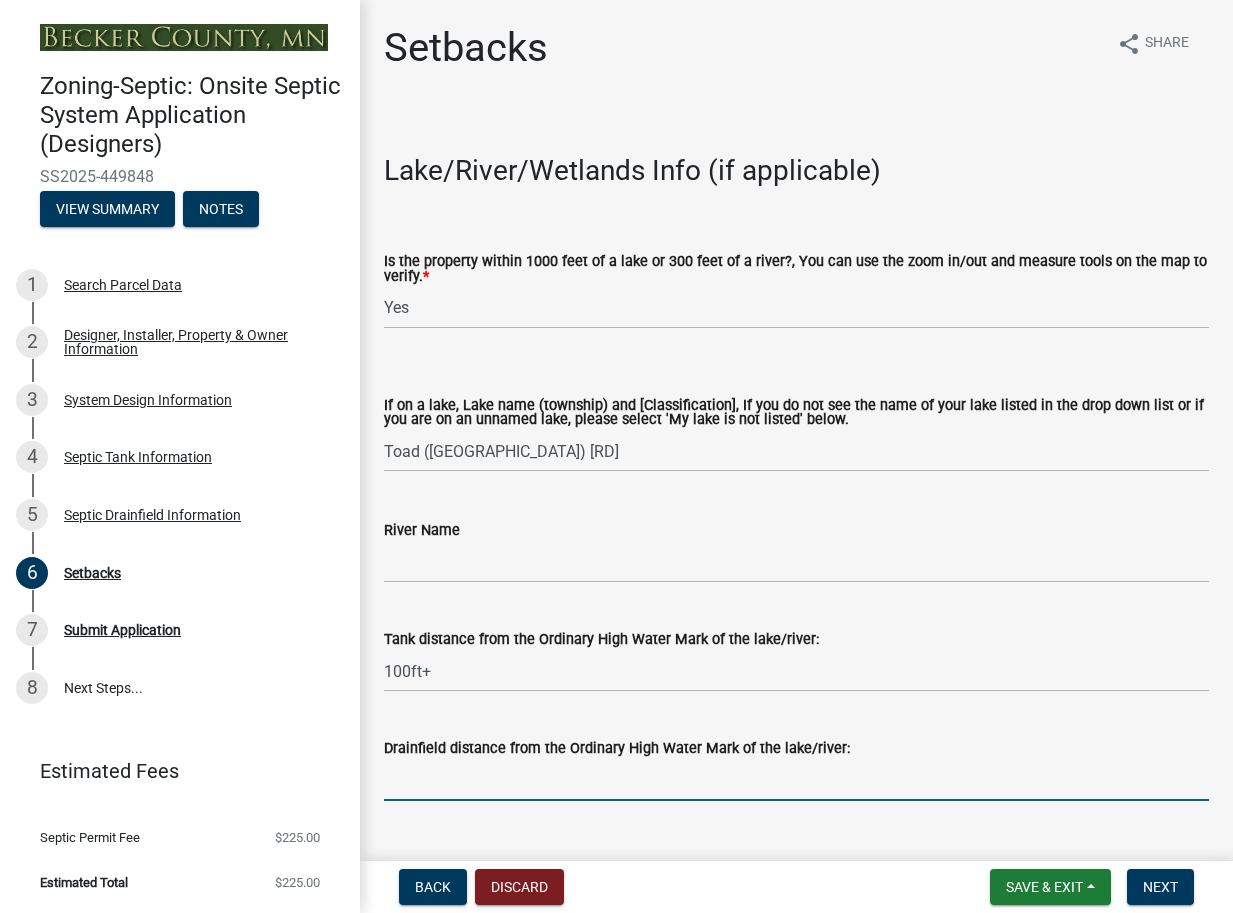 click on "Drainfield distance from the Ordinary High Water Mark of the lake/river:" at bounding box center (796, 780) 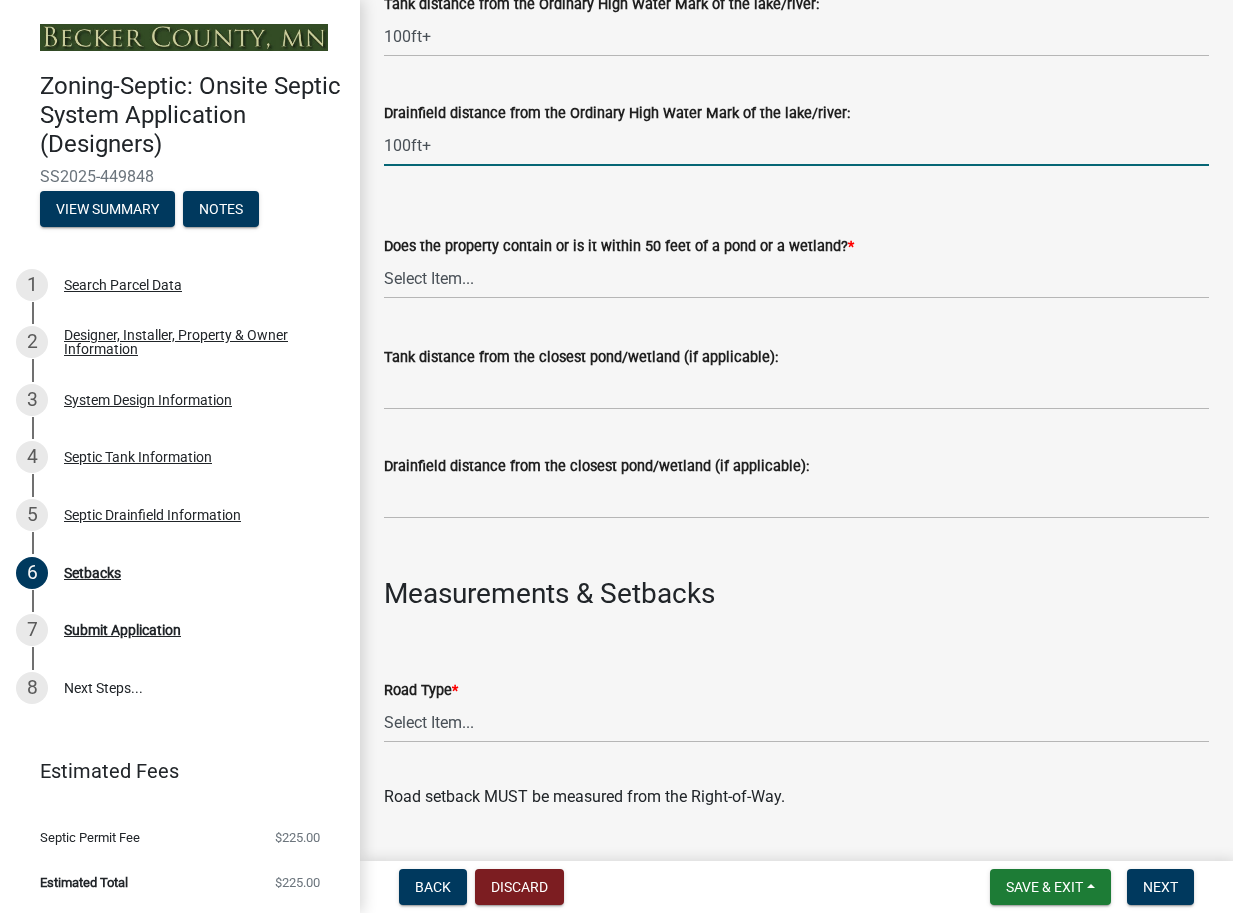 scroll, scrollTop: 639, scrollLeft: 0, axis: vertical 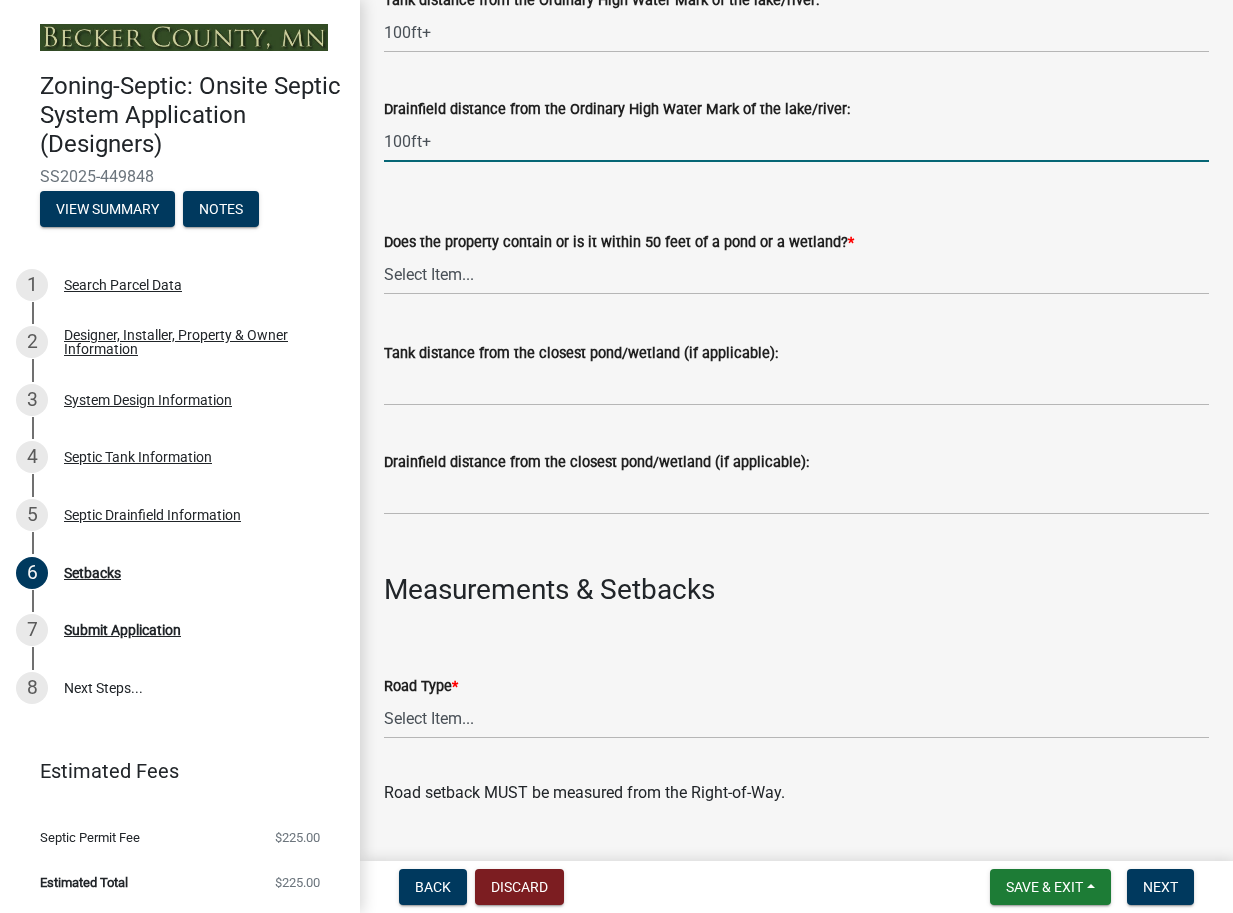 type on "100ft+" 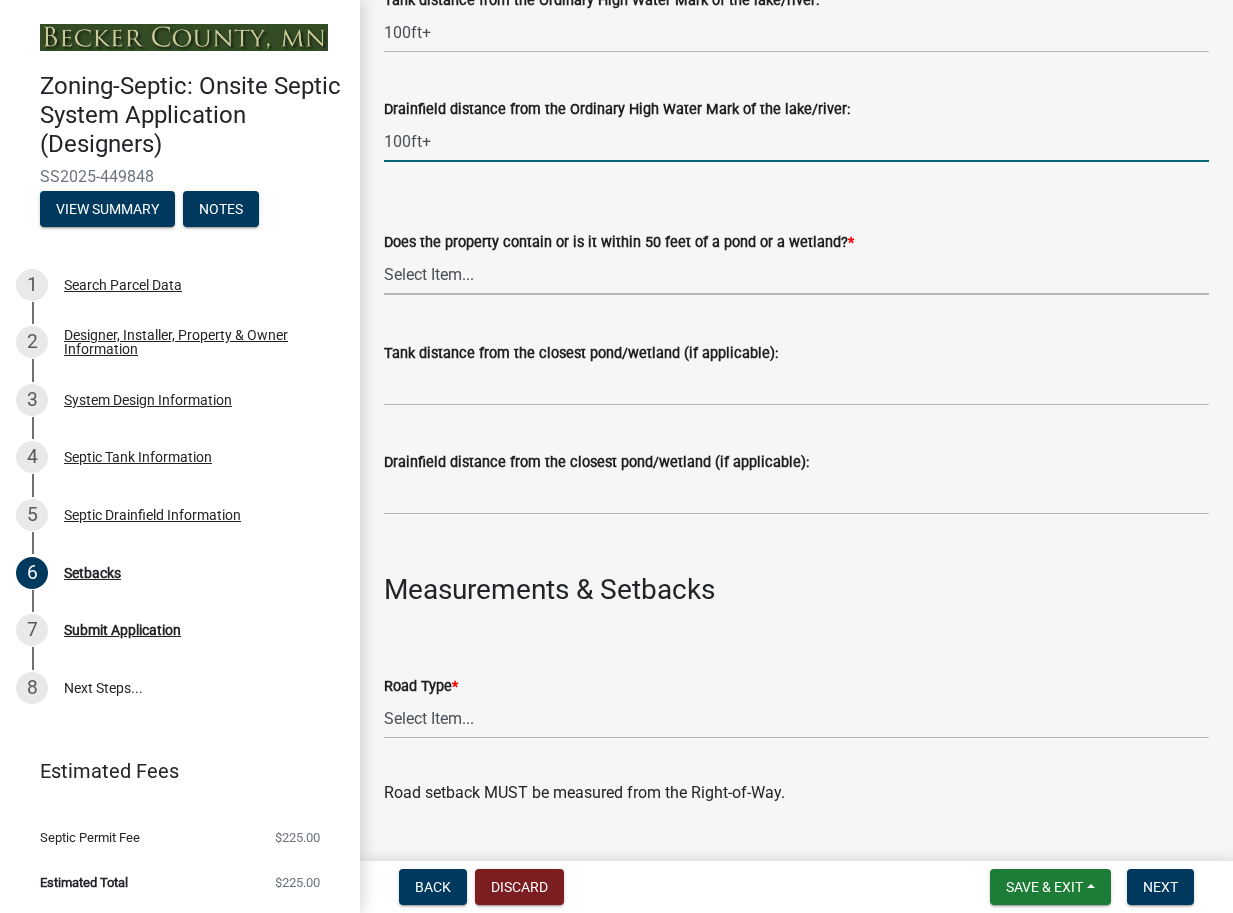 click on "Select Item...   Yes   No" at bounding box center (796, 274) 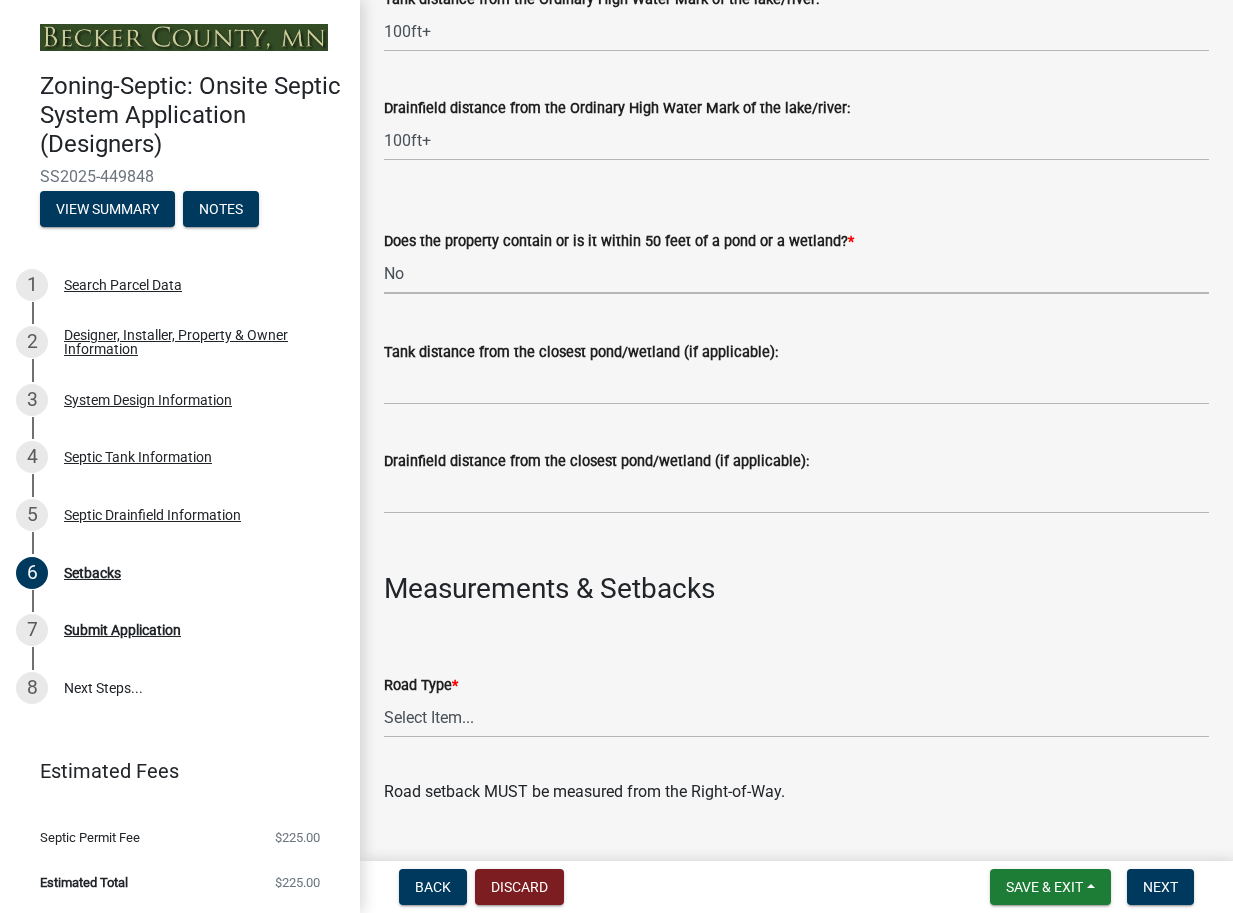 click on "Select Item...   Yes   No" at bounding box center (796, 273) 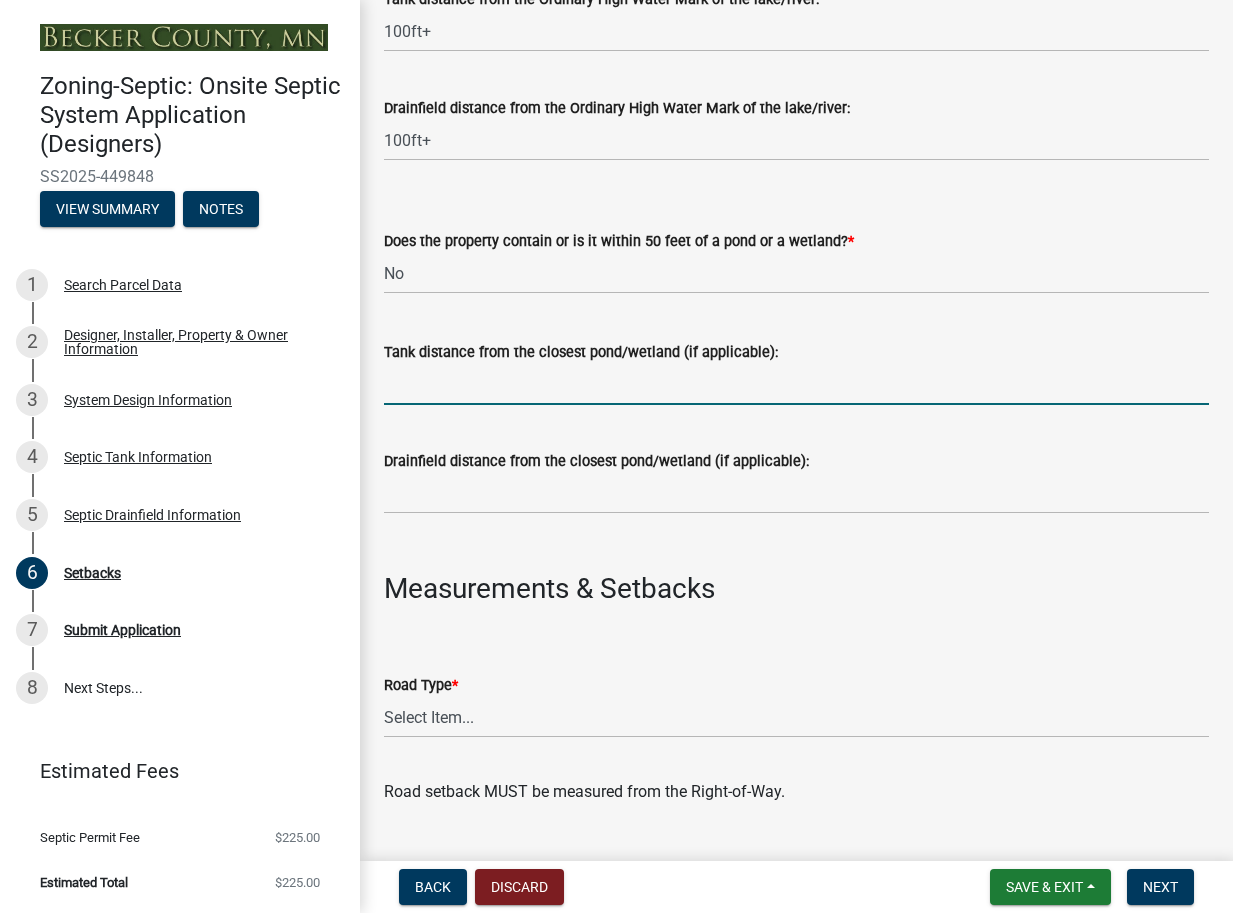 click on "Tank distance from the closest pond/wetland (if applicable):" at bounding box center (796, 384) 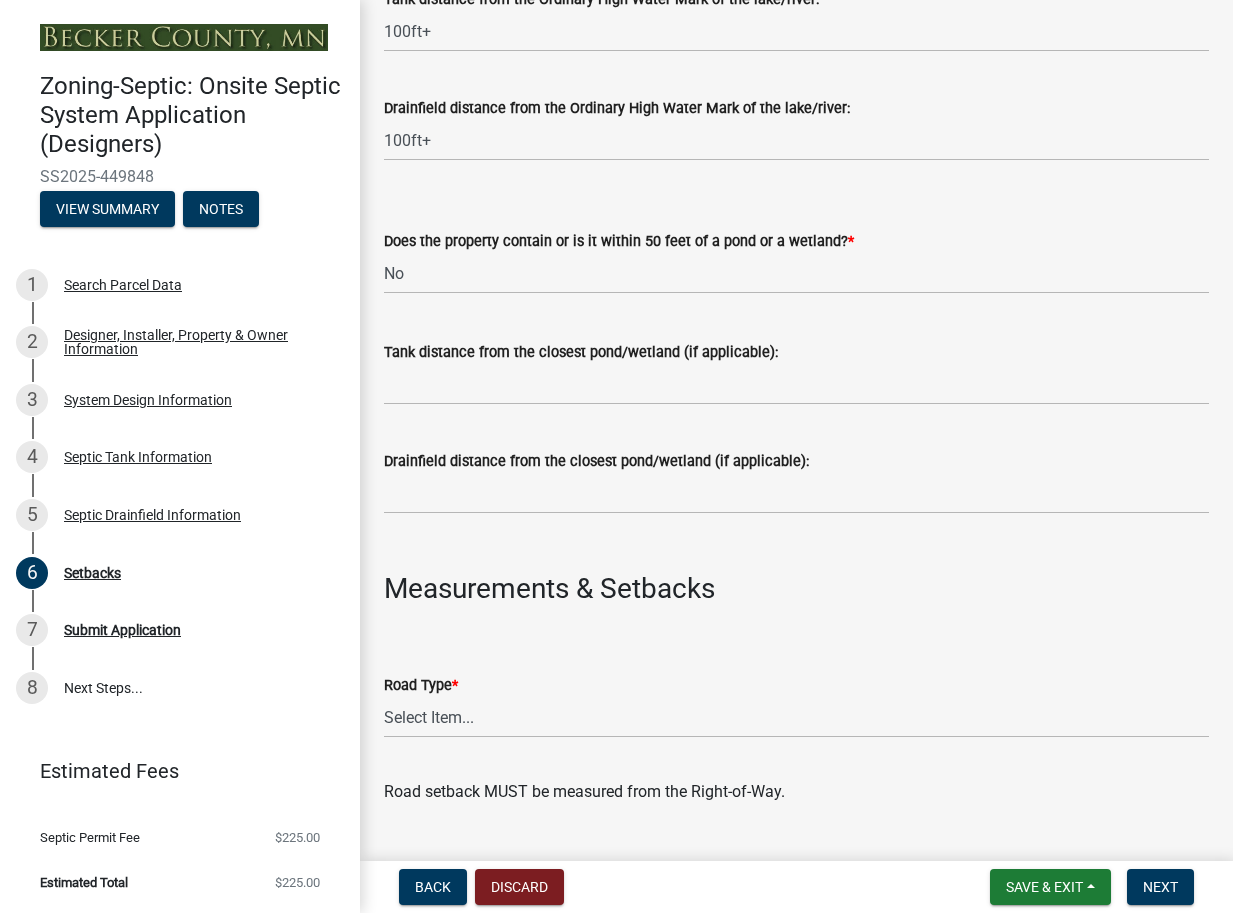 click on "Measurements & Setbacks" 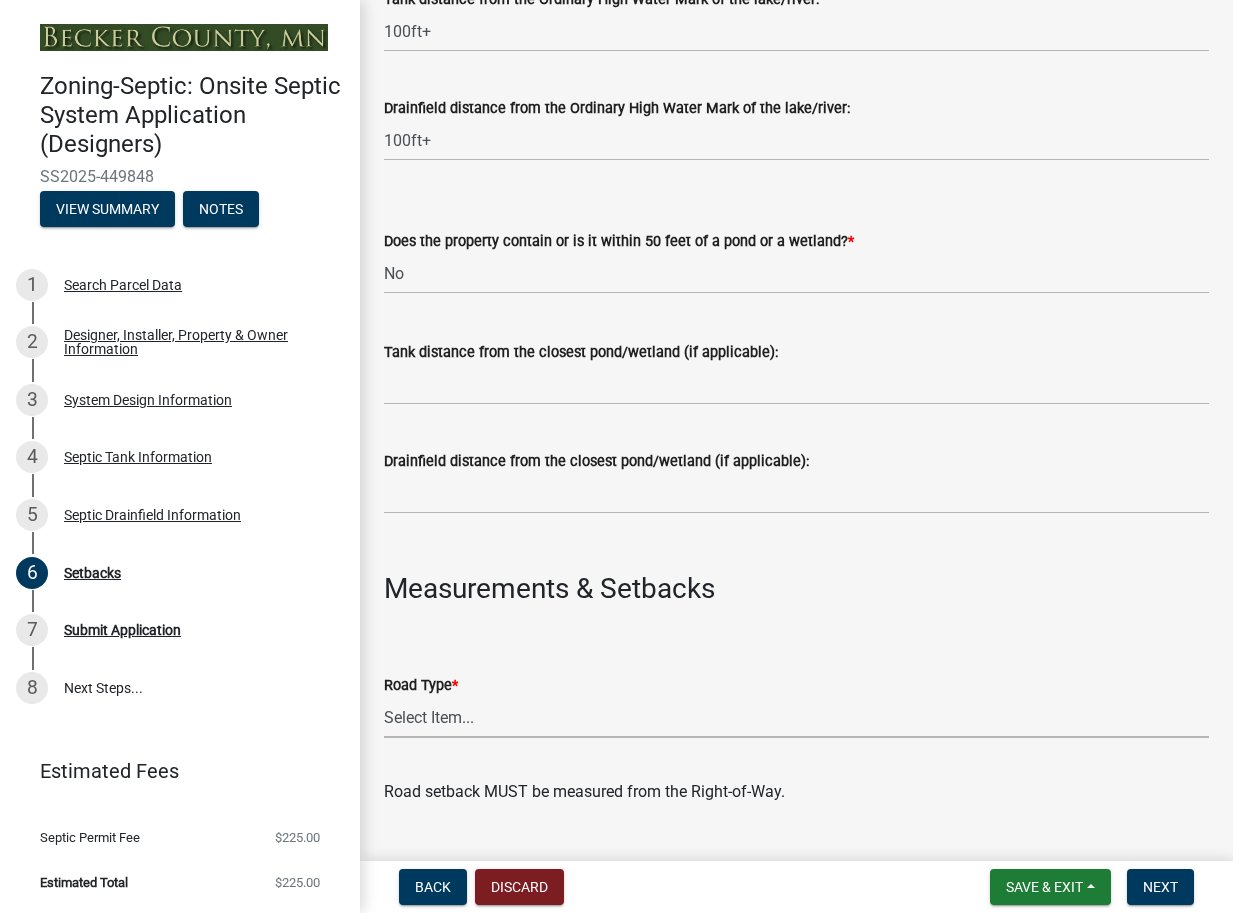 click on "Select Item...   State   County   Public / Township   Private Easement   [GEOGRAPHIC_DATA]" at bounding box center [796, 717] 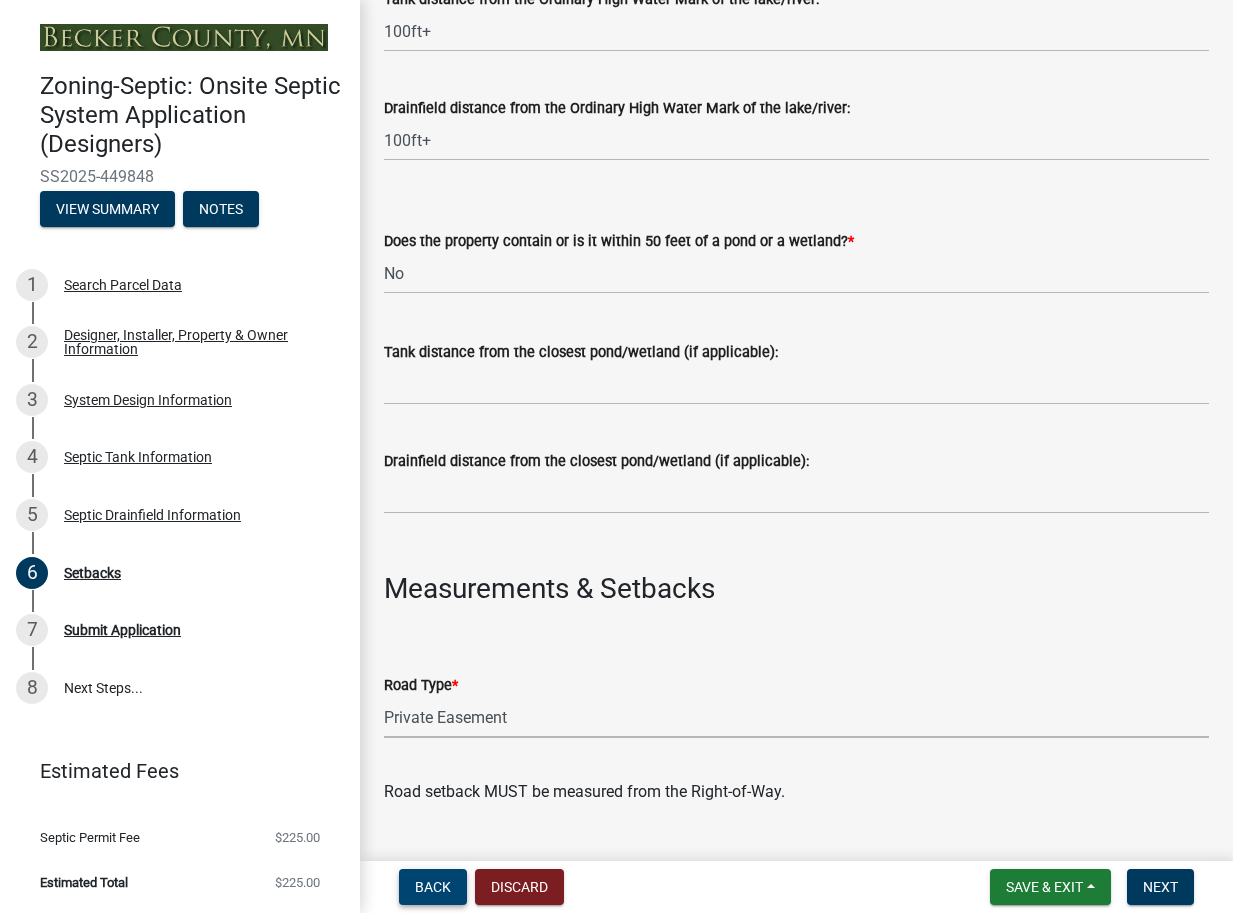click on "Select Item...   State   County   Public / Township   Private Easement   [GEOGRAPHIC_DATA]" at bounding box center [796, 717] 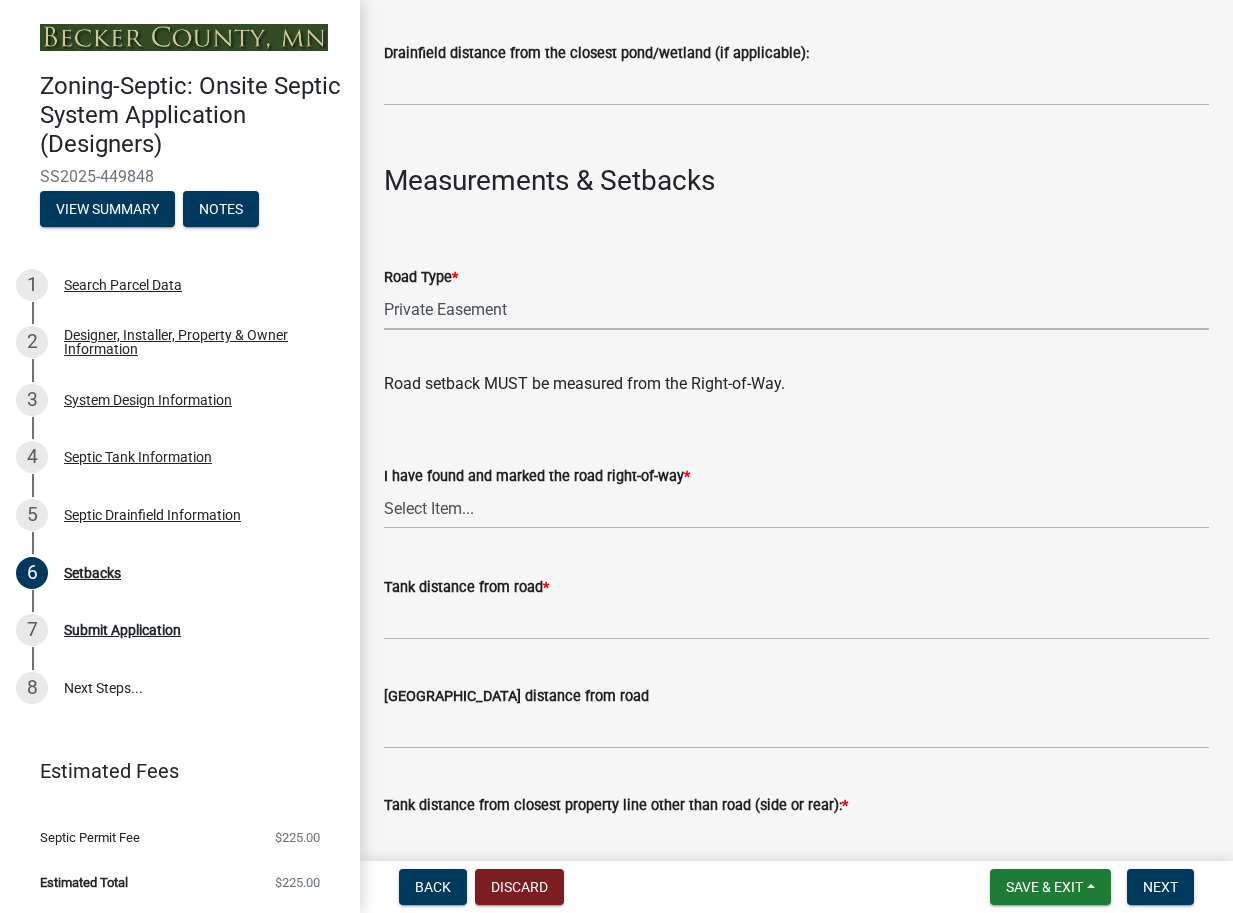 scroll, scrollTop: 1066, scrollLeft: 0, axis: vertical 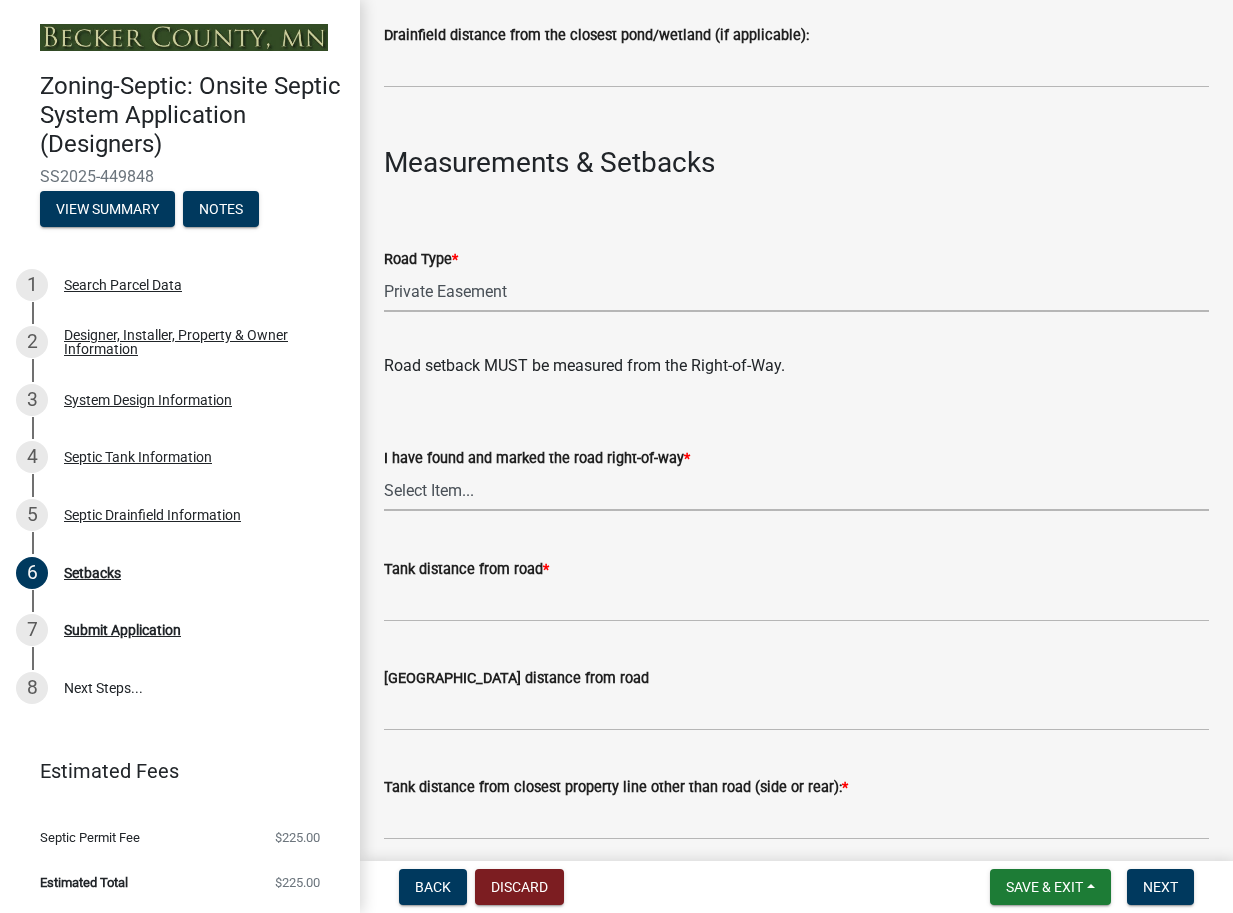 click on "Select Item...   Yes   No" at bounding box center [796, 490] 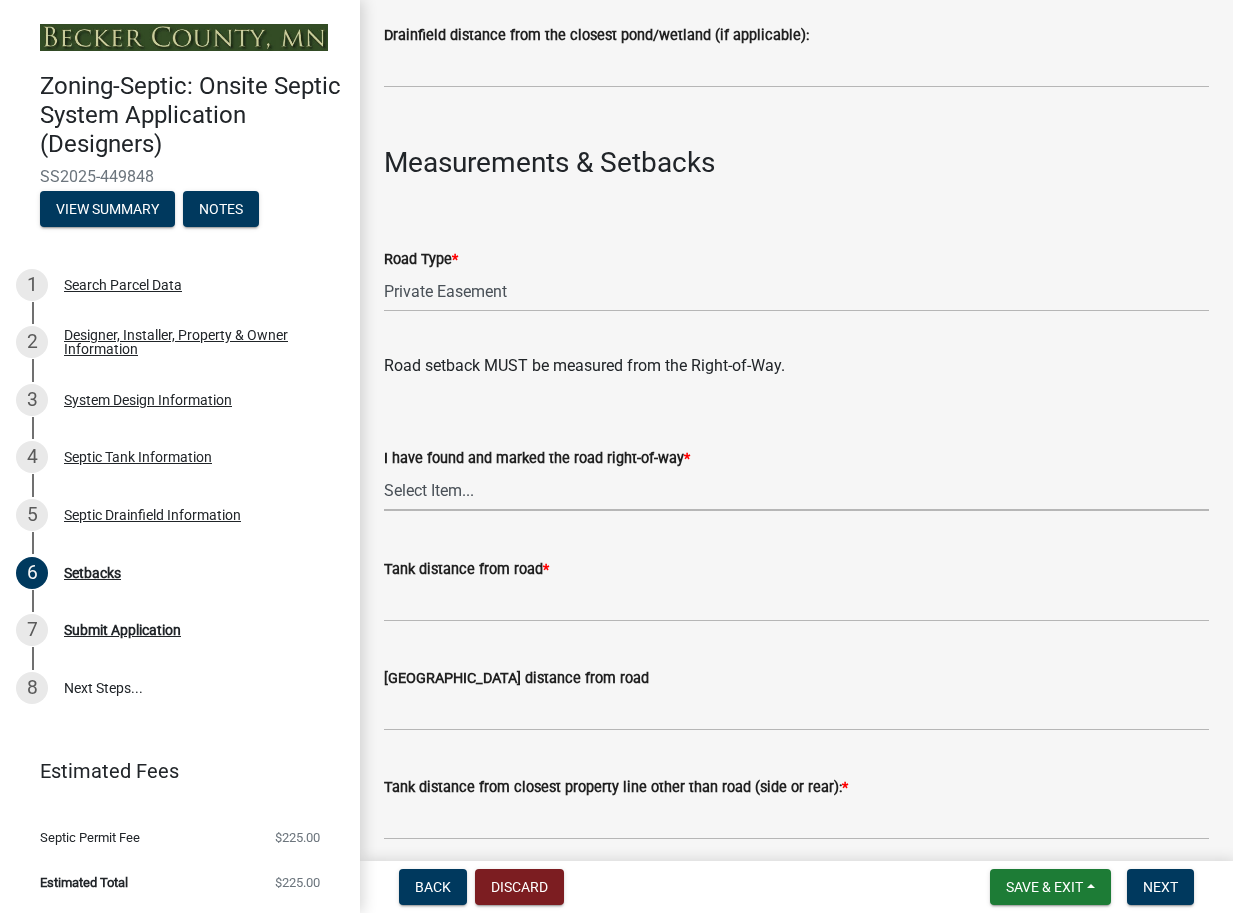 scroll, scrollTop: 1067, scrollLeft: 0, axis: vertical 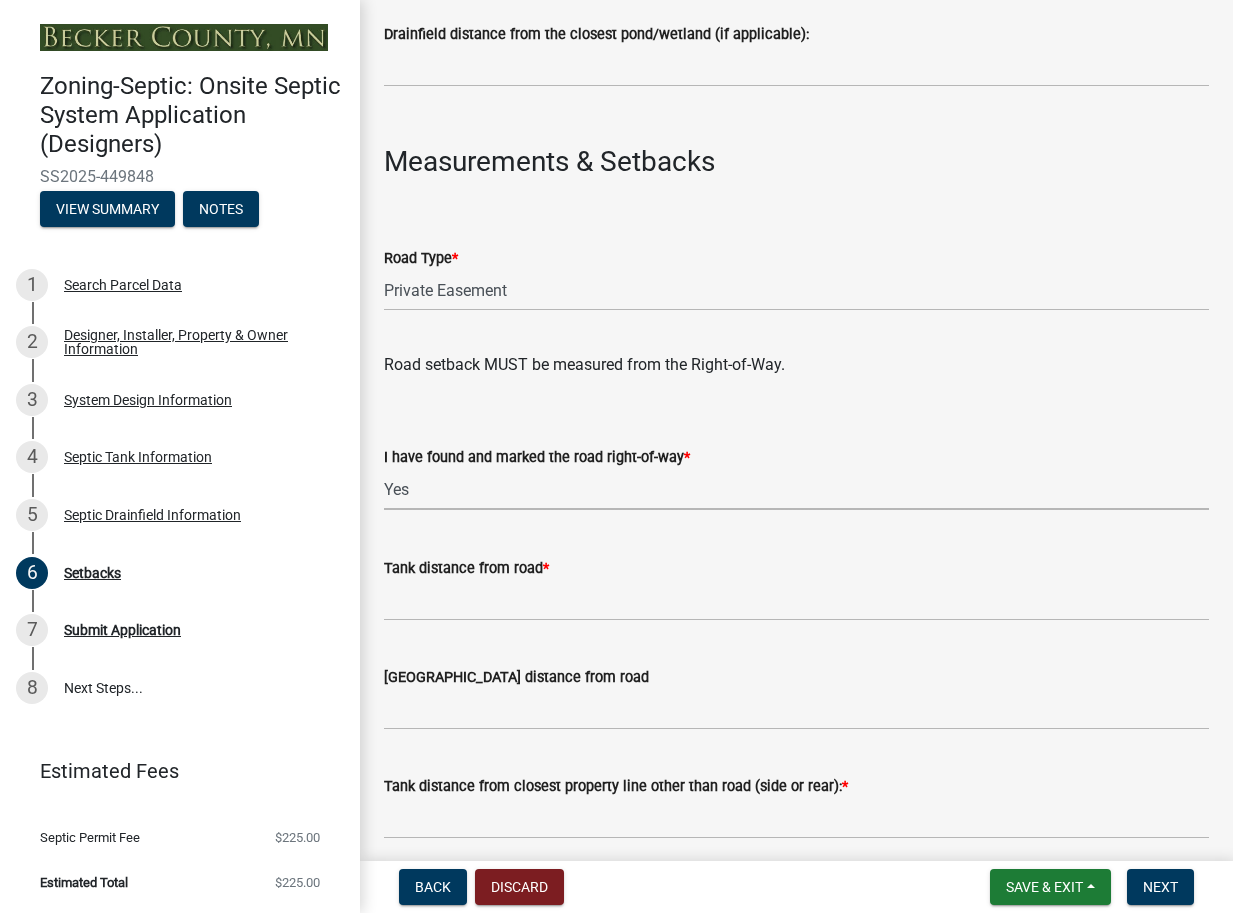 click on "Select Item...   Yes   No" at bounding box center [796, 489] 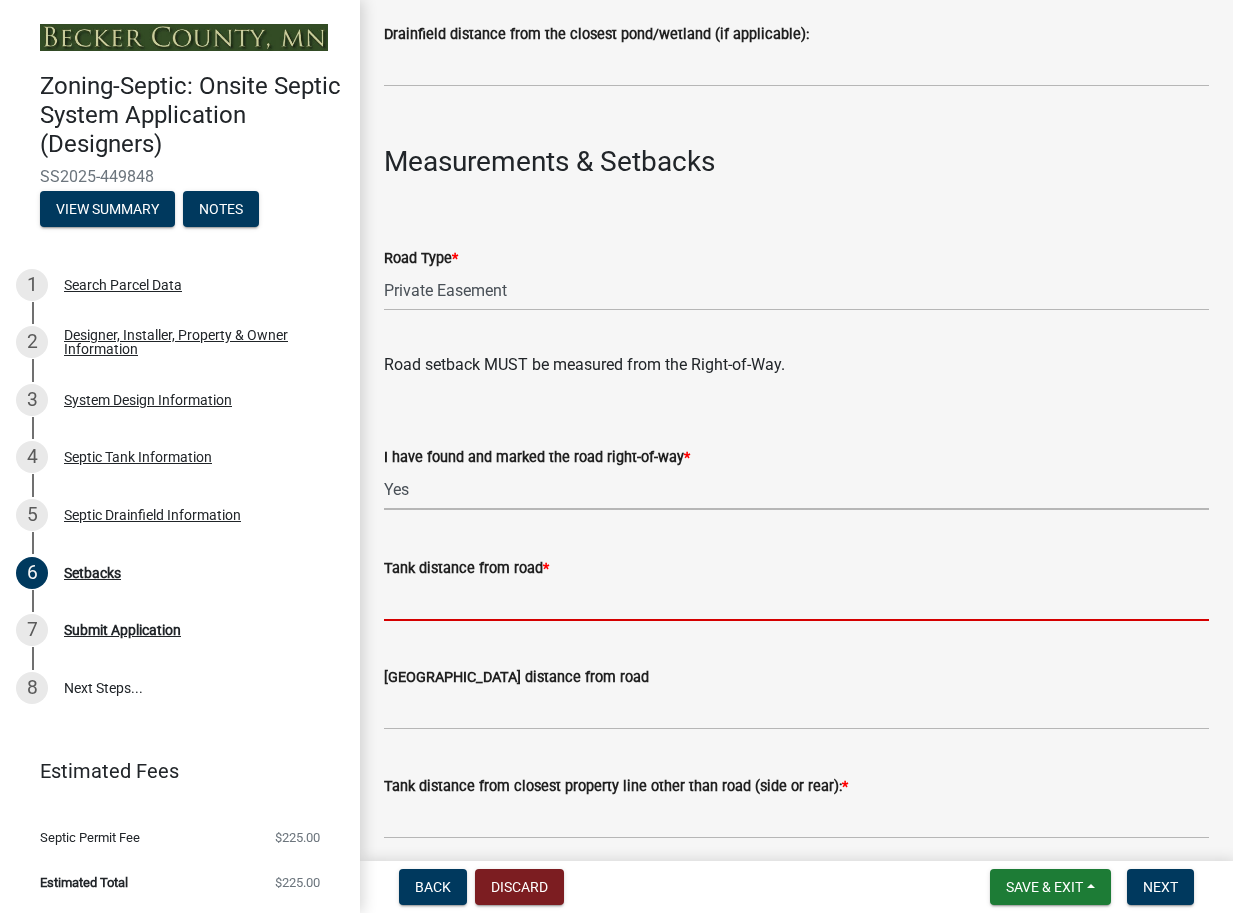 click on "Tank distance from road  *" at bounding box center (796, 600) 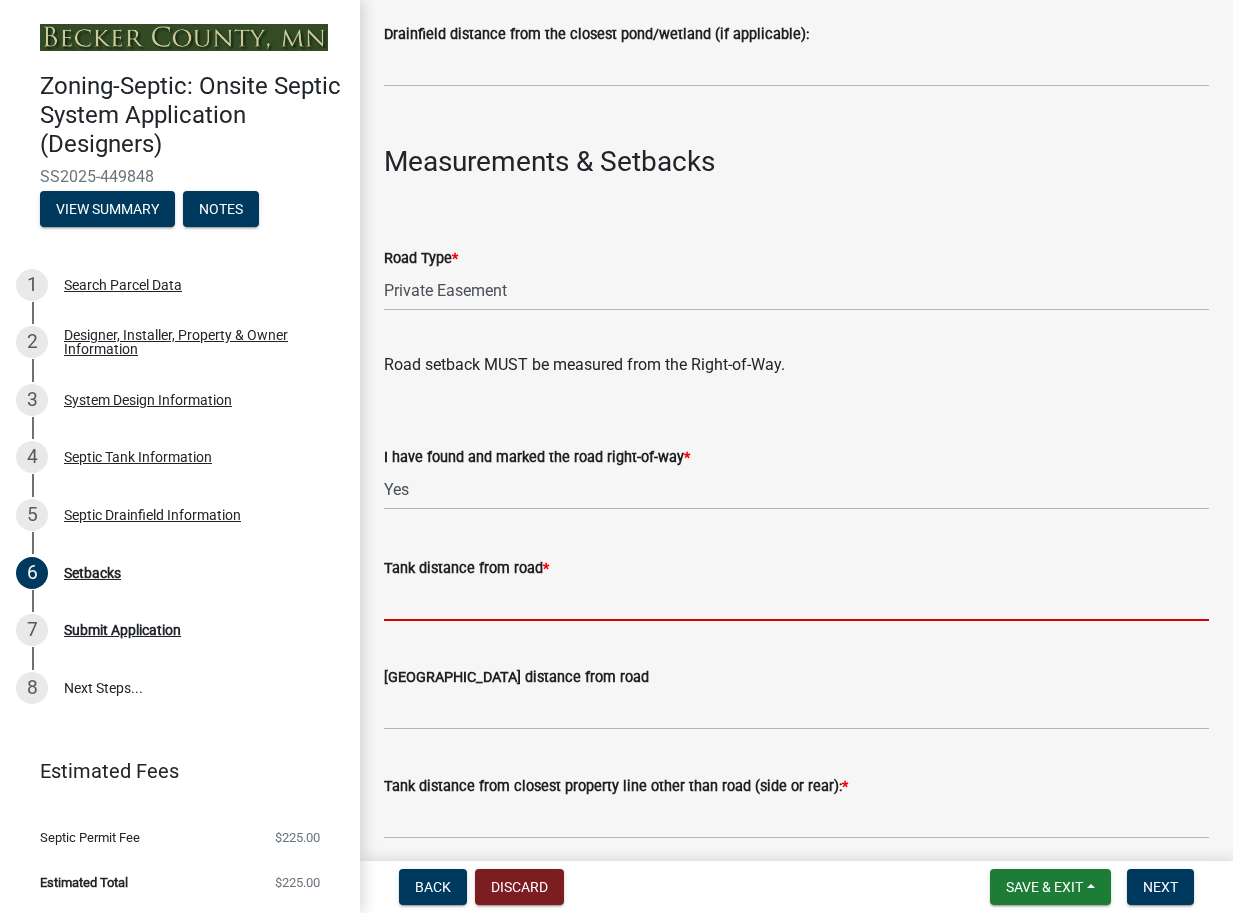 click on "Tank distance from road  *" at bounding box center [796, 600] 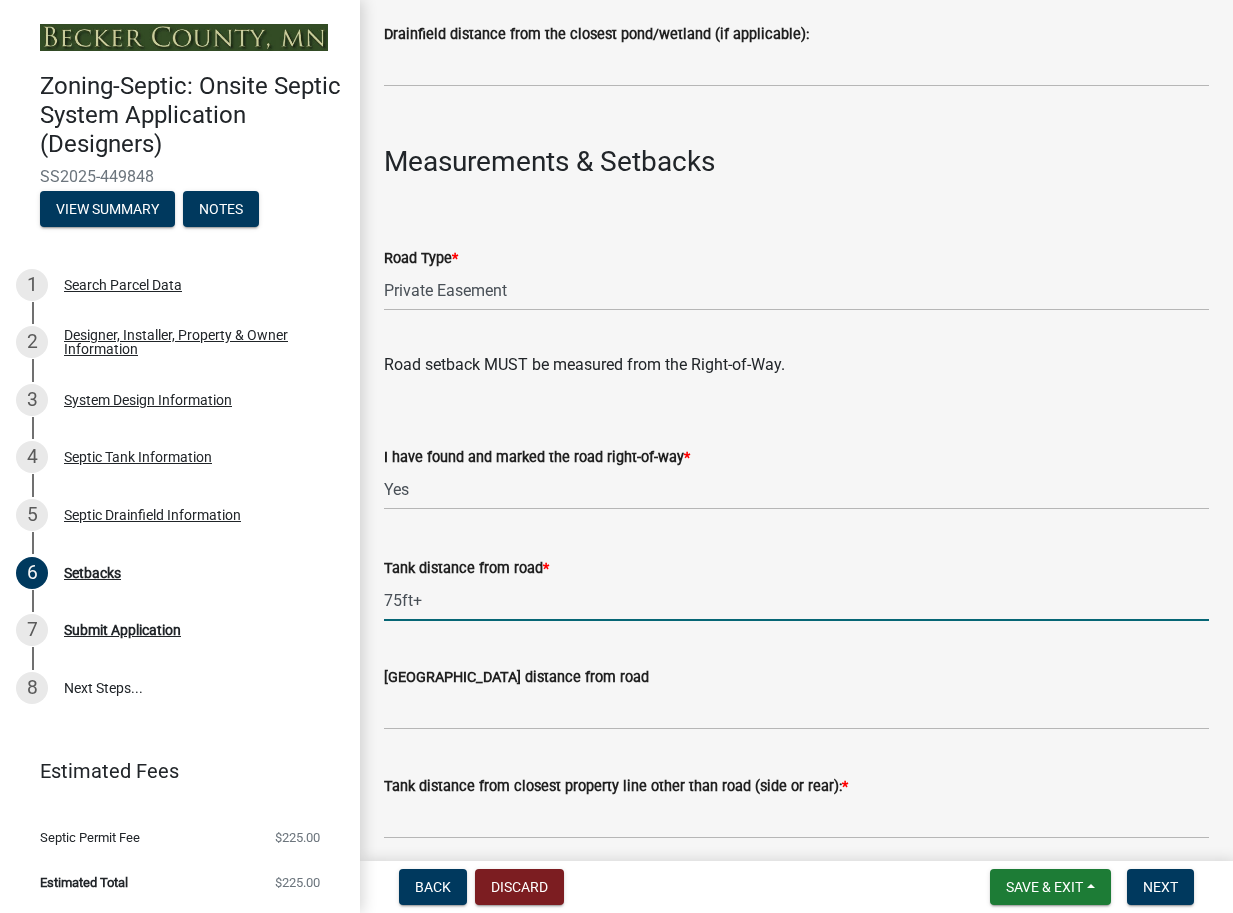 type on "75ft+" 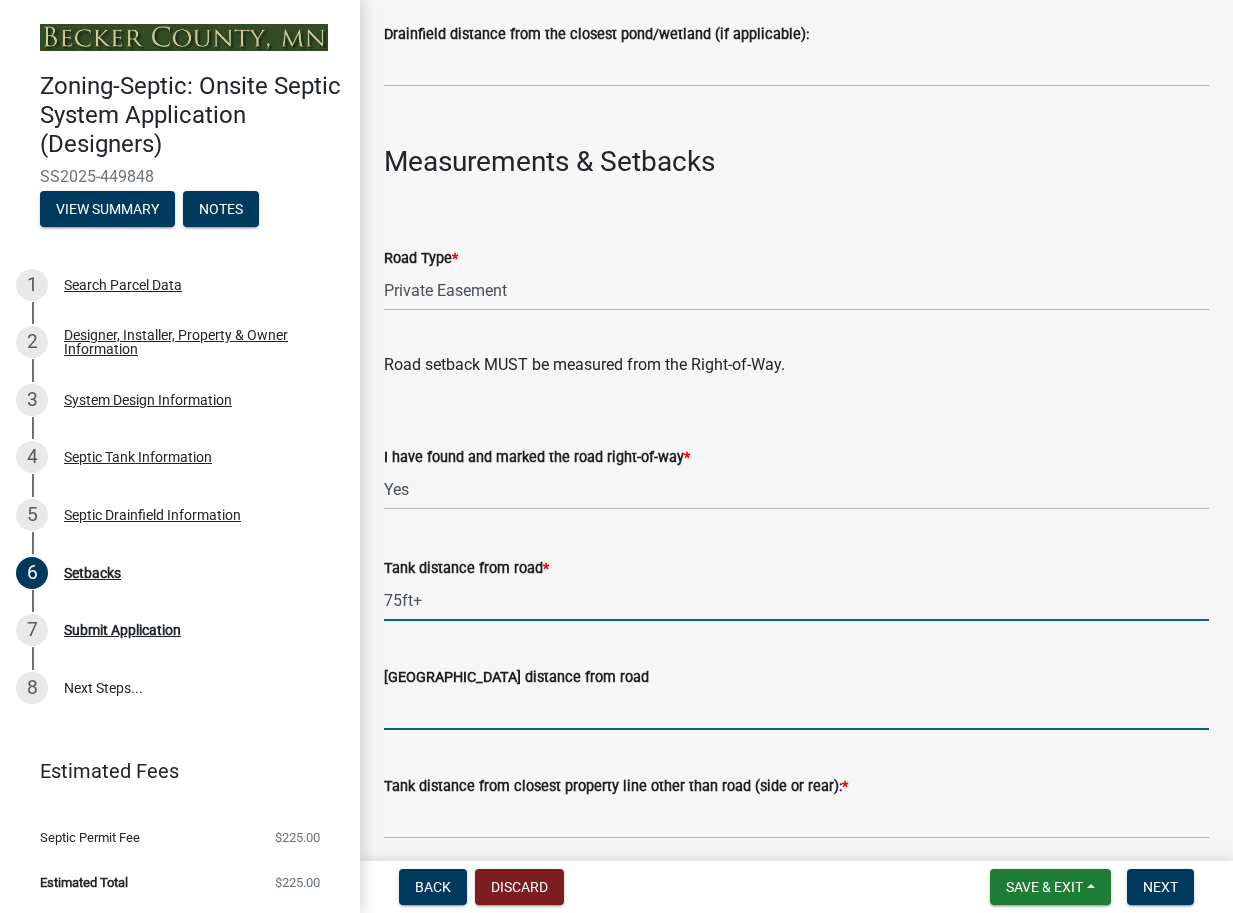 click on "[GEOGRAPHIC_DATA] distance from road" at bounding box center [796, 709] 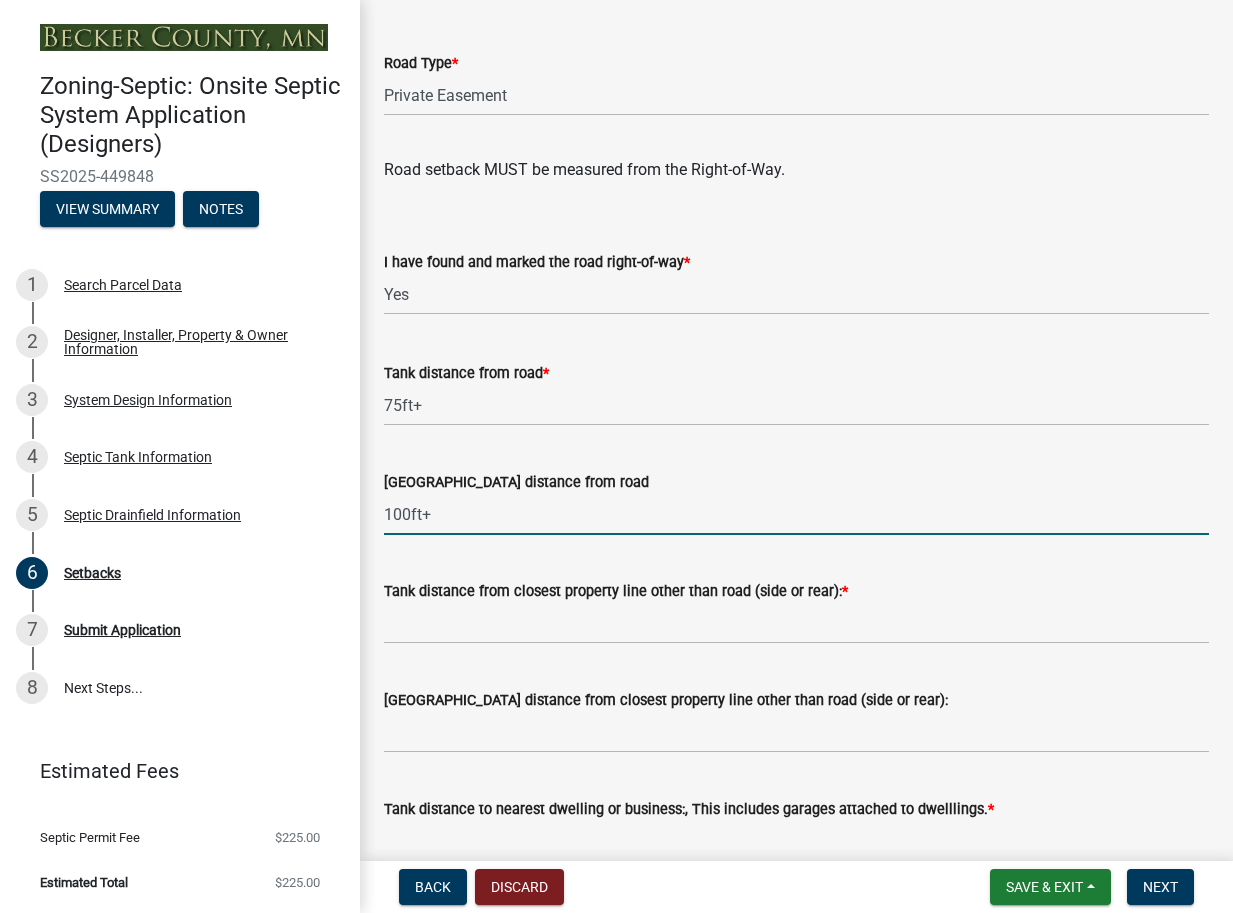 scroll, scrollTop: 1280, scrollLeft: 0, axis: vertical 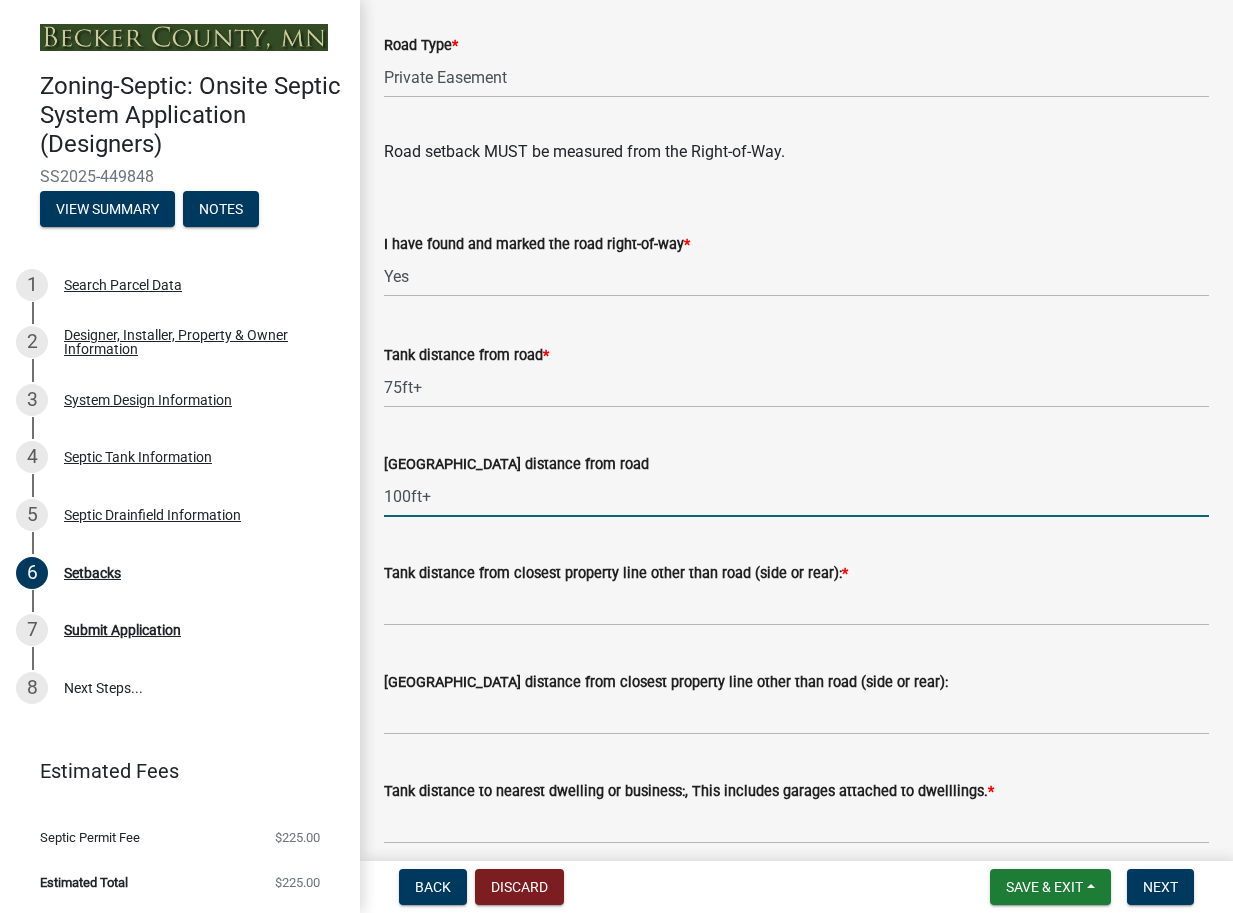 type on "100ft+" 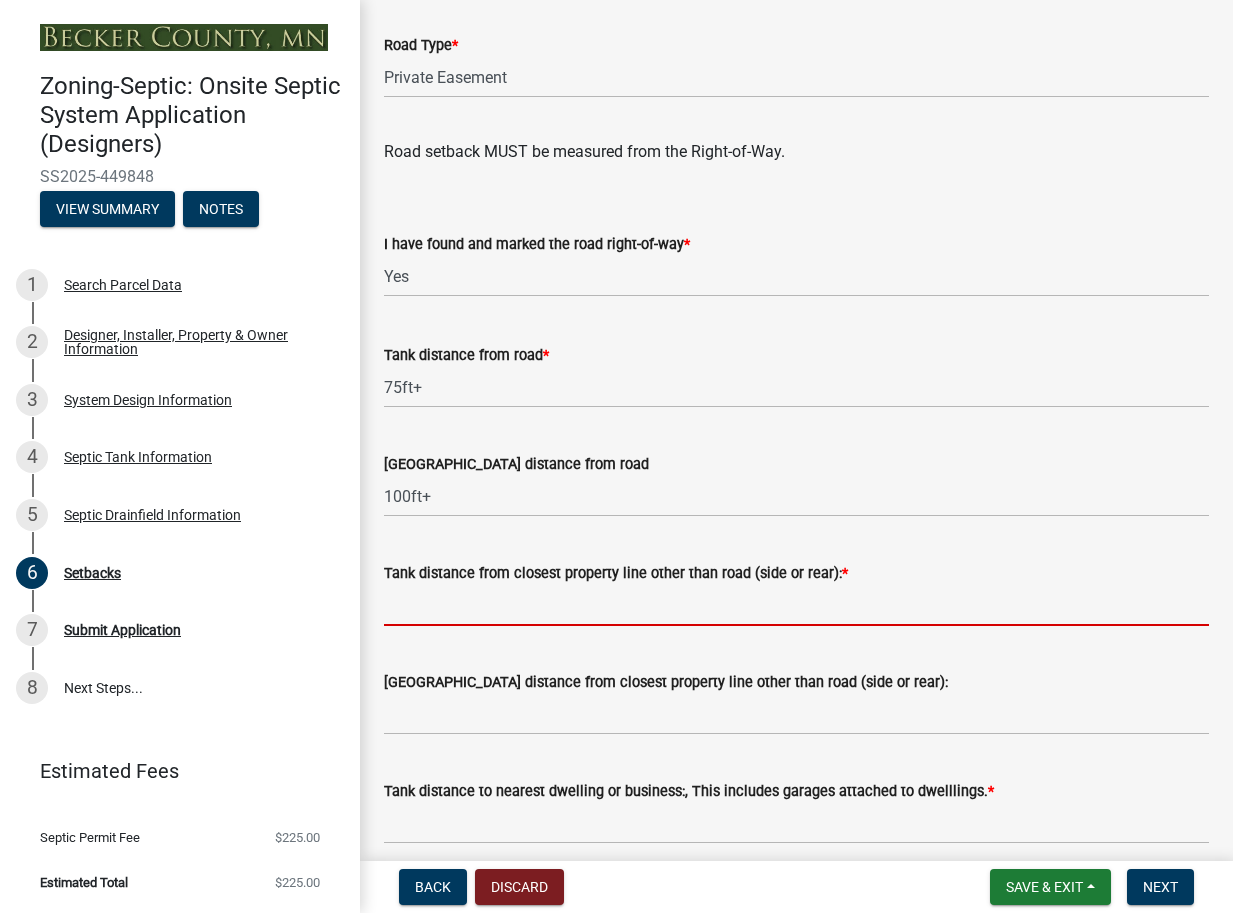 click on "Tank distance from closest property line other than road (side or rear):  *" at bounding box center (796, 605) 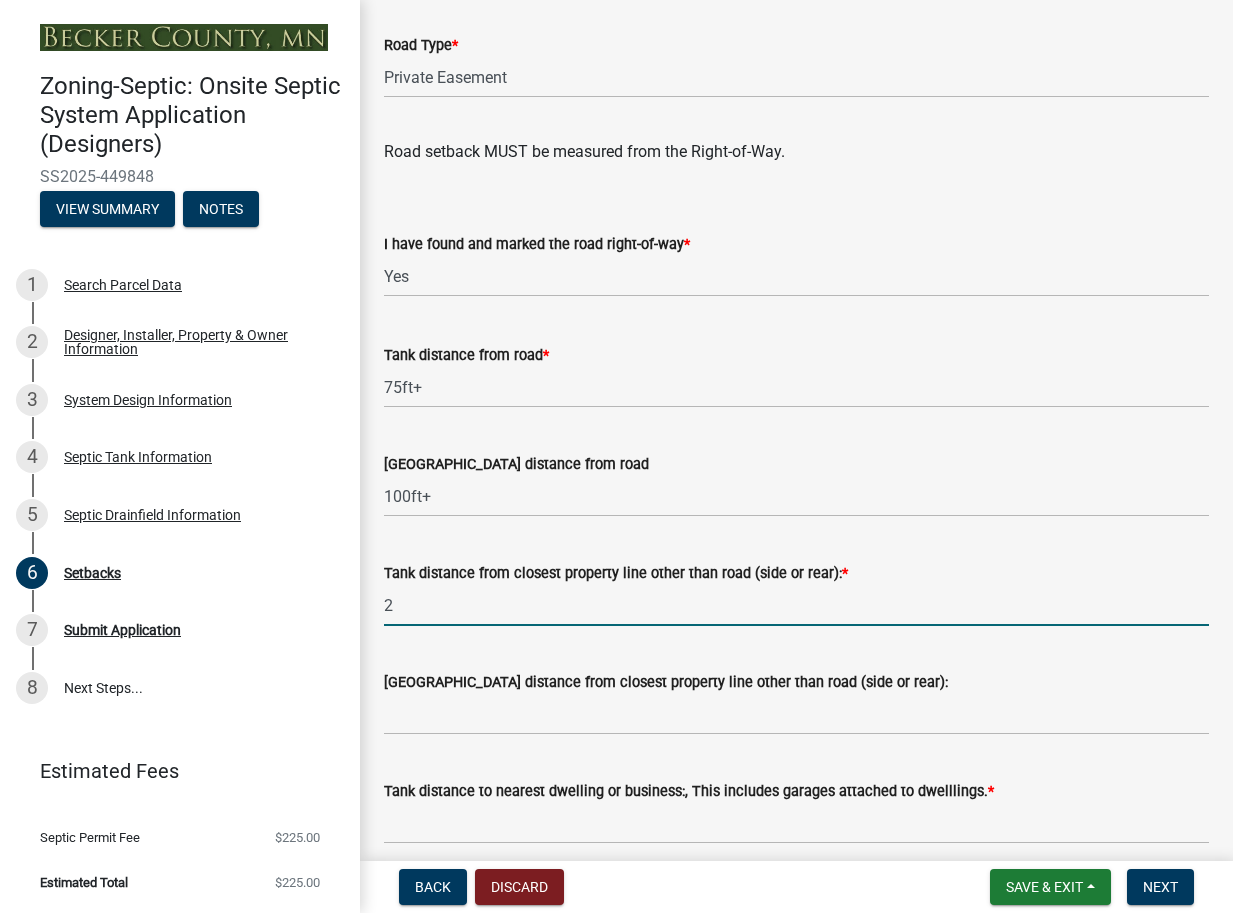 scroll, scrollTop: 1280, scrollLeft: 0, axis: vertical 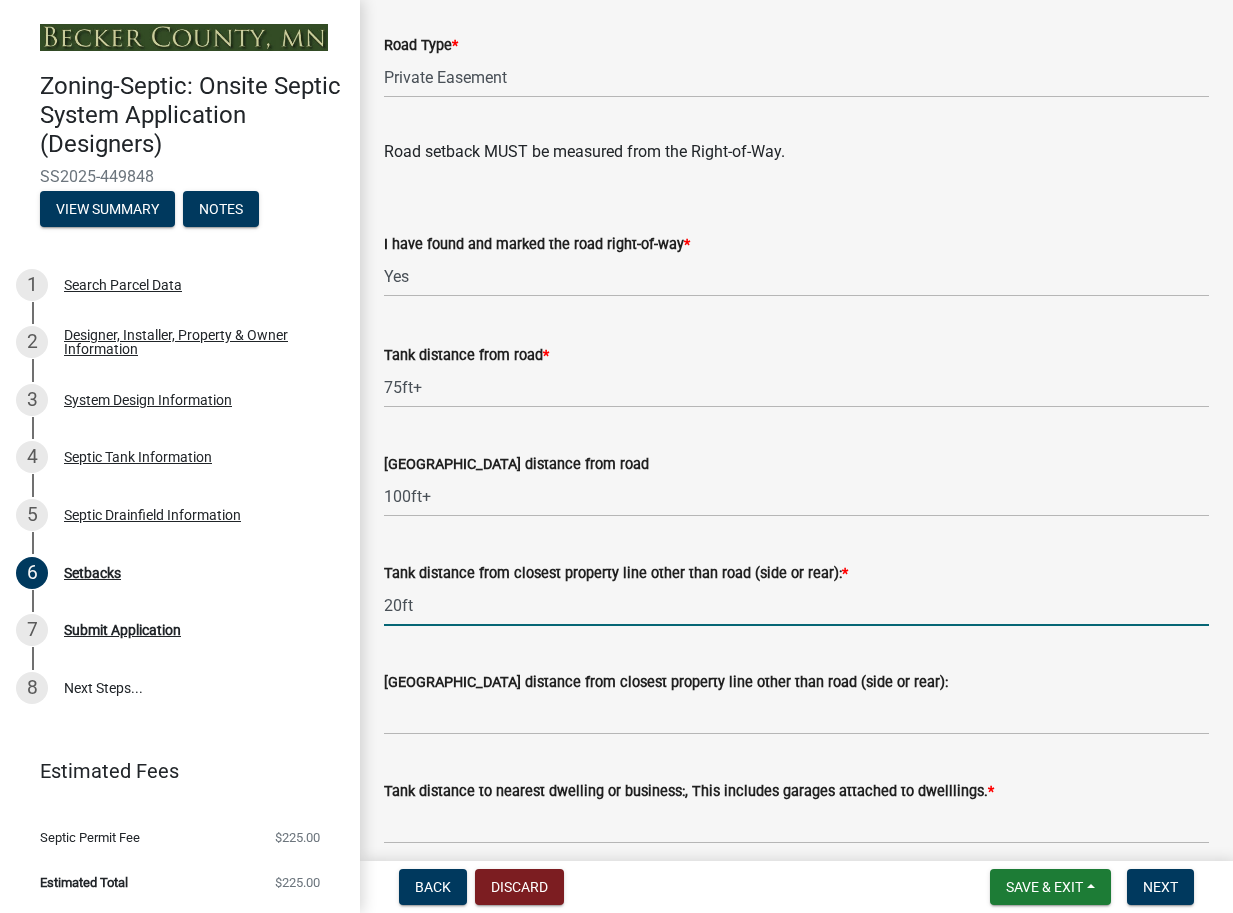 type on "20ft" 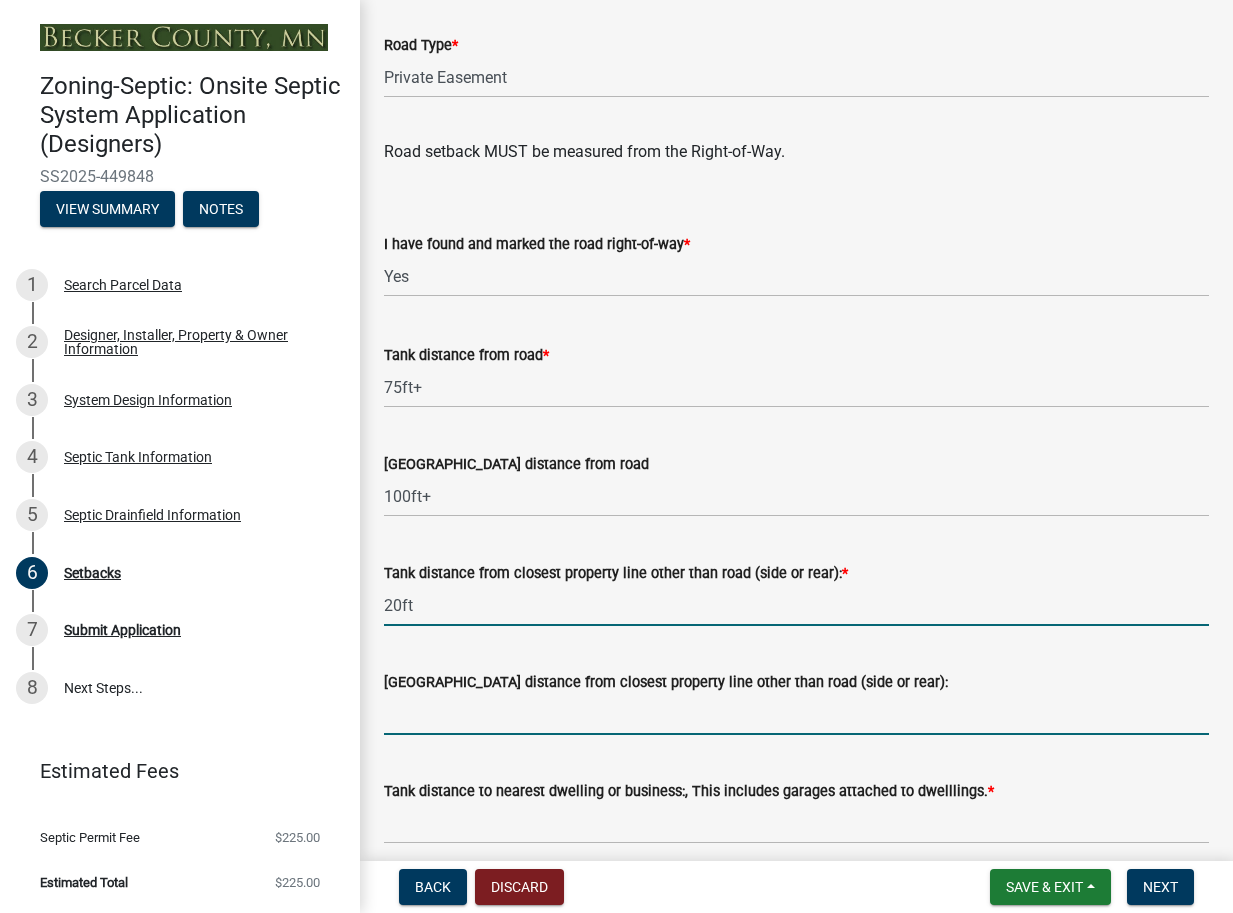 click on "[GEOGRAPHIC_DATA] distance from closest property line other than road (side or rear):" at bounding box center [796, 714] 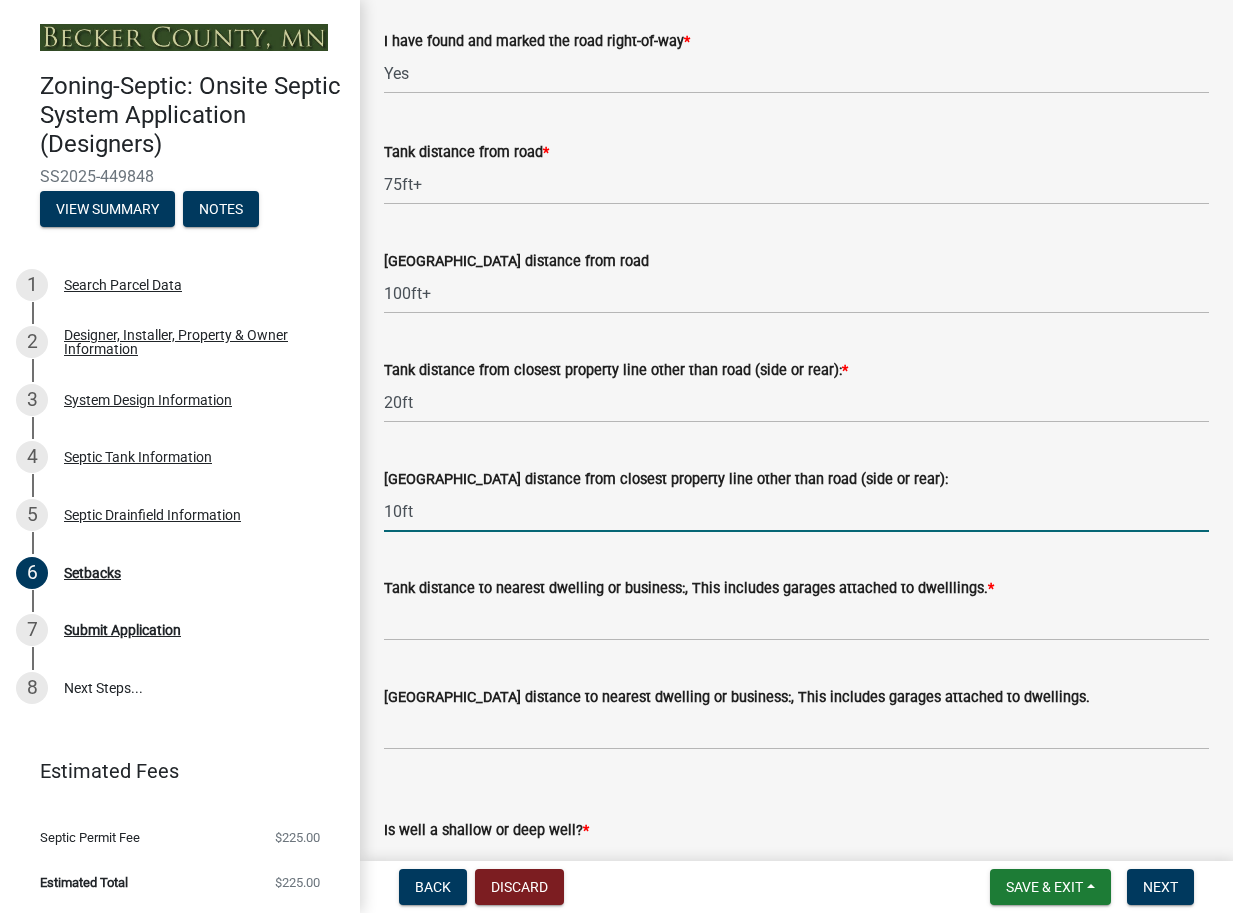 scroll, scrollTop: 1493, scrollLeft: 0, axis: vertical 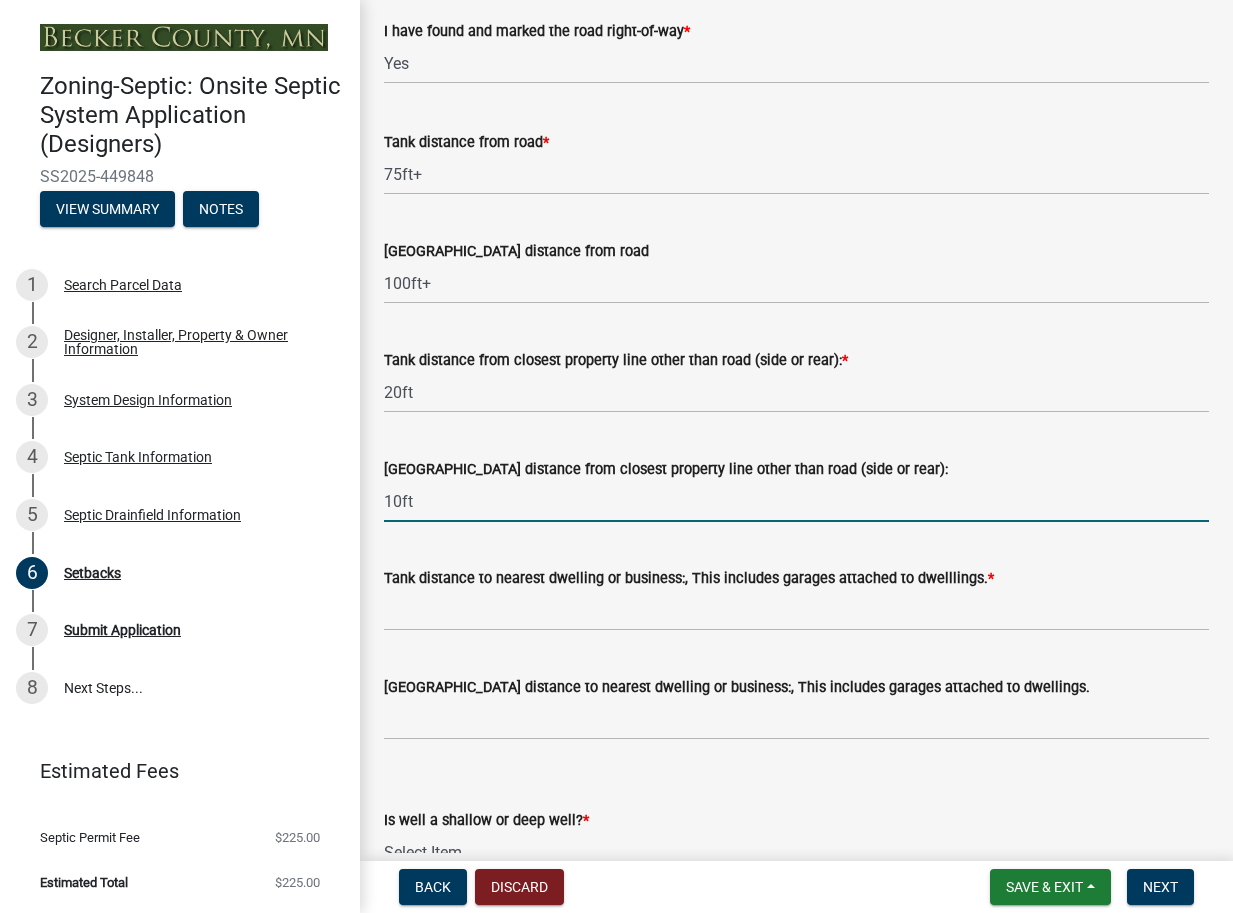 type on "10ft" 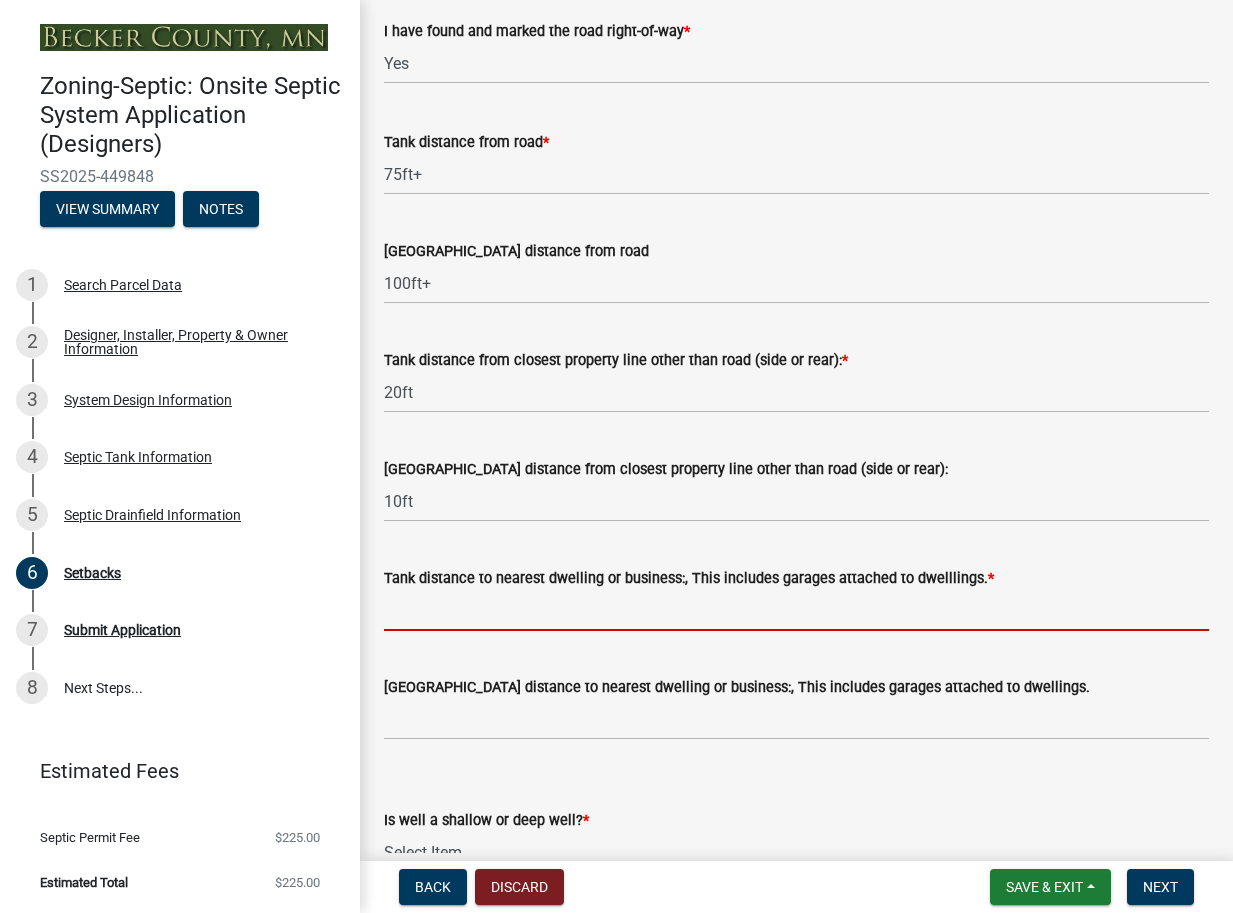 click on "Tank distance to nearest dwelling or business:, This includes garages attached to dwelllings.  *" at bounding box center [796, 610] 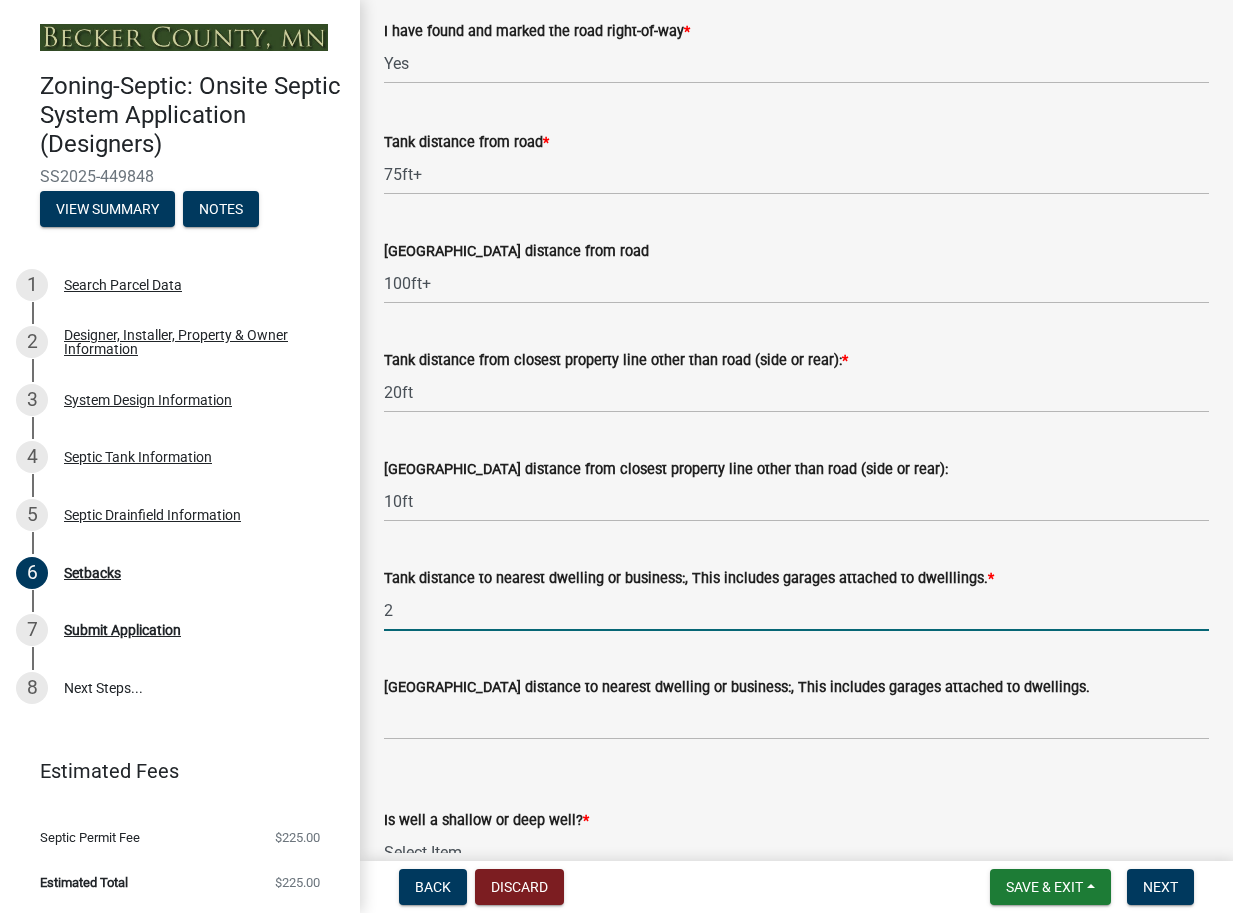 scroll, scrollTop: 1493, scrollLeft: 0, axis: vertical 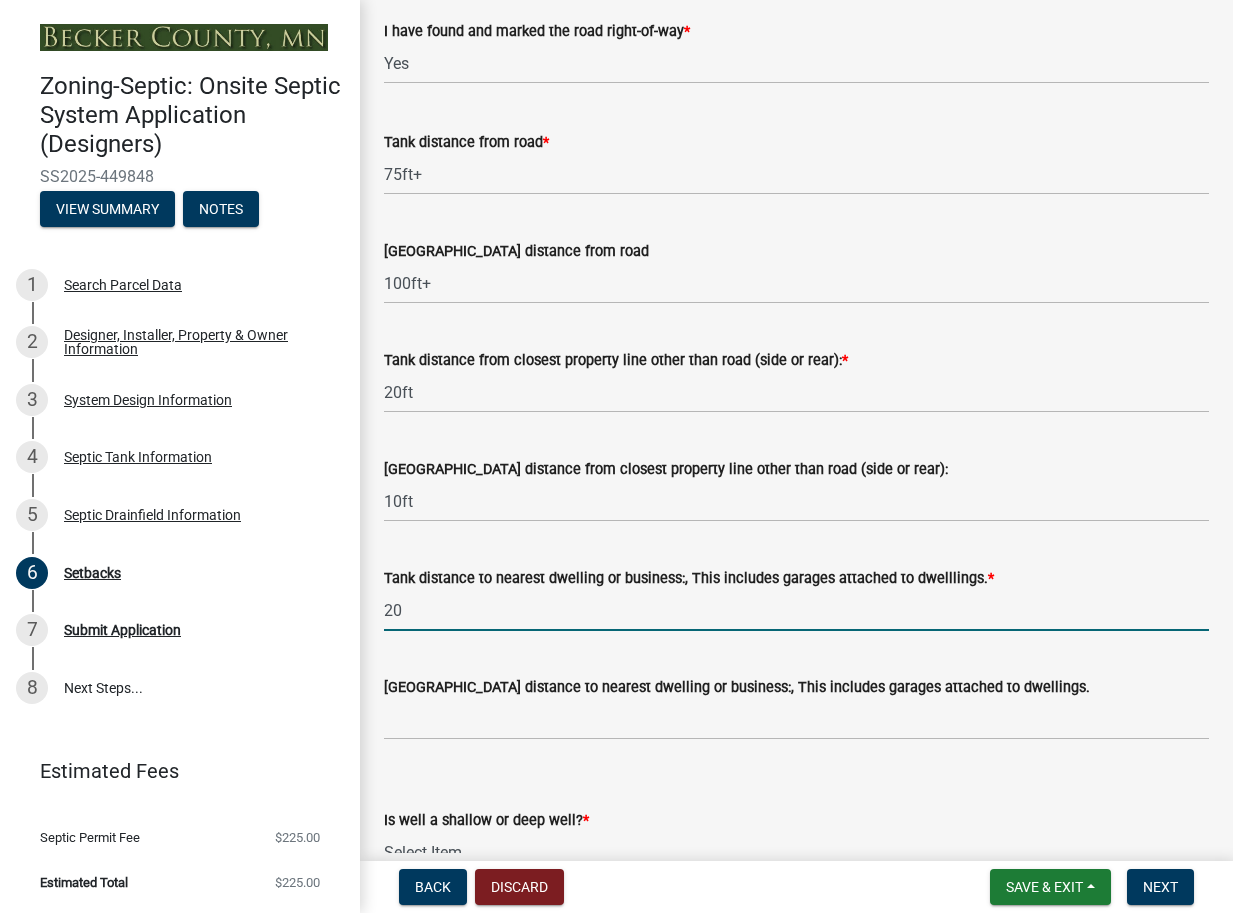 type on "2" 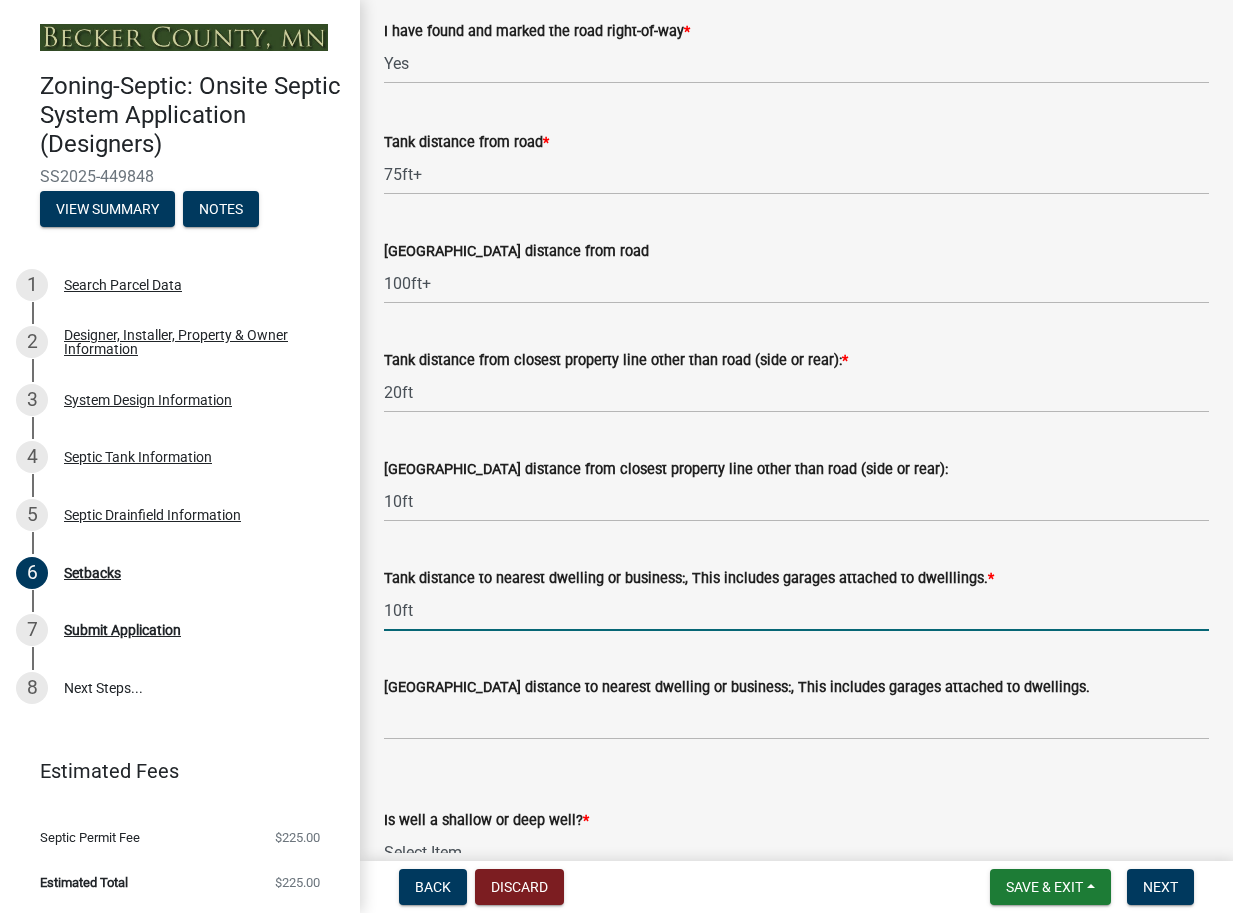 type on "10ft" 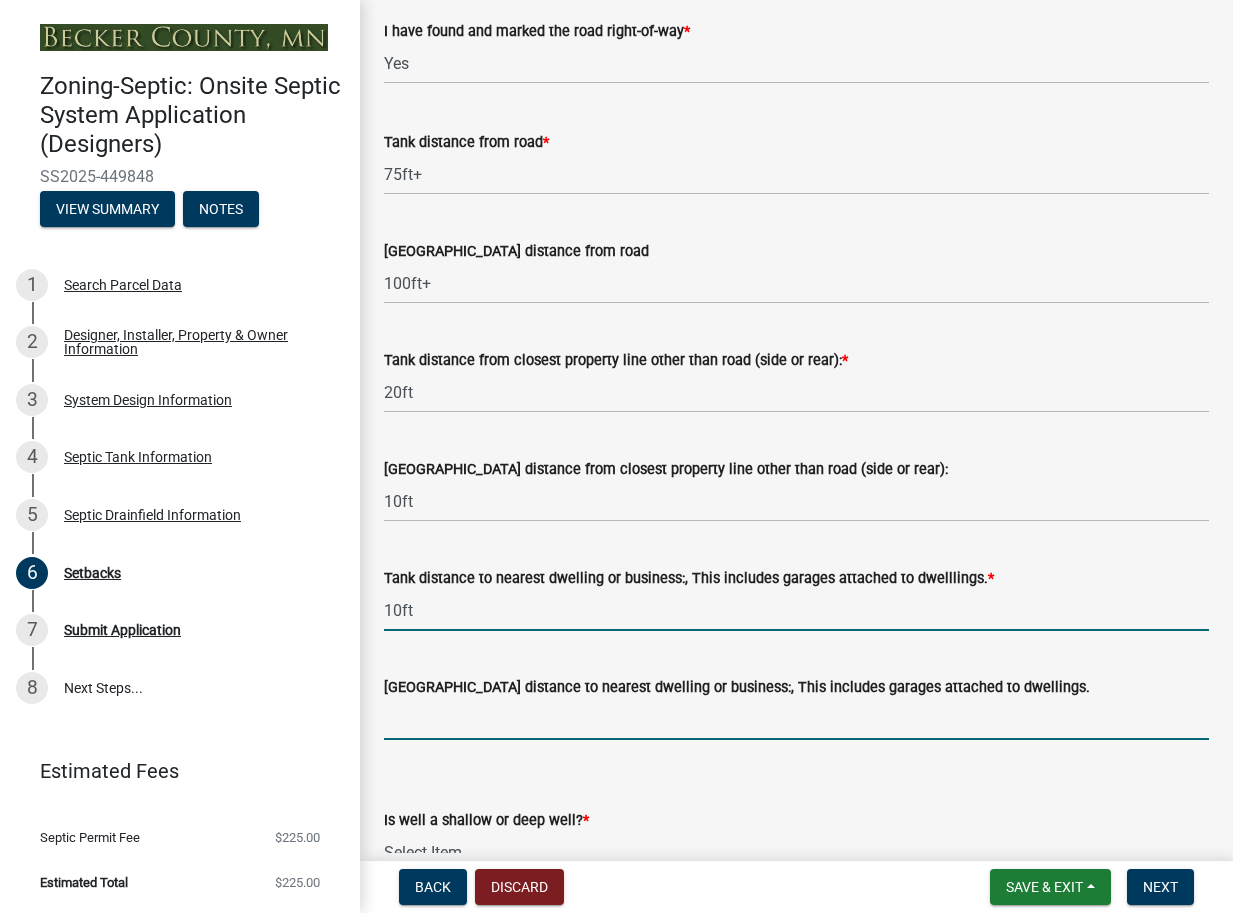 click on "[GEOGRAPHIC_DATA] distance to nearest dwelling or business:, This includes garages attached to dwellings." at bounding box center (796, 719) 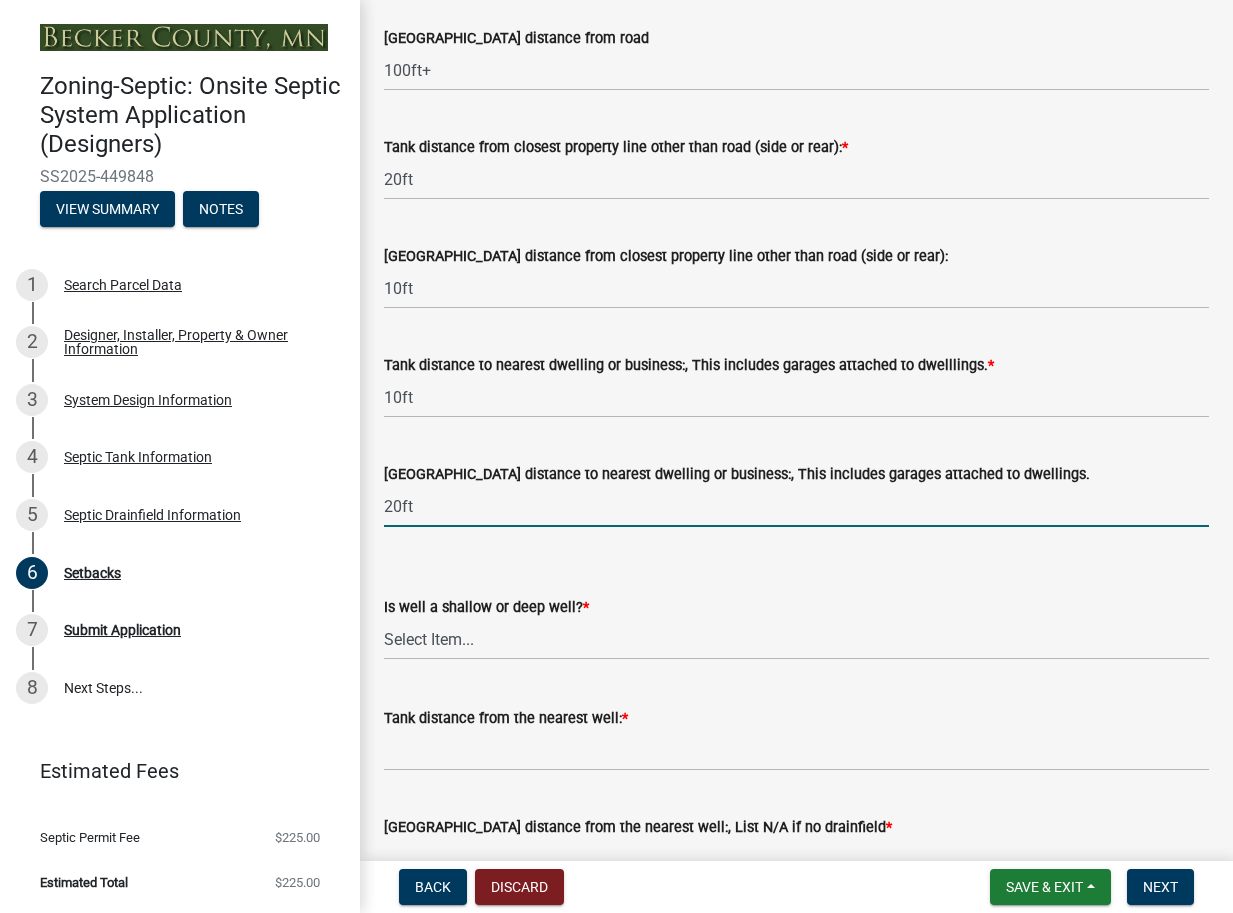 scroll, scrollTop: 1706, scrollLeft: 0, axis: vertical 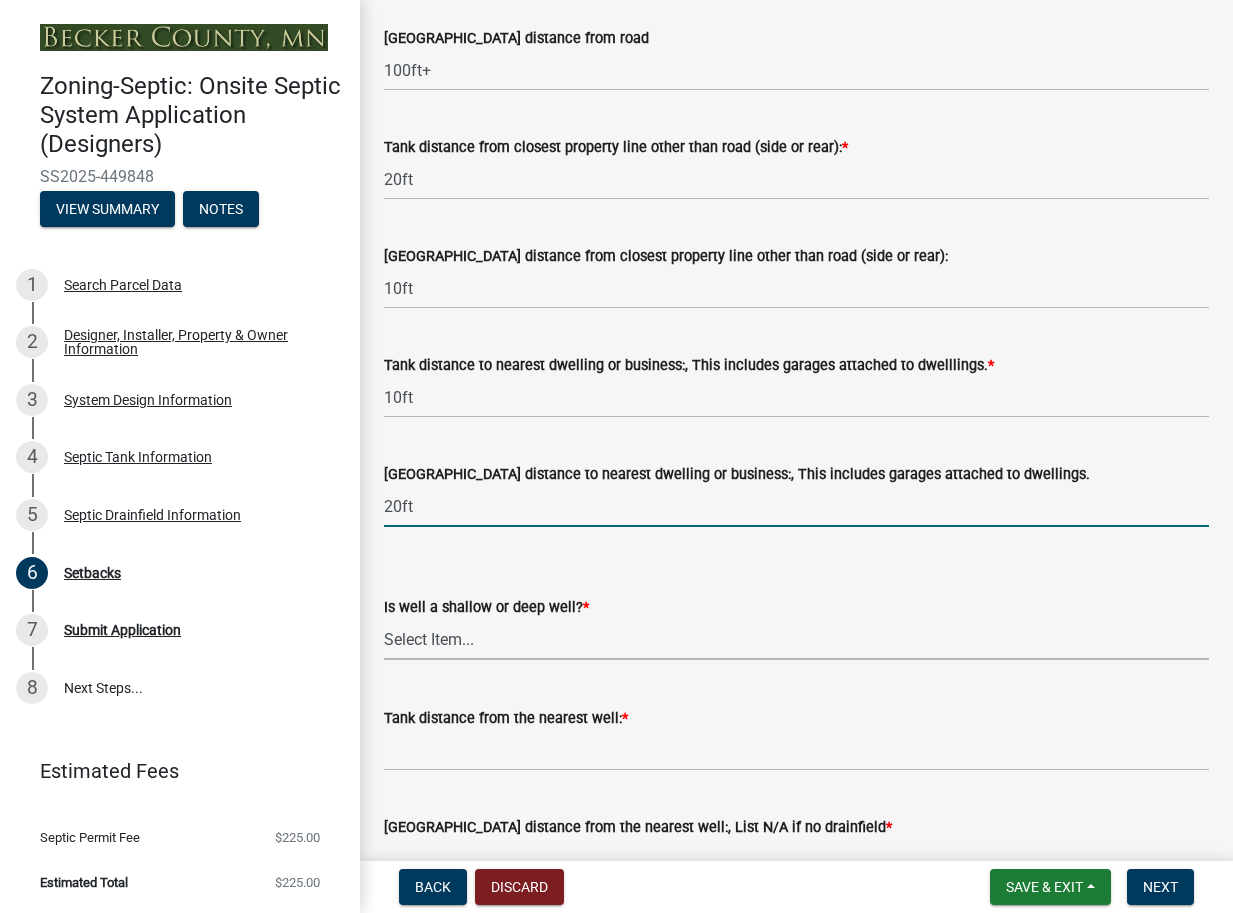 click on "Select Item...   Deep Well   Shallow Well   No Well - Connected or to be connected to City Water" at bounding box center (796, 639) 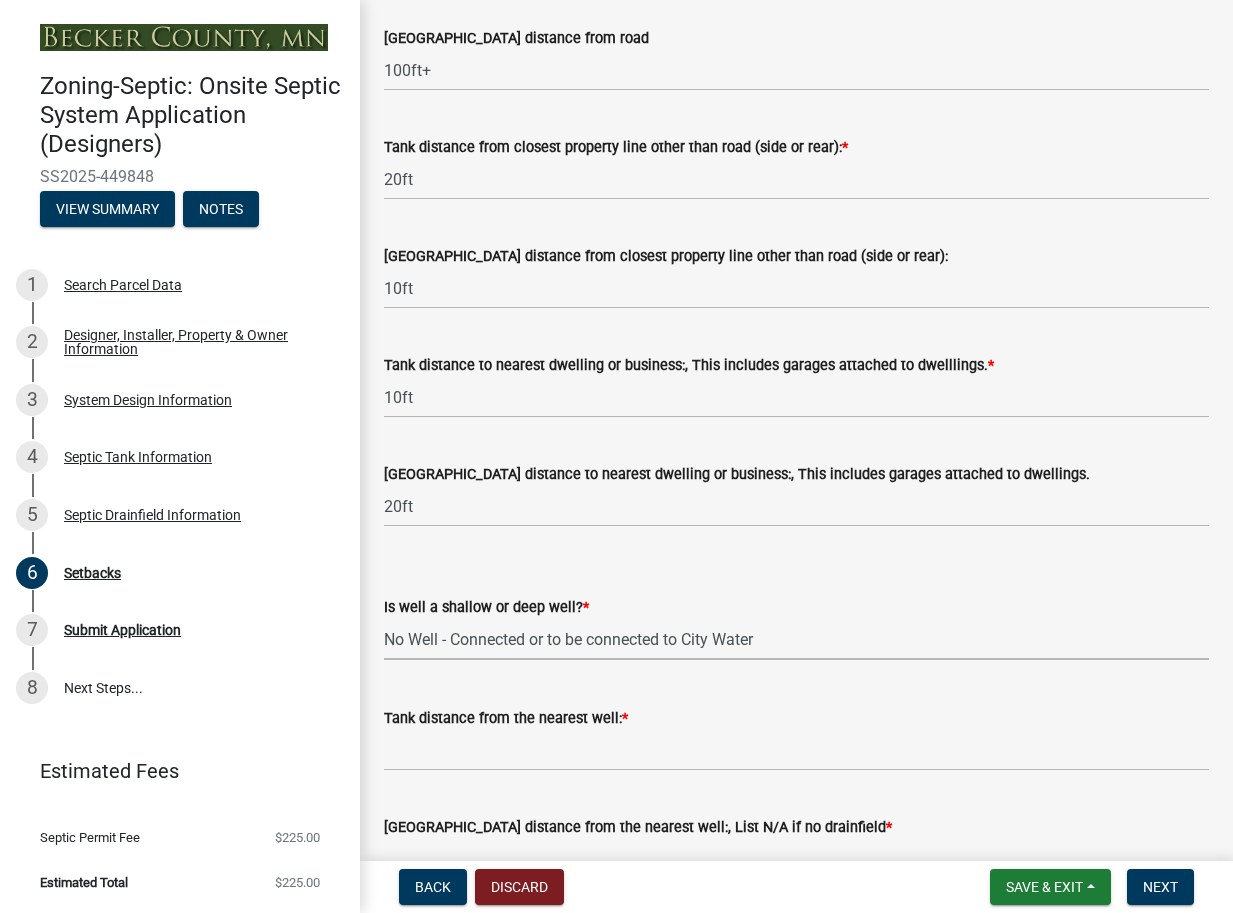 click on "Select Item...   Deep Well   Shallow Well   No Well - Connected or to be connected to City Water" at bounding box center [796, 639] 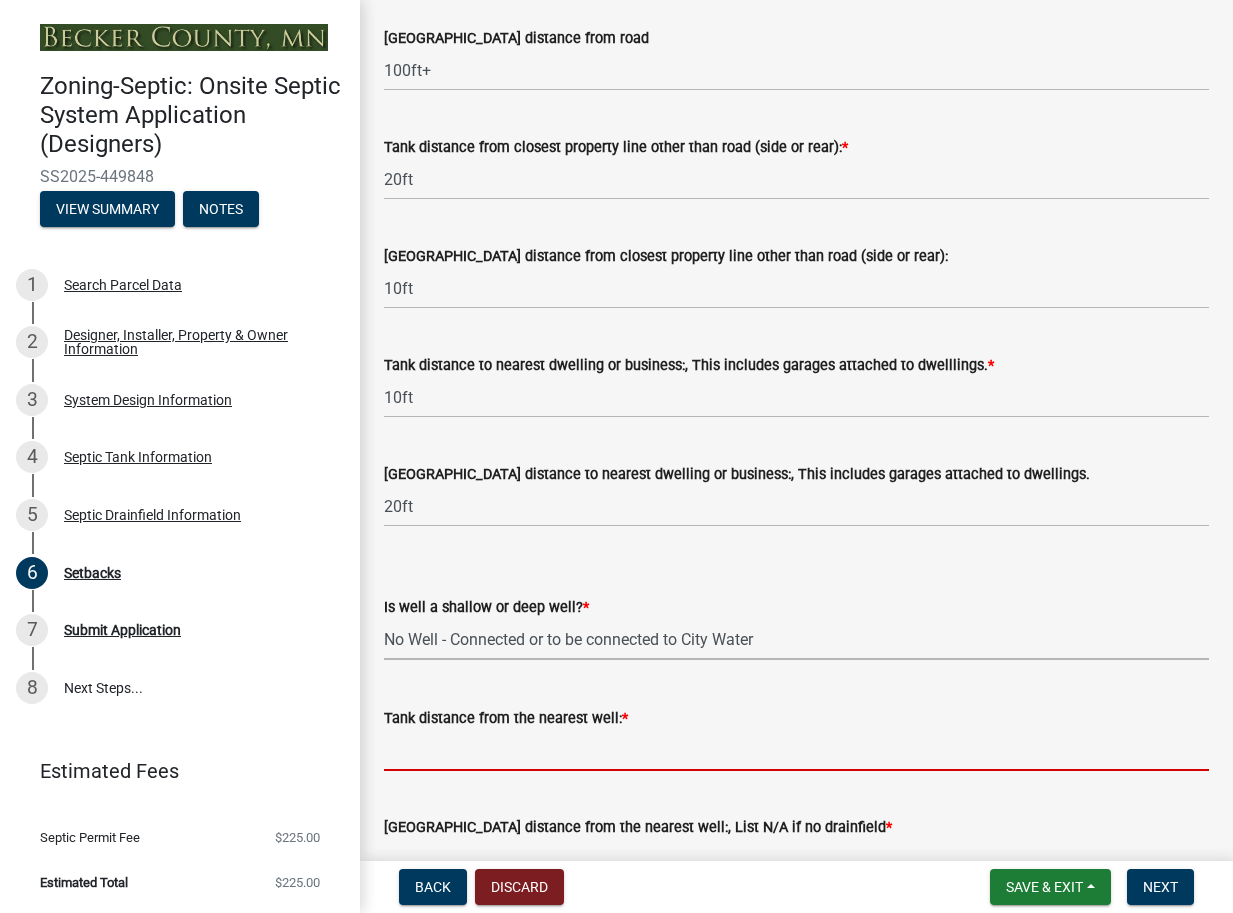 click on "Tank distance from the nearest well:  *" at bounding box center [796, 750] 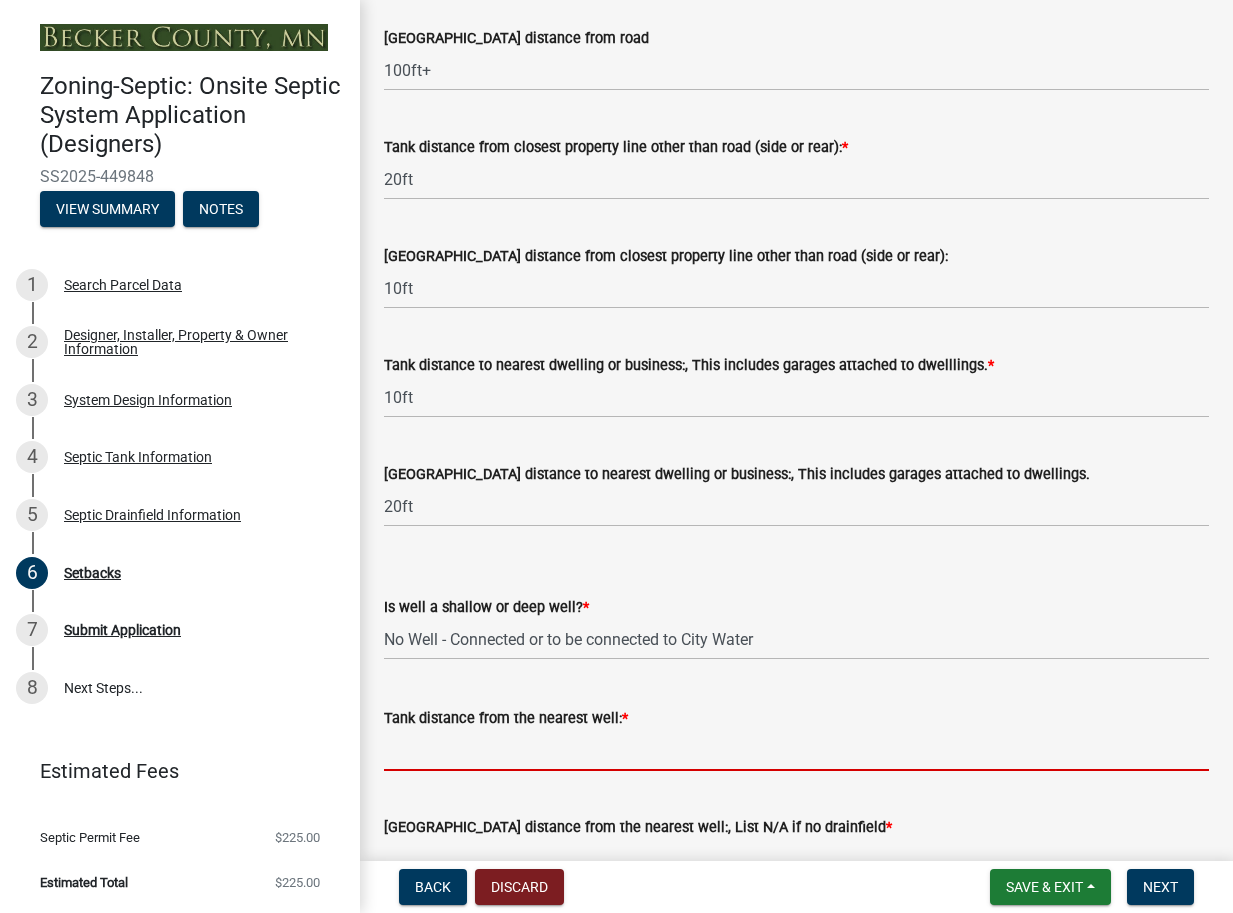click on "Tank distance from the nearest well:  *" at bounding box center (796, 750) 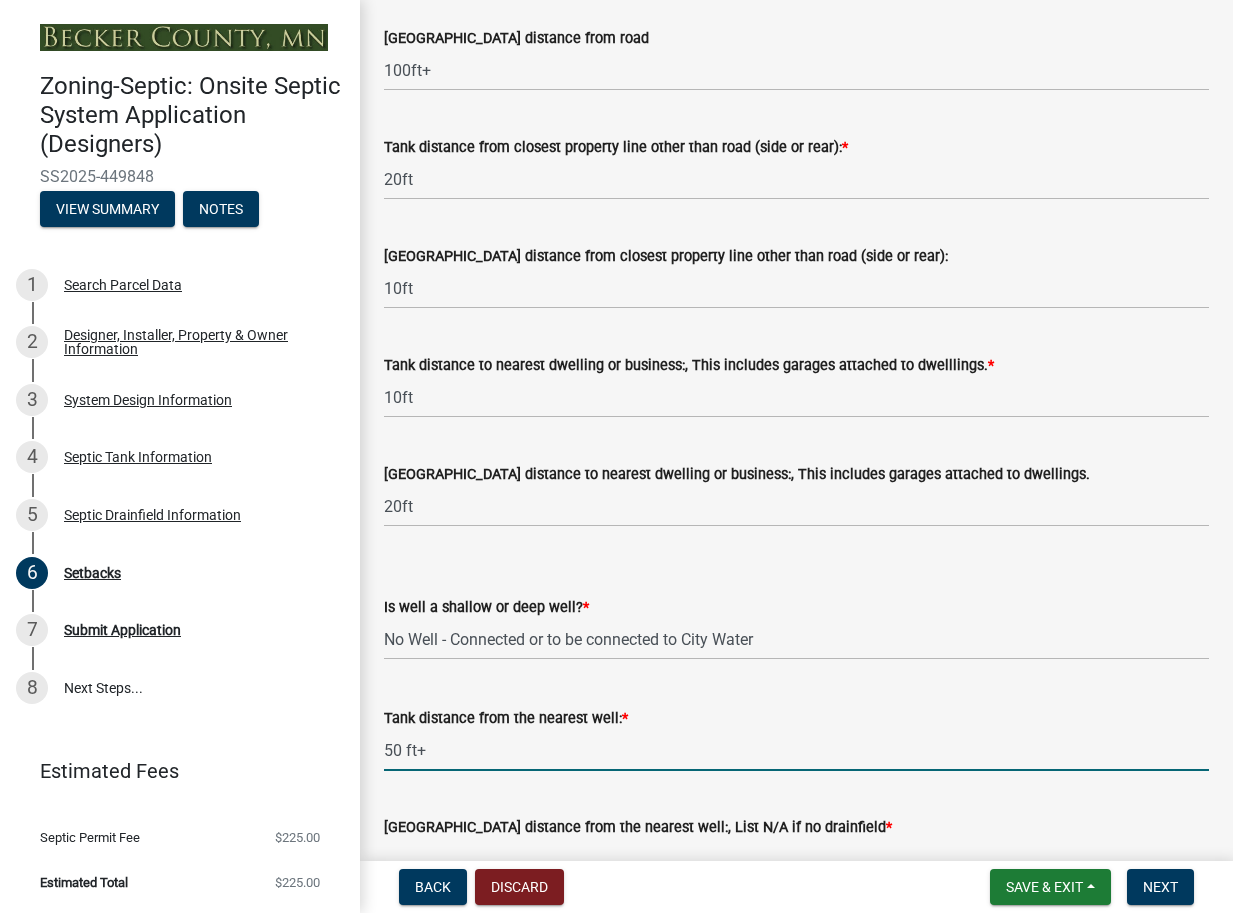 scroll, scrollTop: 1829, scrollLeft: 0, axis: vertical 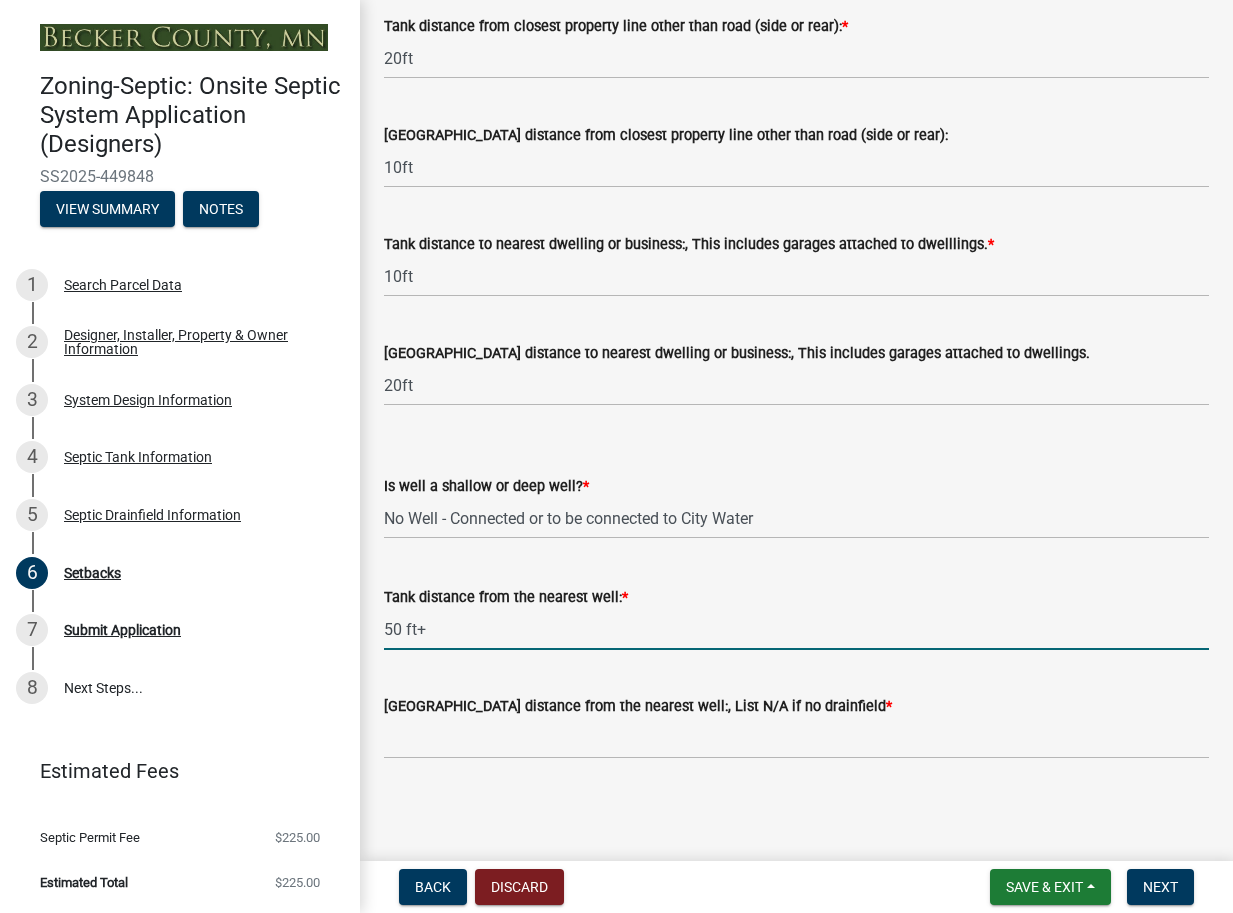 type on "50 ft+" 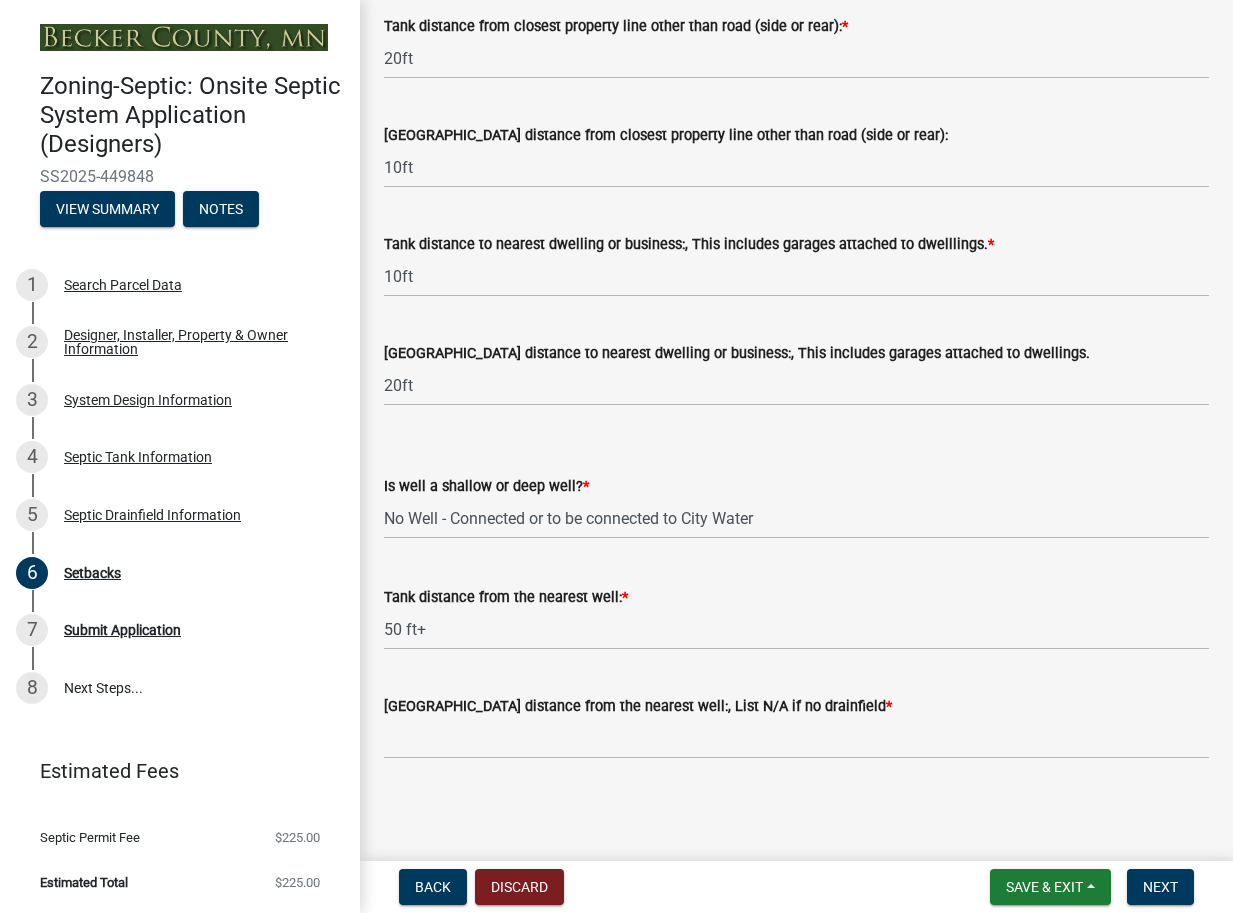 click on "[GEOGRAPHIC_DATA] distance from the nearest well:, List N/A if no drainfield  *" 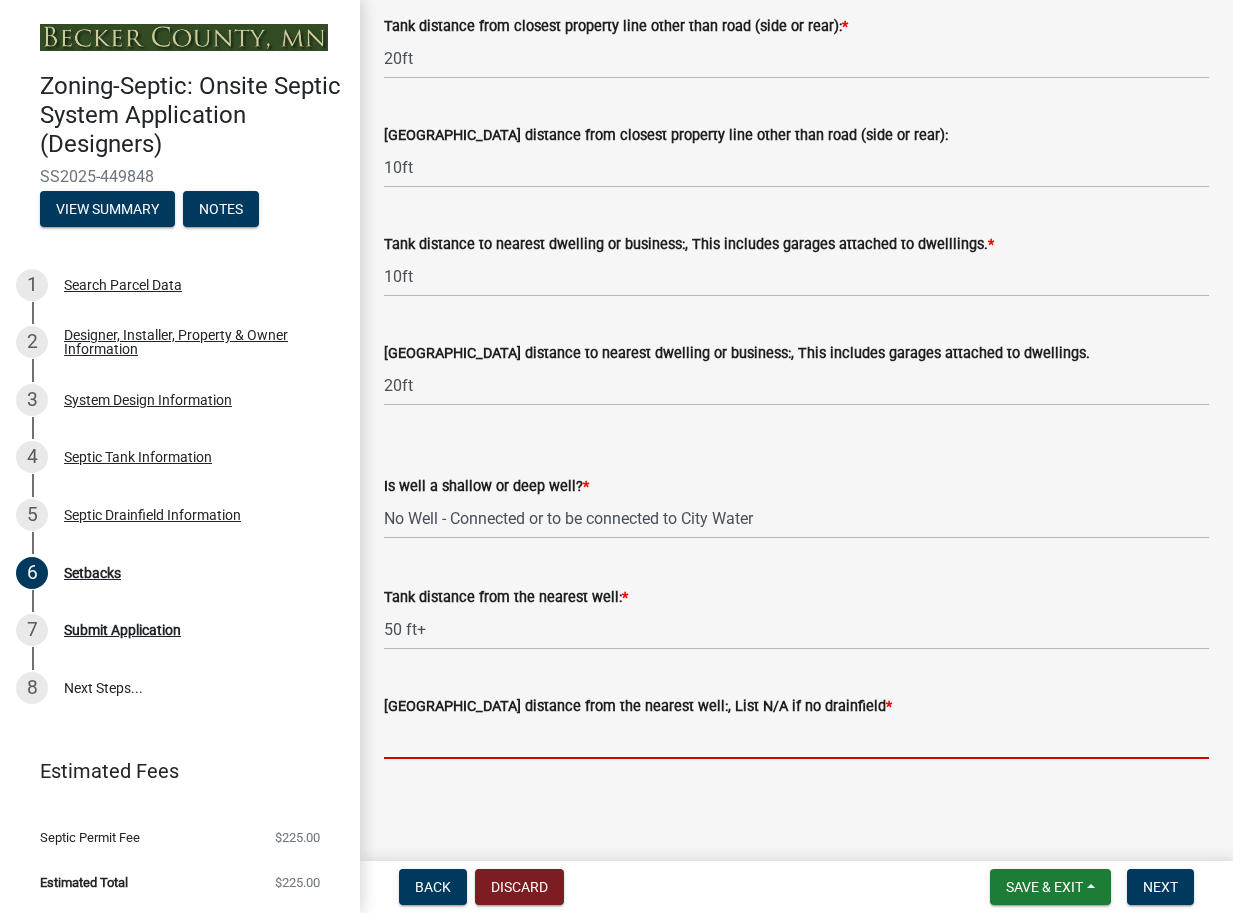 click on "[GEOGRAPHIC_DATA] distance from the nearest well:, List N/A if no drainfield  *" at bounding box center [796, 738] 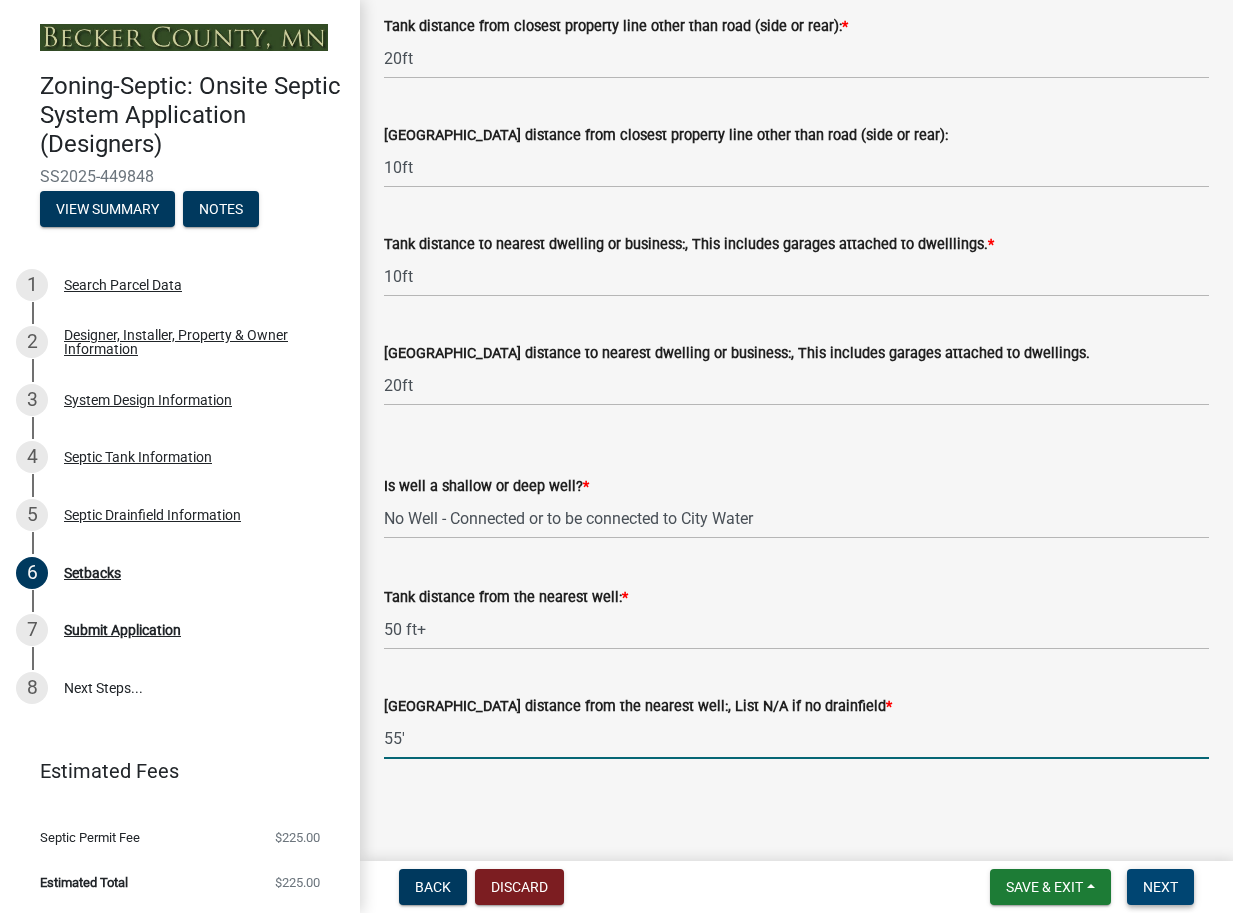 type on "55'" 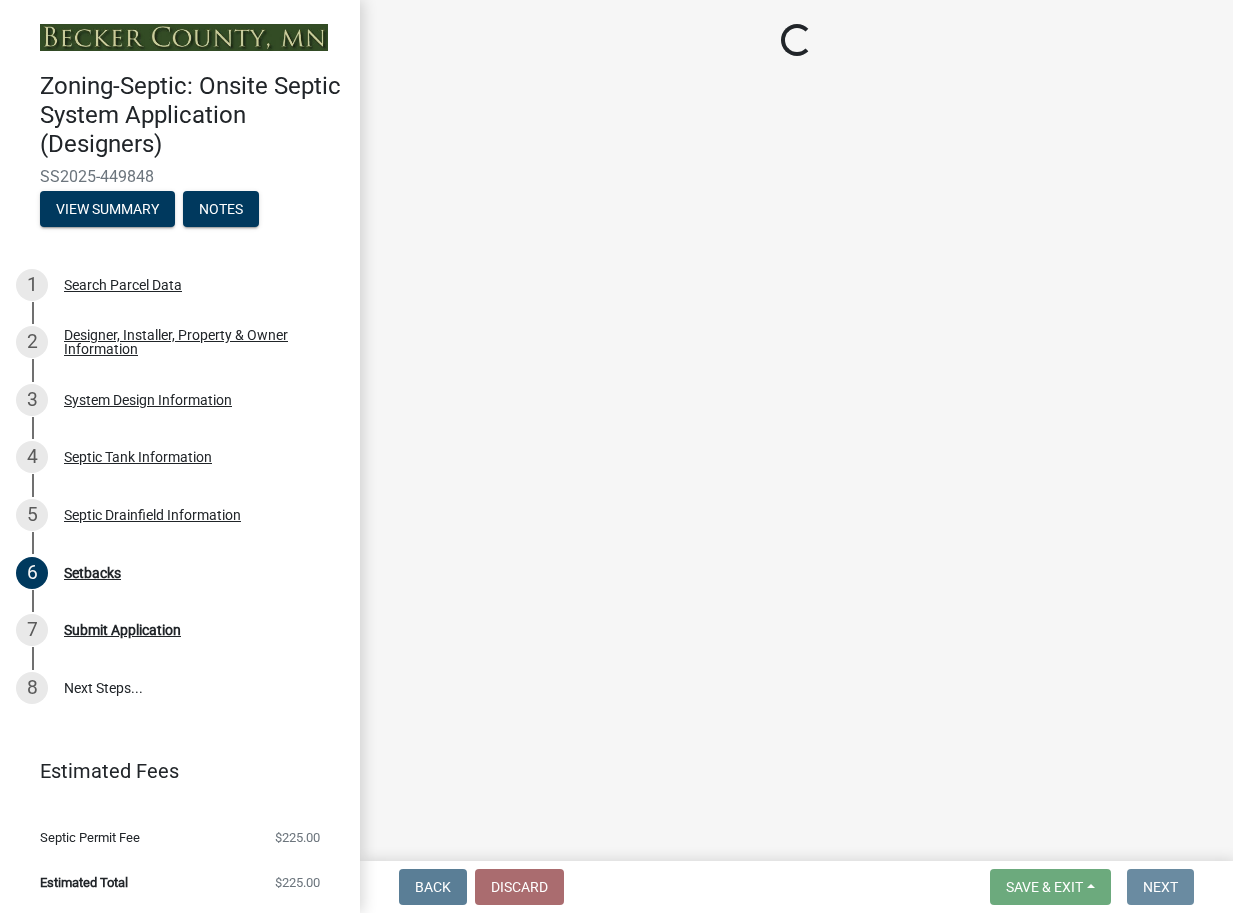 scroll, scrollTop: 0, scrollLeft: 0, axis: both 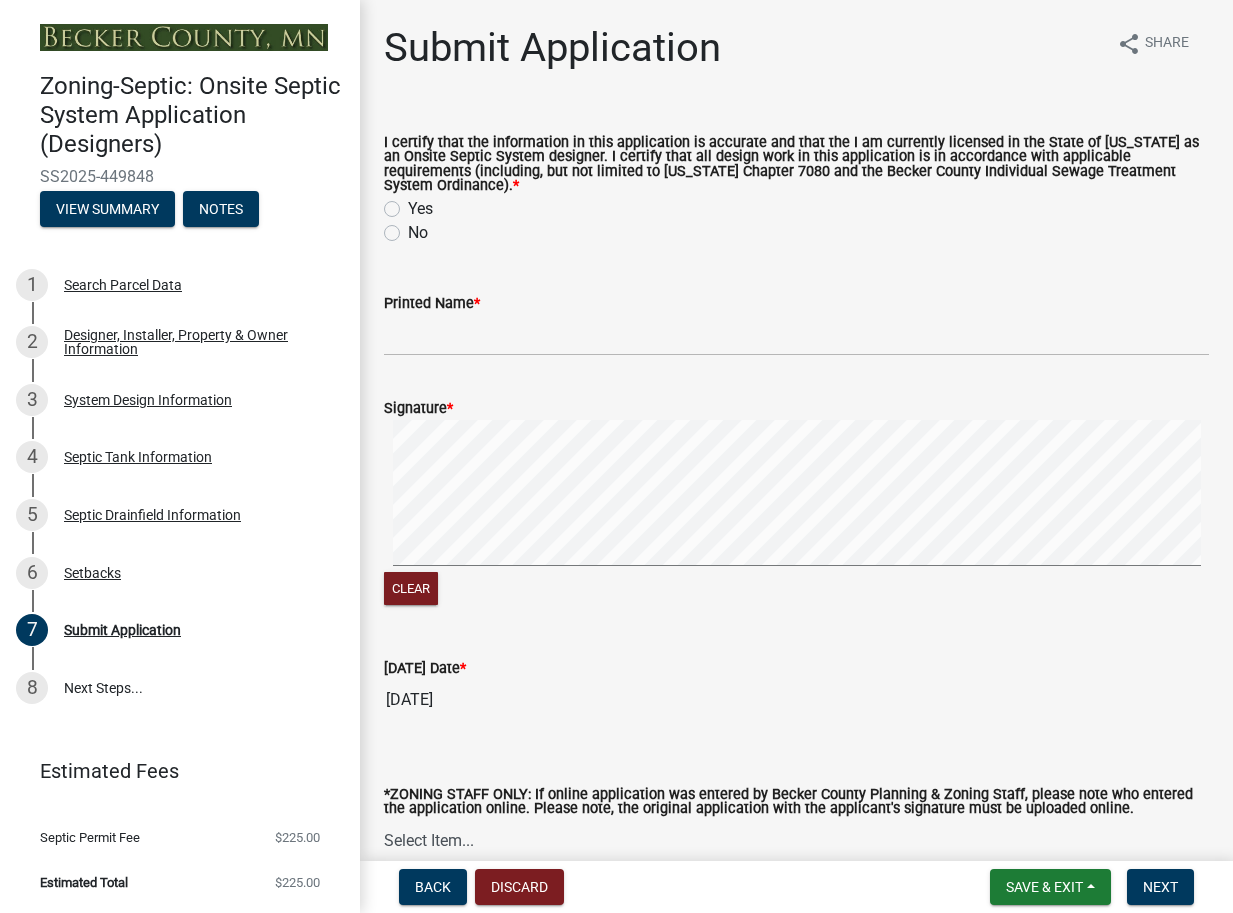 click on "Yes" 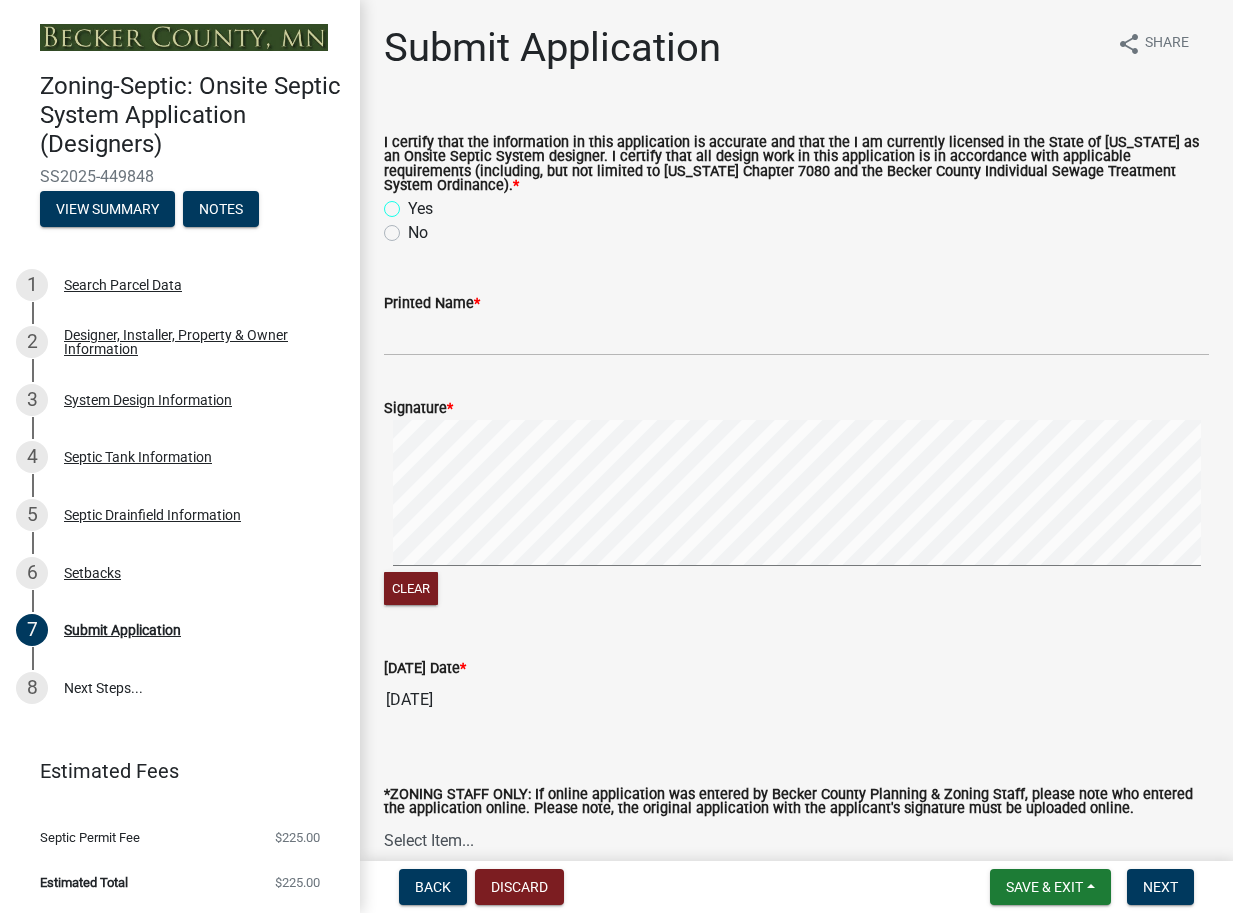 click on "Yes" at bounding box center [414, 203] 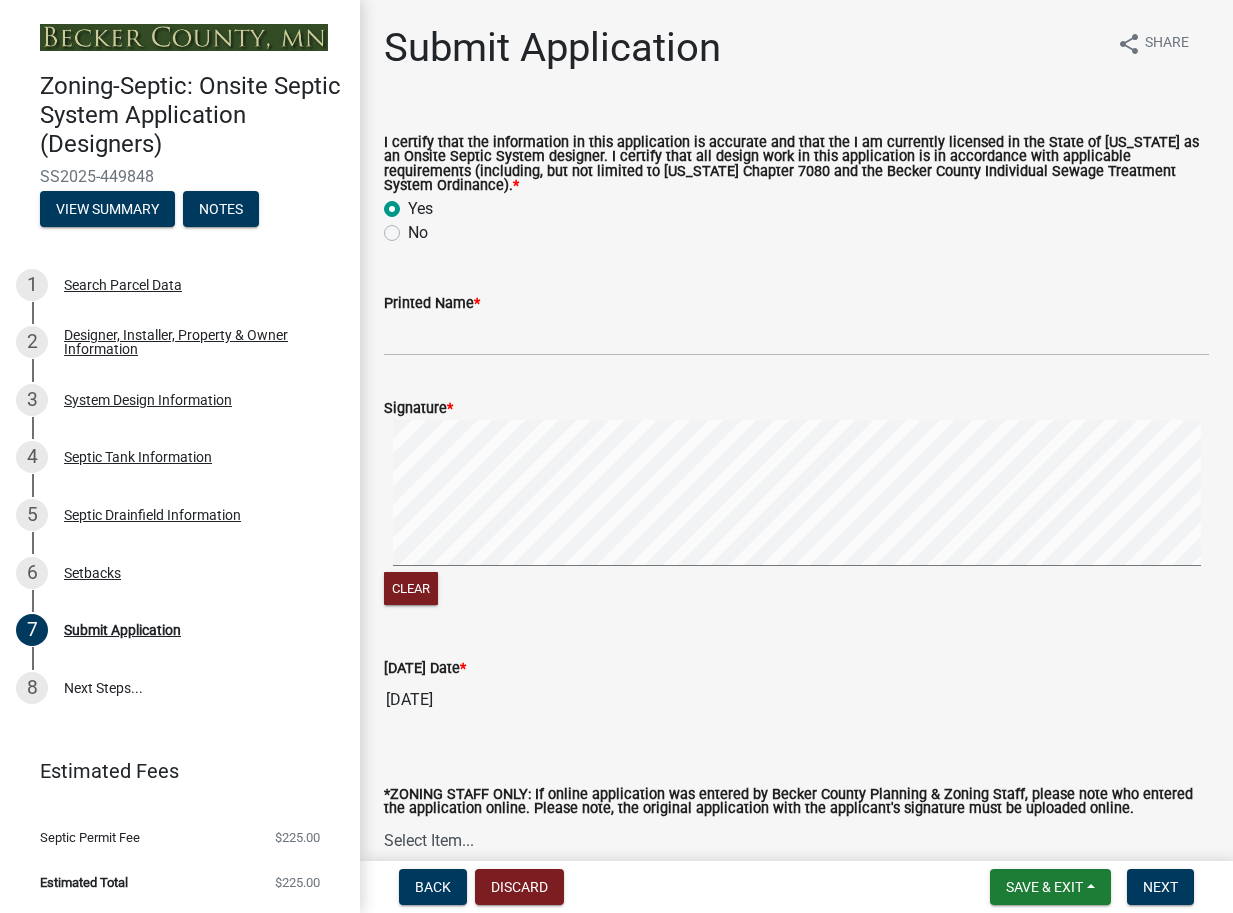 radio on "true" 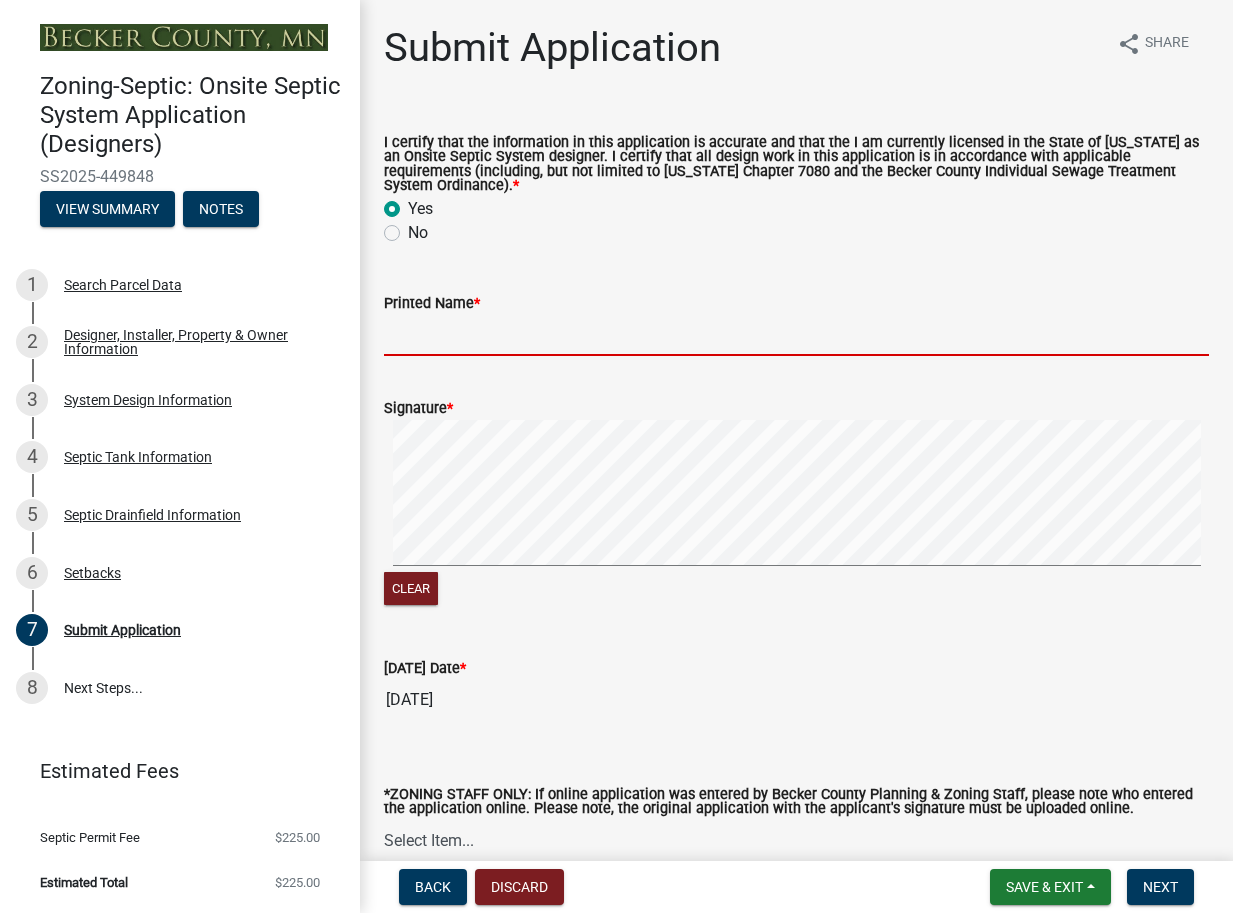 click on "Printed Name  *" at bounding box center [796, 335] 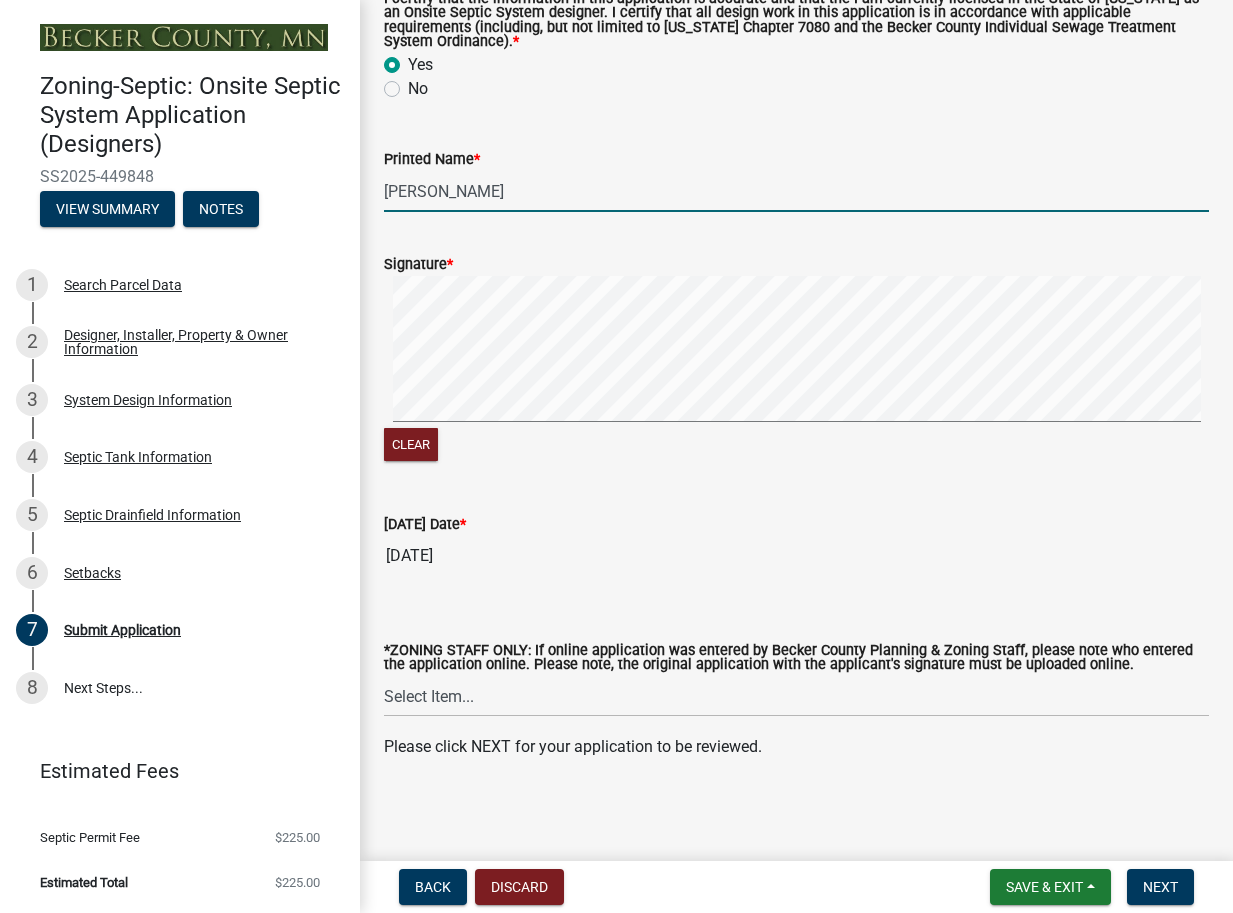 scroll, scrollTop: 146, scrollLeft: 0, axis: vertical 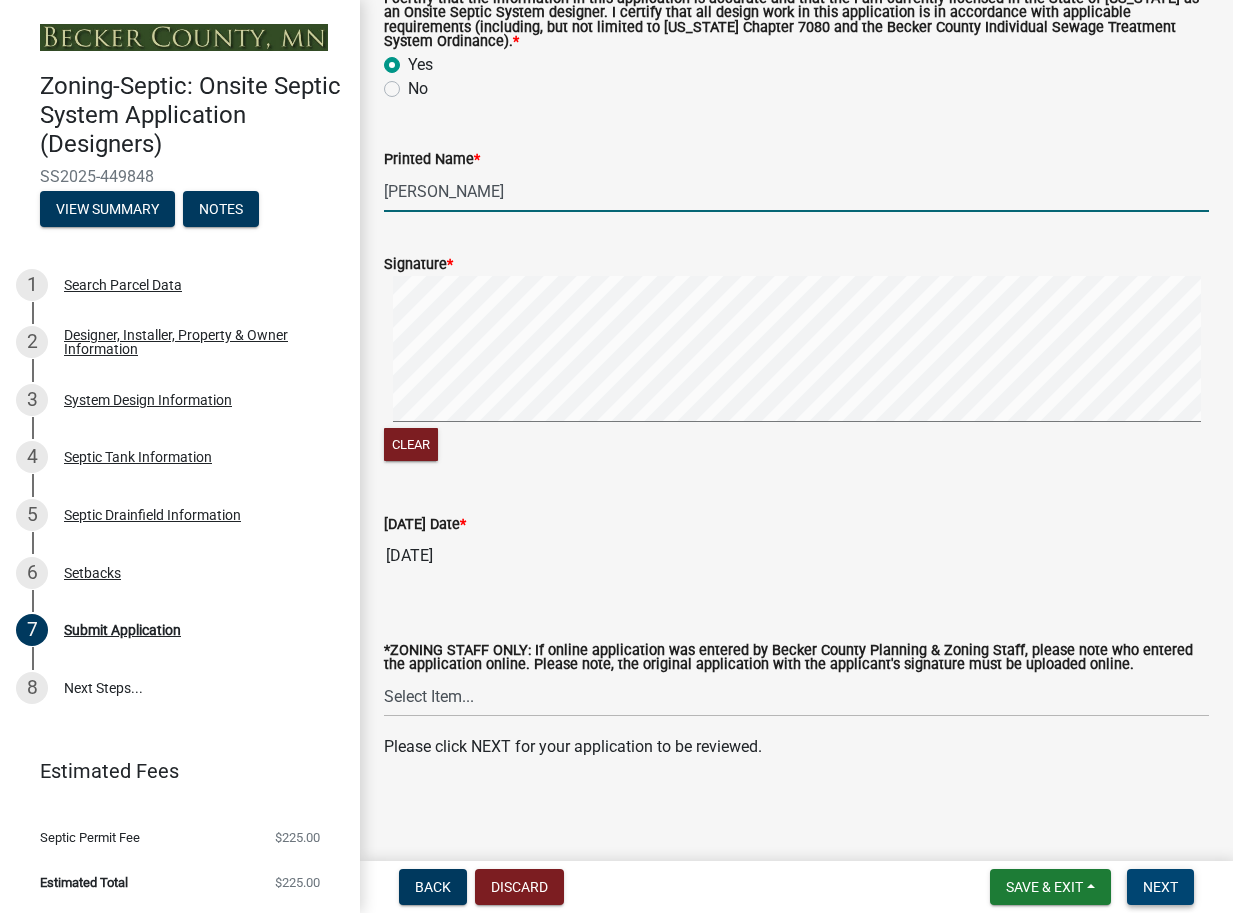 type on "[PERSON_NAME]" 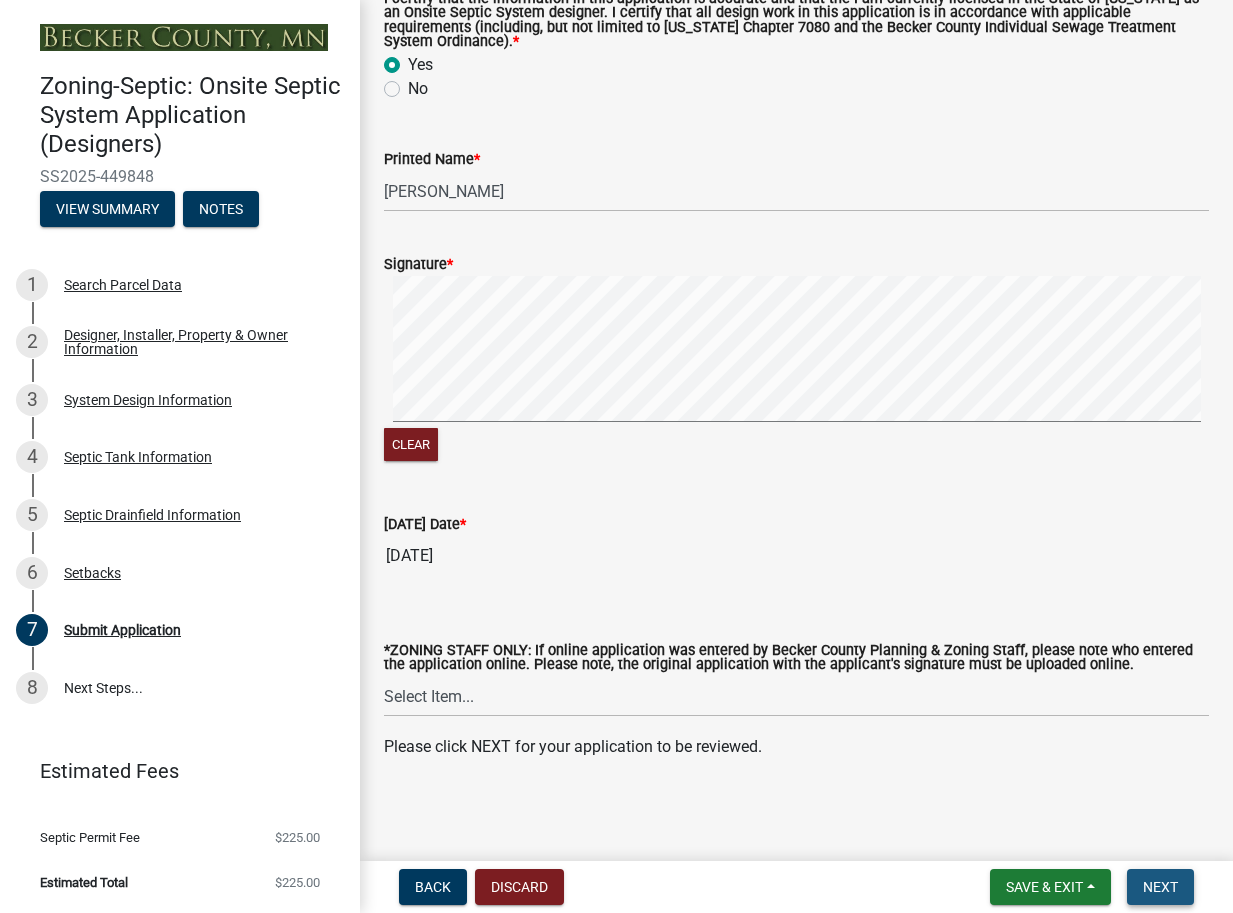 click on "Next" at bounding box center [1160, 887] 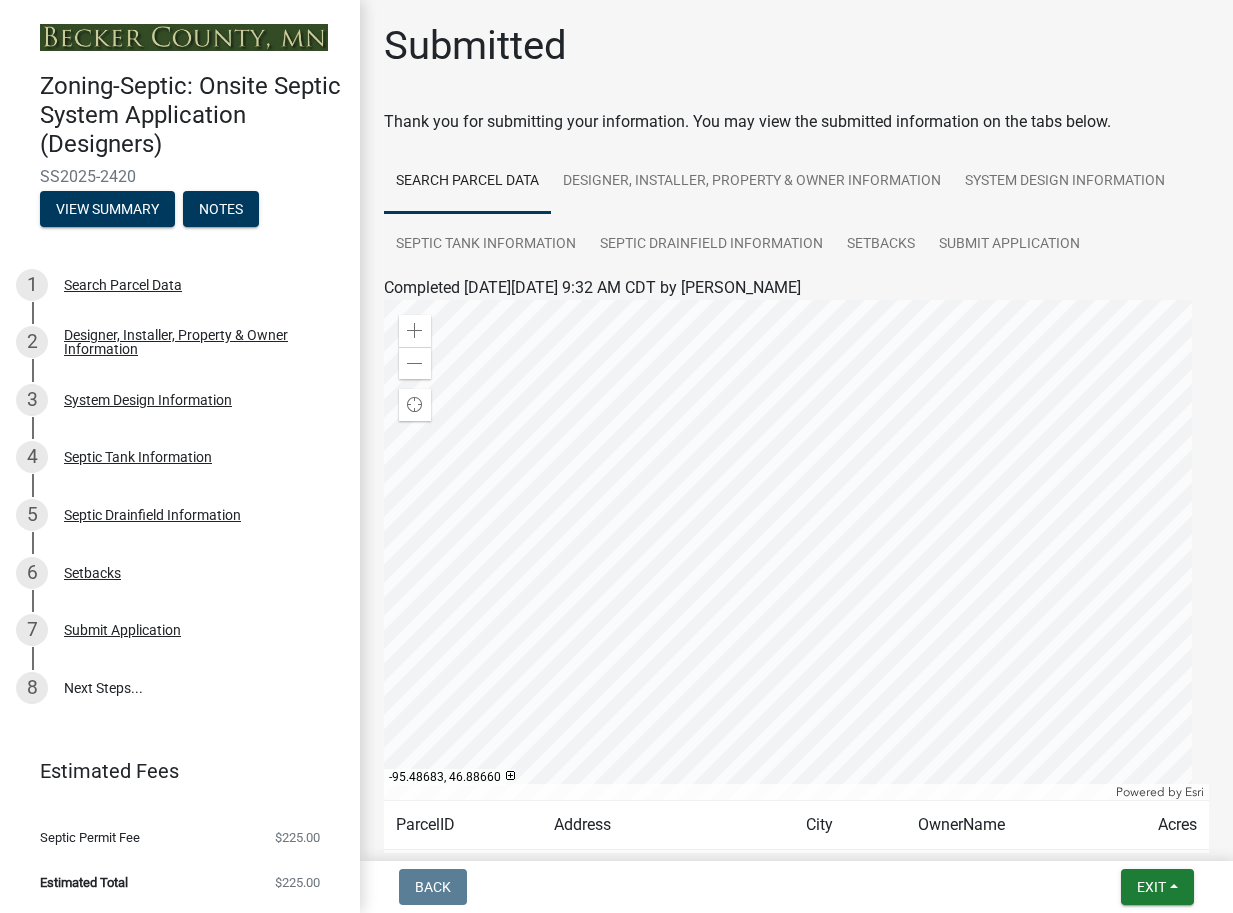 scroll, scrollTop: 0, scrollLeft: 0, axis: both 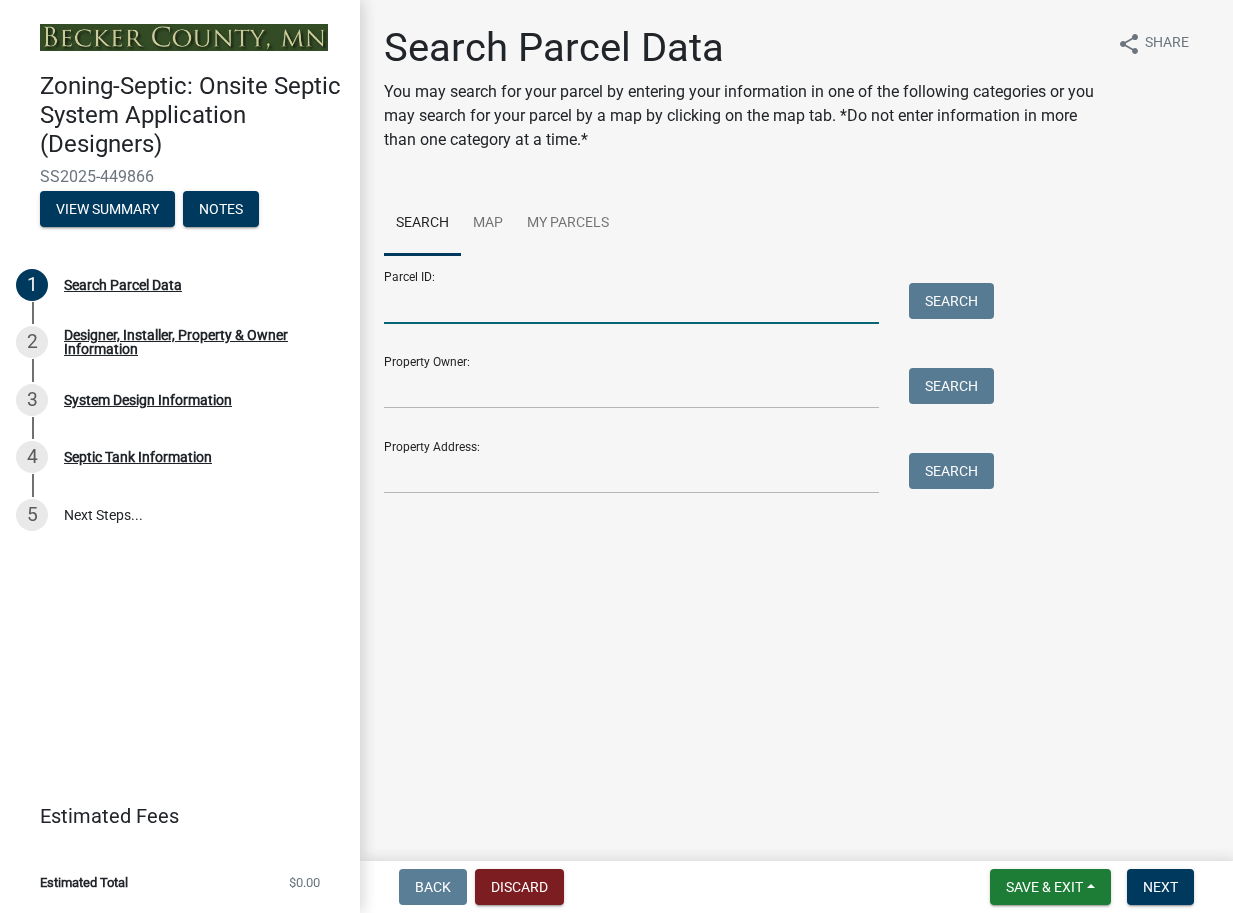 click on "Parcel ID:" at bounding box center [631, 303] 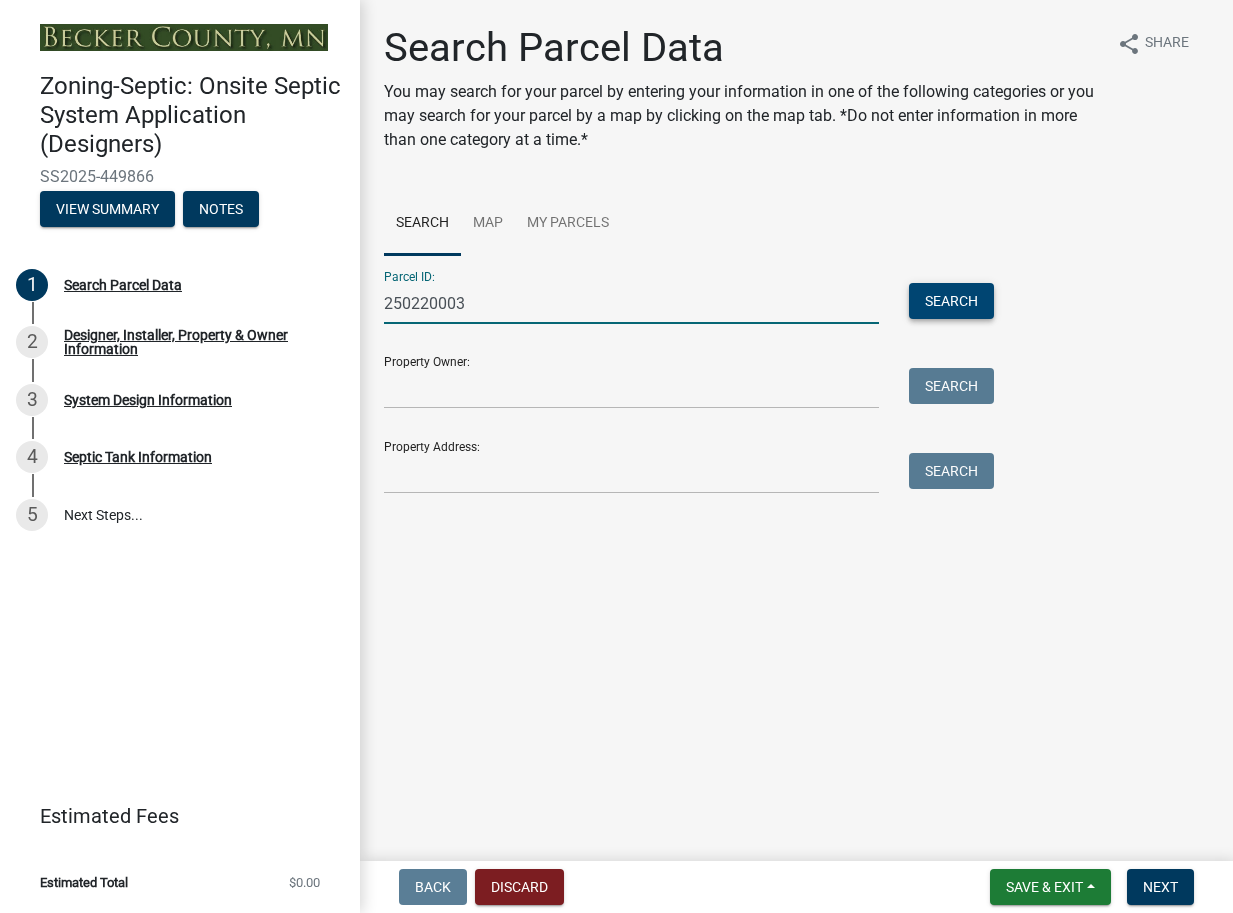 type on "250220003" 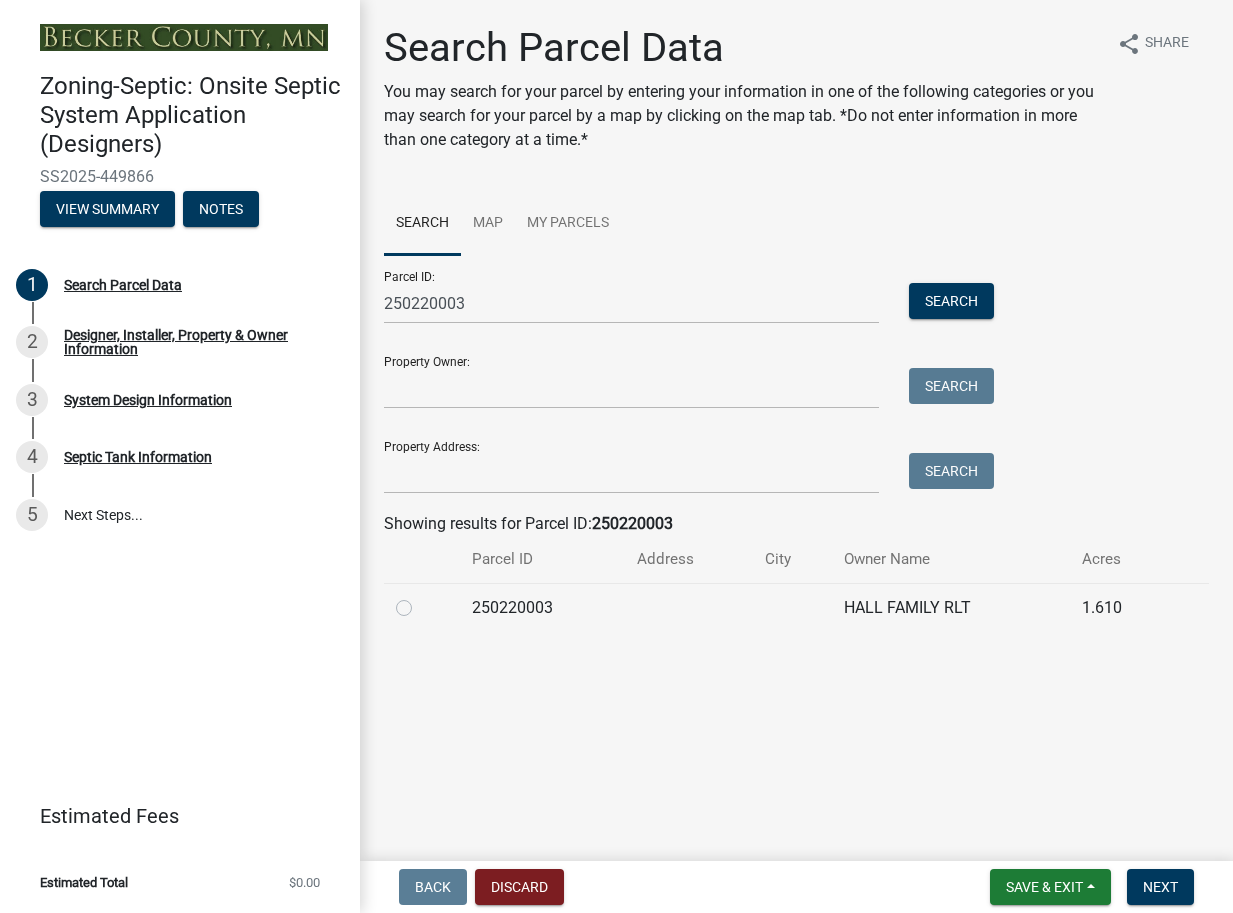 click 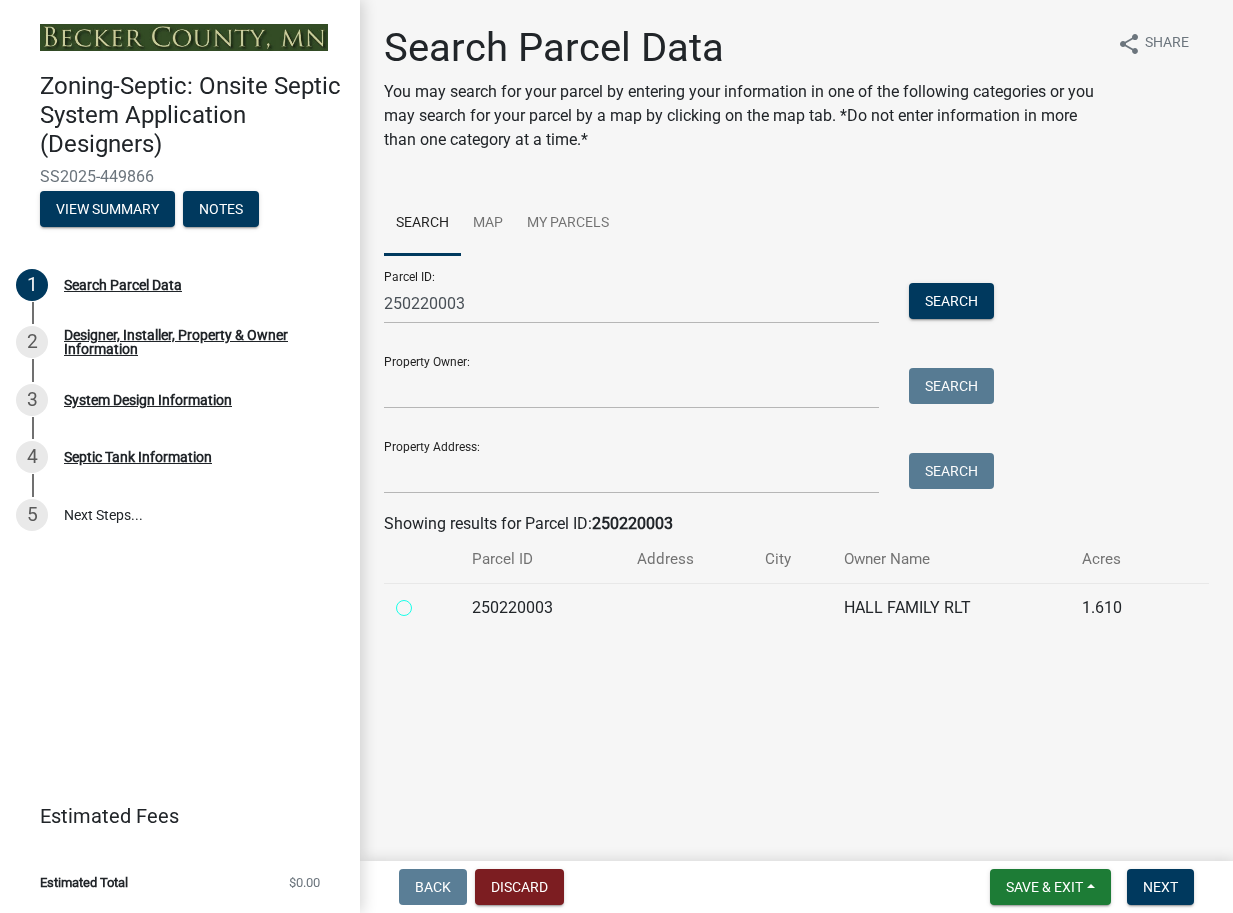 click at bounding box center [426, 602] 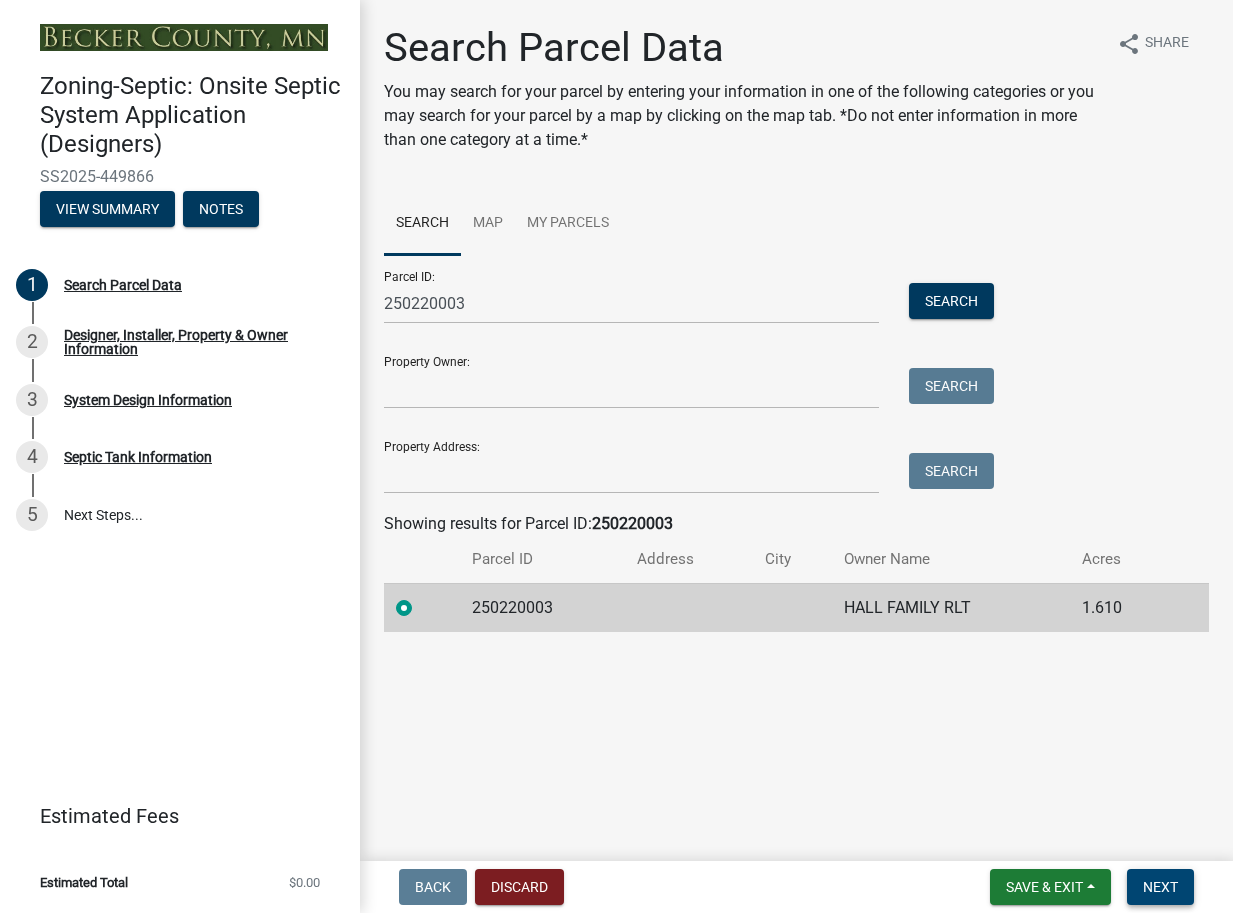 click on "Next" at bounding box center [1160, 887] 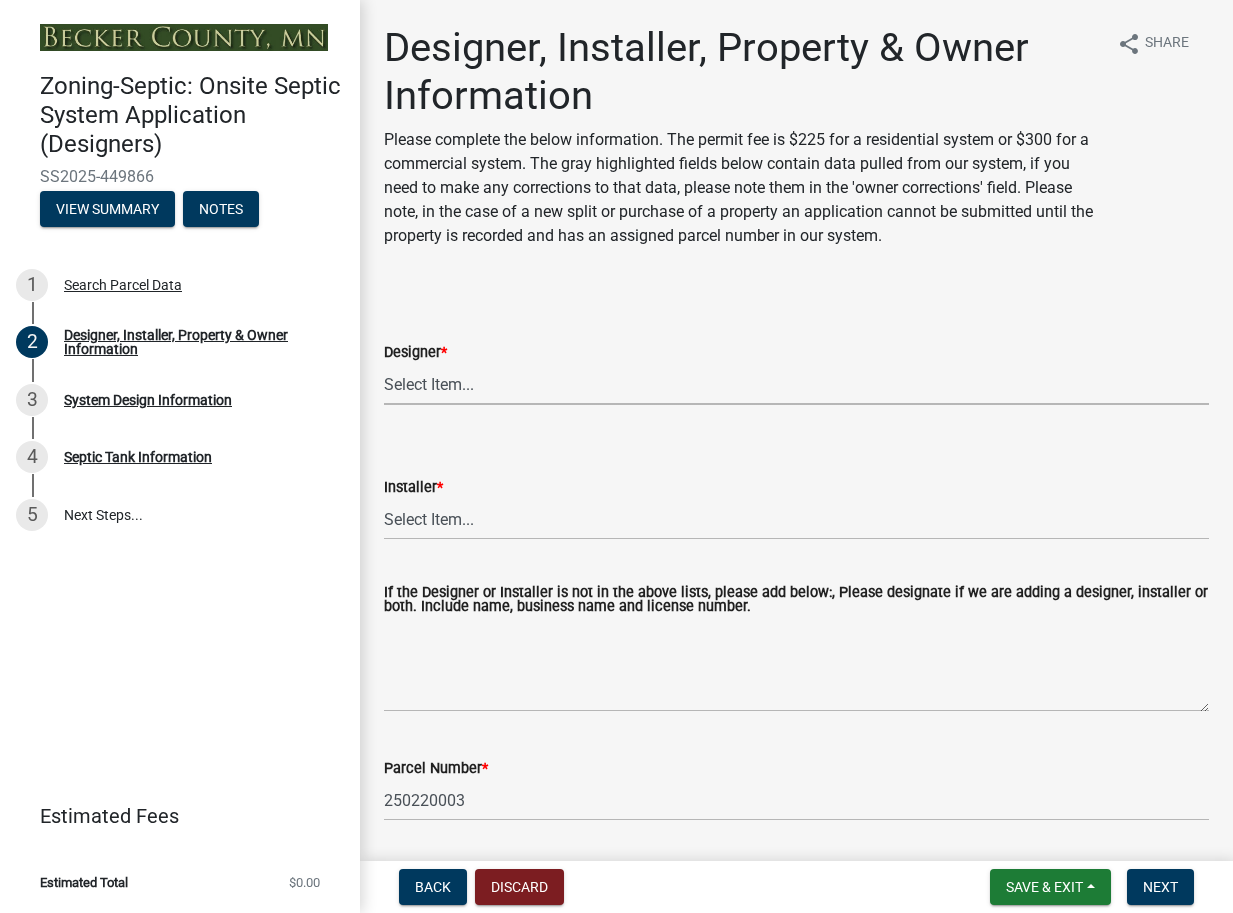 click on "Select Item...   OTHER – Not listed (please add in next field and we will add to our list)   A-1 Septic Service & Excavating LLC, L2029 ([PERSON_NAME])   [PERSON_NAME] Excavating, Inc, L288 ([PERSON_NAME])   [PERSON_NAME] On-Site, L634 ([PERSON_NAME])   Backhoe [PERSON_NAME], L909 ([PERSON_NAME])   Bluffton Hardware Inc, L166 ([PERSON_NAME])   [PERSON_NAME]'s Septic Service, L1939 ([PERSON_NAME])   [PERSON_NAME] Plumbing, Heating and Excavating, LLC ([PERSON_NAME])   Buffalo River Excavating LLC, L3872 ([PERSON_NAME])   CHR Construction Services, L4008 ([PERSON_NAME])   Clarks Excavating and Septic Pumping, L603 ([PERSON_NAME], [PERSON_NAME])   Cubed B LLC, L4142 ([PERSON_NAME] Bigger)   D & B Septic & Excavation LLC, L2591 ([PERSON_NAME])   [PERSON_NAME] Backhoe Services, L478 ([PERSON_NAME])   [PERSON_NAME] Septic Service LLC, L2884 ([PERSON_NAME])   [PERSON_NAME], L1867 ([PERSON_NAME])   [PERSON_NAME] Construction Inc, L209 ([PERSON_NAME], [PERSON_NAME])   [PERSON_NAME] Excavating LLC, L2564 ([PERSON_NAME])   [PERSON_NAME] Excavating LLC, L826 ([PERSON_NAME])" at bounding box center [796, 384] 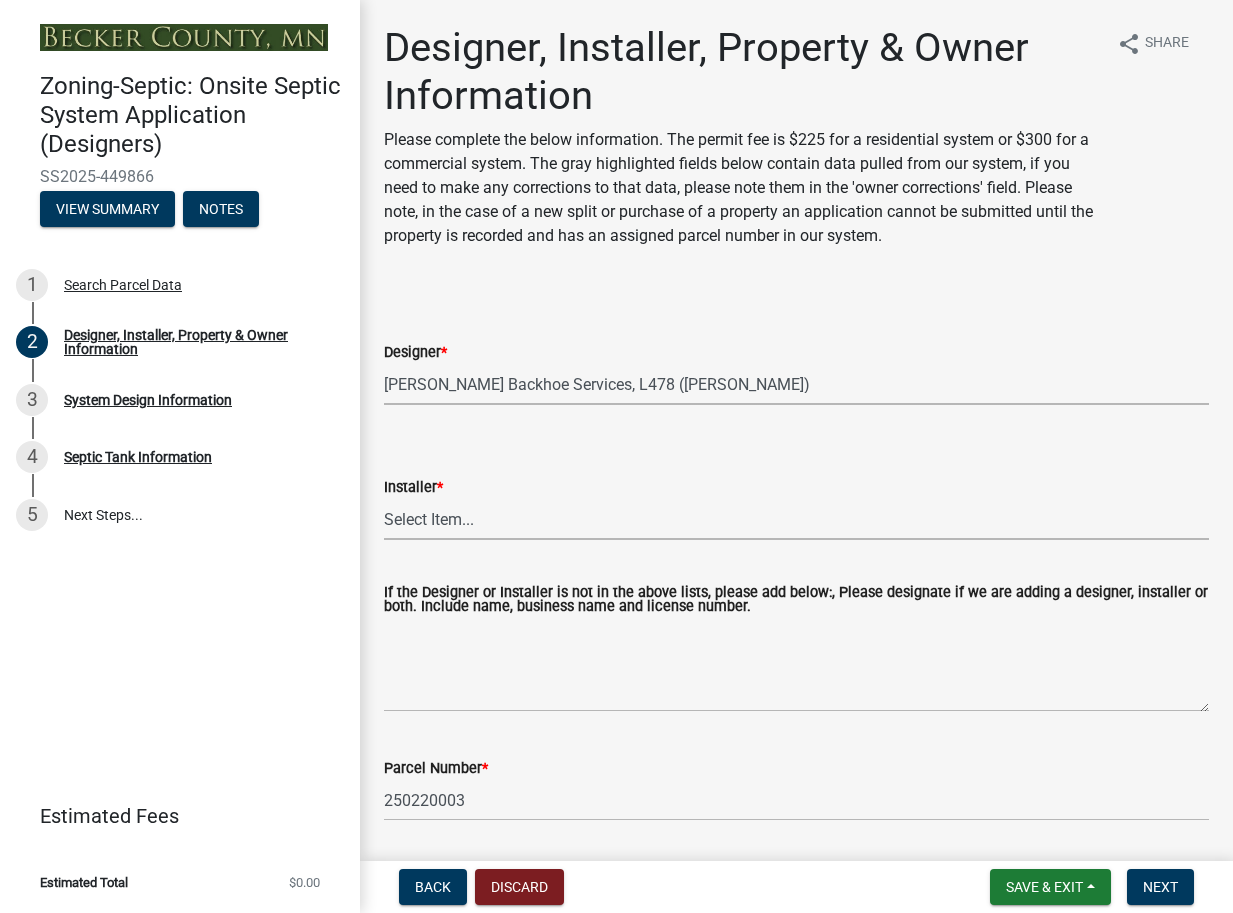 click on "Select Item...   OTHER – Not listed (please add in next field and we will add to our list)   PROPERTY OWNER – Self Install   A-1 Septic Service & Excavating LLC, L2029 ([PERSON_NAME])   [PERSON_NAME] Excavating, Inc, L288 ([PERSON_NAME])   [PERSON_NAME] Contracting LLC, L3980 ([PERSON_NAME])   Backhoe [PERSON_NAME], L909 ([PERSON_NAME])   Bluffton Hardware Inc, L166 ([PERSON_NAME], [PERSON_NAME])   [PERSON_NAME]'s Septic Service, L1939 ([PERSON_NAME])   Boit Excavating, L559 ([PERSON_NAME])   [PERSON_NAME] Plumbing, Heating and Excavating Inc, L1332 ([PERSON_NAME])   Buffalo River Excavating LLC, L3872 ([PERSON_NAME])   CHR Construction Services LLC, L4008 ([PERSON_NAME] - Installer Apprentice)   [PERSON_NAME] Excavating and Septic Pumping, L603 ([PERSON_NAME], [PERSON_NAME])   Clearwater Excavating Inc., L4236 ([PERSON_NAME])   Clearwater Sewer Systems, L4259 ([PERSON_NAME])   Crescent Septic Services LLC, L4224 ([PERSON_NAME])   Crescent Septic Services LLC L4224 ([PERSON_NAME])   Custom Septic Inc, L1744 ([PERSON_NAME])   [PERSON_NAME], C3206" at bounding box center [796, 519] 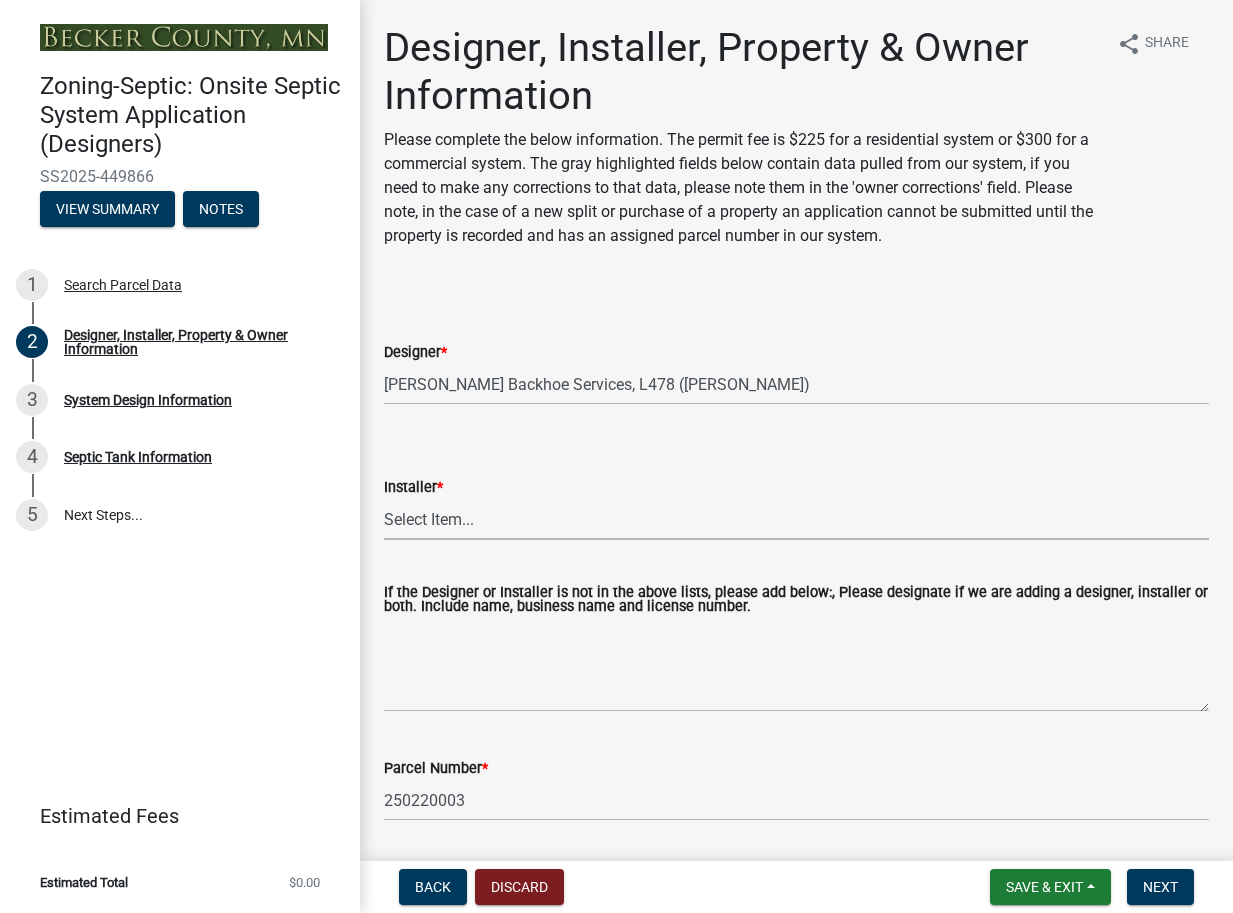 click on "Select Item...   OTHER – Not listed (please add in next field and we will add to our list)   PROPERTY OWNER – Self Install   A-1 Septic Service & Excavating LLC, L2029 ([PERSON_NAME])   [PERSON_NAME] Excavating, Inc, L288 ([PERSON_NAME])   [PERSON_NAME] Contracting LLC, L3980 ([PERSON_NAME])   Backhoe [PERSON_NAME], L909 ([PERSON_NAME])   Bluffton Hardware Inc, L166 ([PERSON_NAME], [PERSON_NAME])   [PERSON_NAME]'s Septic Service, L1939 ([PERSON_NAME])   Boit Excavating, L559 ([PERSON_NAME])   [PERSON_NAME] Plumbing, Heating and Excavating Inc, L1332 ([PERSON_NAME])   Buffalo River Excavating LLC, L3872 ([PERSON_NAME])   CHR Construction Services LLC, L4008 ([PERSON_NAME] - Installer Apprentice)   [PERSON_NAME] Excavating and Septic Pumping, L603 ([PERSON_NAME], [PERSON_NAME])   Clearwater Excavating Inc., L4236 ([PERSON_NAME])   Clearwater Sewer Systems, L4259 ([PERSON_NAME])   Crescent Septic Services LLC, L4224 ([PERSON_NAME])   Crescent Septic Services LLC L4224 ([PERSON_NAME])   Custom Septic Inc, L1744 ([PERSON_NAME])   [PERSON_NAME], C3206" at bounding box center (796, 519) 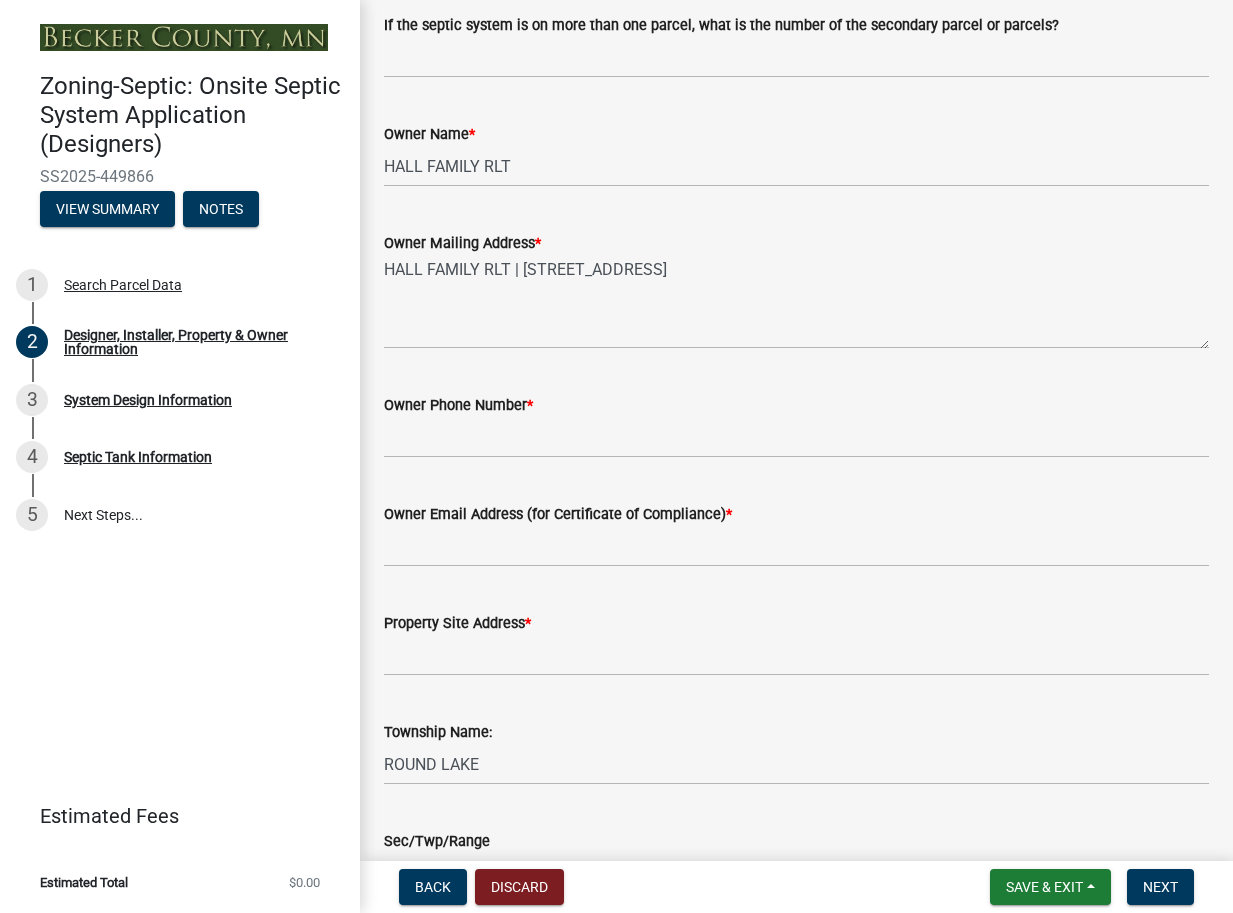 scroll, scrollTop: 853, scrollLeft: 0, axis: vertical 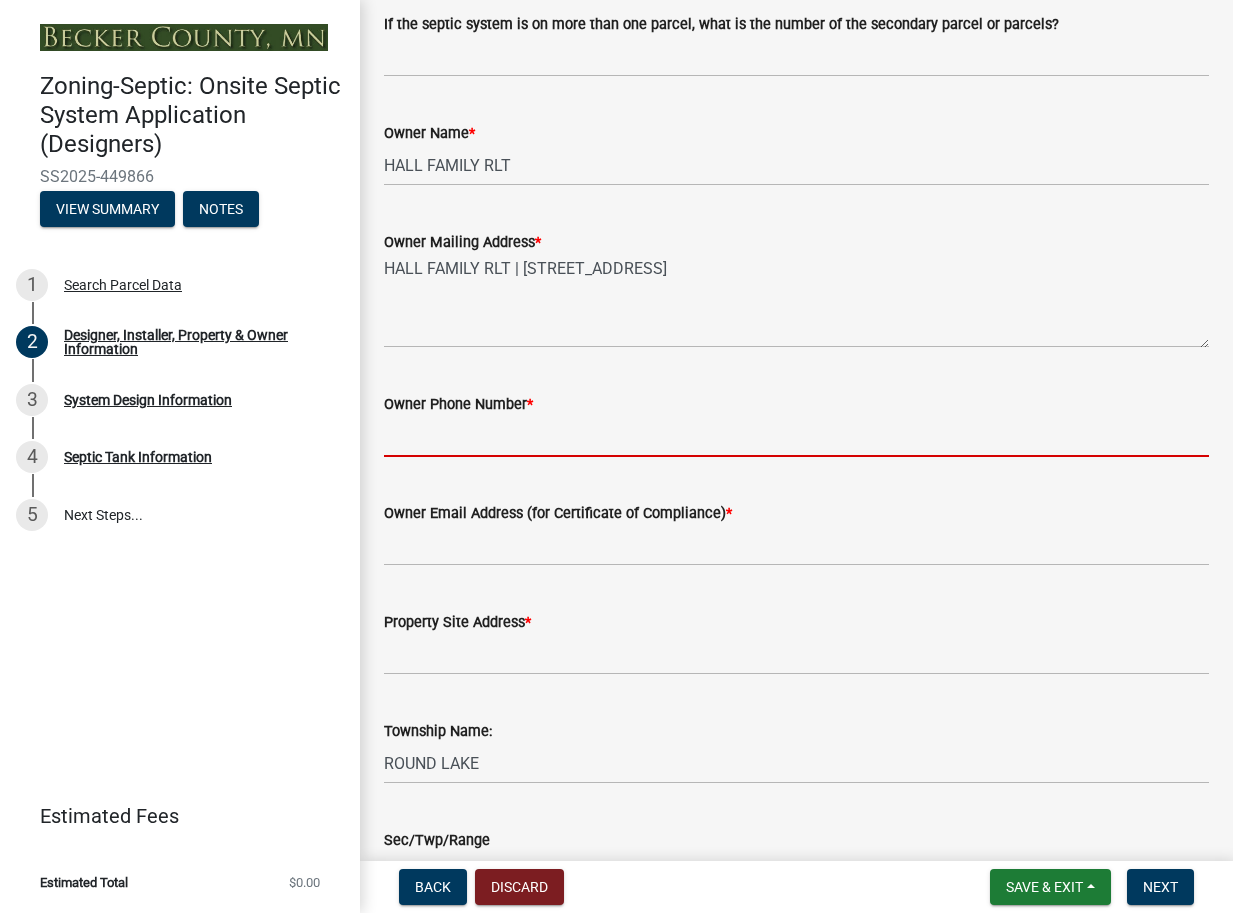 click on "Owner Phone Number  *" at bounding box center (796, 436) 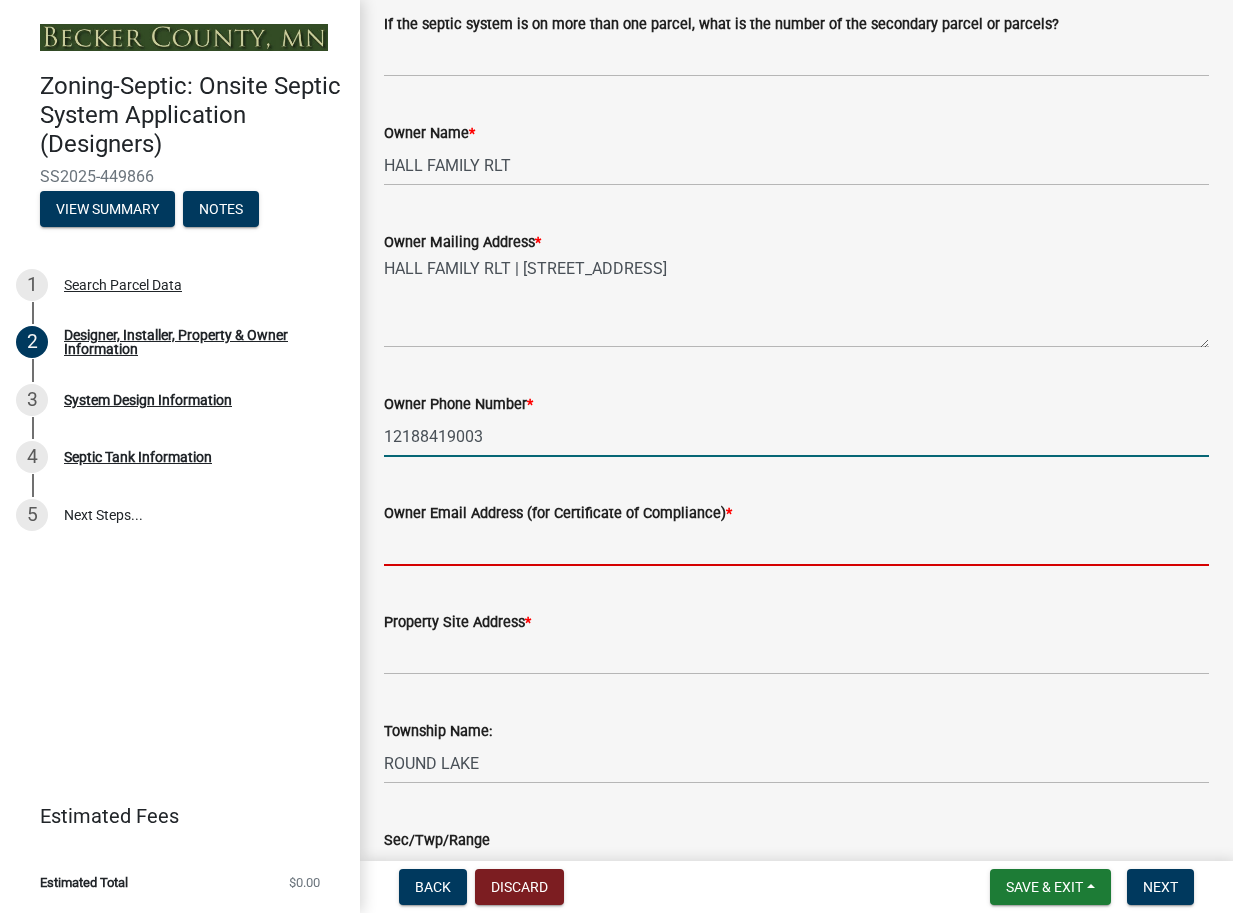 click on "Owner Email Address (for Certificate of Compliance)  *" at bounding box center (796, 545) 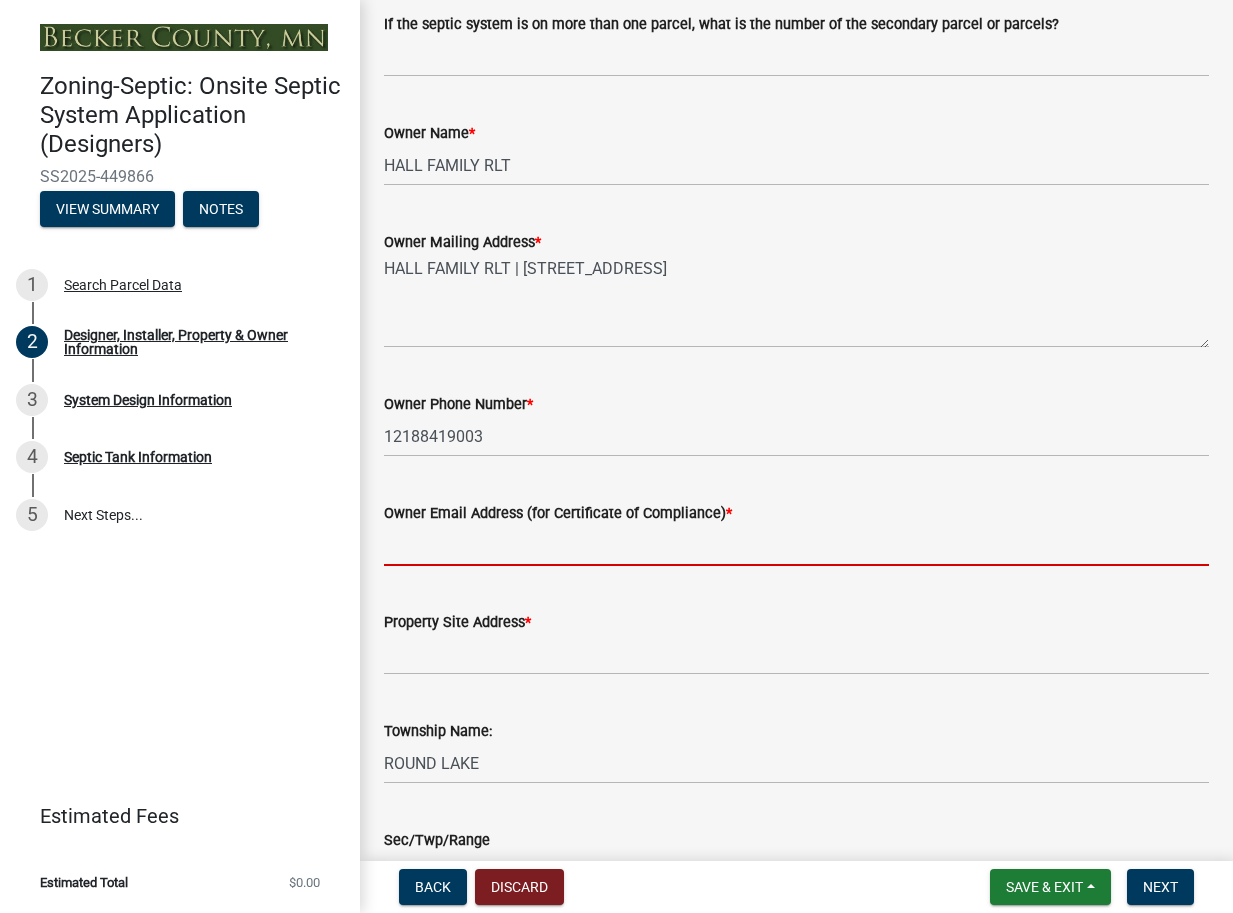 type on "[EMAIL_ADDRESS][DOMAIN_NAME]" 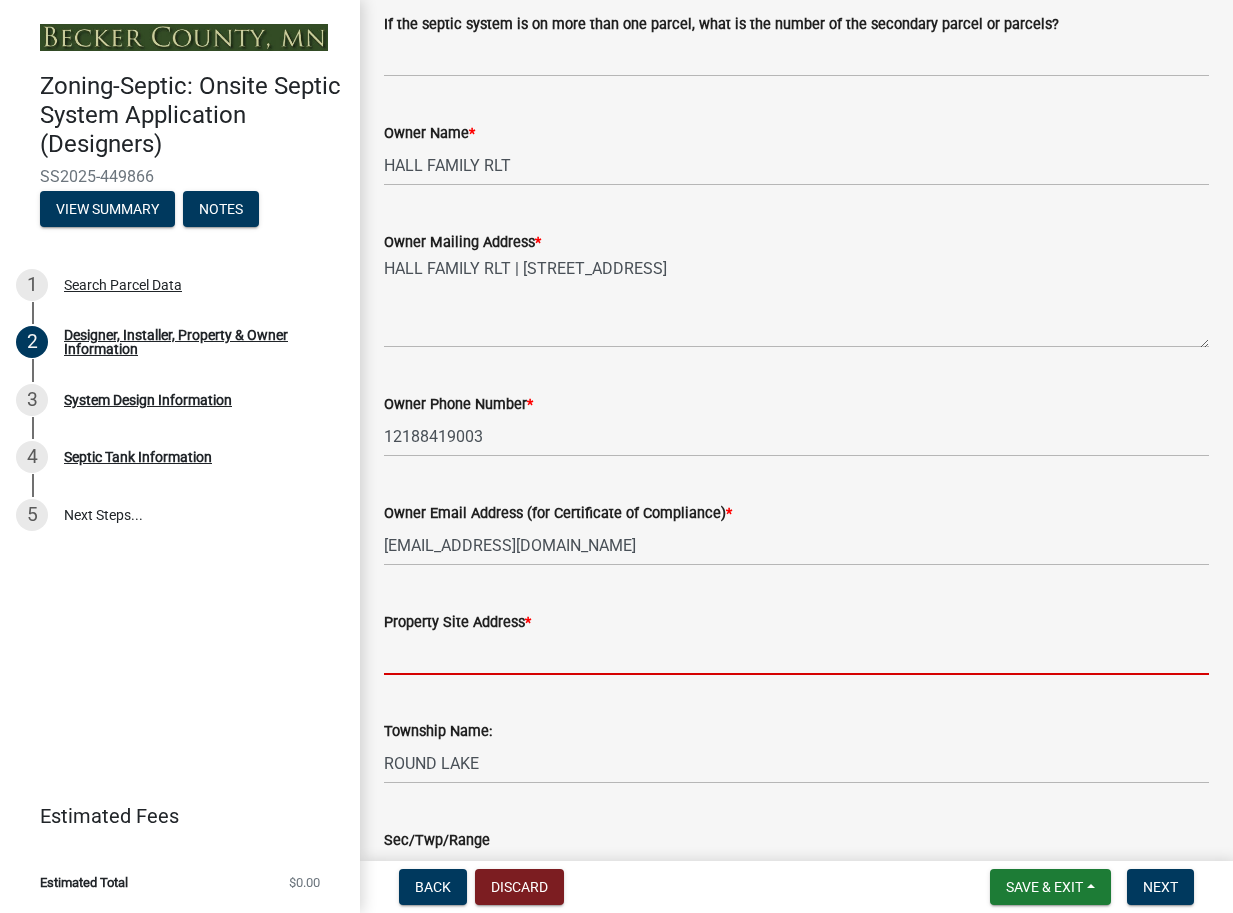 click on "Property Site Address  *" at bounding box center [796, 654] 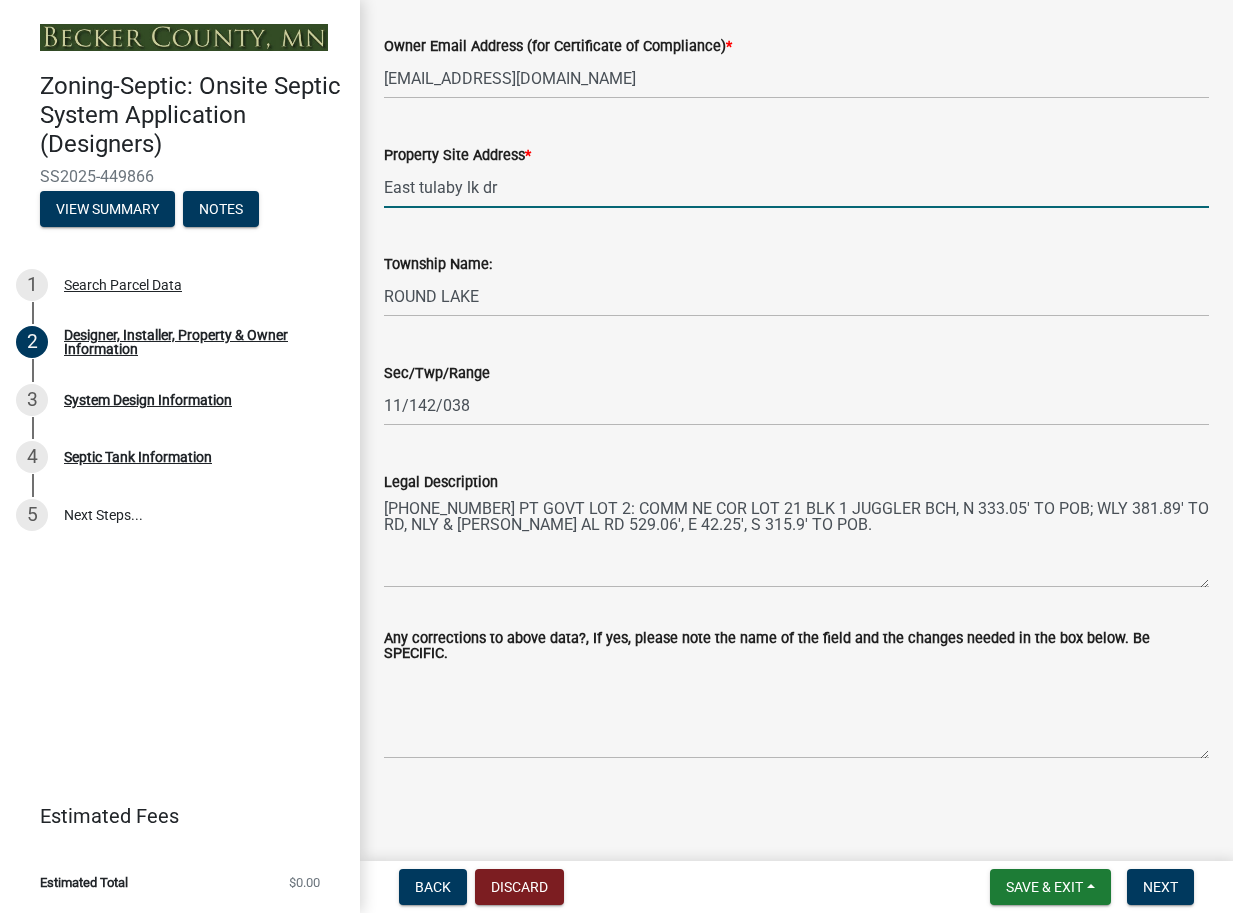 scroll, scrollTop: 1322, scrollLeft: 0, axis: vertical 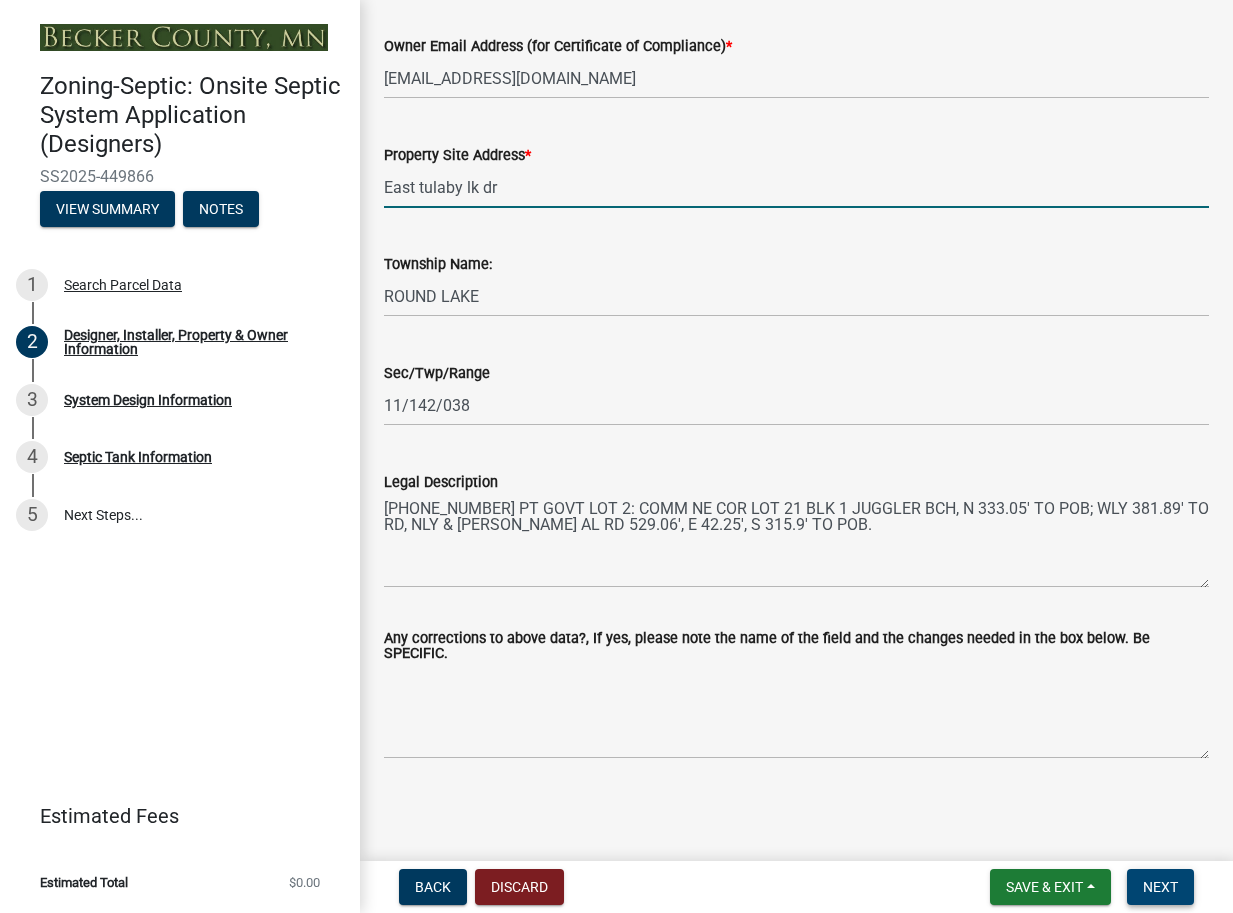 type on "East tulaby lk dr" 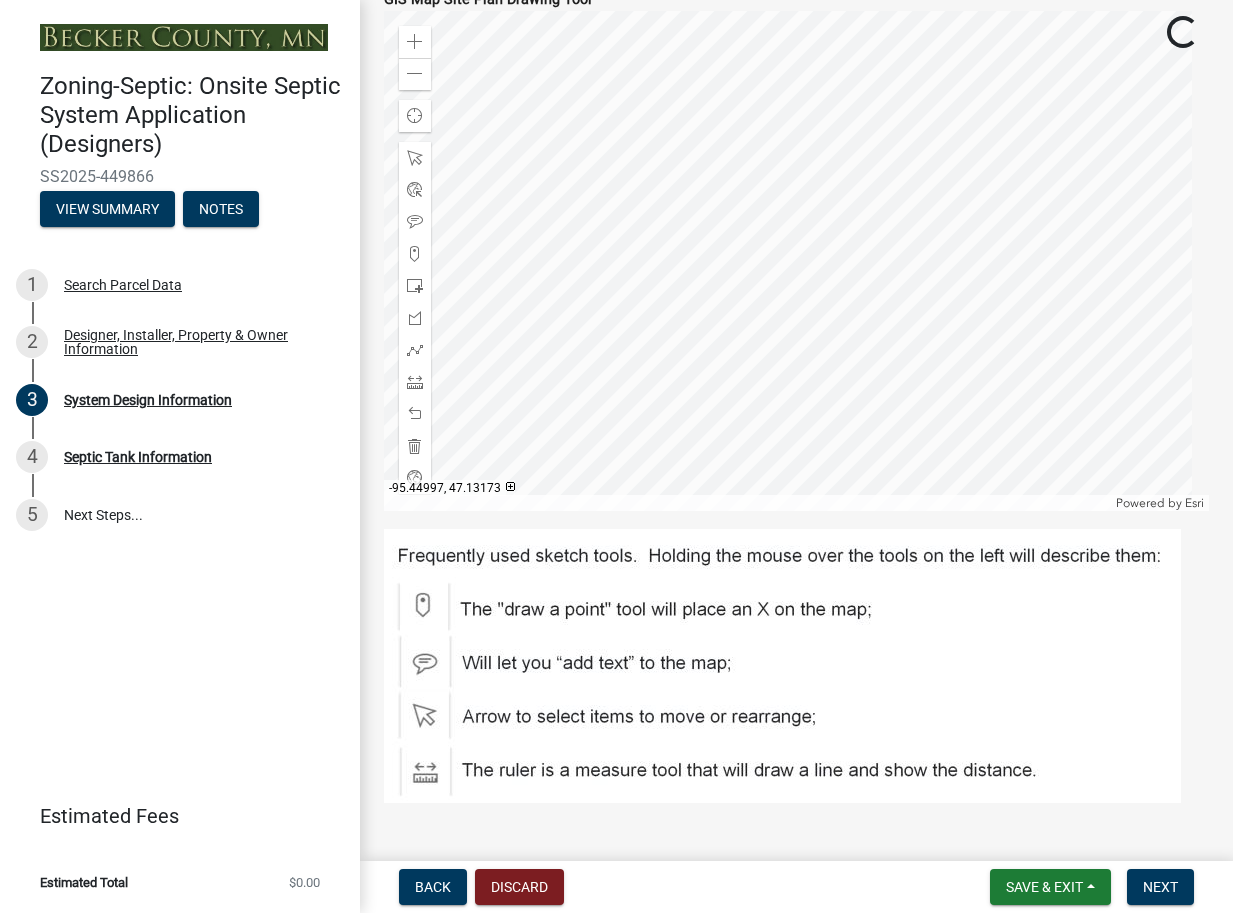 scroll, scrollTop: 1706, scrollLeft: 0, axis: vertical 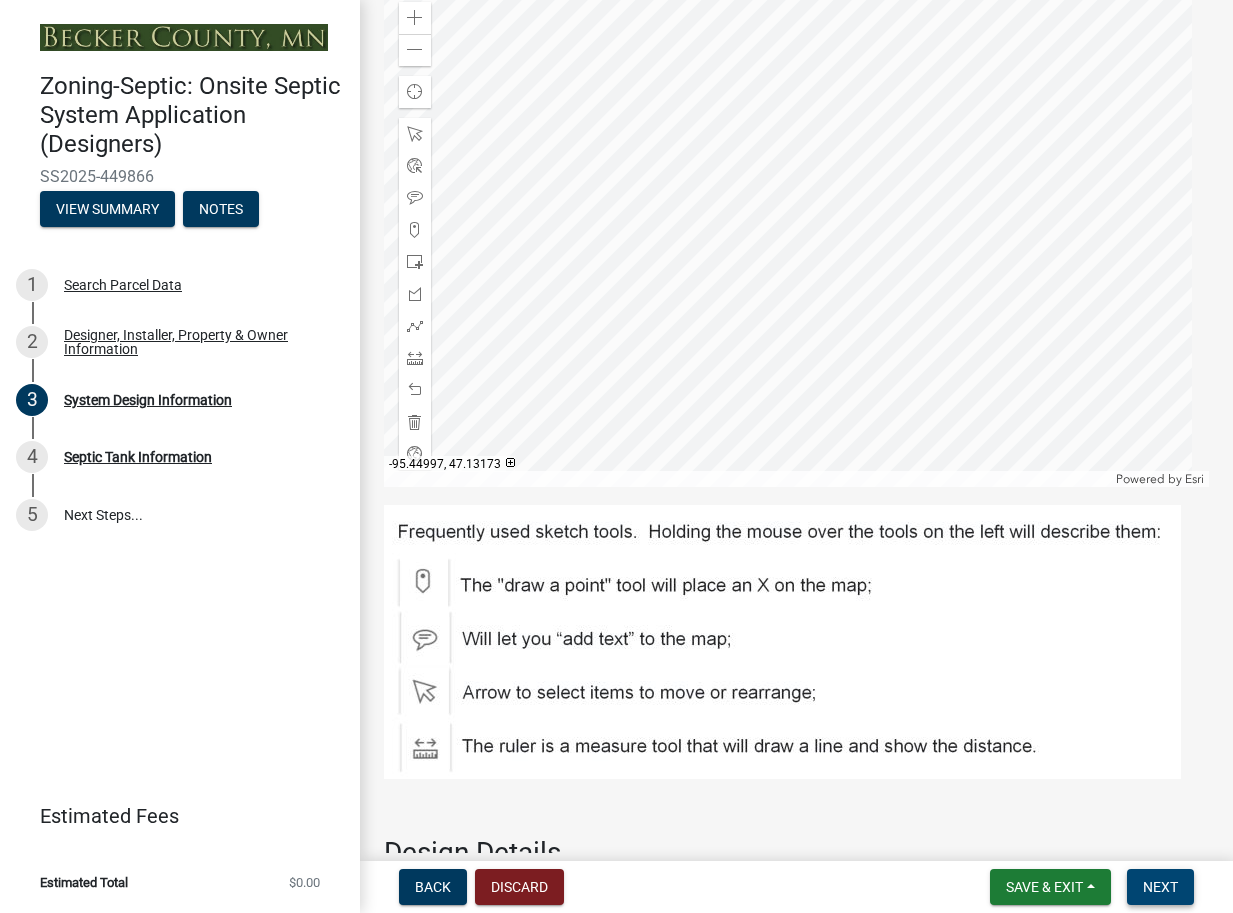 click on "Next" at bounding box center [1160, 887] 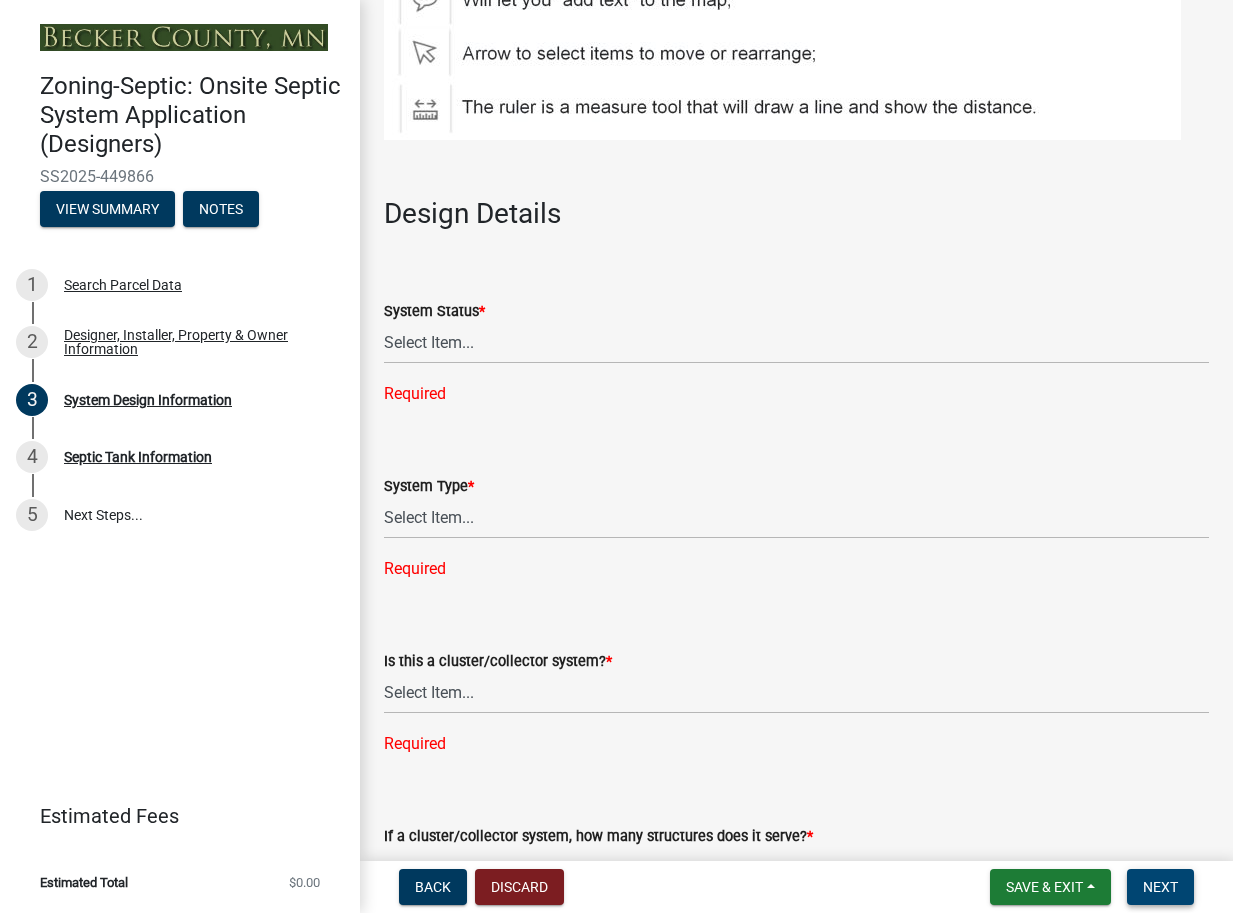 scroll, scrollTop: 2345, scrollLeft: 0, axis: vertical 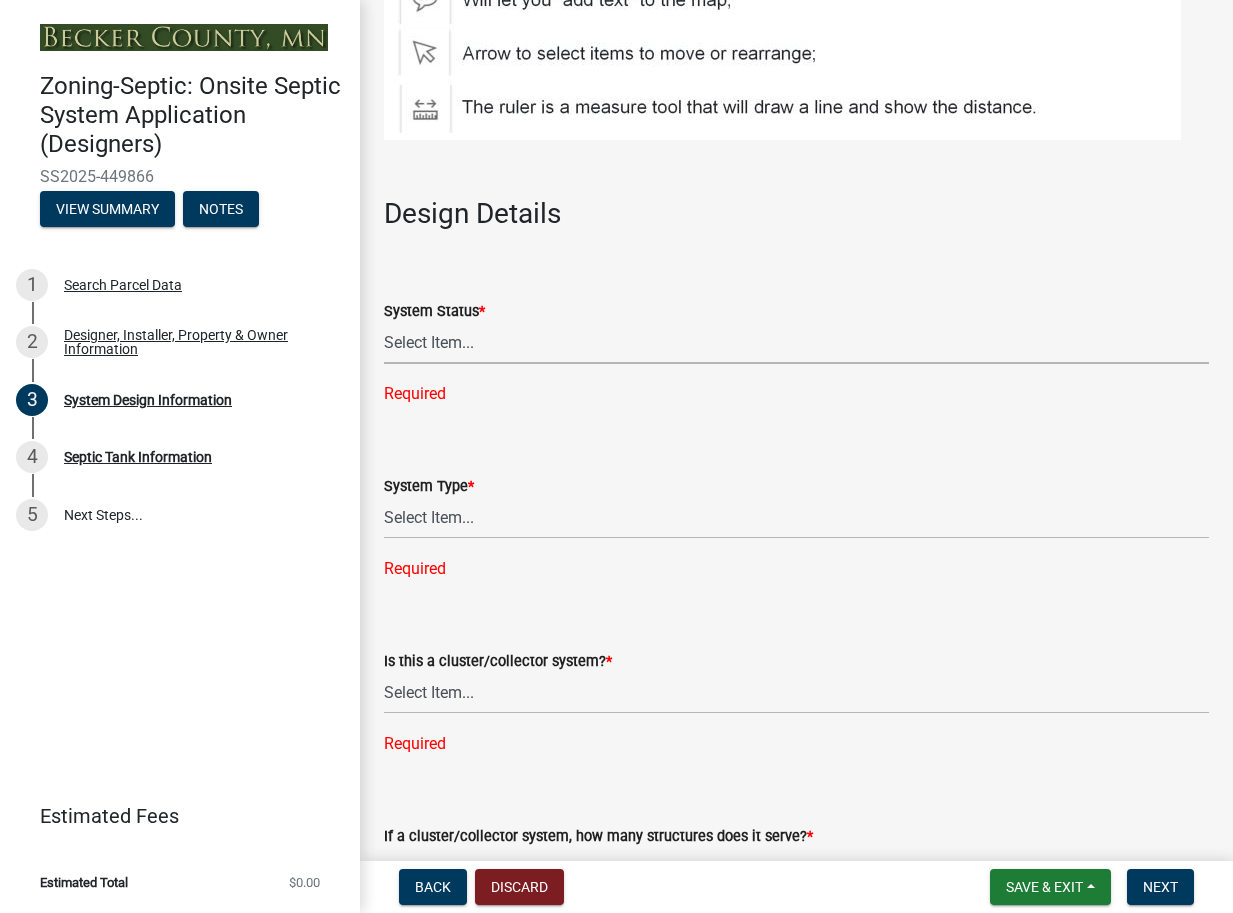 click on "Select Item...   No Existing System   Replacement System   Failing System (Cesspool, Seepage Pit, other)   Undersized System (proposed enlargement)   Repairs Needed to Existing   Additional system for property" at bounding box center (796, 343) 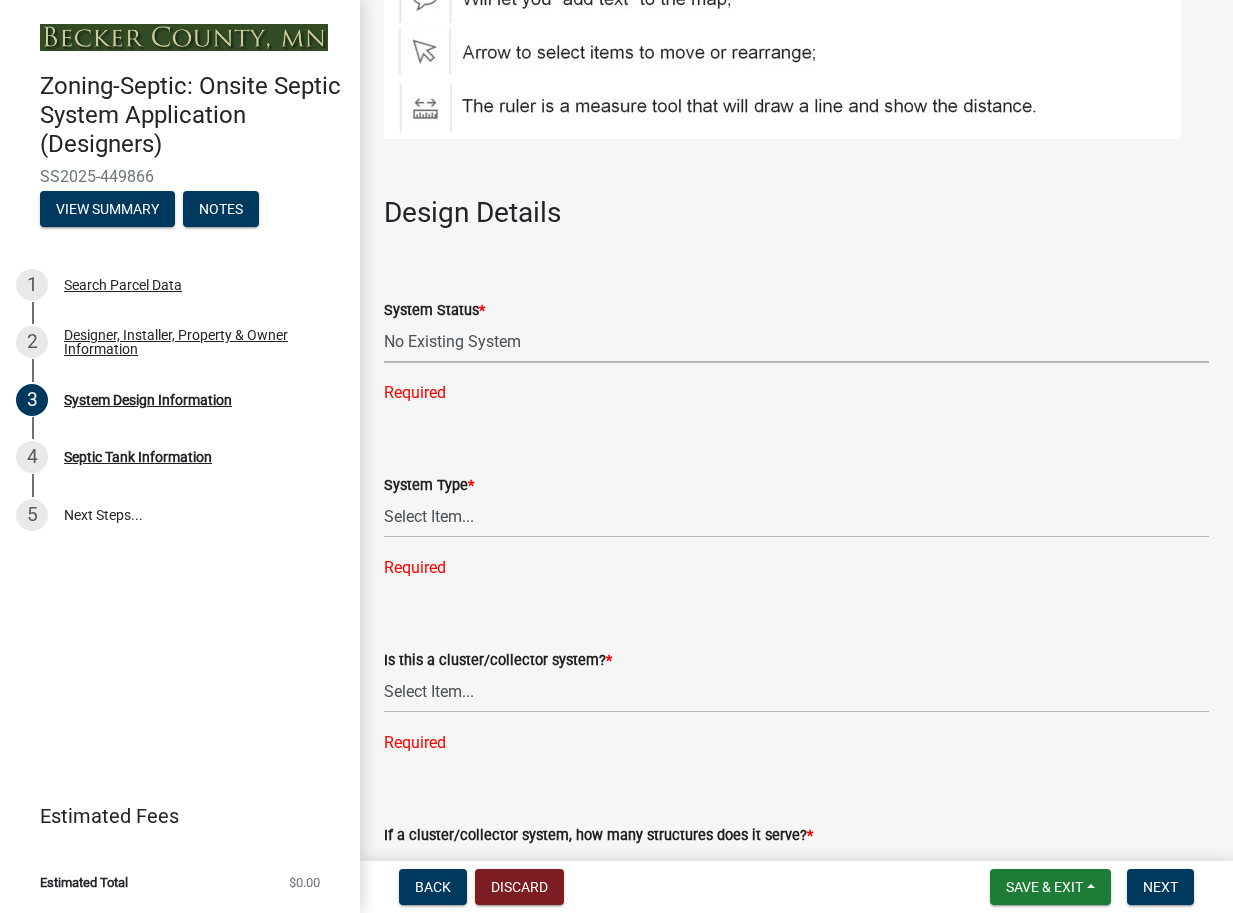 click on "Select Item...   No Existing System   Replacement System   Failing System (Cesspool, Seepage Pit, other)   Undersized System (proposed enlargement)   Repairs Needed to Existing   Additional system for property" at bounding box center (796, 342) 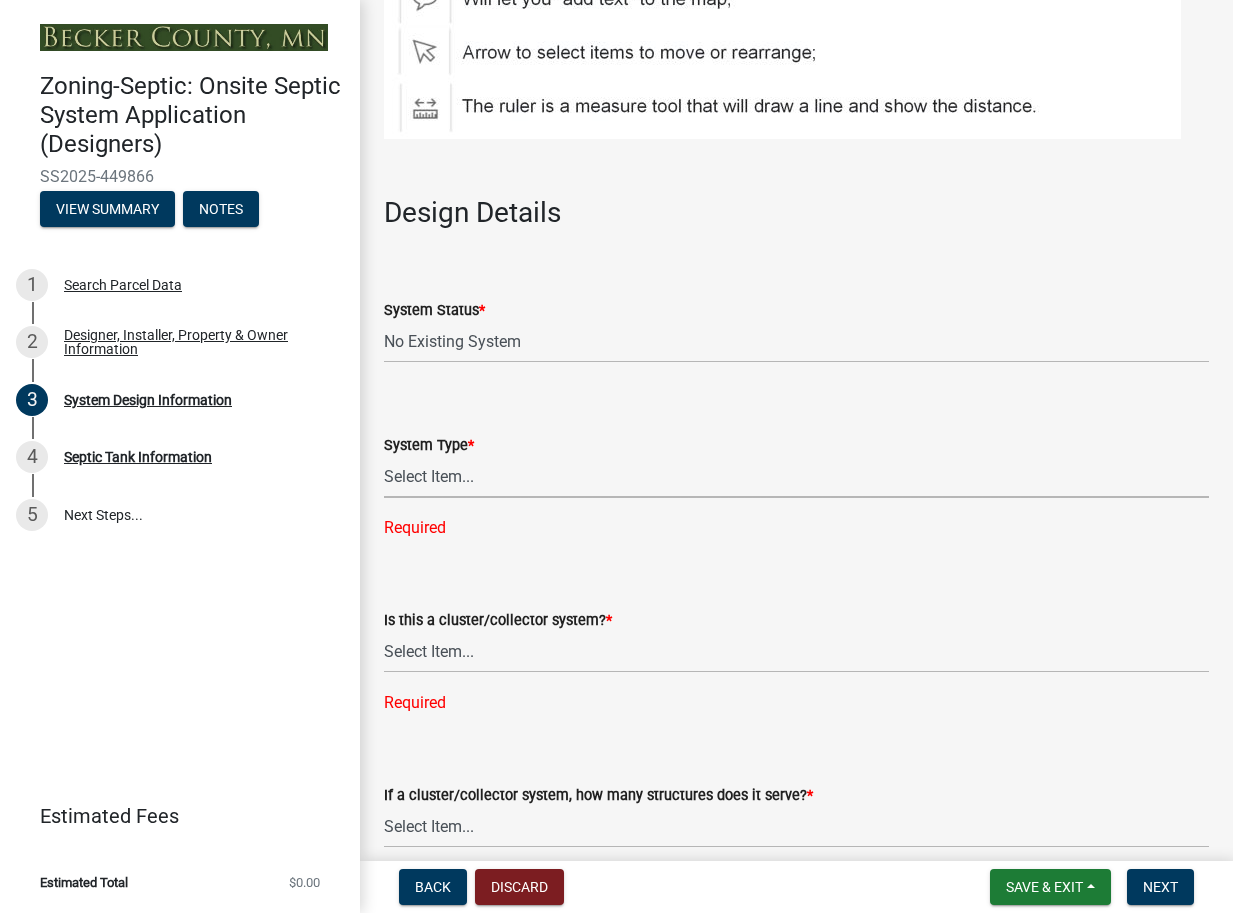 click on "Select Item...   Type I   Type II   Type III   Type IV   Type V" at bounding box center [796, 477] 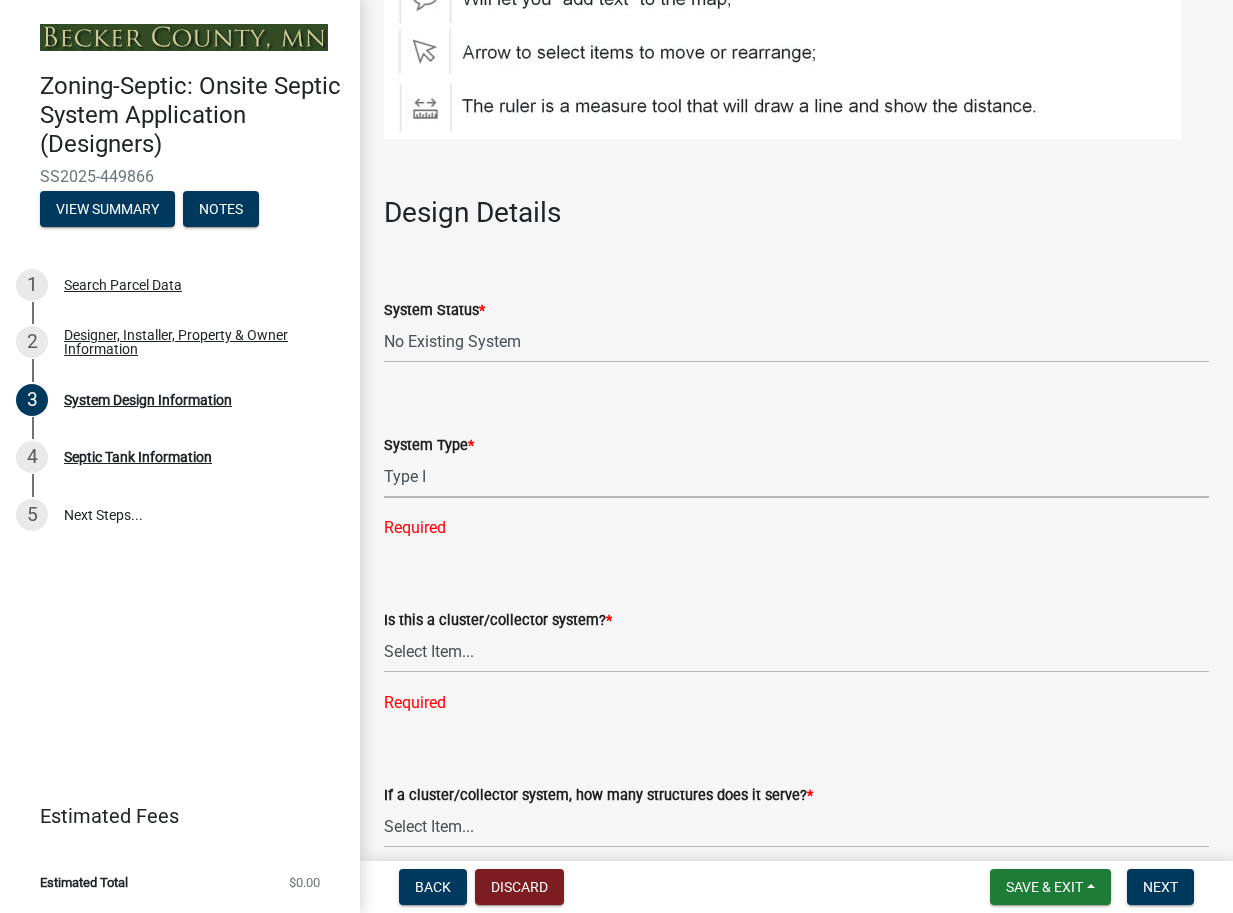 click on "Select Item...   Type I   Type II   Type III   Type IV   Type V" at bounding box center [796, 477] 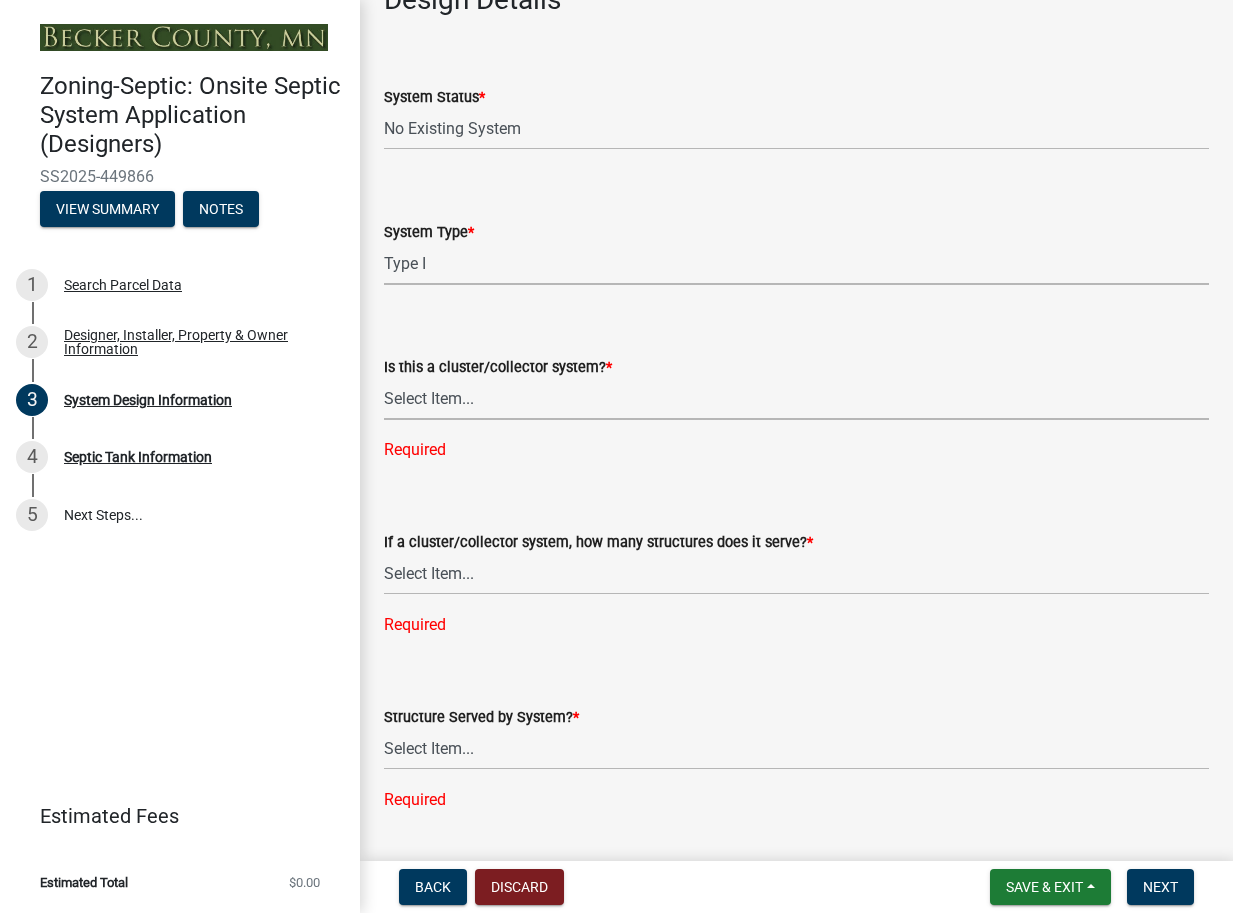 click on "Select Item...   Yes   No" at bounding box center [796, 399] 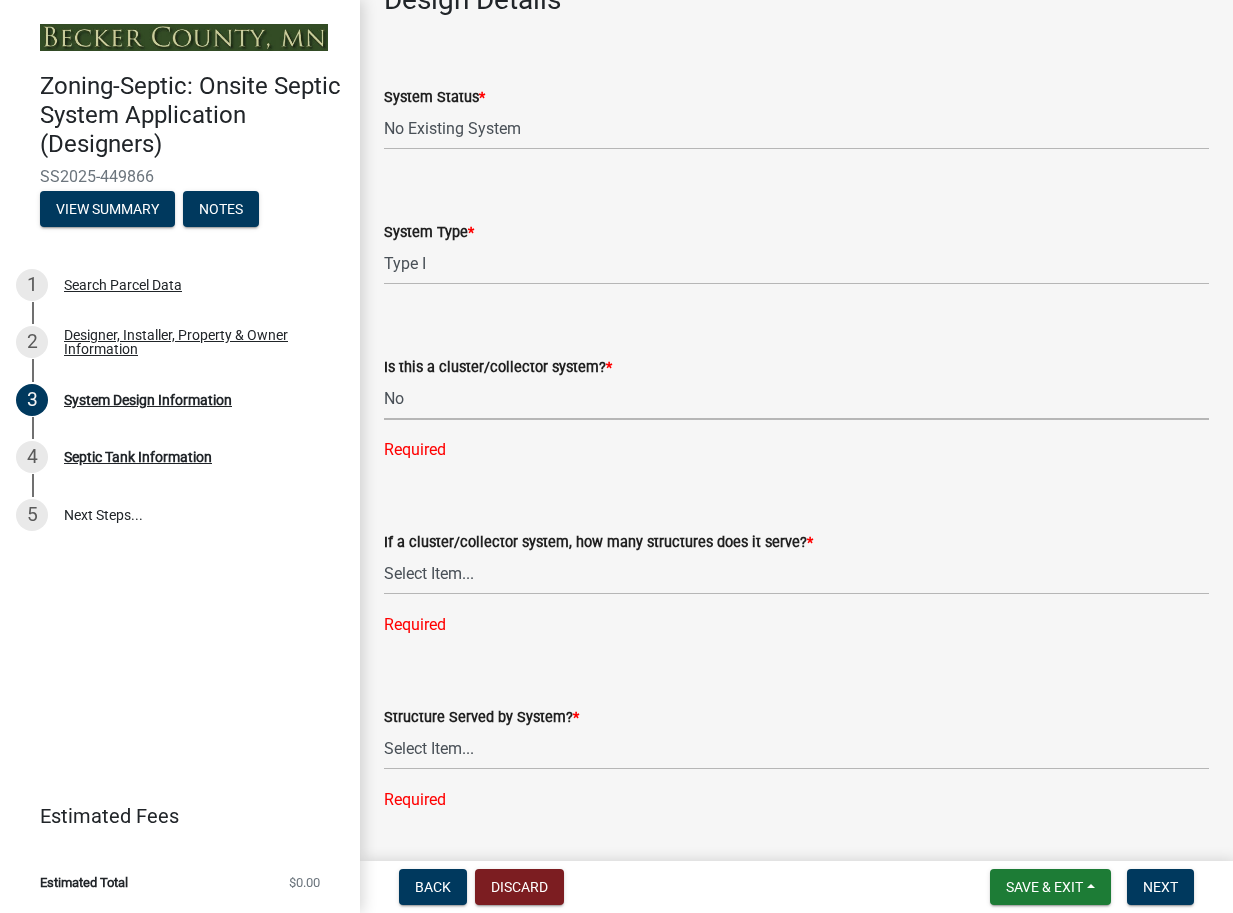 click on "Select Item...   Yes   No" at bounding box center (796, 399) 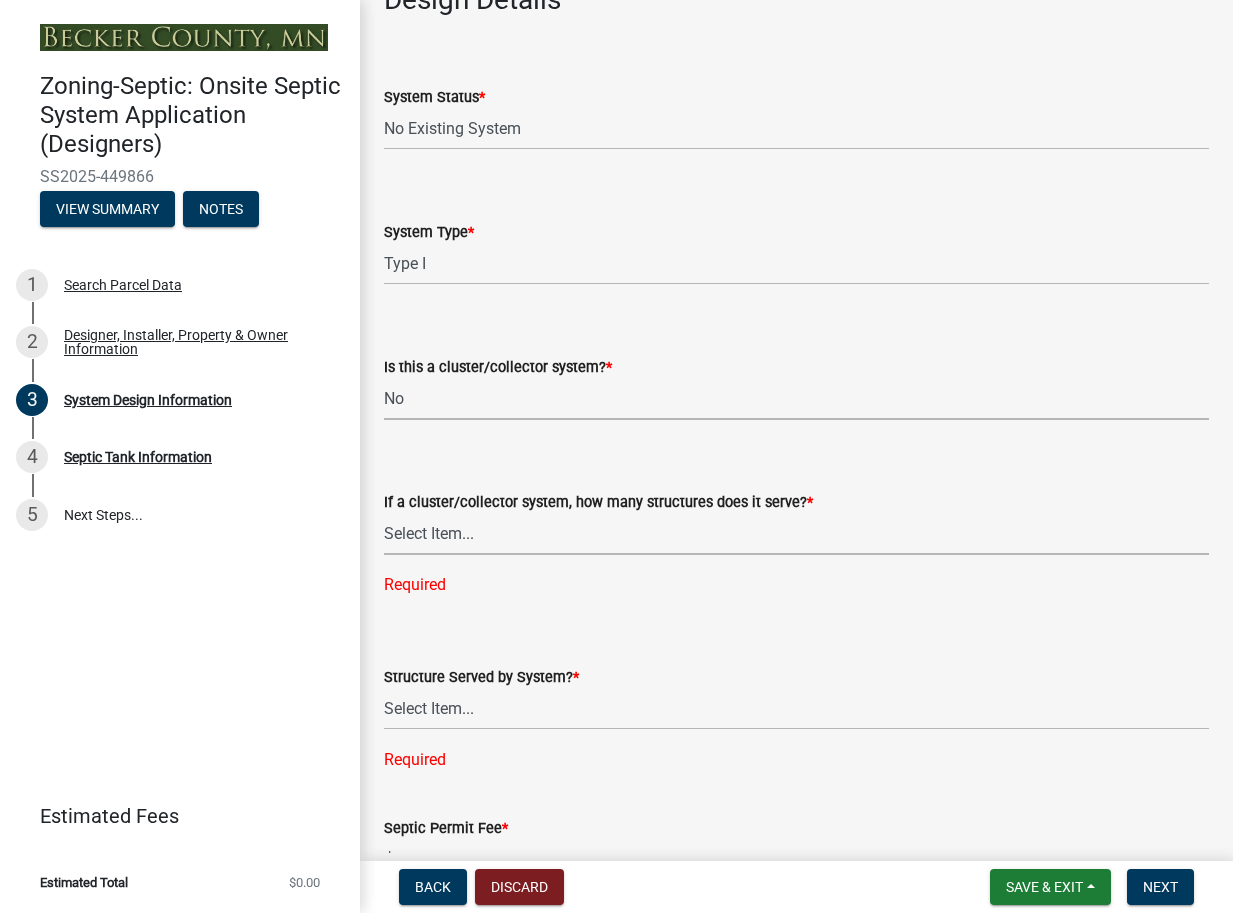 click on "Select Item...   Not a cluster/collector system   1   2   3   4   5   6   7   8   9   10" at bounding box center (796, 534) 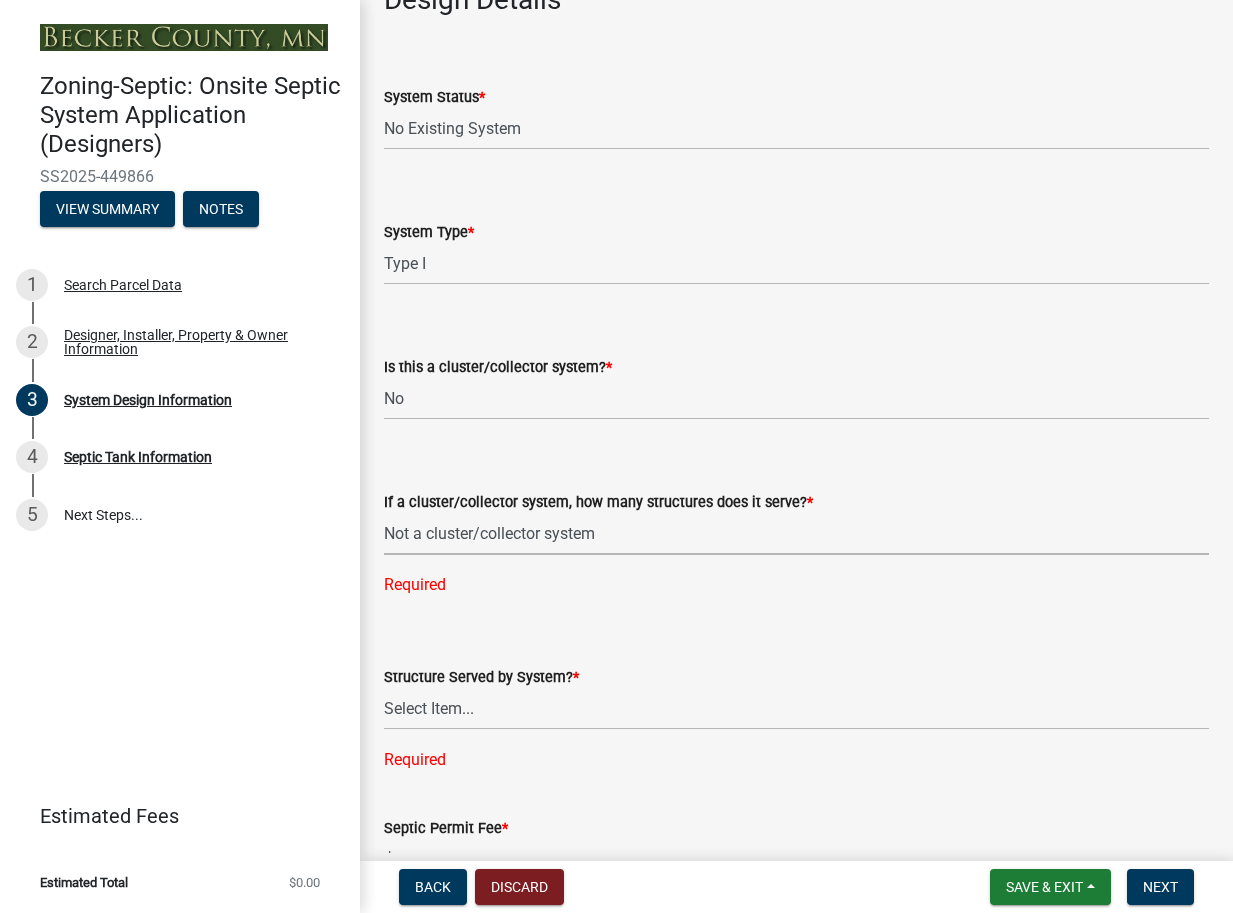 click on "Select Item...   Not a cluster/collector system   1   2   3   4   5   6   7   8   9   10" at bounding box center (796, 534) 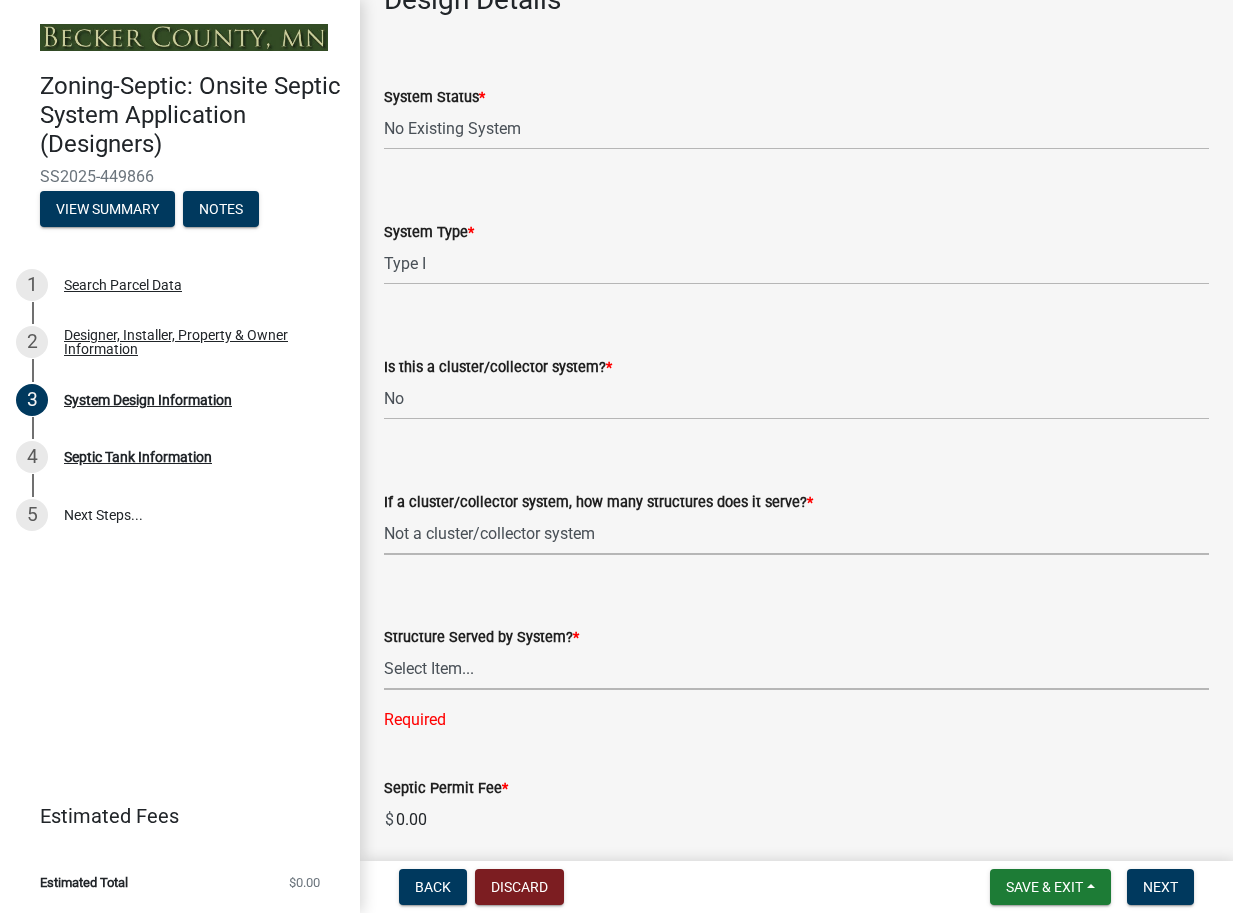 click on "Select Item...   Commercial Resort   Commercial - Non Resort   Other   Full-Time Dwelling   Seasonal Dwelling   Utility Structure   Cluster/Collector System   Other Establishment (commercial)" at bounding box center (796, 669) 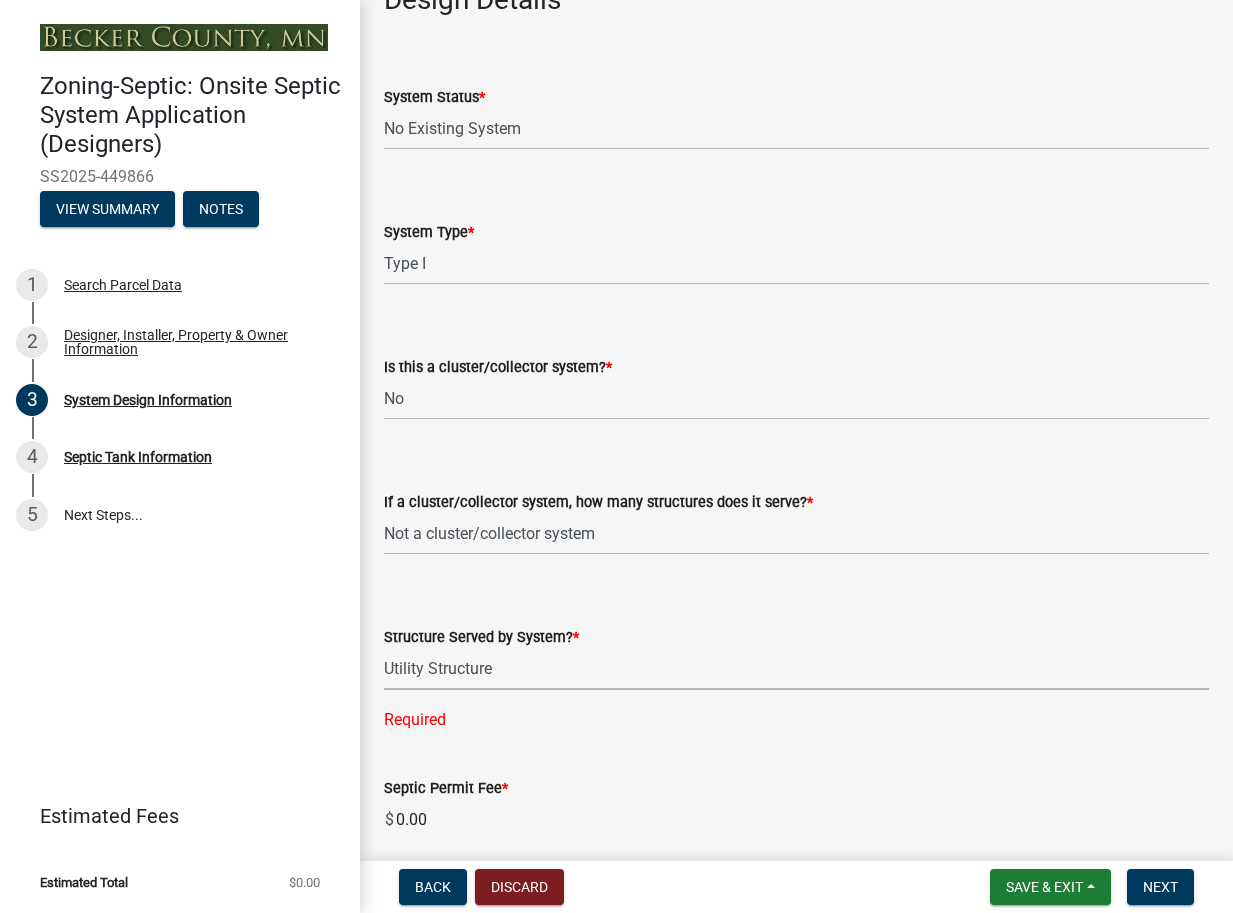 click on "Select Item...   Commercial Resort   Commercial - Non Resort   Other   Full-Time Dwelling   Seasonal Dwelling   Utility Structure   Cluster/Collector System   Other Establishment (commercial)" at bounding box center (796, 669) 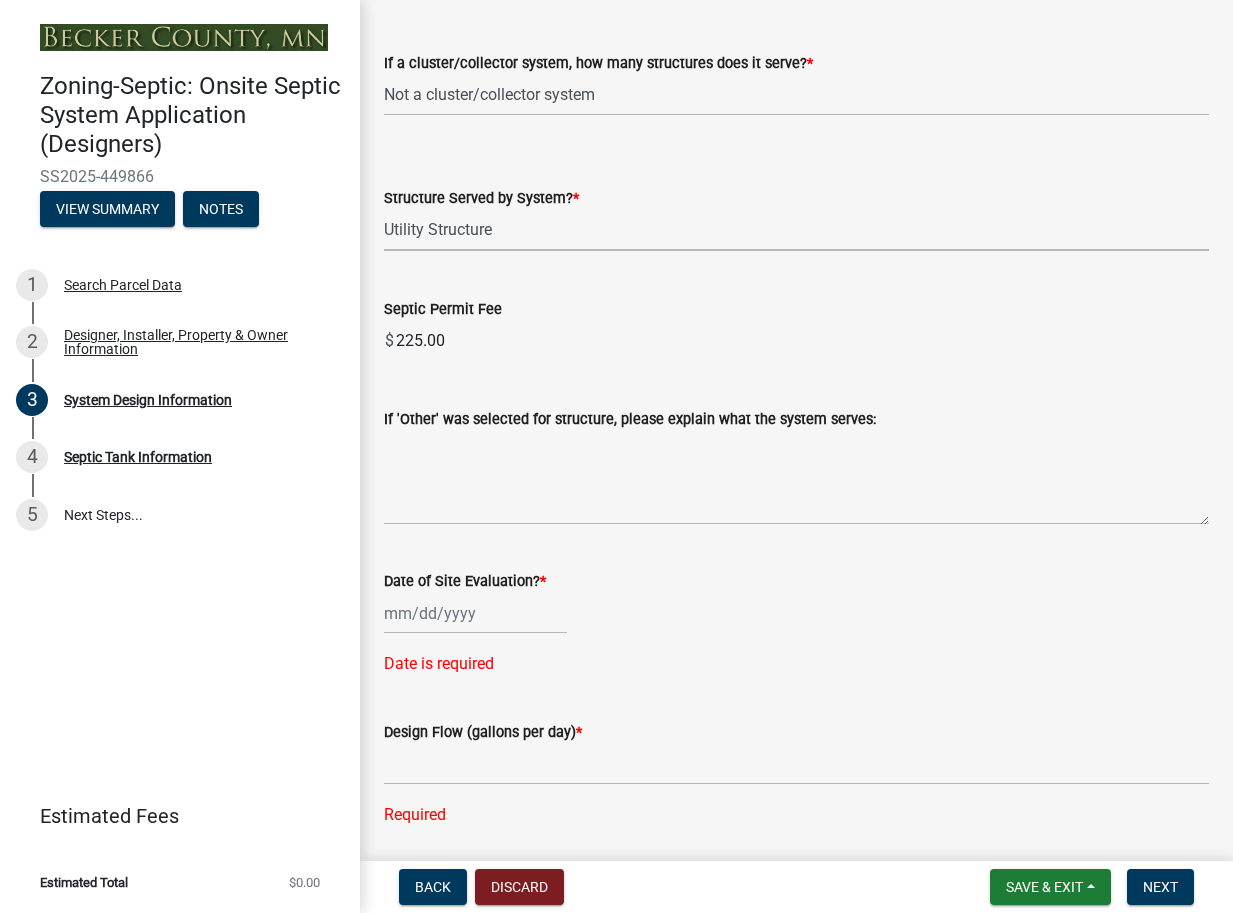 scroll, scrollTop: 2985, scrollLeft: 0, axis: vertical 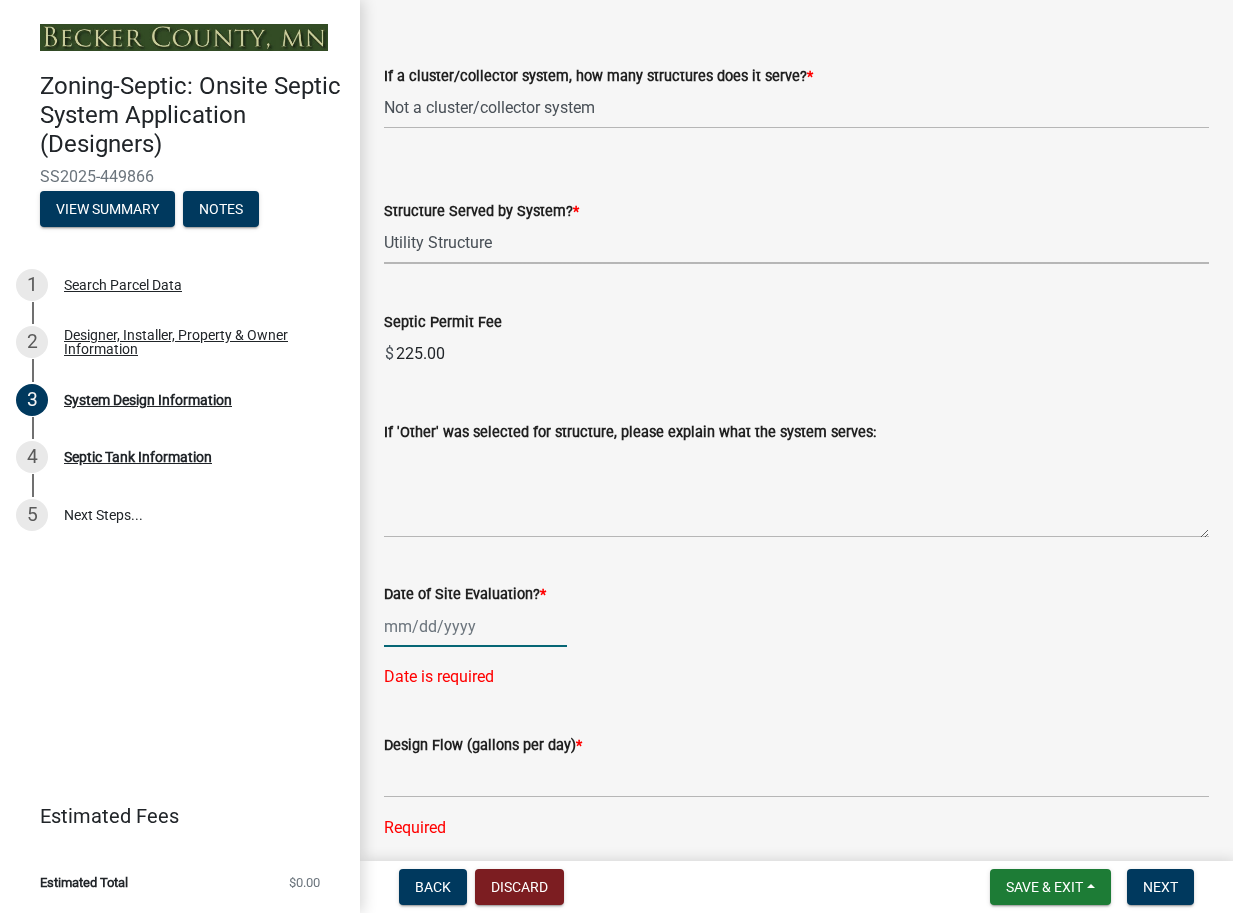 click 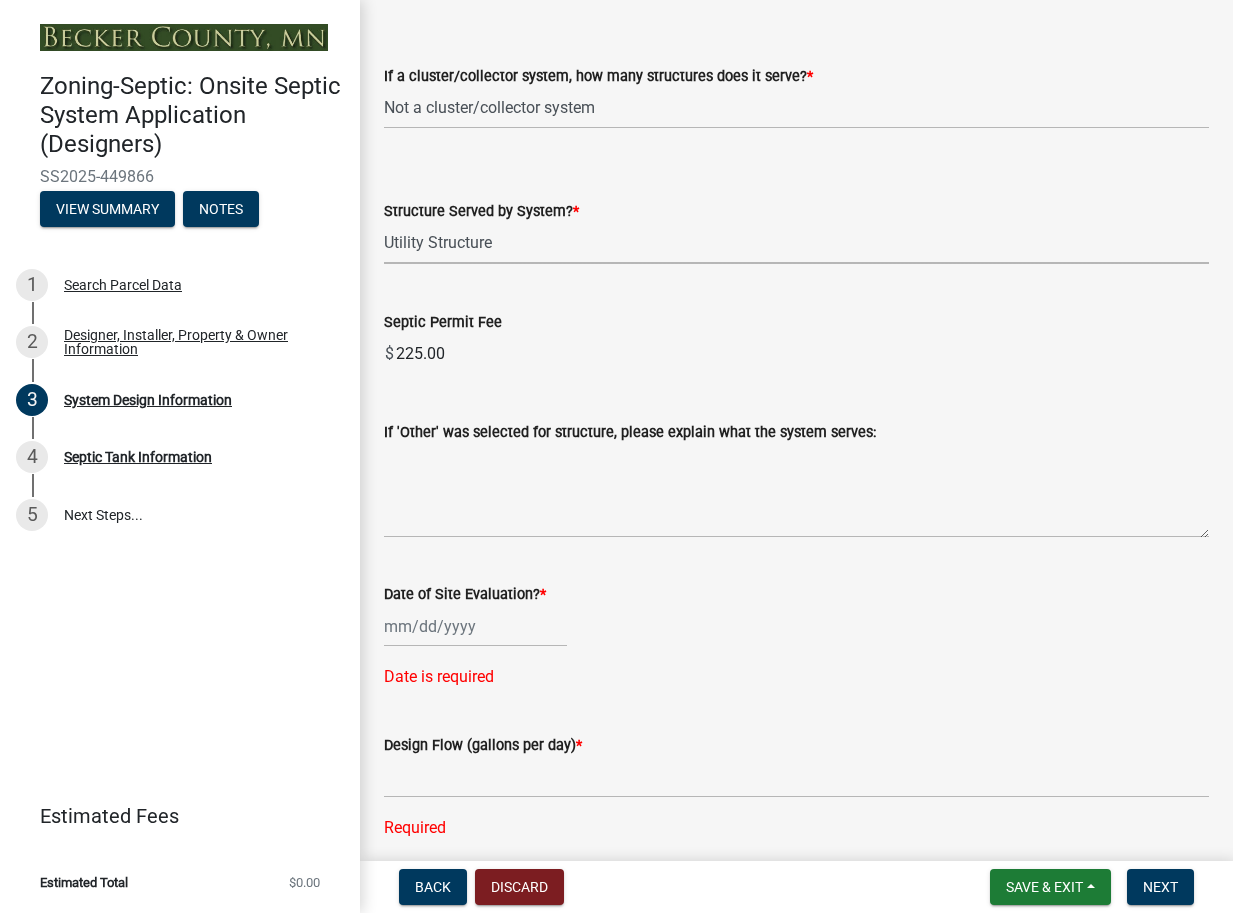 select on "7" 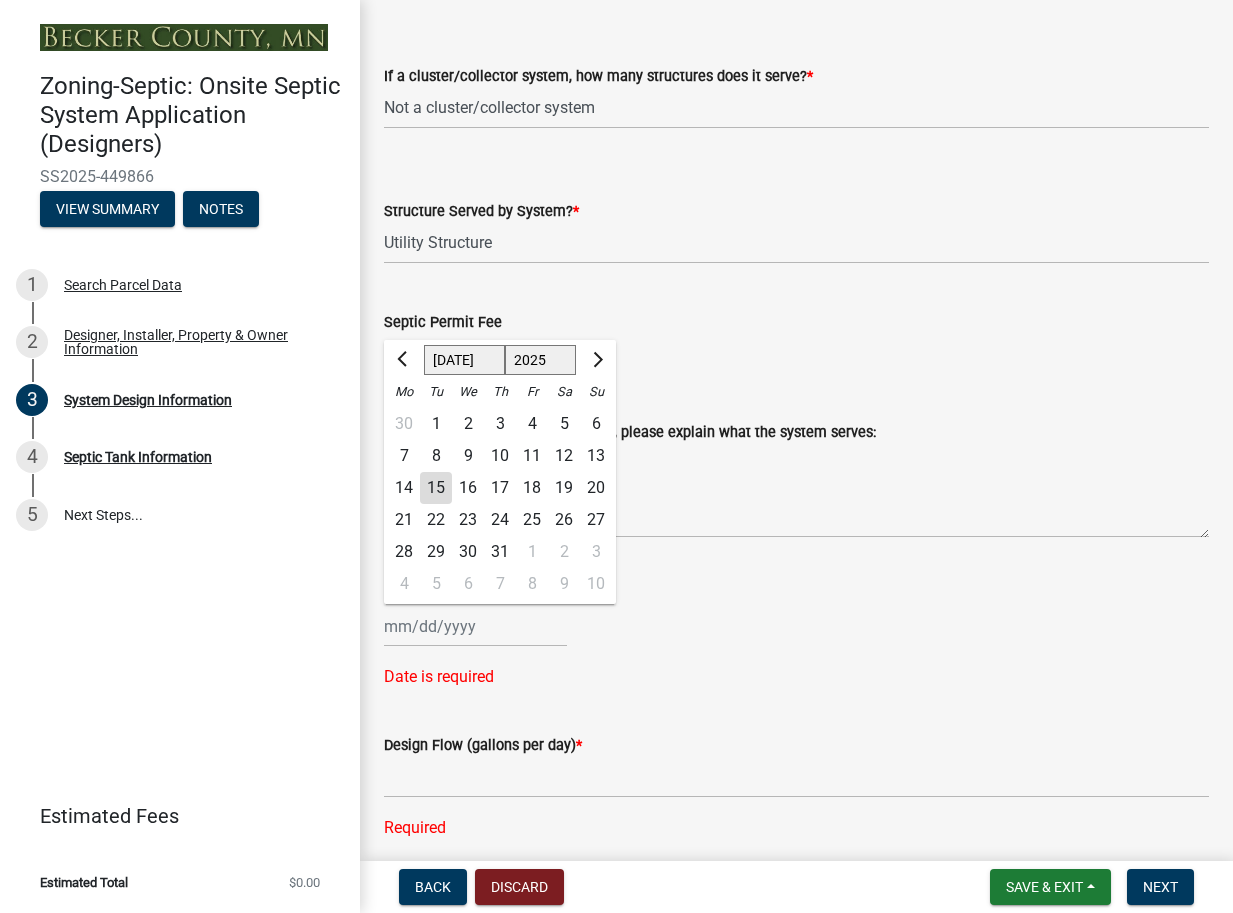 scroll, scrollTop: 2986, scrollLeft: 0, axis: vertical 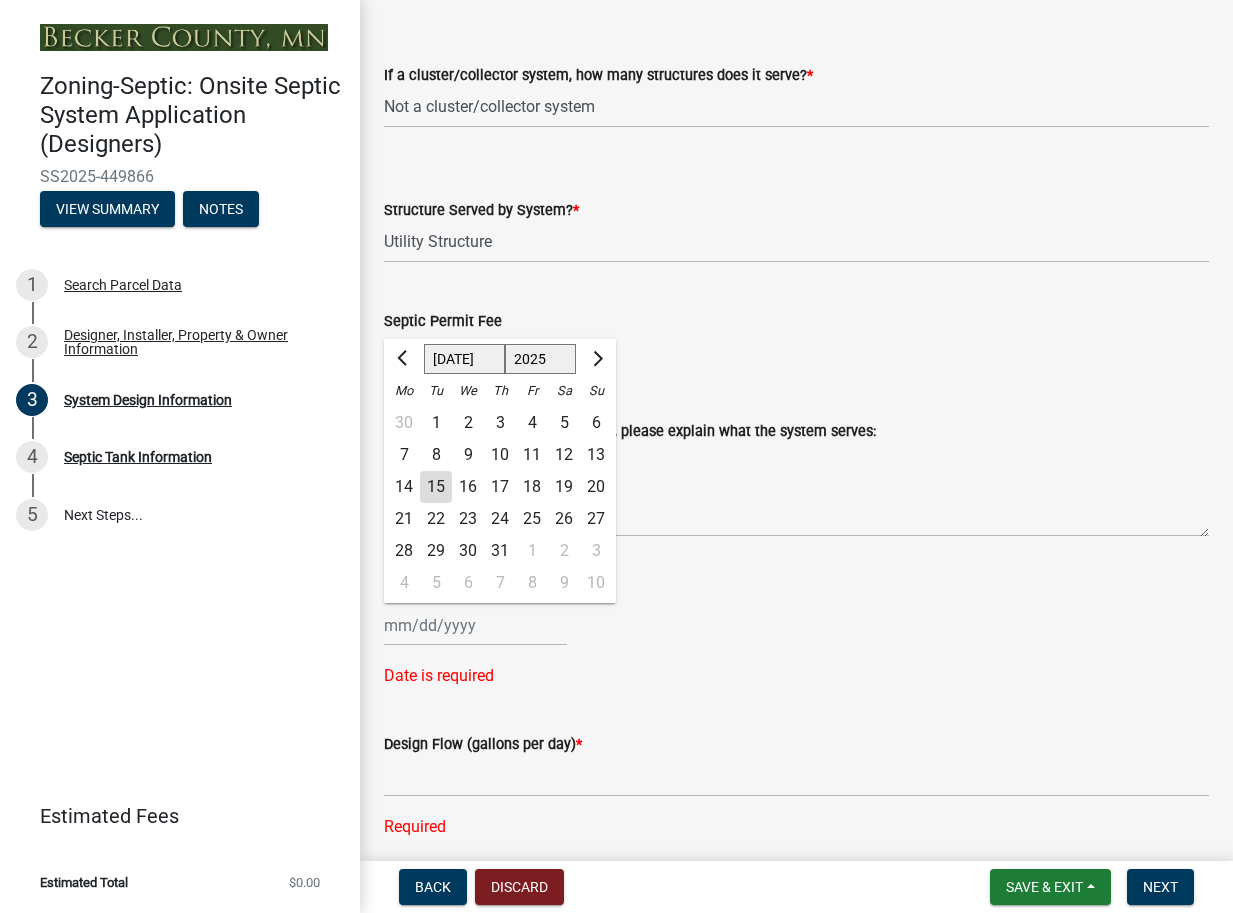 click on "15" 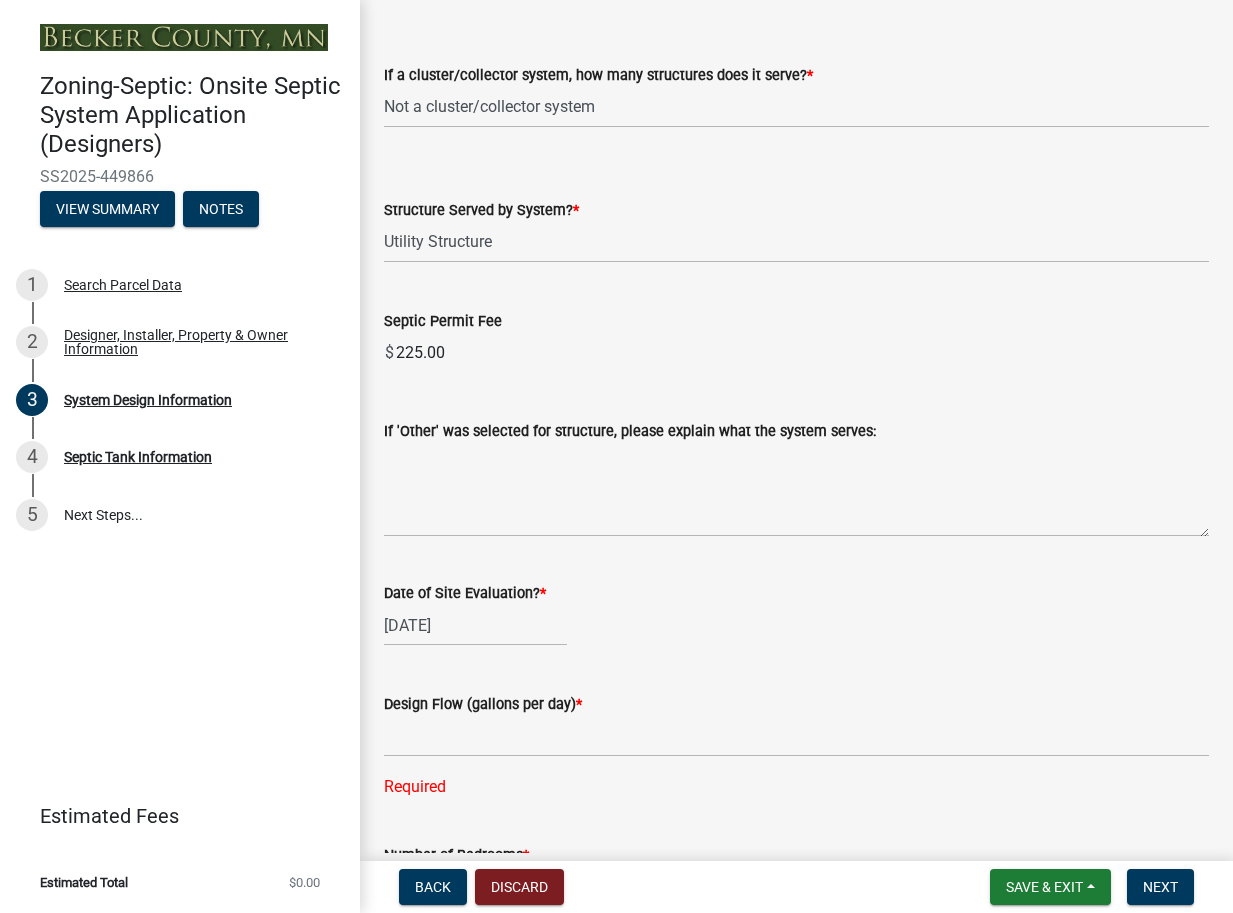 click on "Design Flow (gallons per day)  *" 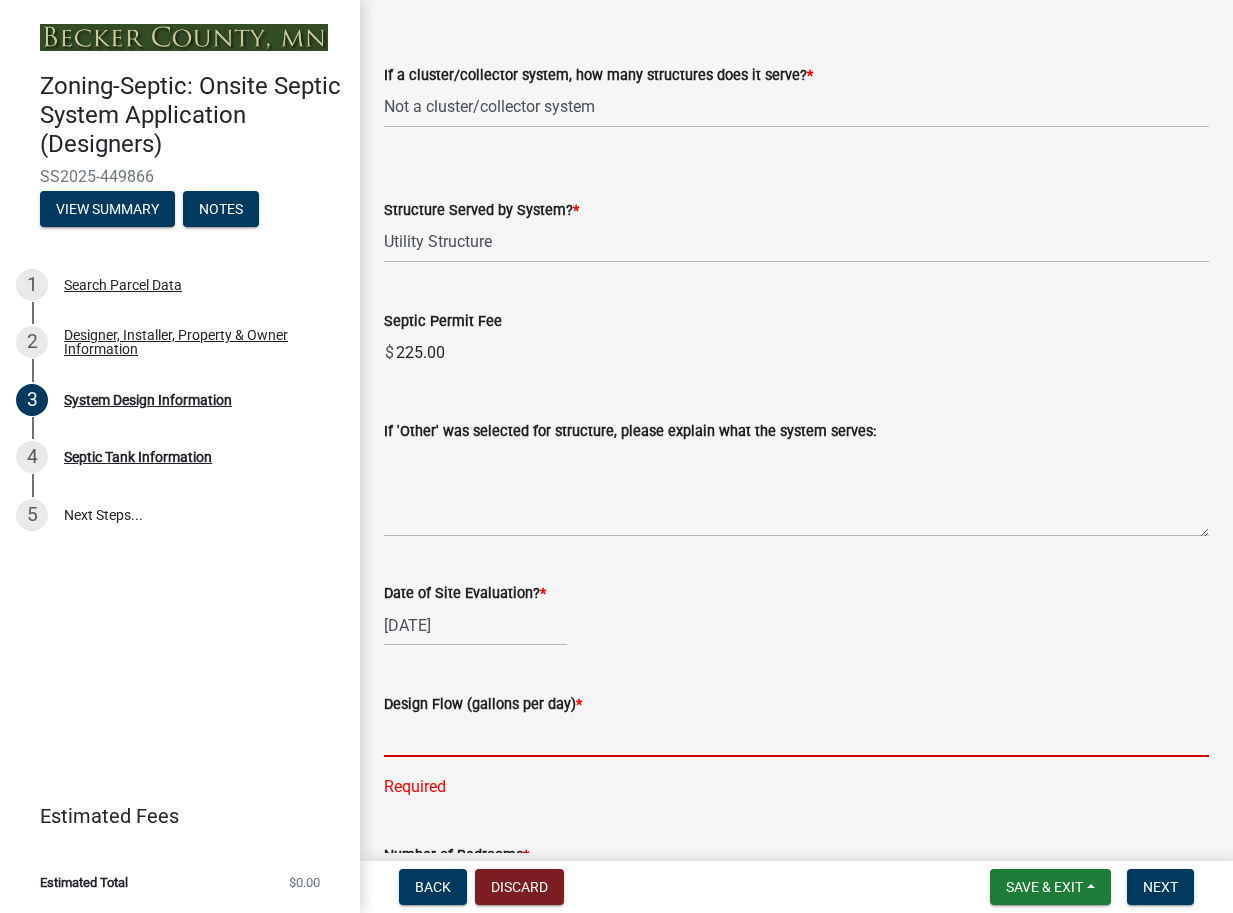 click 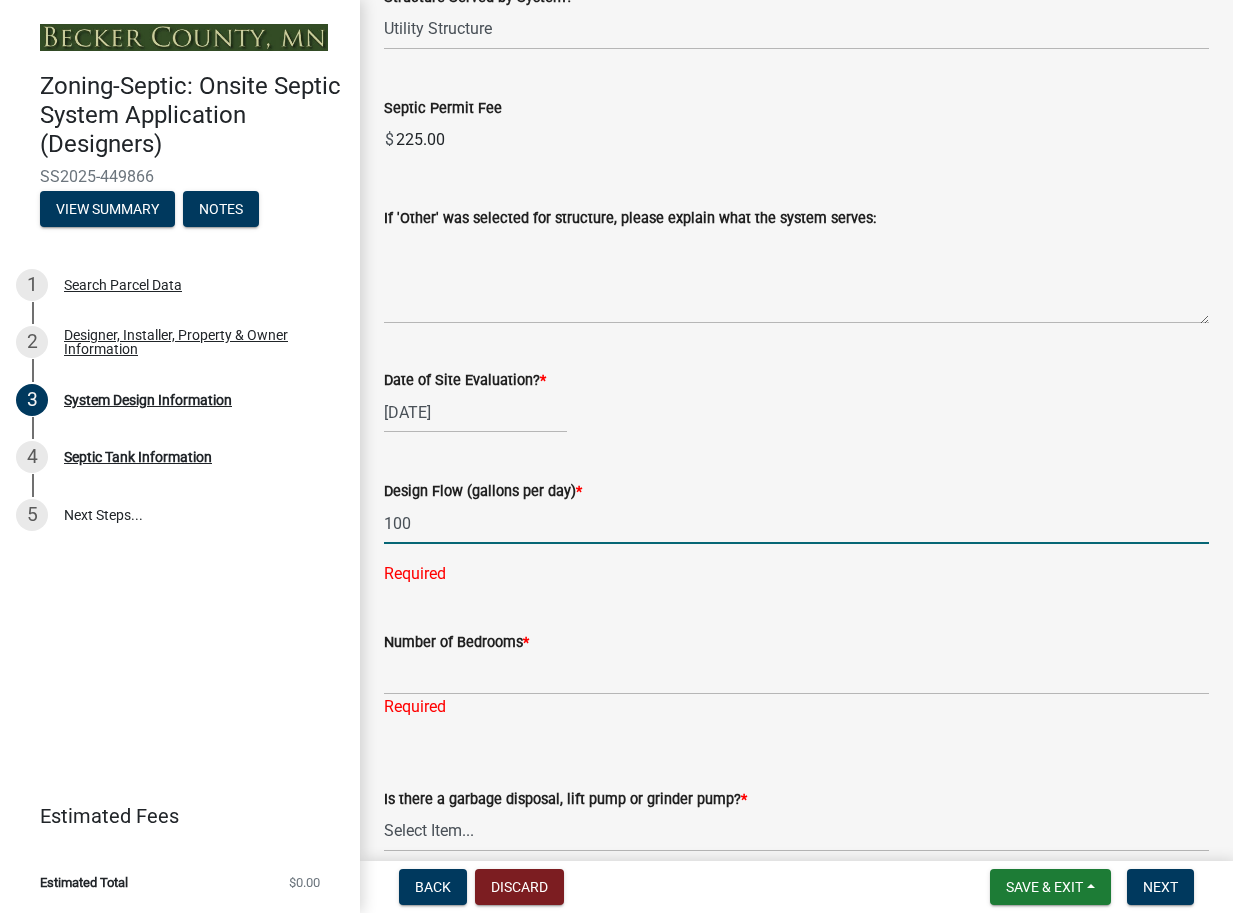 scroll, scrollTop: 3199, scrollLeft: 0, axis: vertical 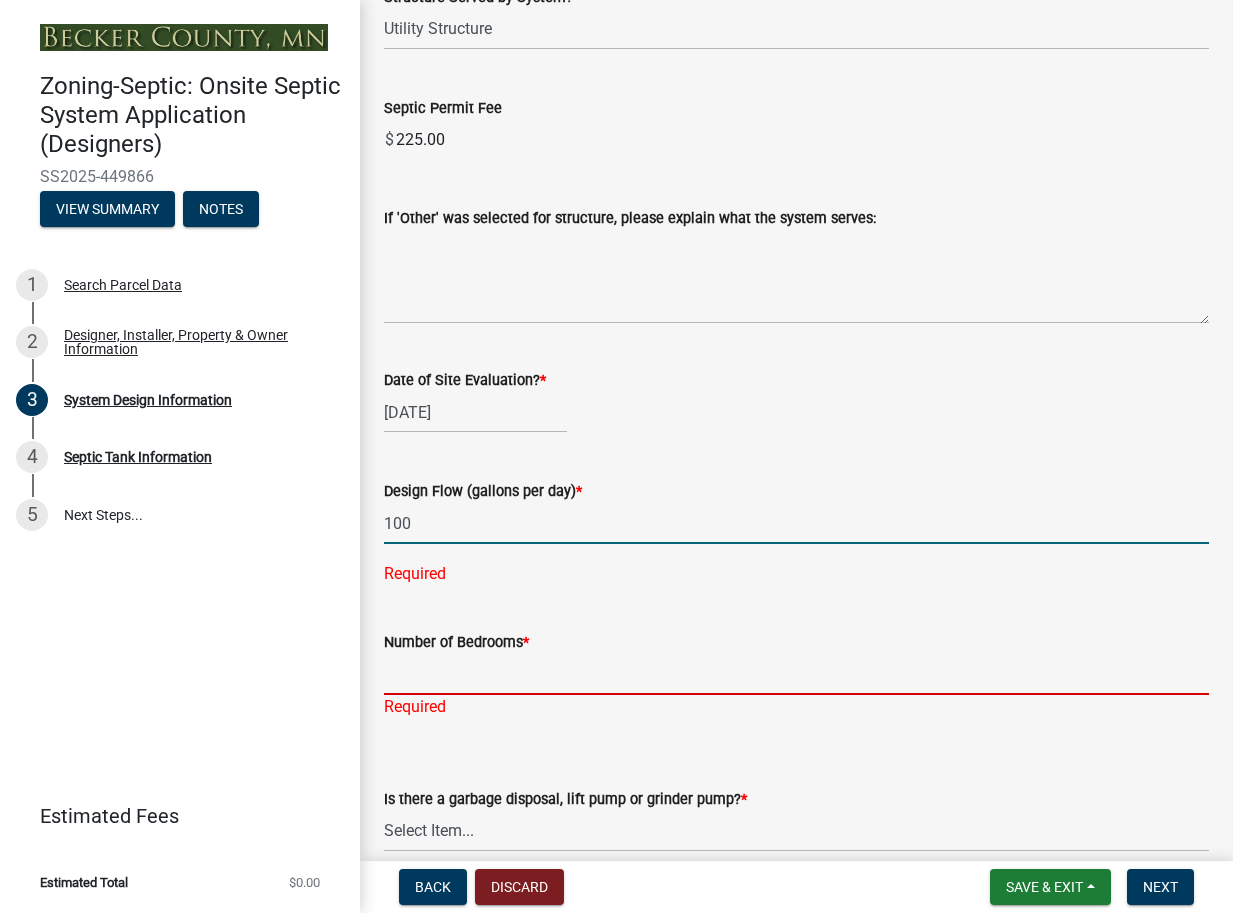click on "Number of Bedrooms  * Required" 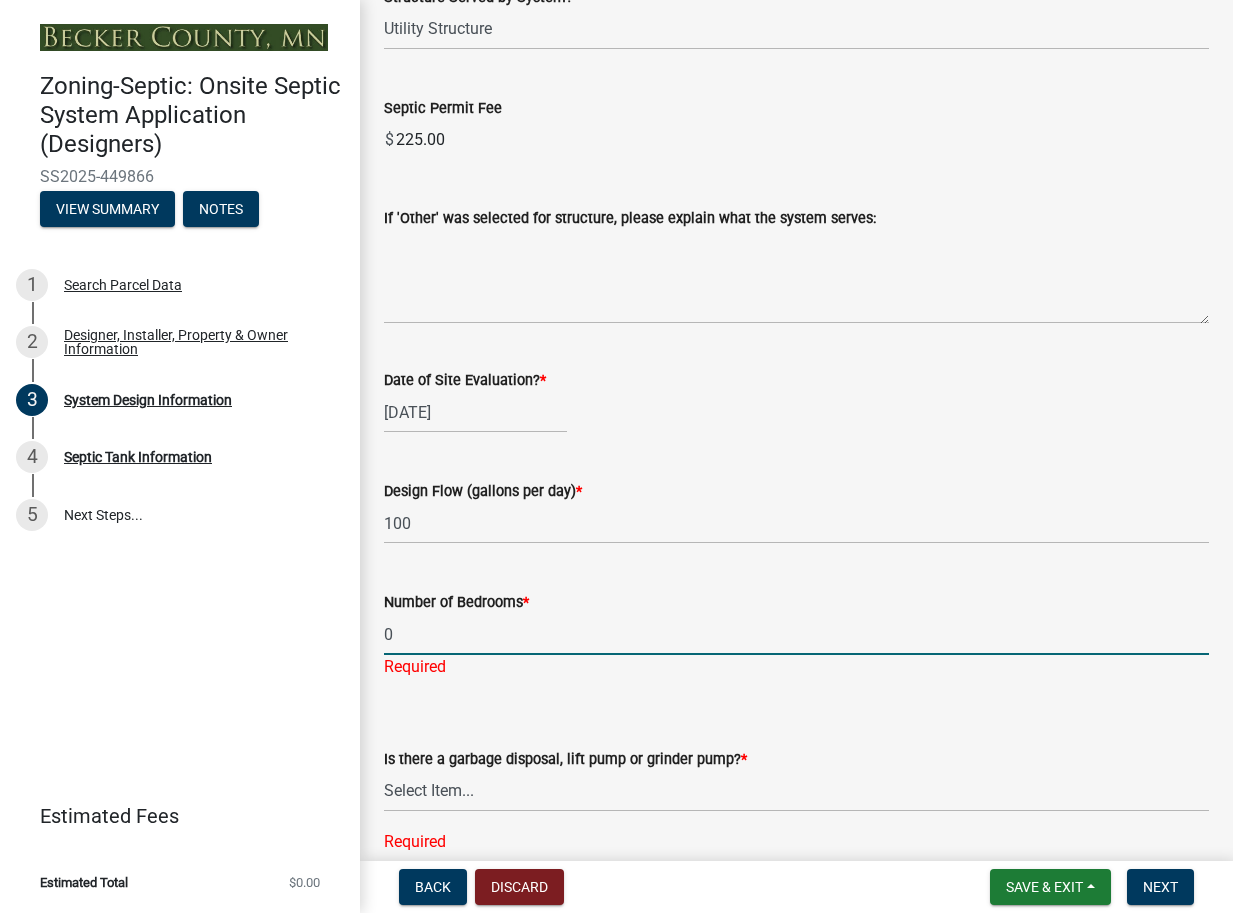 scroll, scrollTop: 3199, scrollLeft: 0, axis: vertical 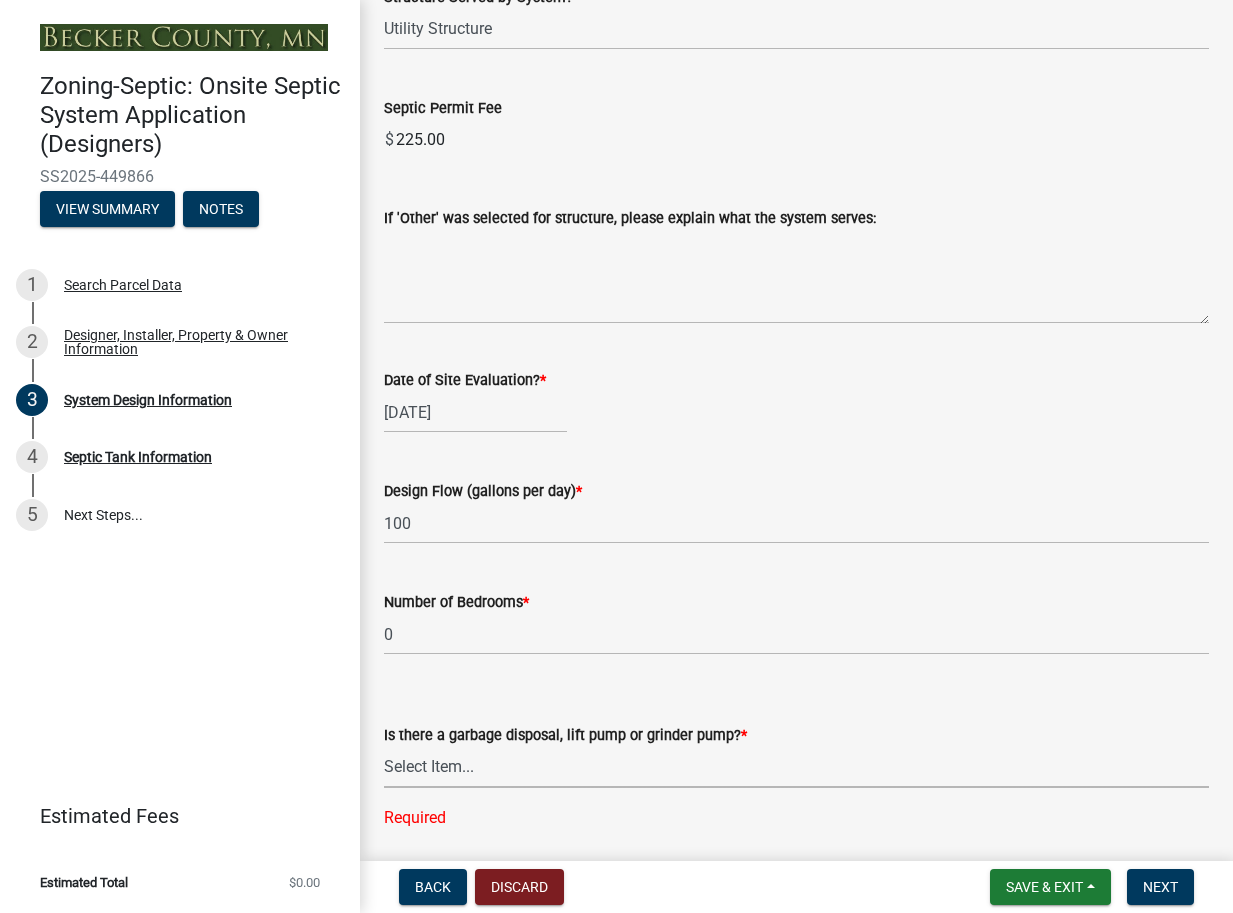 click on "Is there a garbage disposal, lift pump or grinder pump?  *  Select Item...   Yes   No  Required" 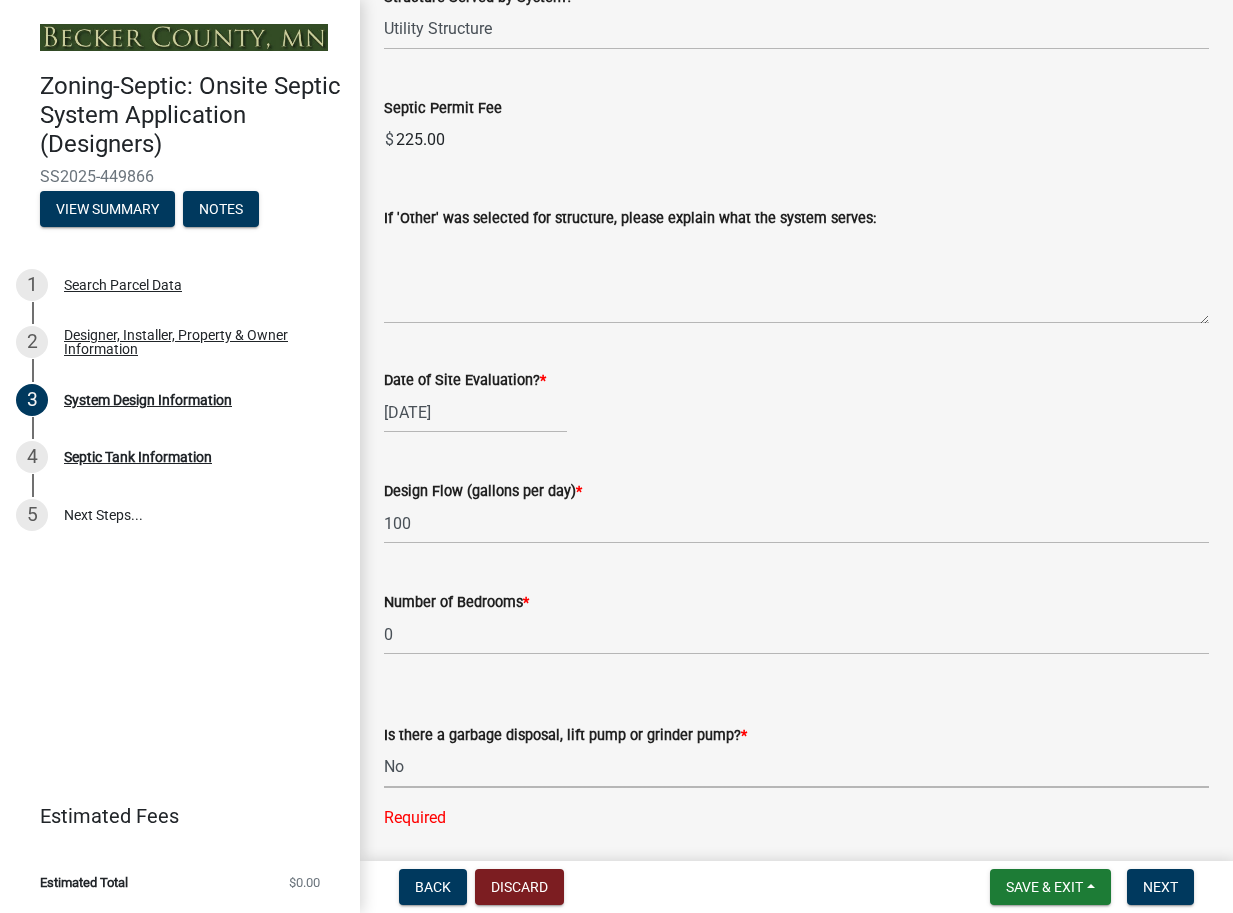 click on "Select Item...   Yes   No" at bounding box center [796, 767] 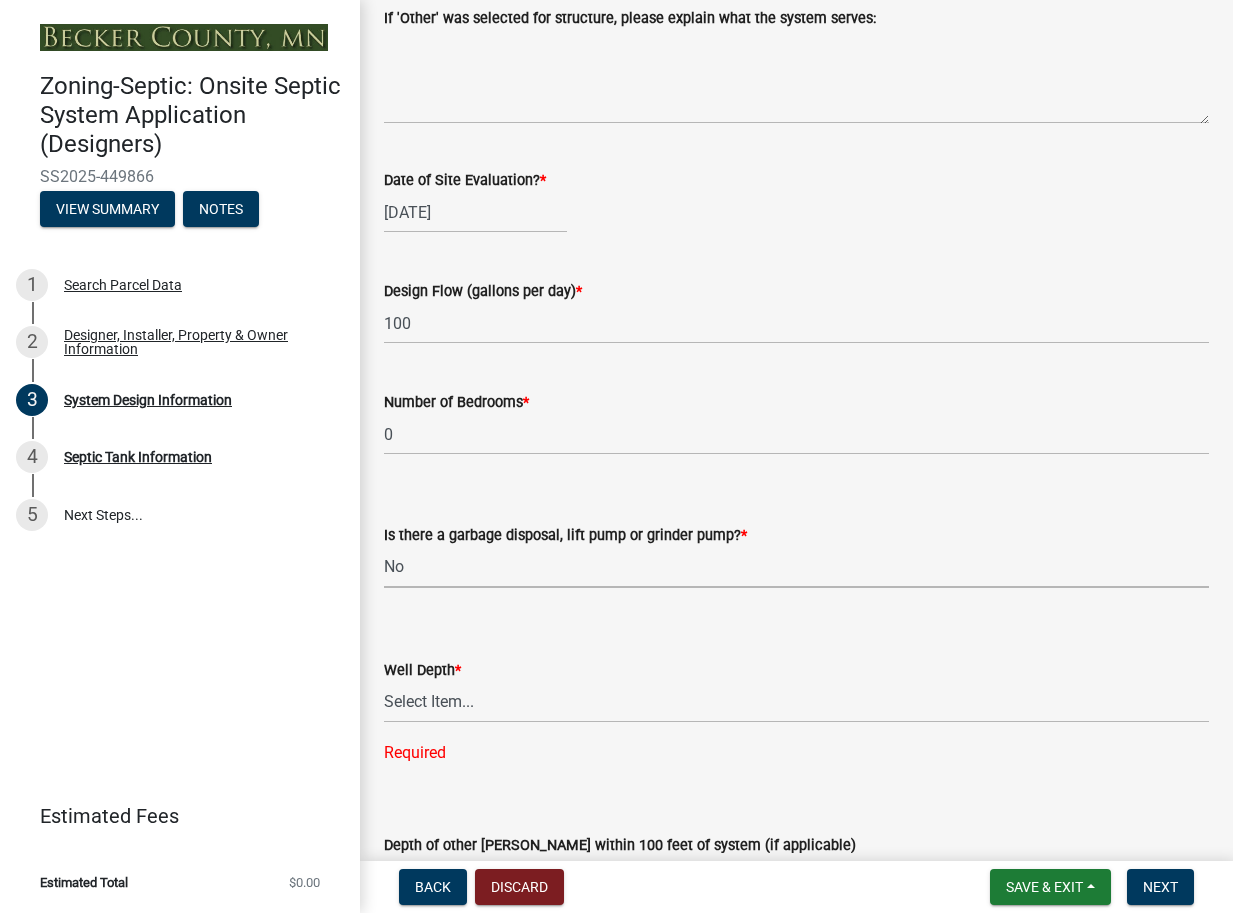 scroll, scrollTop: 3412, scrollLeft: 0, axis: vertical 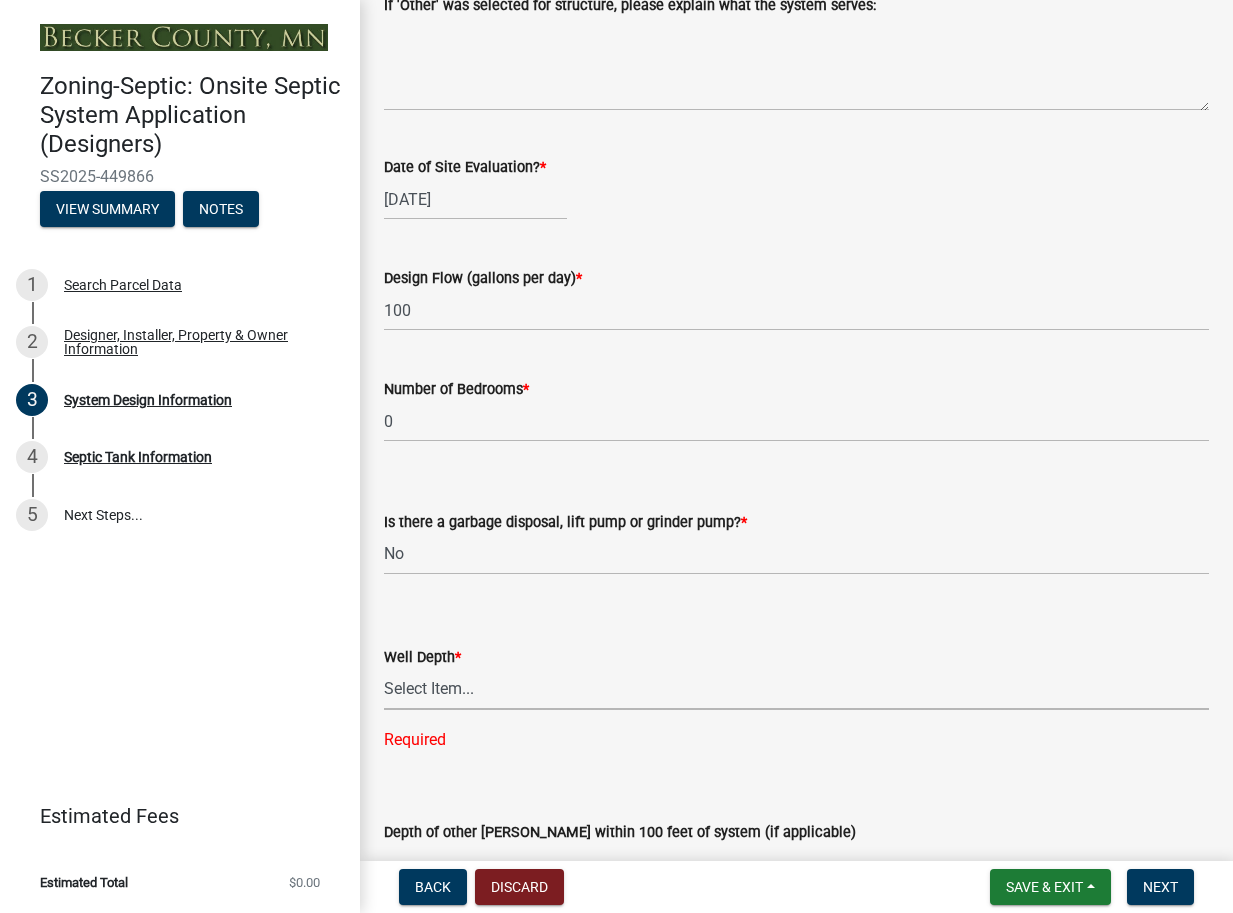 click on "Select Item...   Deep Well   Shallow Well   Well not yet installed - To be drilled   No Well - Connected or to be connected to City Water" at bounding box center [796, 689] 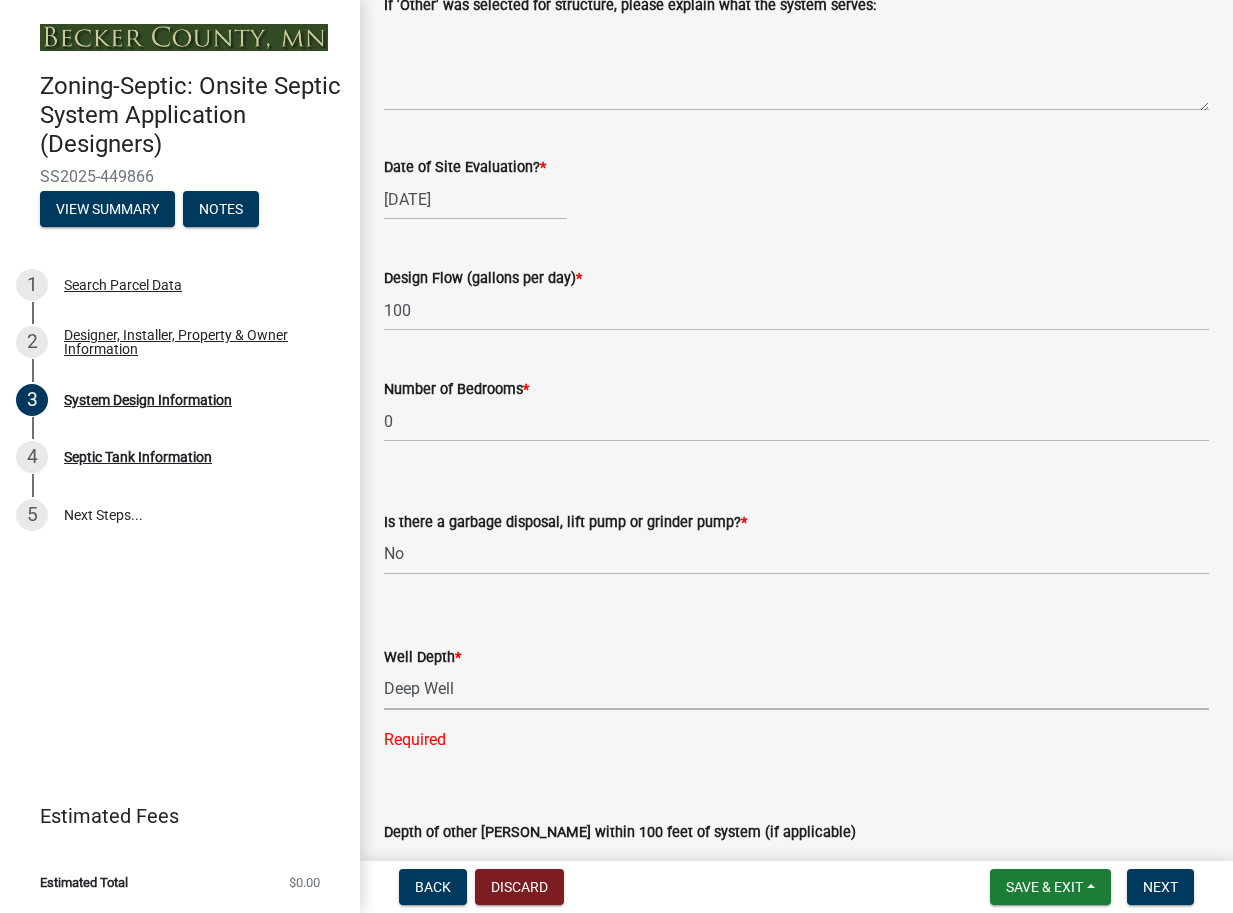 click on "Select Item...   Deep Well   Shallow Well   Well not yet installed - To be drilled   No Well - Connected or to be connected to City Water" at bounding box center (796, 689) 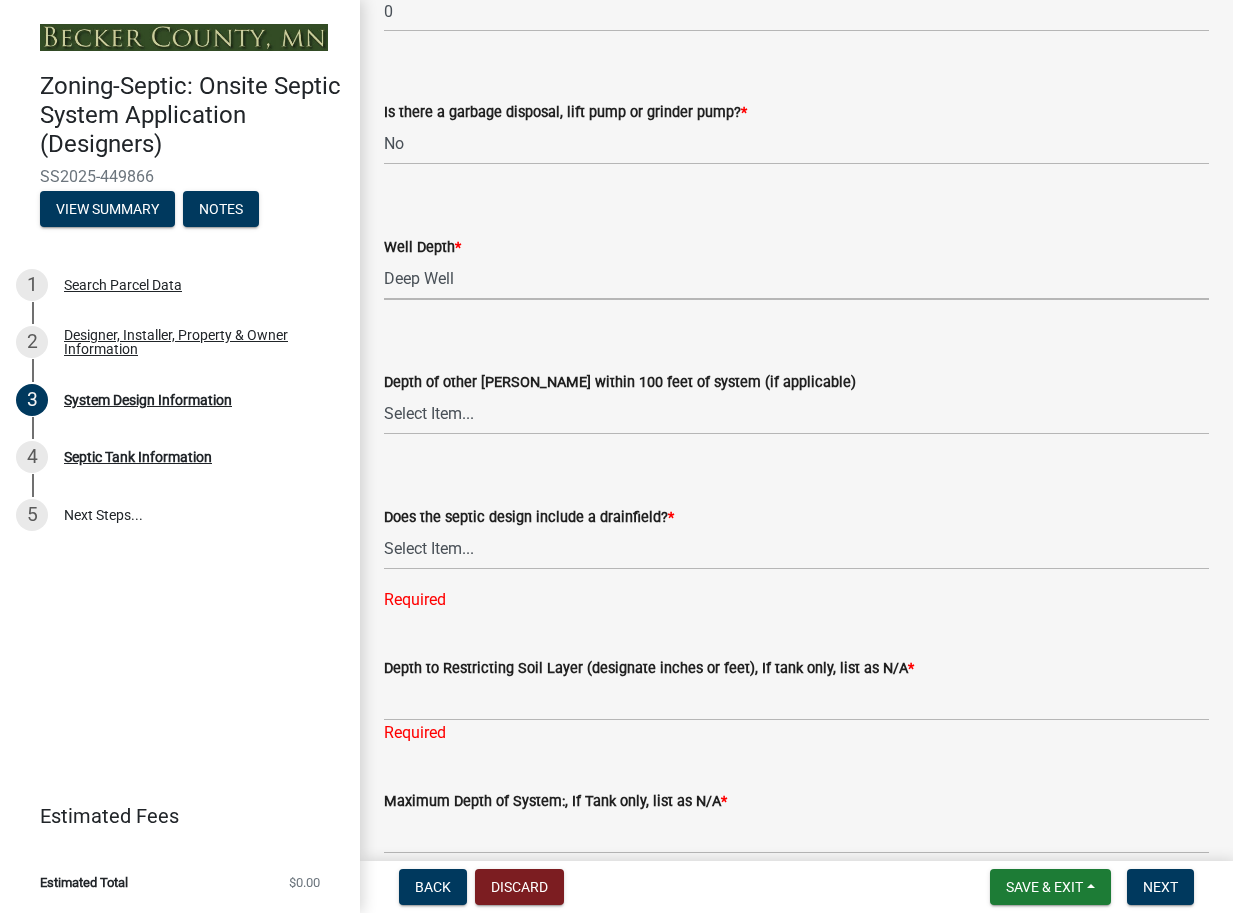 scroll, scrollTop: 3838, scrollLeft: 0, axis: vertical 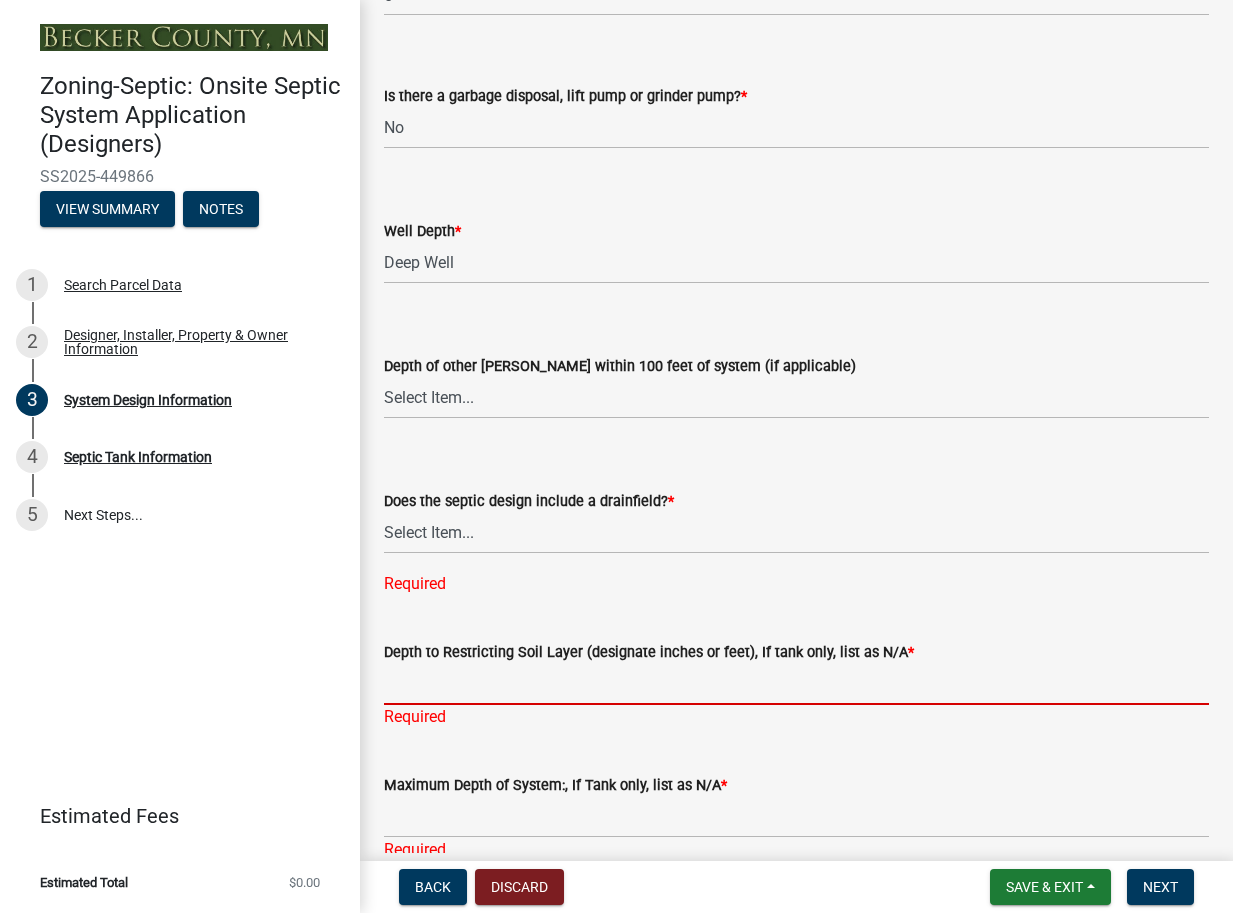 click on "Depth to Restricting Soil Layer (designate inches or feet), If tank only, list as N/A  *" at bounding box center [796, 684] 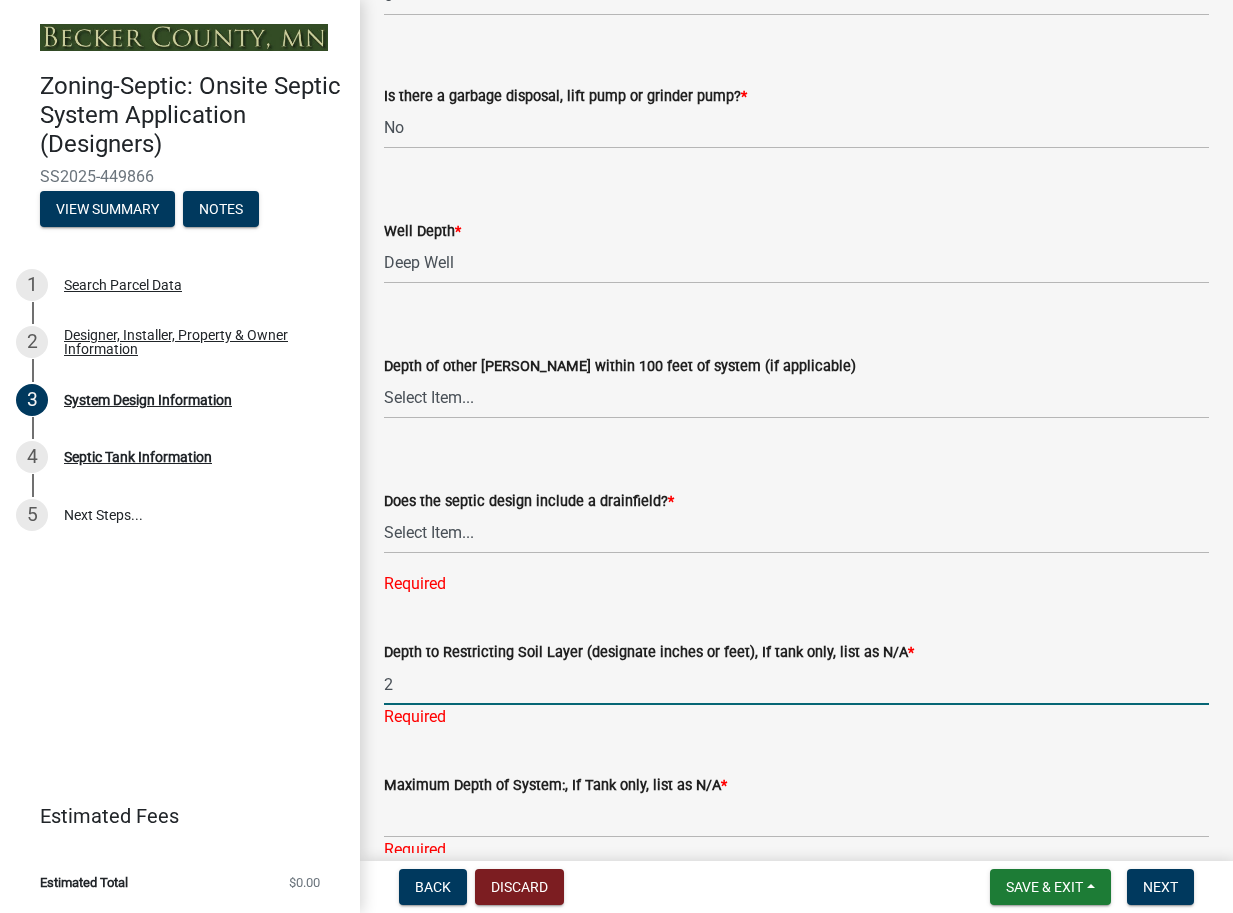scroll, scrollTop: 3839, scrollLeft: 0, axis: vertical 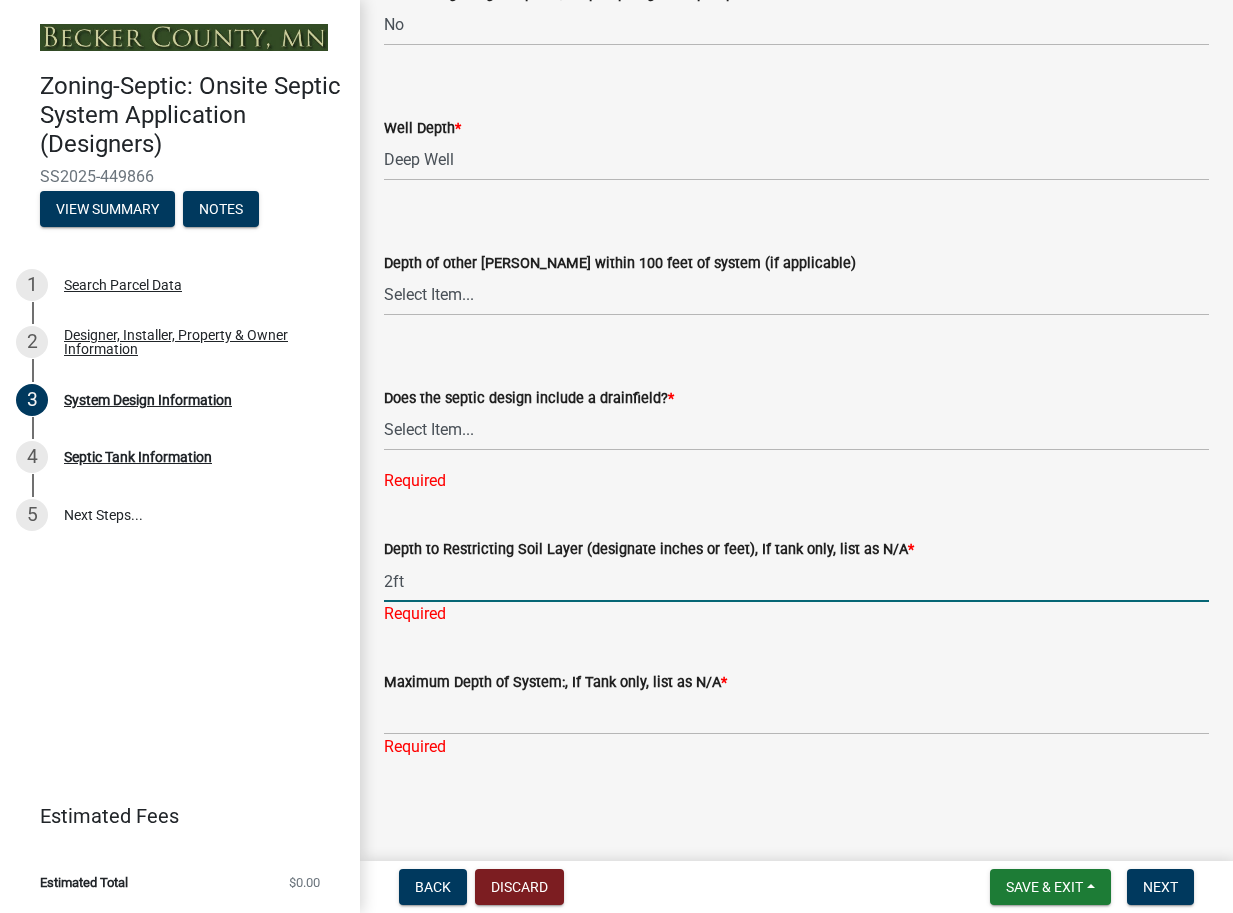 type on "2ft" 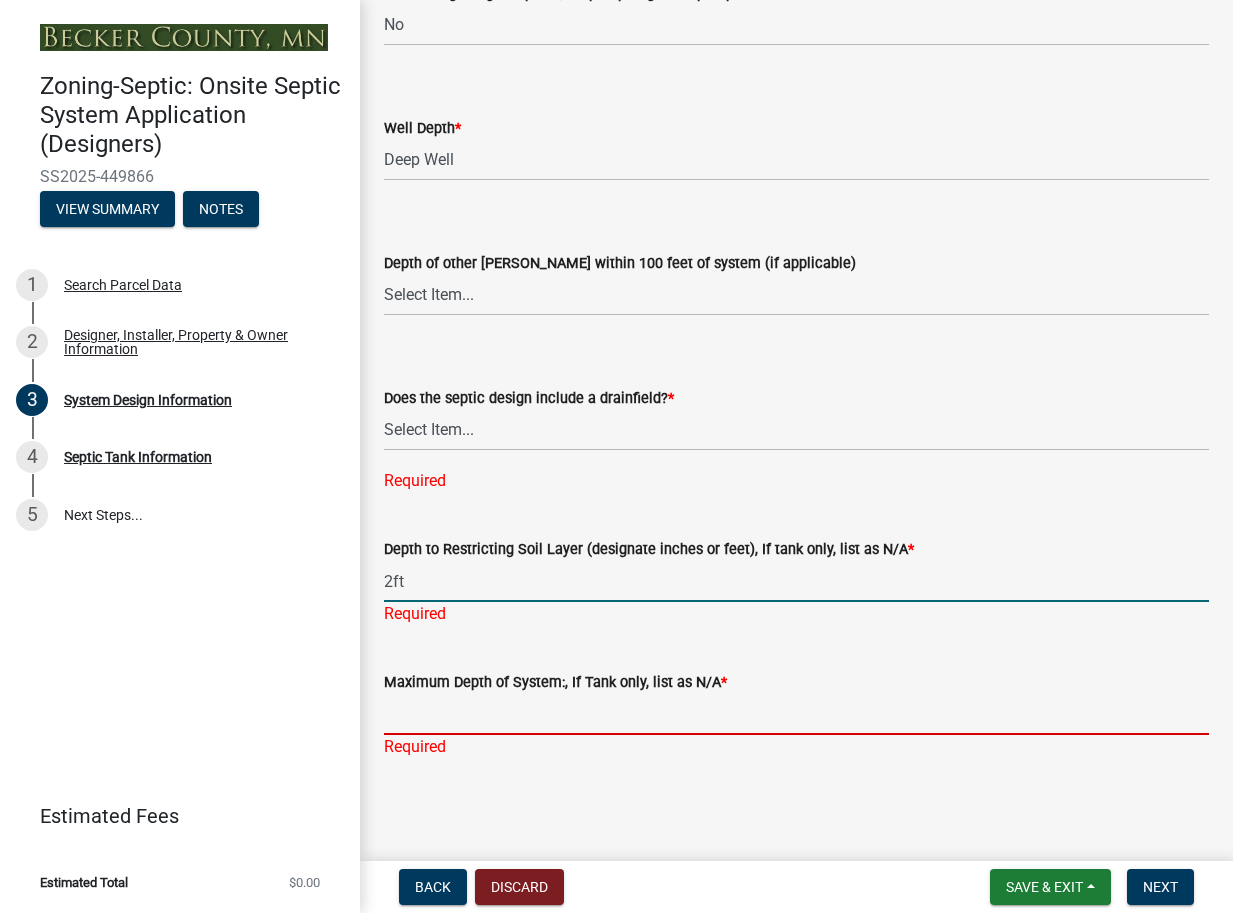 click on "Maximum Depth of System:, If Tank only, list as N/A  *" at bounding box center [796, 714] 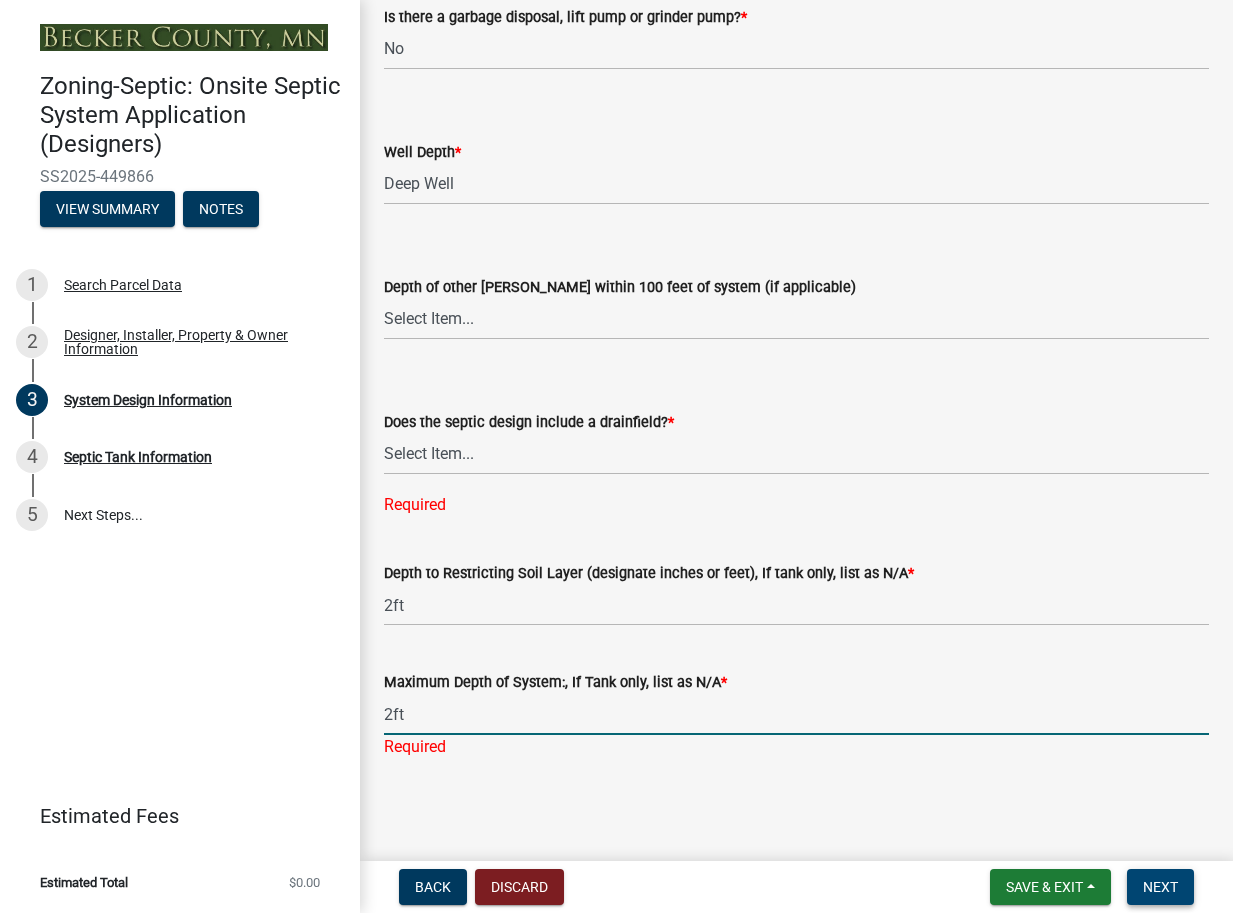 type on "2ft" 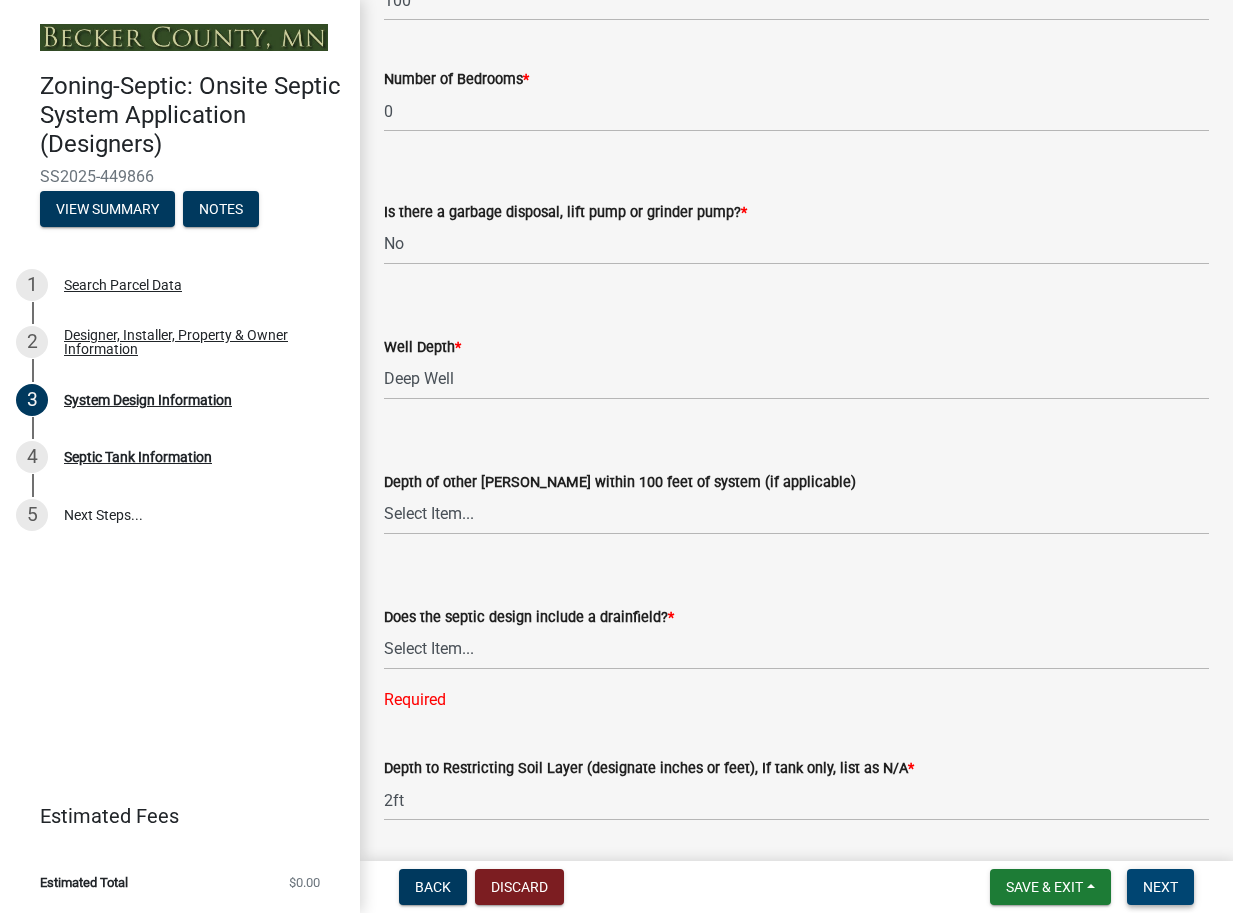 scroll, scrollTop: 3679, scrollLeft: 0, axis: vertical 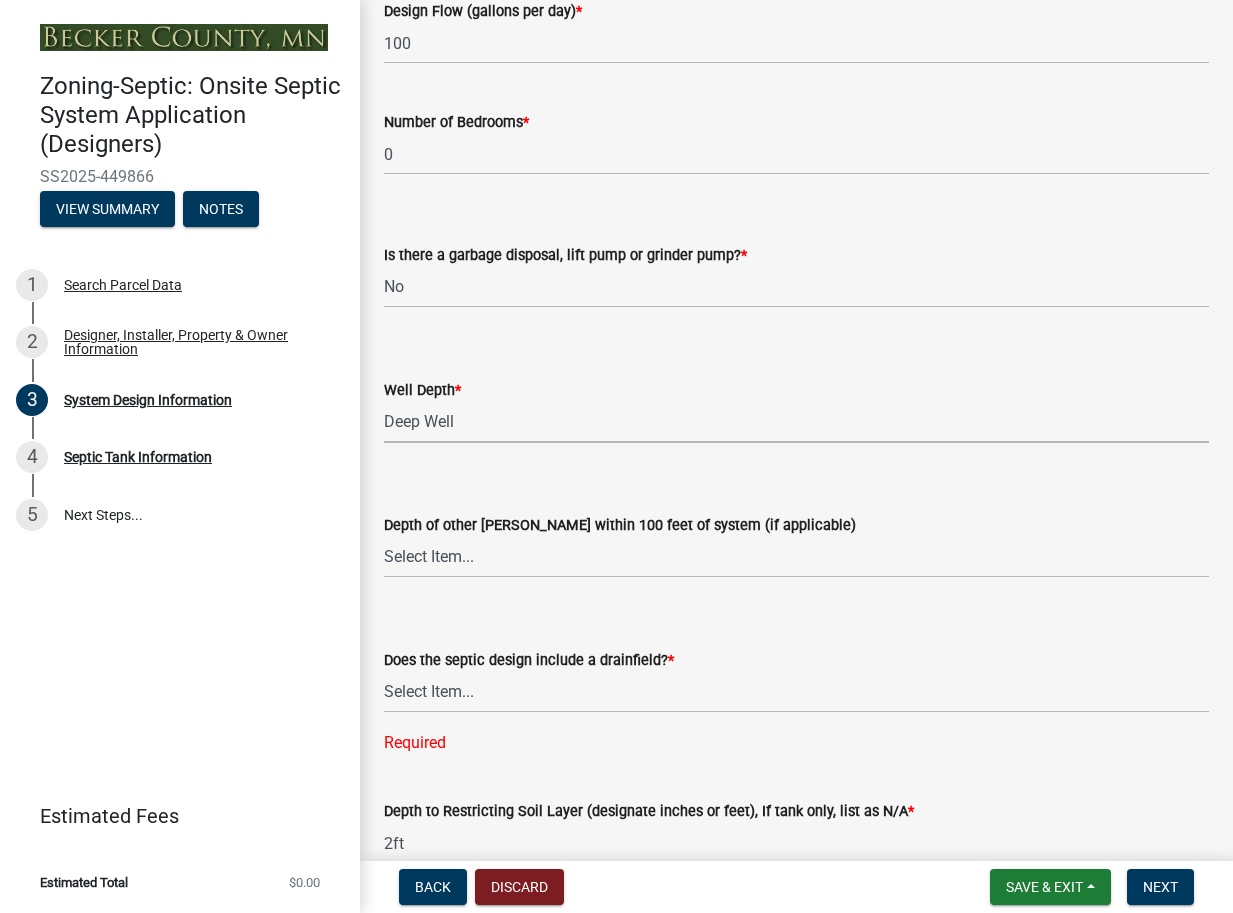 click on "Select Item...   Deep Well   Shallow Well   Well not yet installed - To be drilled   No Well - Connected or to be connected to City Water" at bounding box center [796, 422] 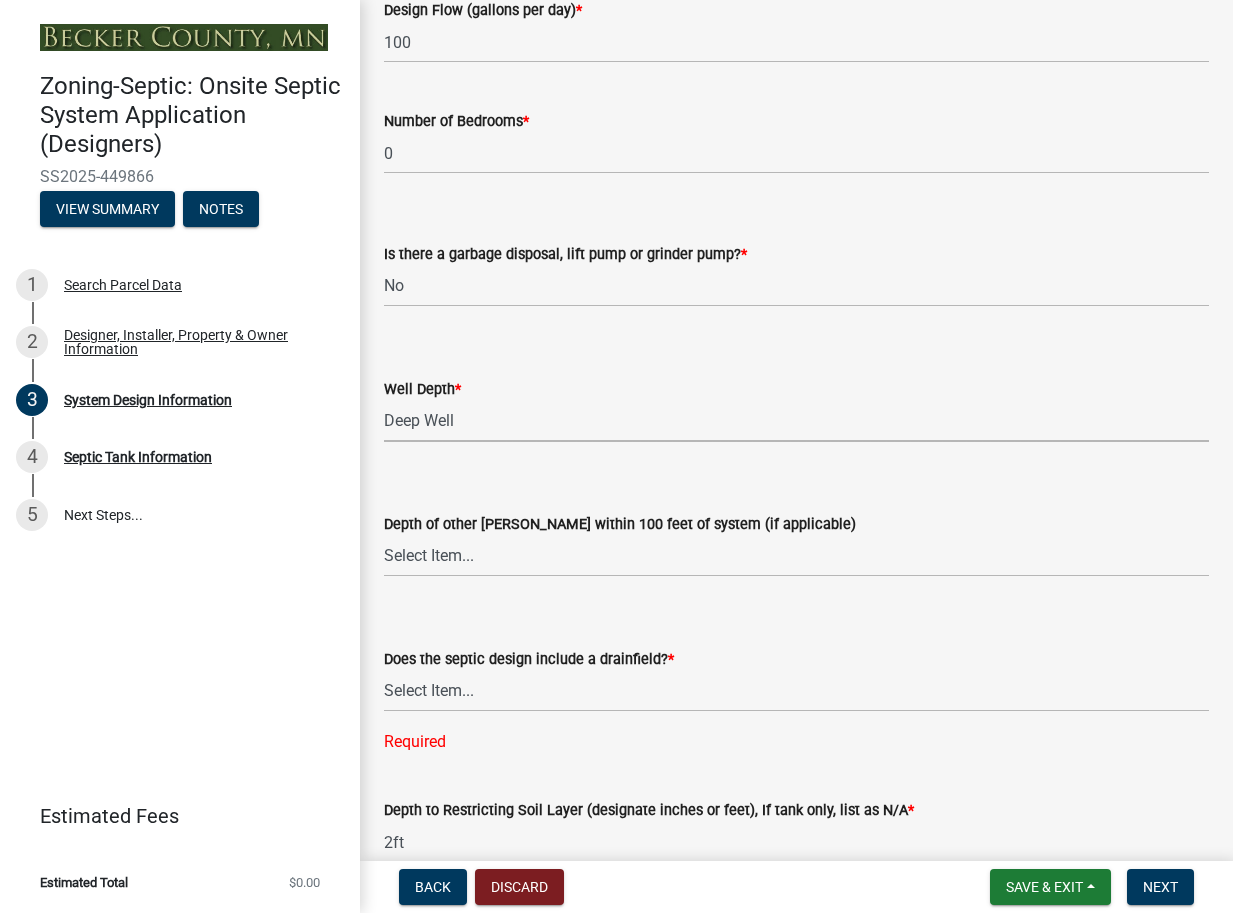 click on "Select Item...   Deep Well   Shallow Well   Well not yet installed - To be drilled   No Well - Connected or to be connected to City Water" at bounding box center [796, 421] 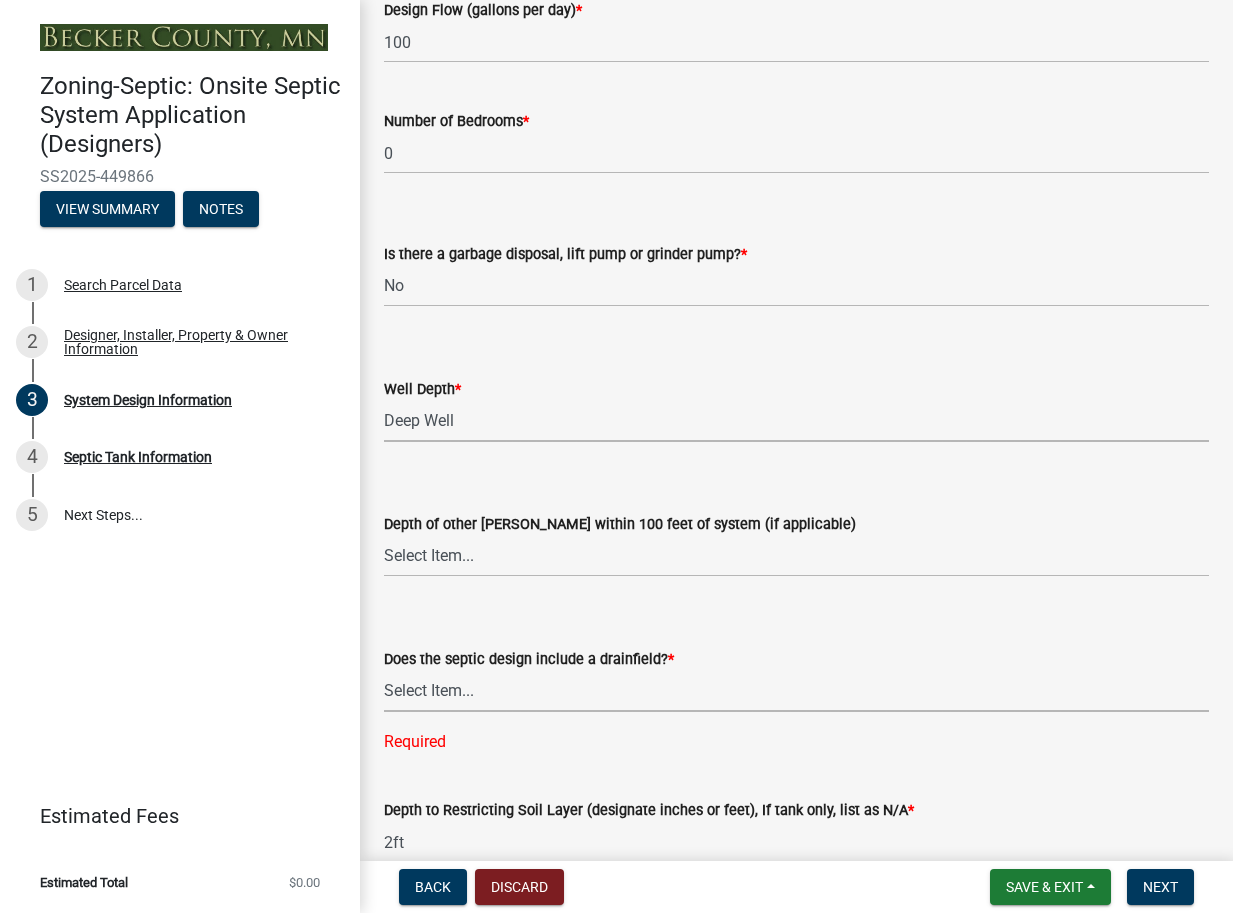 click on "Select Item...   Yes   No   Existing - COC must by submitted" at bounding box center (796, 691) 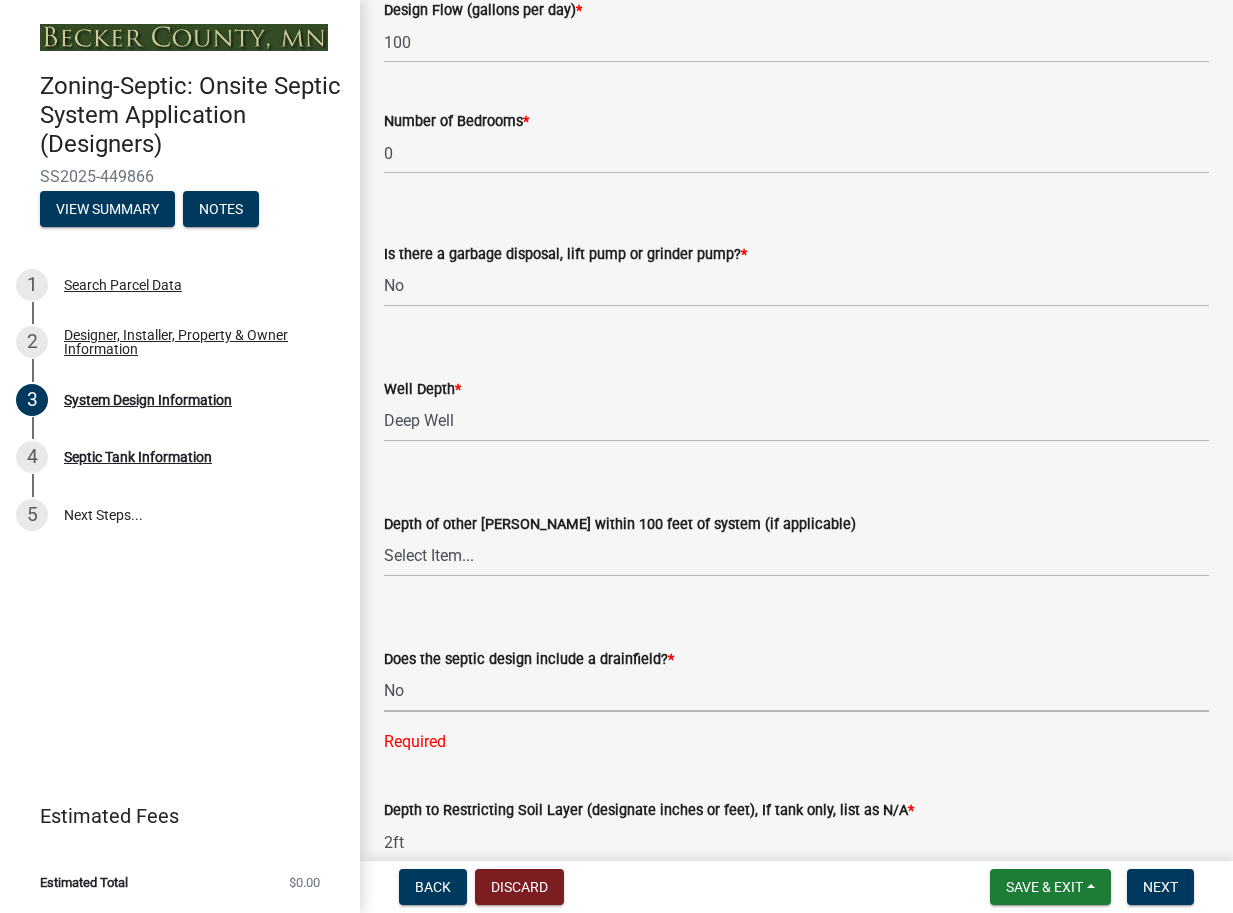 click on "Select Item...   Yes   No   Existing - COC must by submitted" at bounding box center [796, 691] 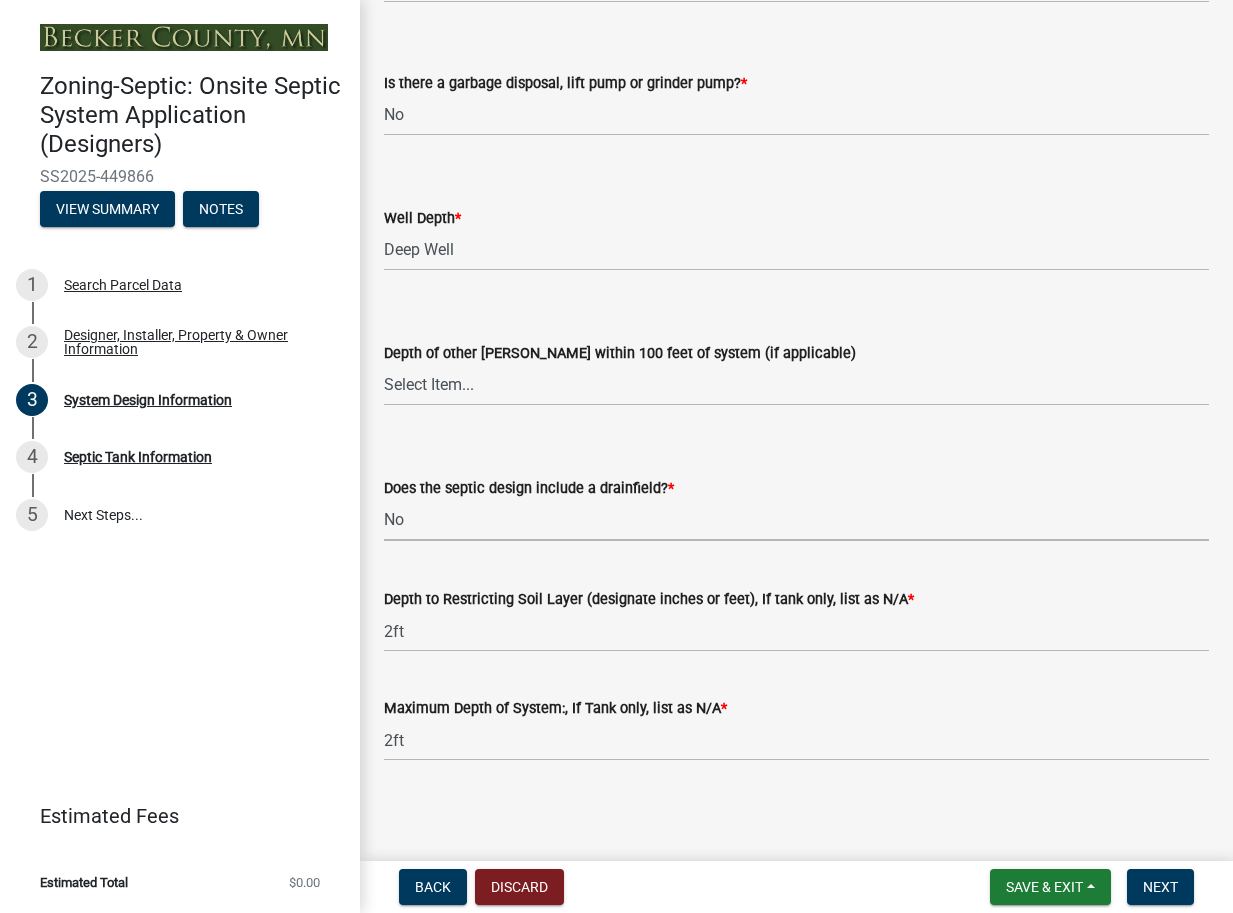 scroll, scrollTop: 3853, scrollLeft: 0, axis: vertical 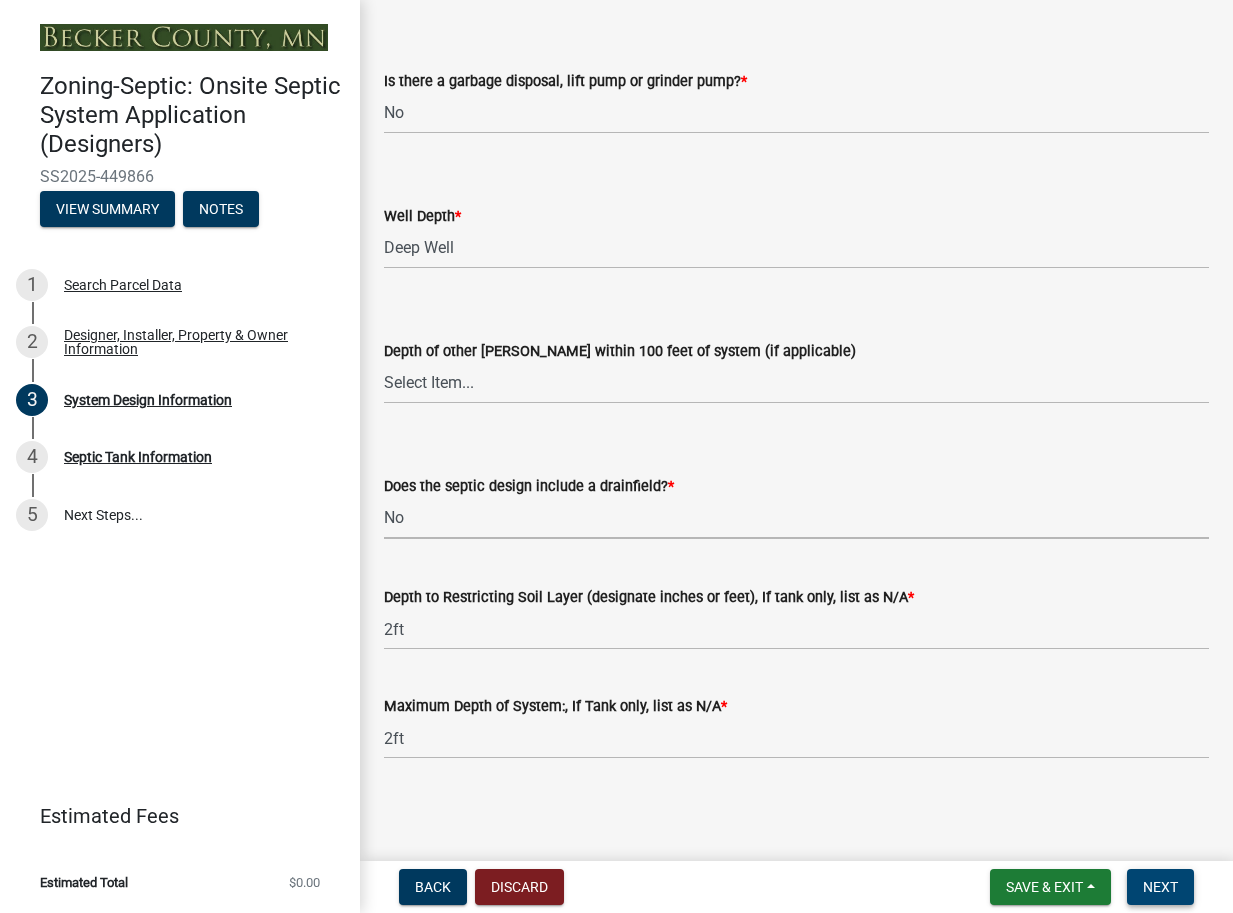 click on "Next" at bounding box center [1160, 887] 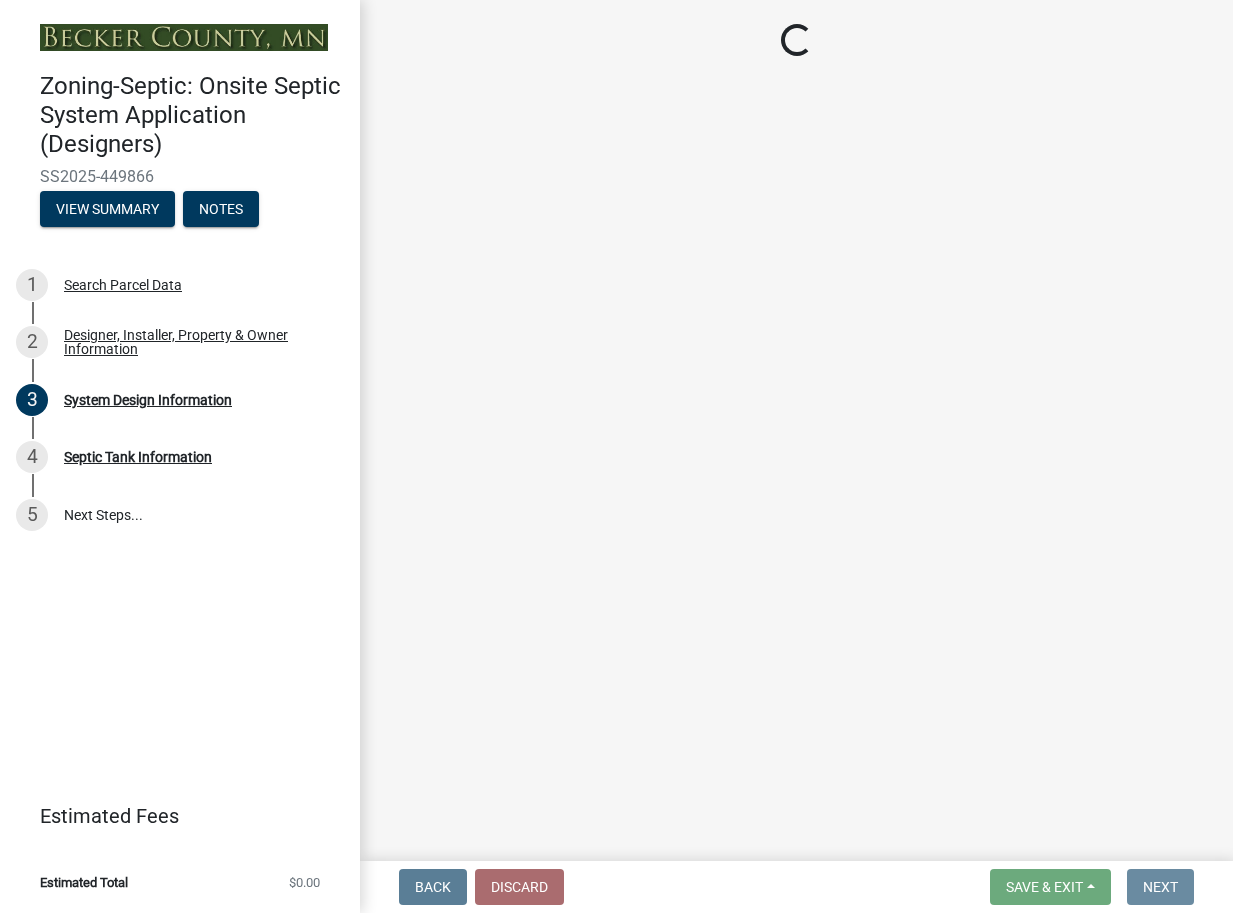 scroll, scrollTop: 0, scrollLeft: 0, axis: both 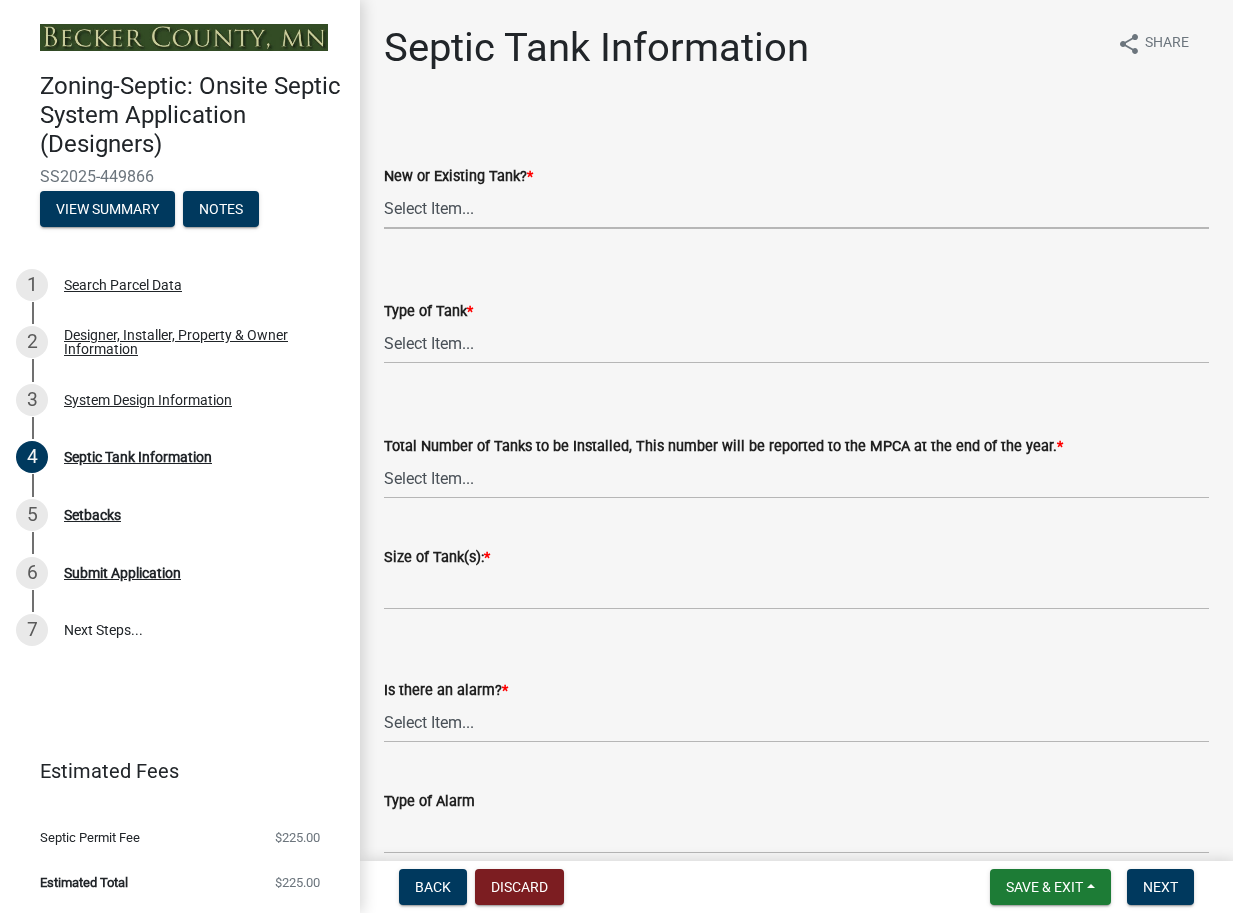 click on "Select Item...   New   Existing   Both -New and Existing Tank" at bounding box center [796, 208] 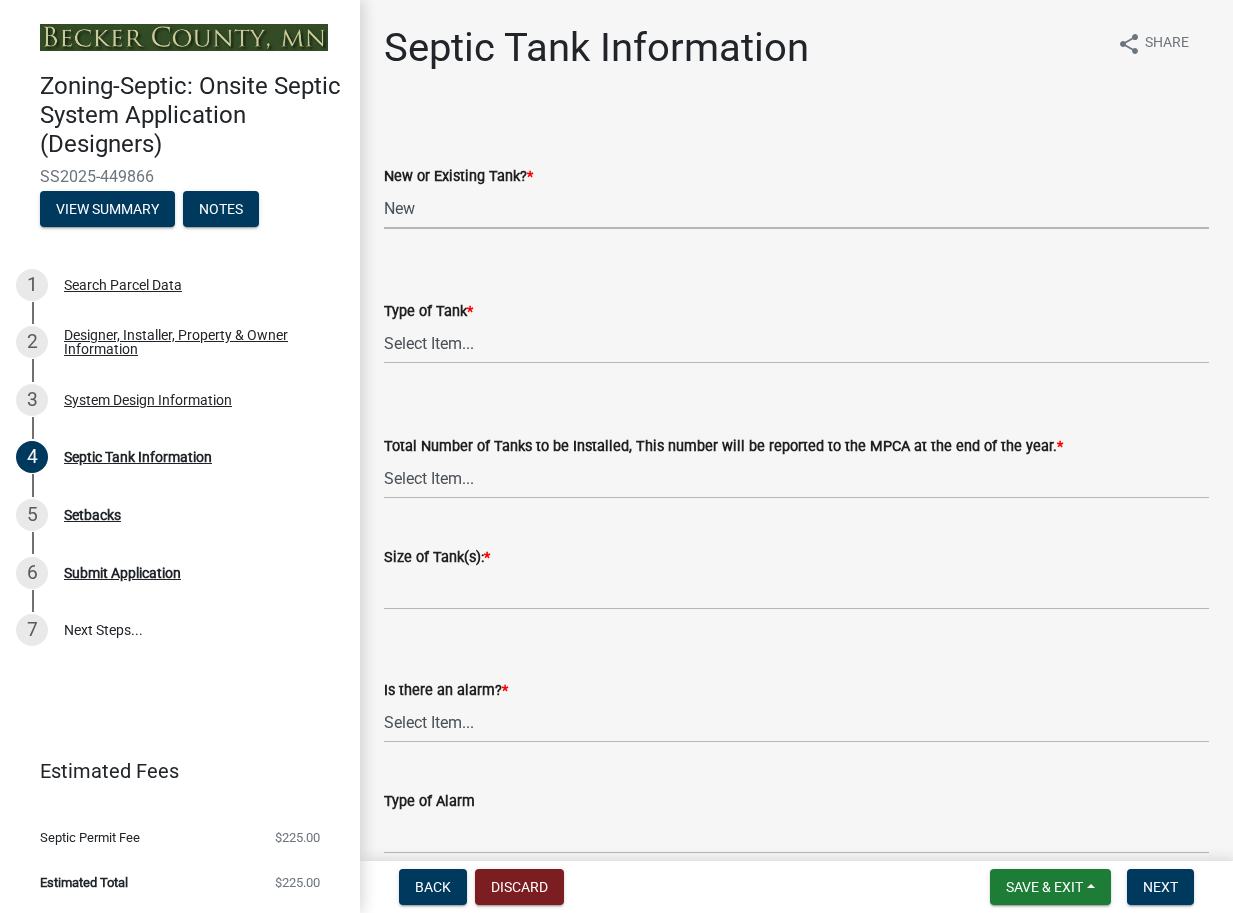click on "Select Item...   New   Existing   Both -New and Existing Tank" at bounding box center (796, 208) 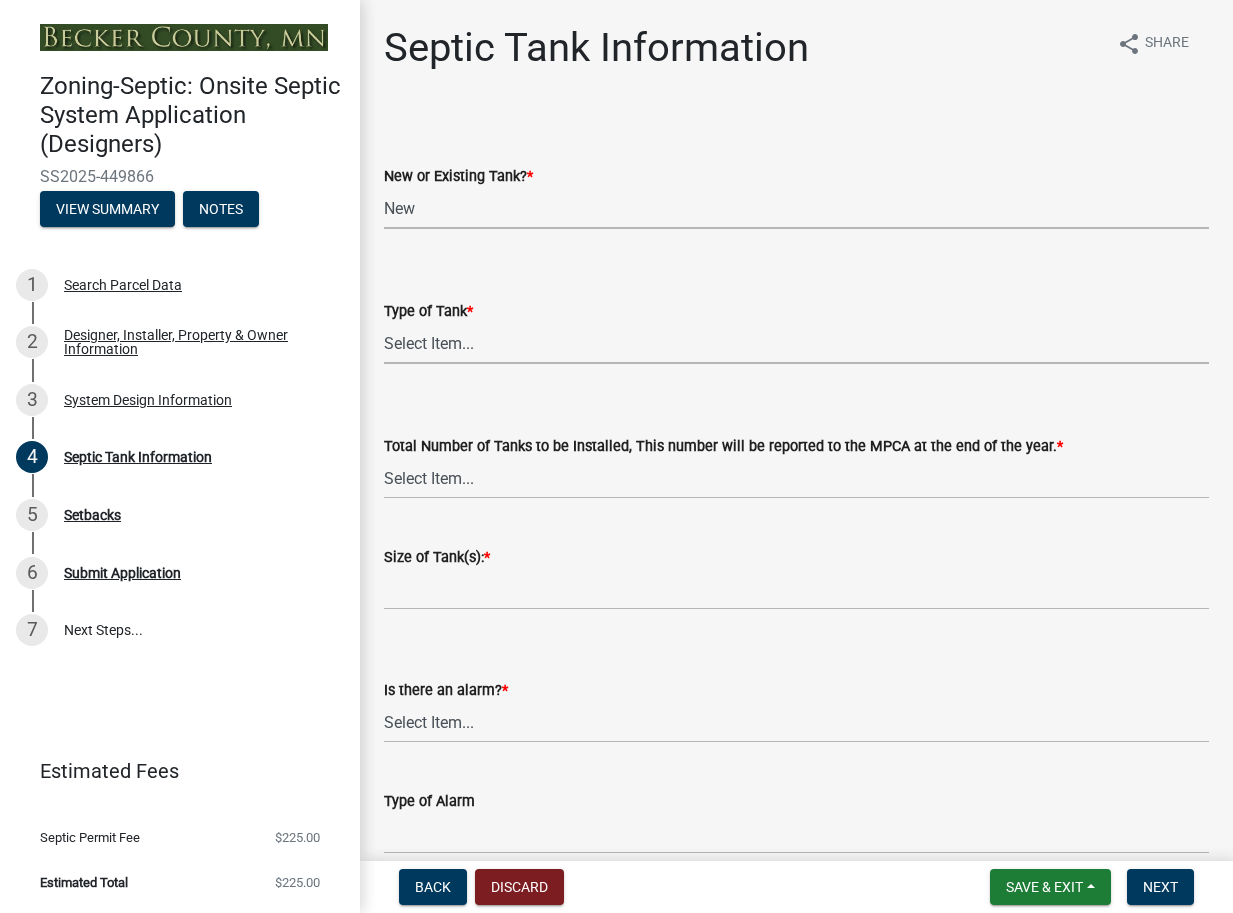 click on "Select Item...   Single Septic Tank   Compartmented Tank   Single Tank plus Compartmented Tank   Pit Privy   Holding Tank   Existing Tank   Existing Tank with New Additional Tank   Existing Tank with New Lift Station   Holding Tank with Privy" at bounding box center (796, 343) 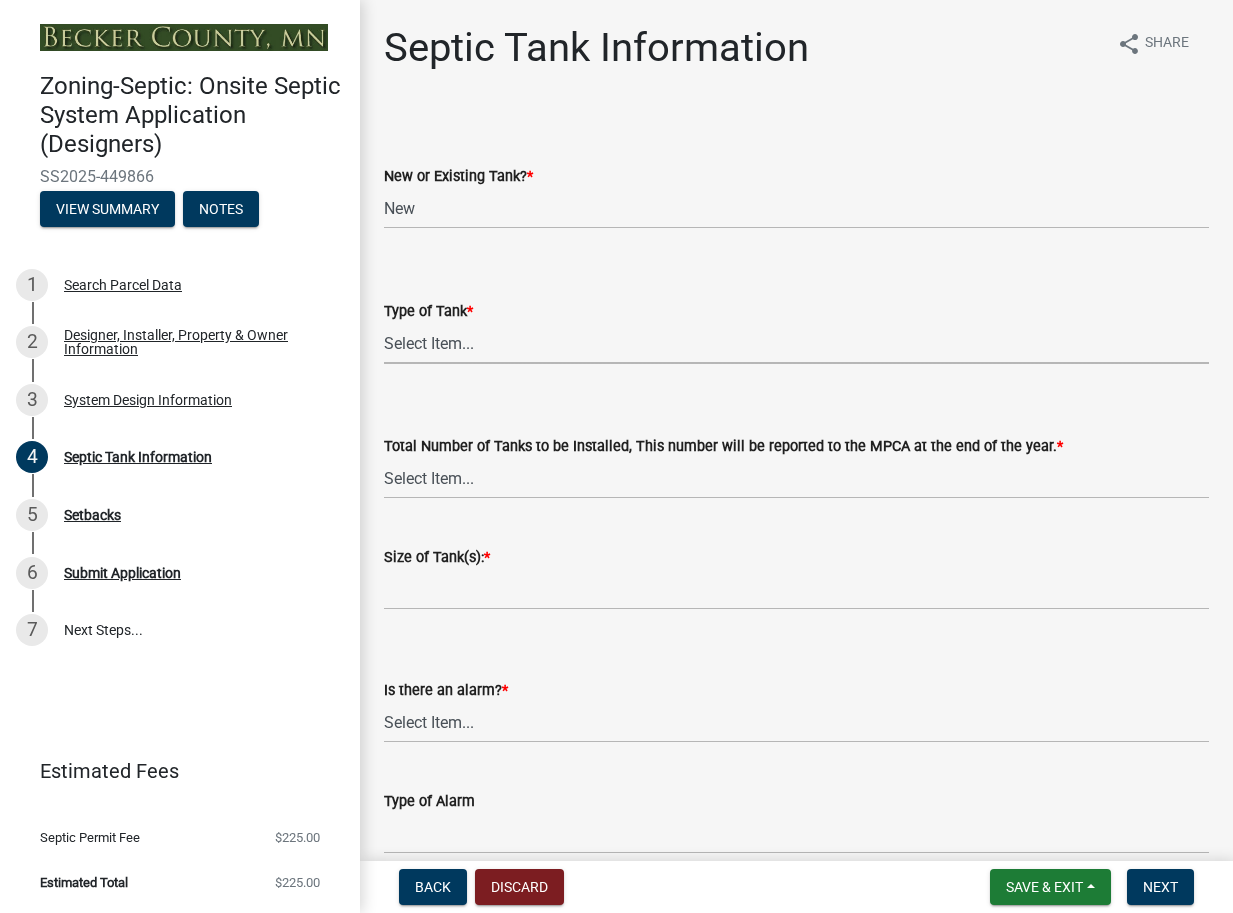 click on "Select Item...   Single Septic Tank   Compartmented Tank   Single Tank plus Compartmented Tank   Pit Privy   Holding Tank   Existing Tank   Existing Tank with New Additional Tank   Existing Tank with New Lift Station   Holding Tank with Privy" at bounding box center [796, 343] 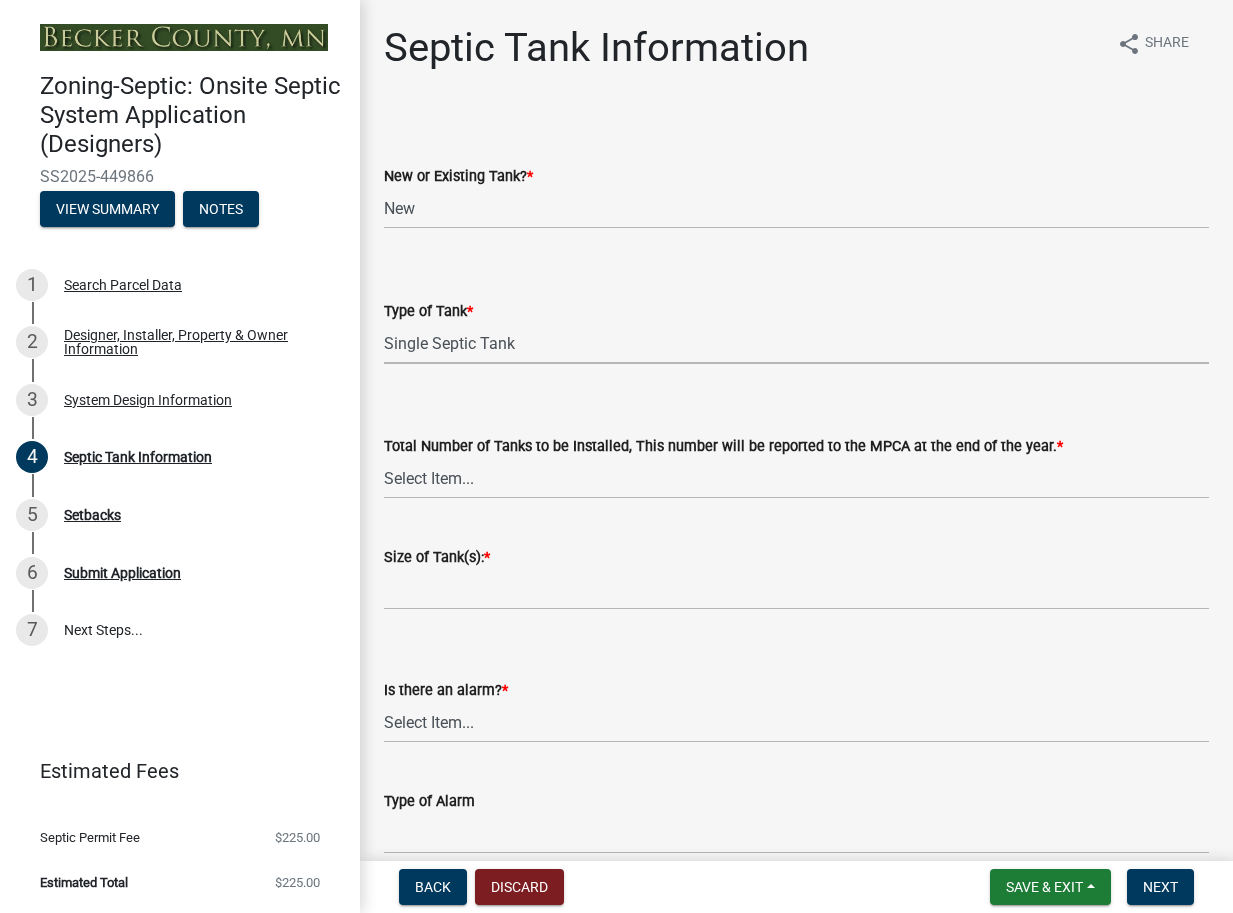 click on "Select Item...   Single Septic Tank   Compartmented Tank   Single Tank plus Compartmented Tank   Pit Privy   Holding Tank   Existing Tank   Existing Tank with New Additional Tank   Existing Tank with New Lift Station   Holding Tank with Privy" at bounding box center [796, 343] 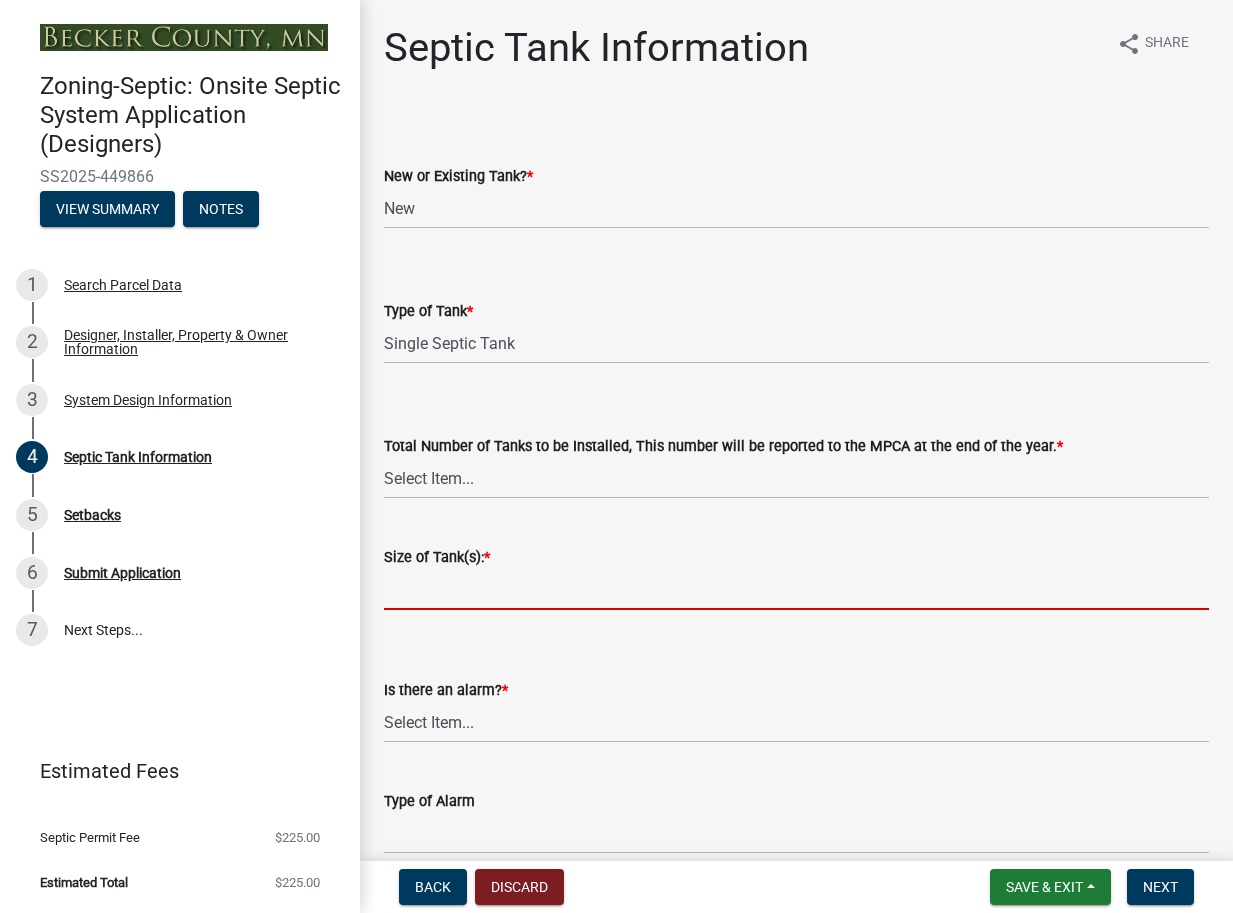 click on "Size of Tank(s):  *" at bounding box center [796, 589] 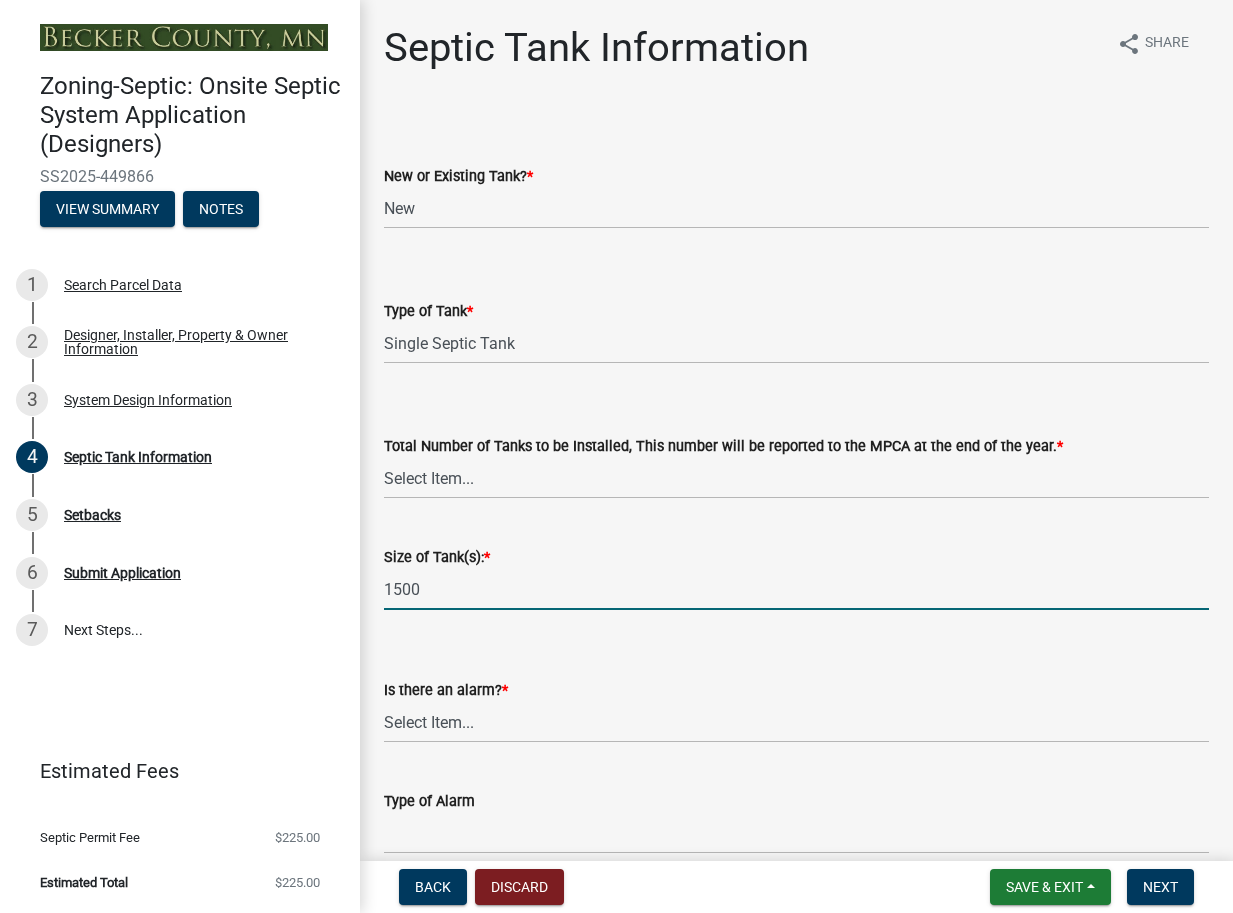 type on "1500" 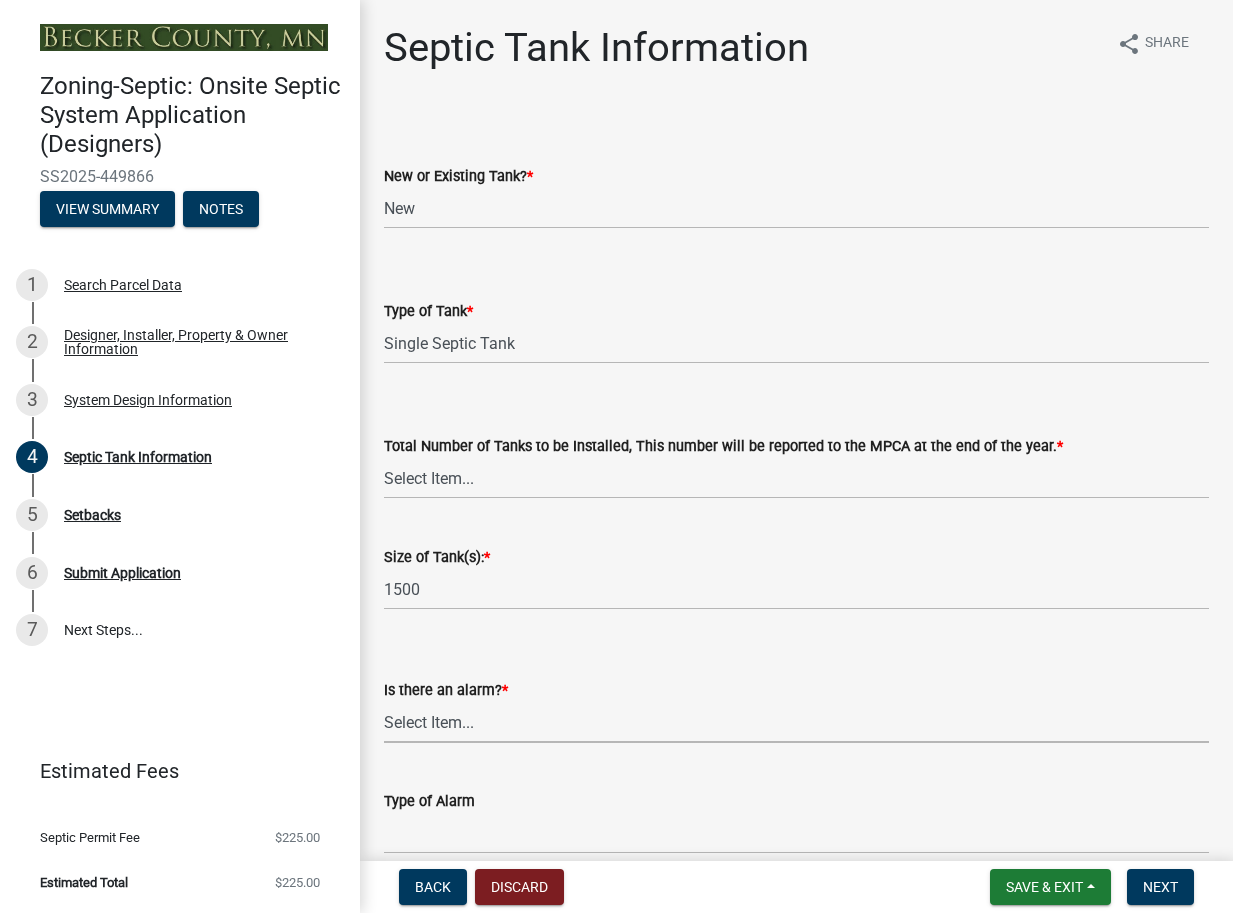 click on "Select Item...   Yes   No" at bounding box center [796, 722] 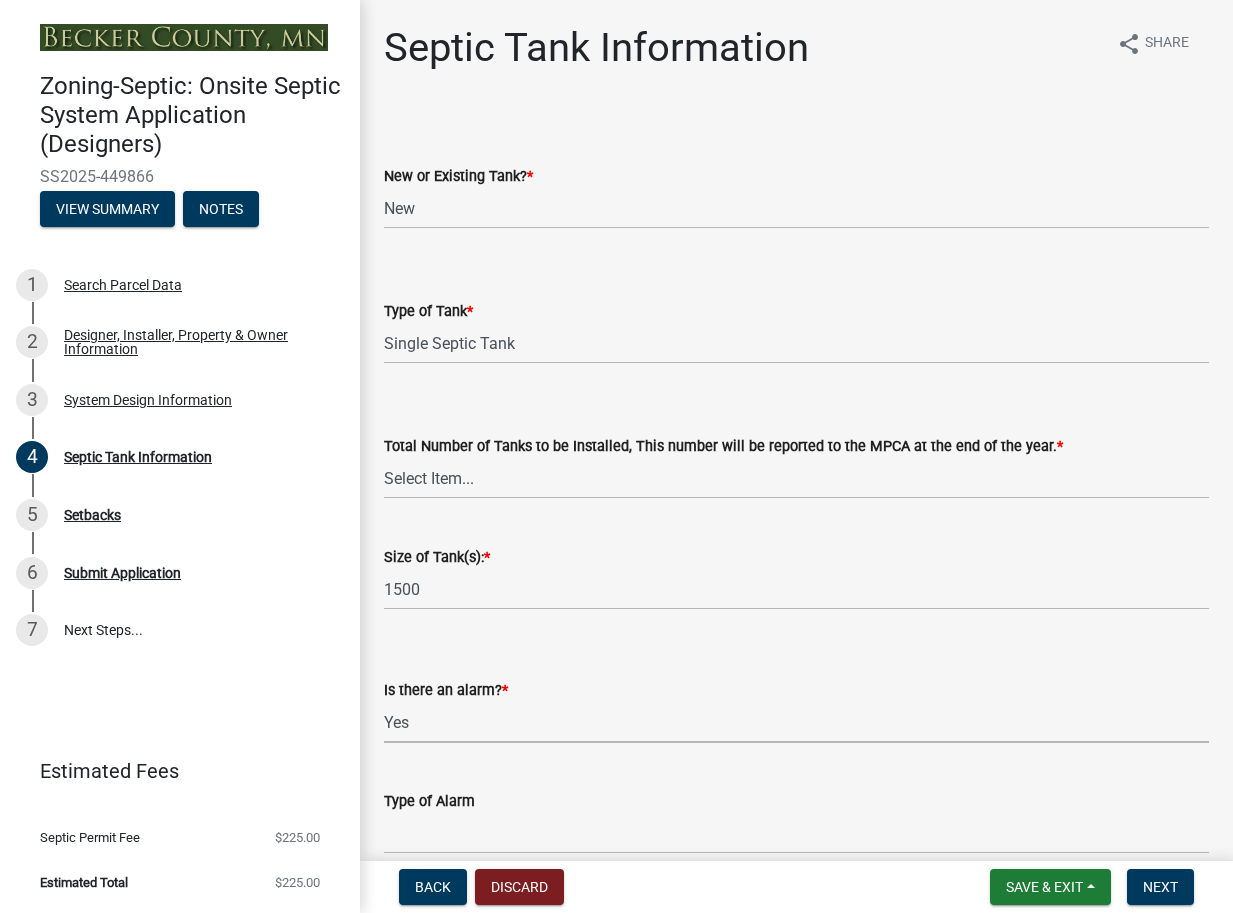 click on "Select Item...   Yes   No" at bounding box center (796, 722) 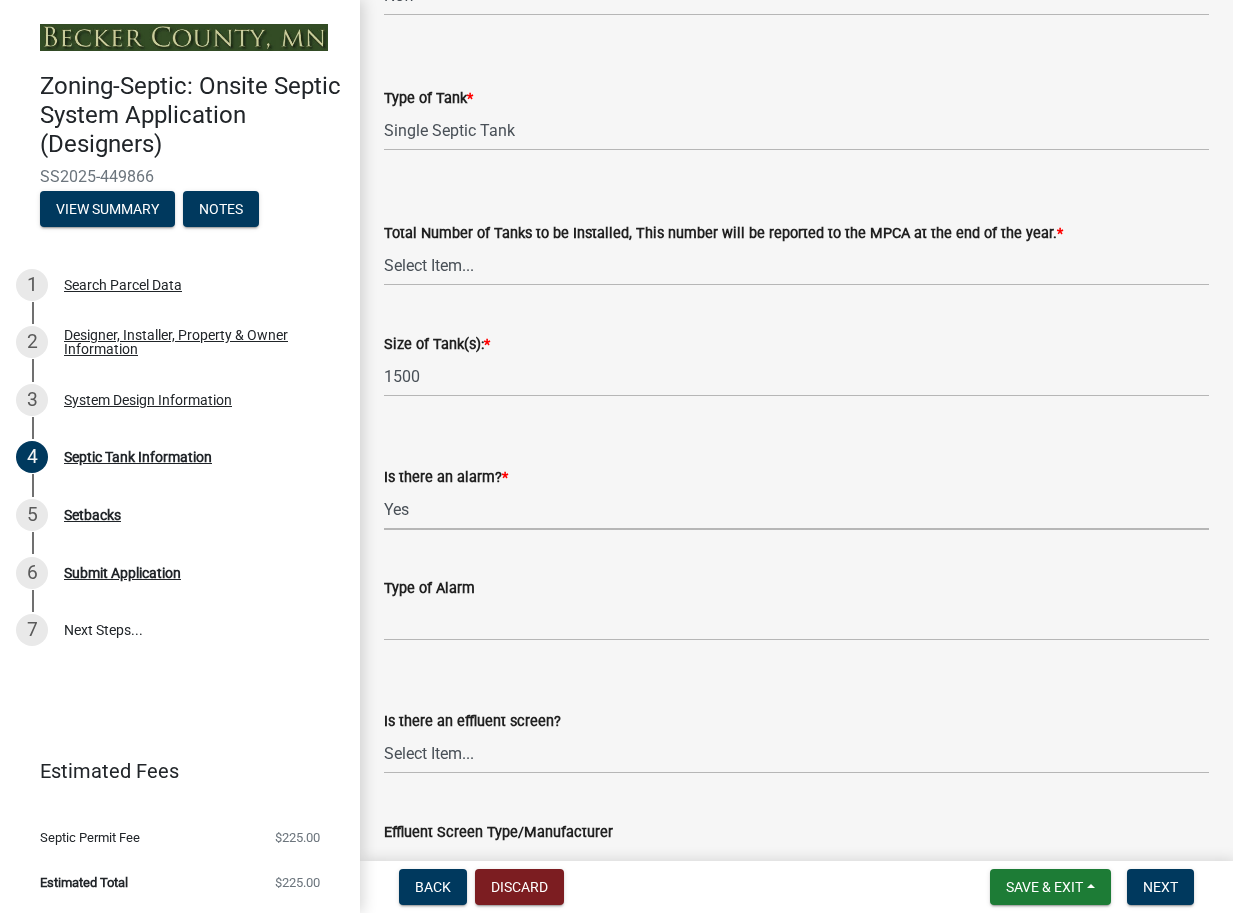 scroll, scrollTop: 213, scrollLeft: 0, axis: vertical 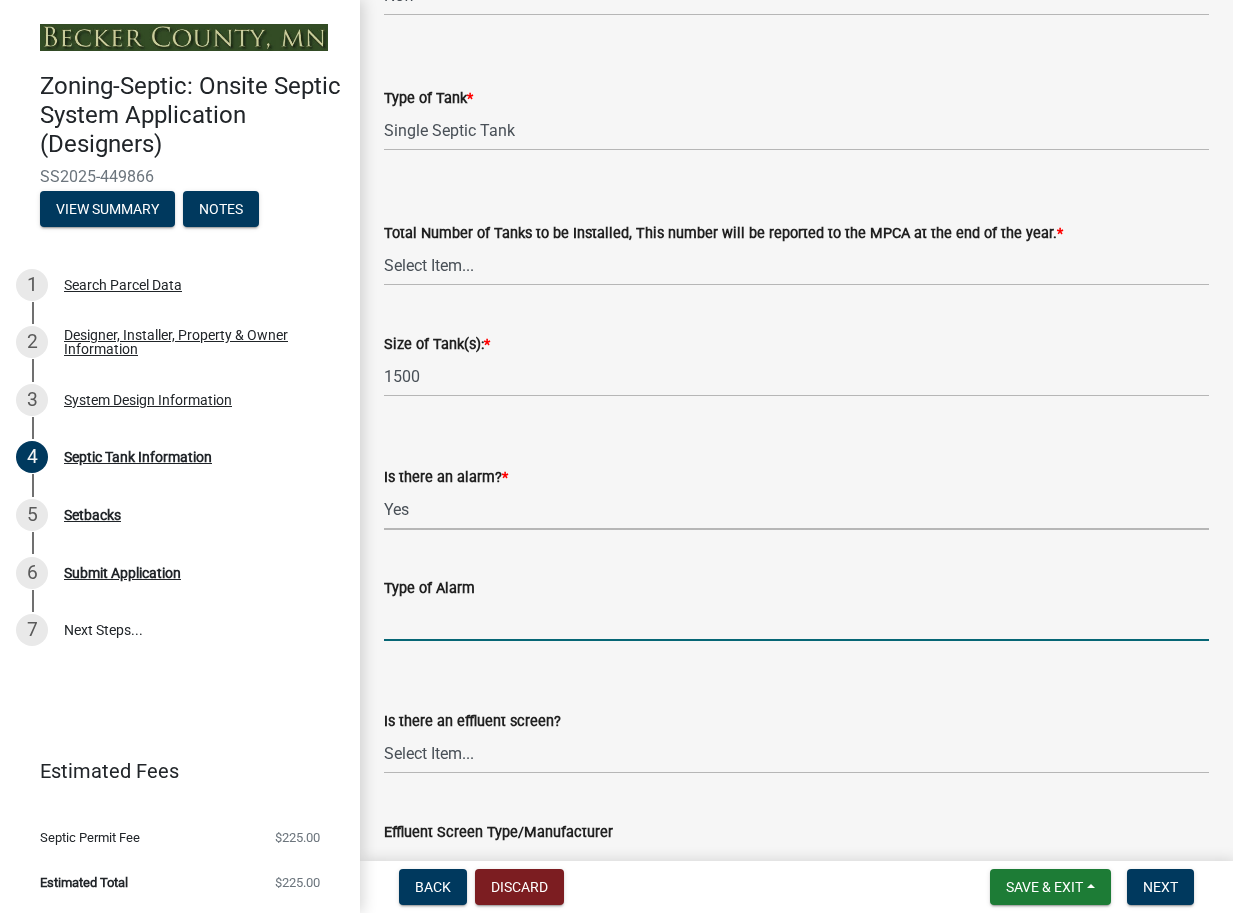 click on "Type of Alarm" at bounding box center (796, 620) 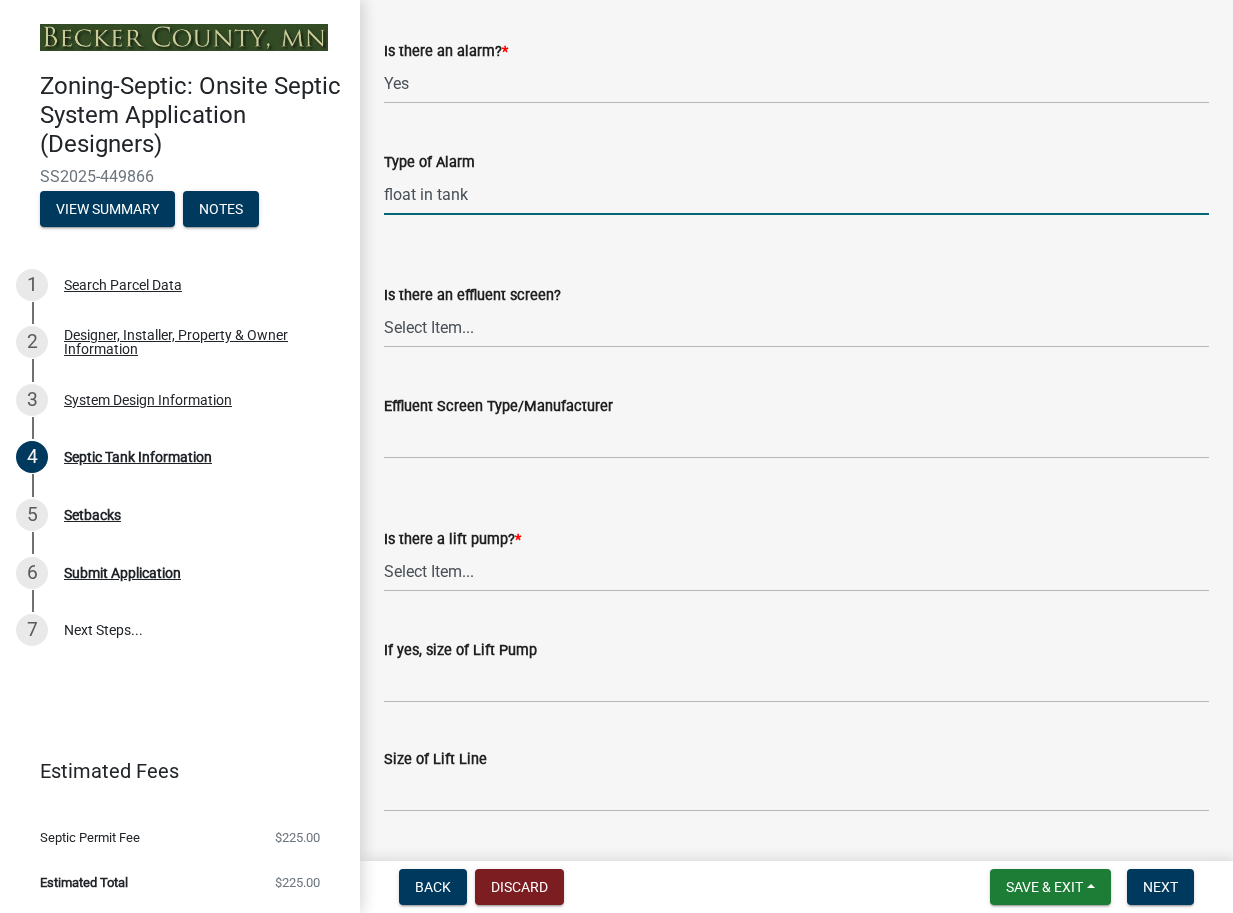 scroll, scrollTop: 639, scrollLeft: 0, axis: vertical 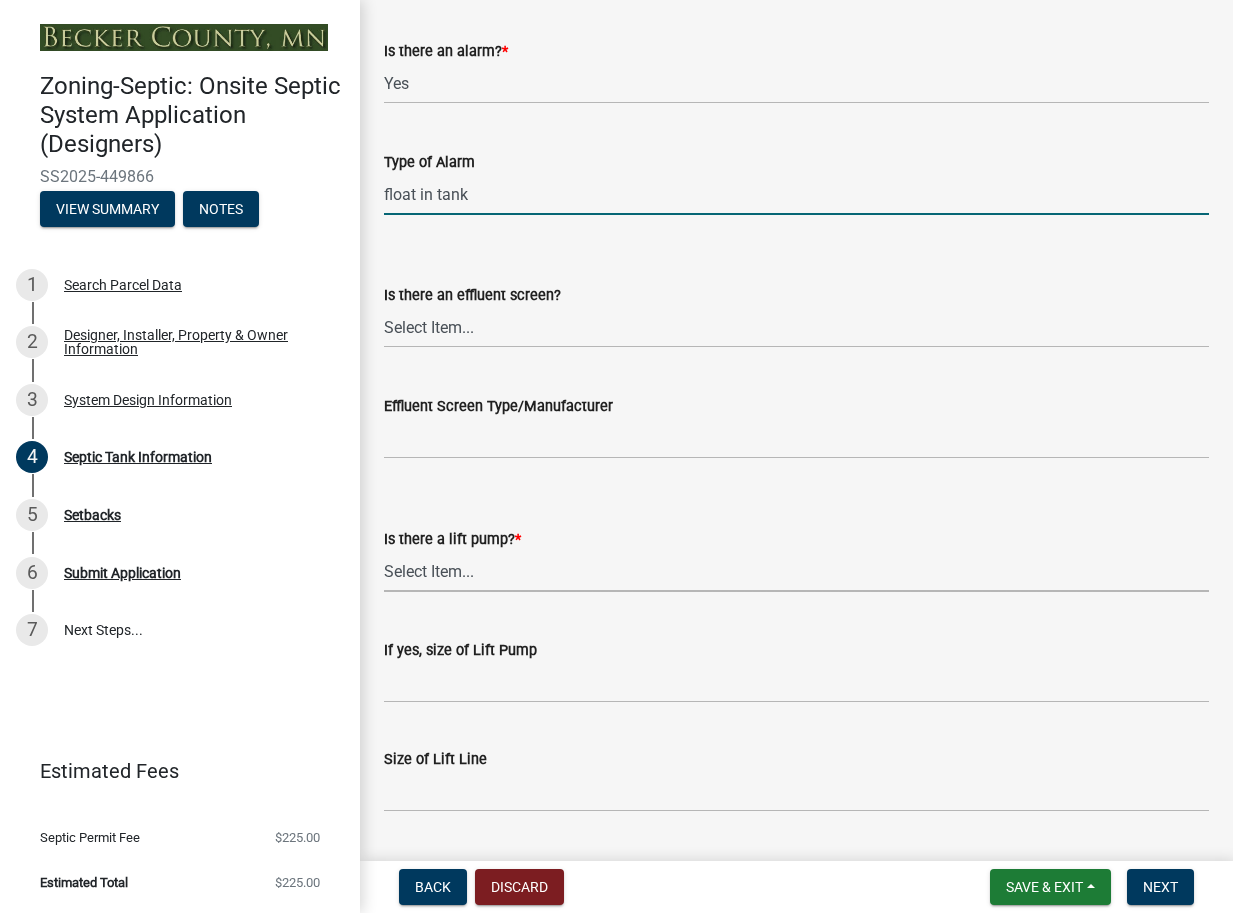 click on "Select Item...   Yes   No" at bounding box center (796, 571) 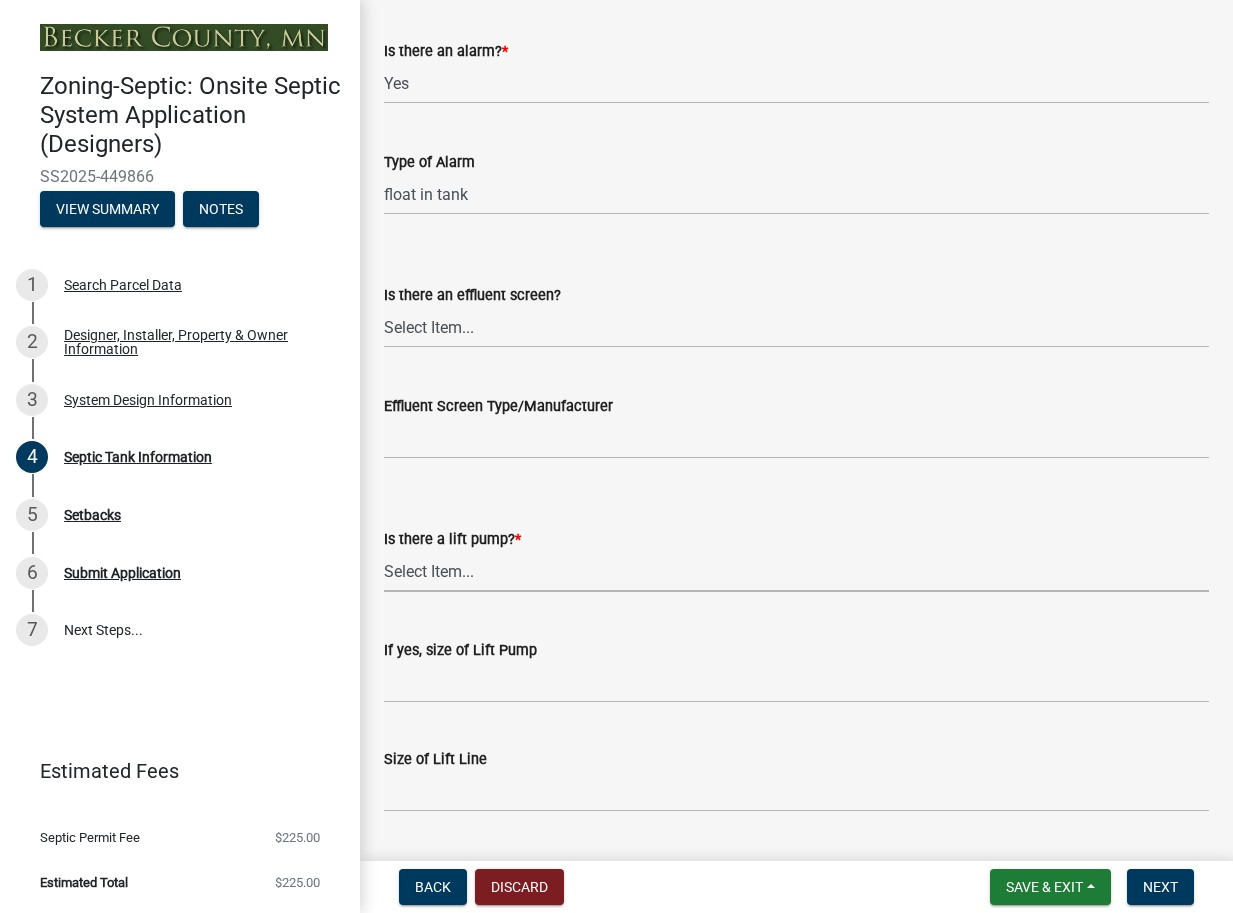 scroll, scrollTop: 640, scrollLeft: 0, axis: vertical 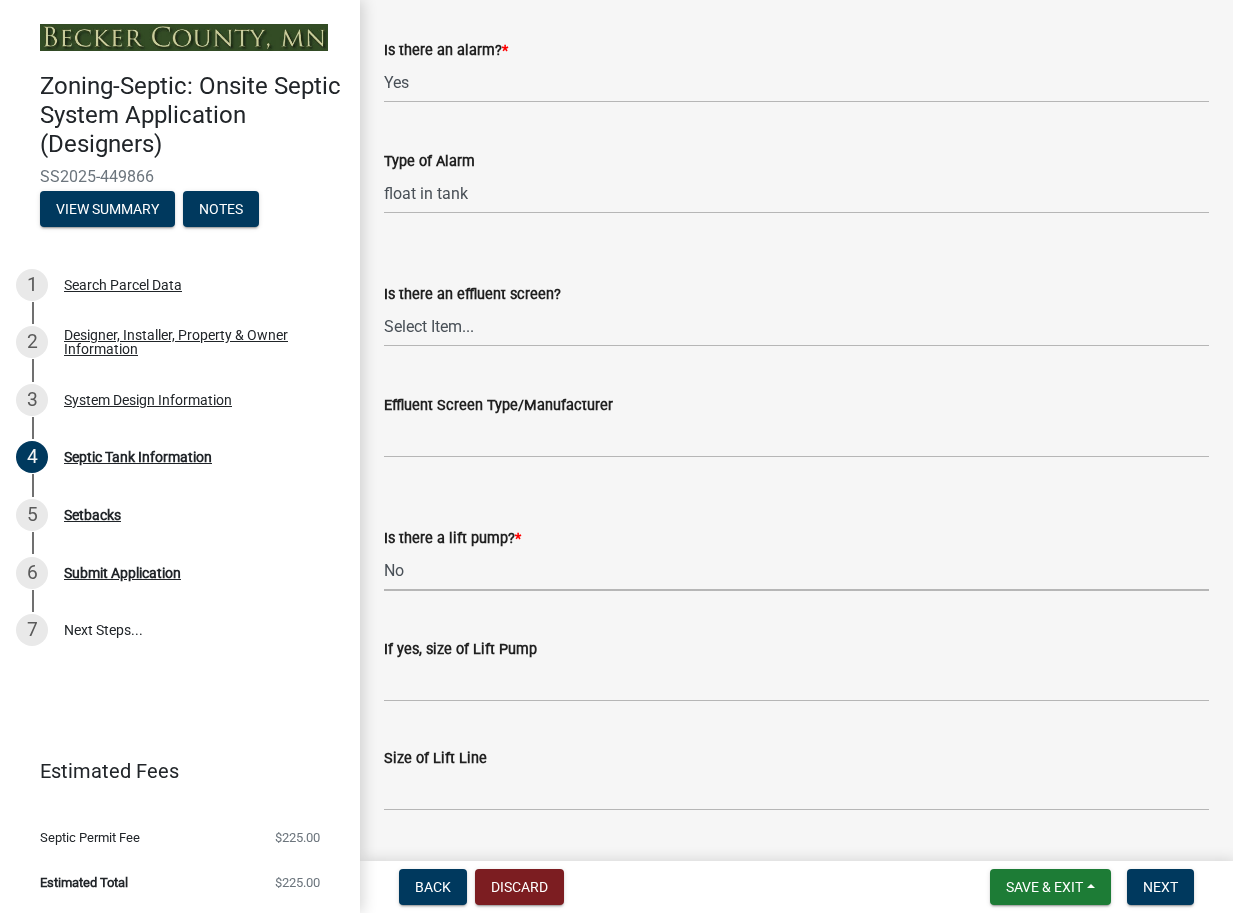 click on "Select Item...   Yes   No" at bounding box center (796, 570) 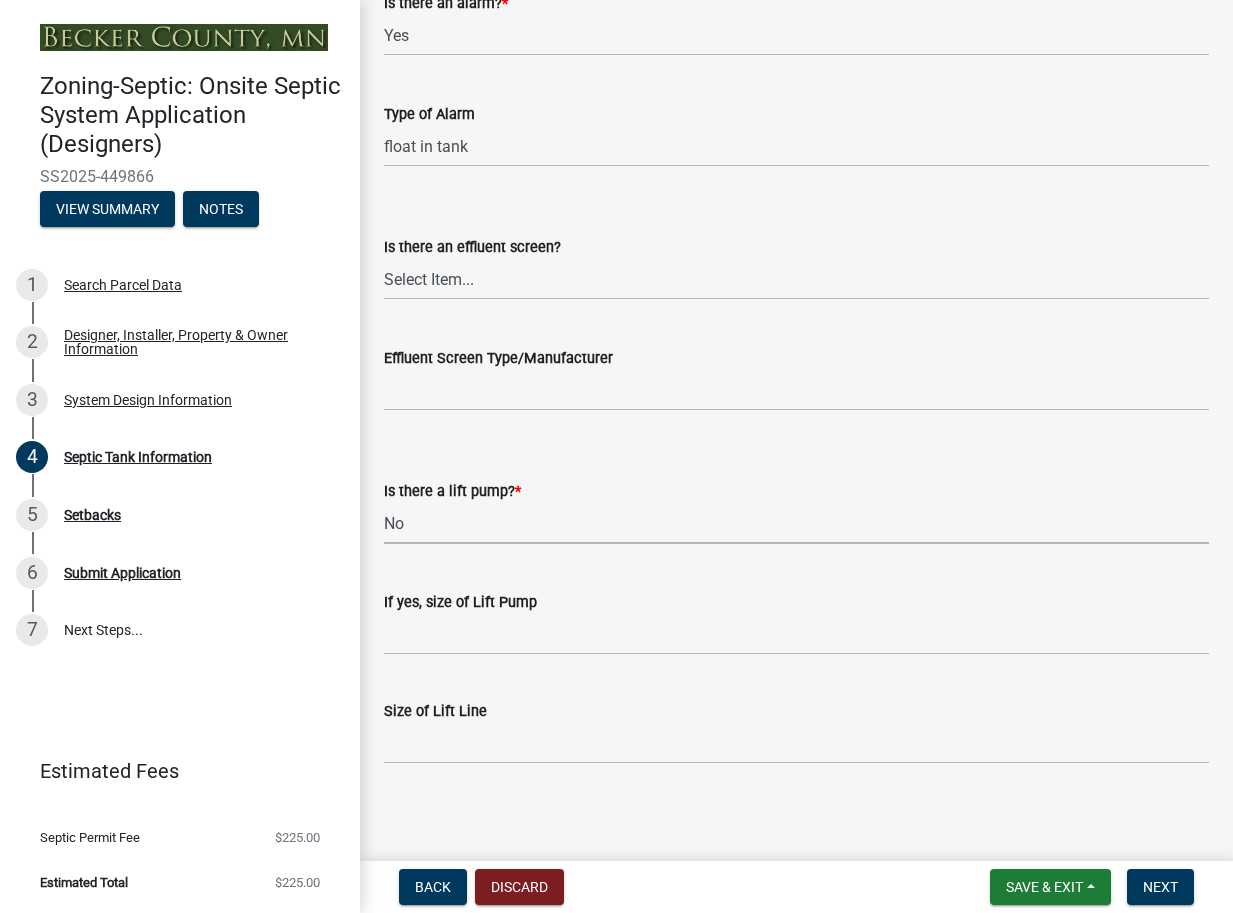 scroll, scrollTop: 692, scrollLeft: 0, axis: vertical 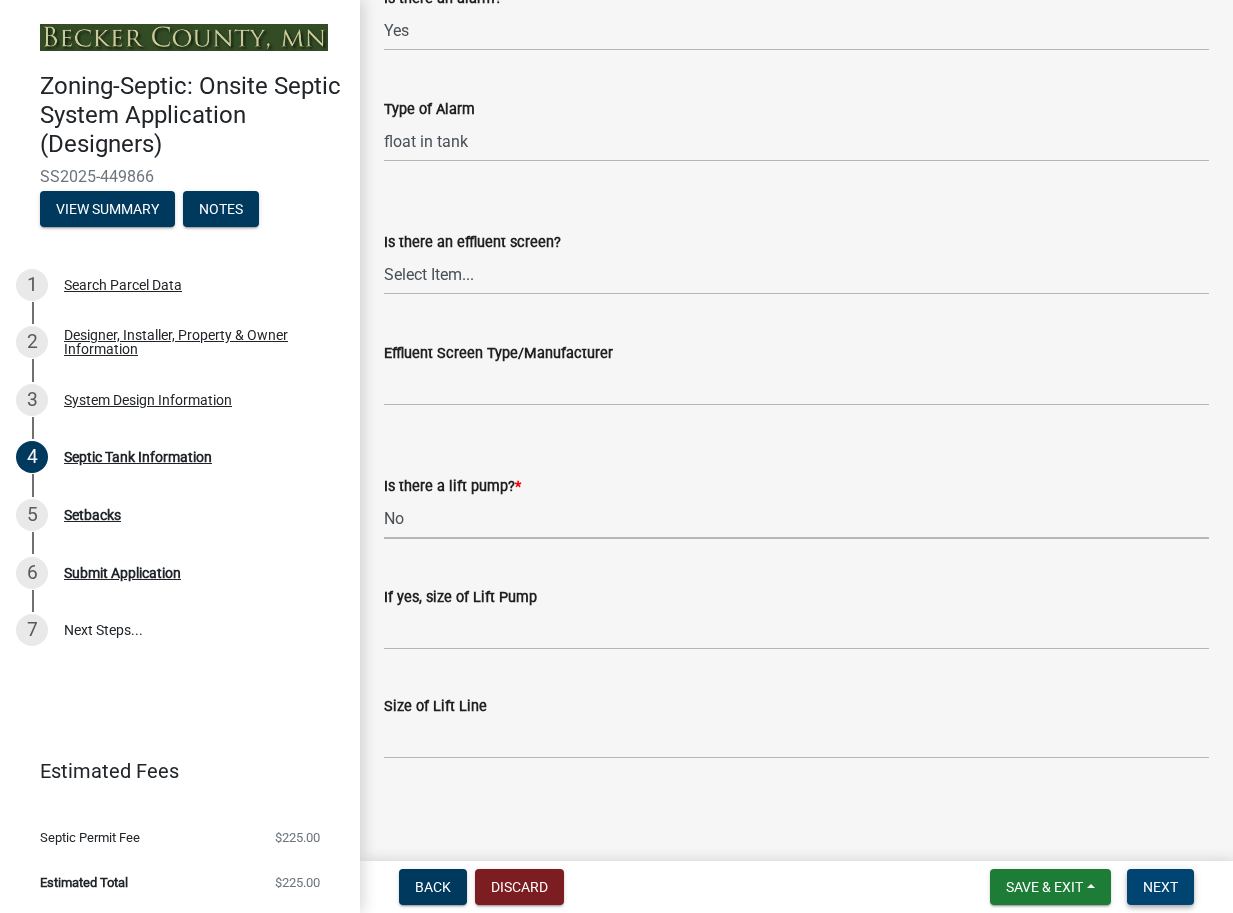 click on "Next" at bounding box center [1160, 887] 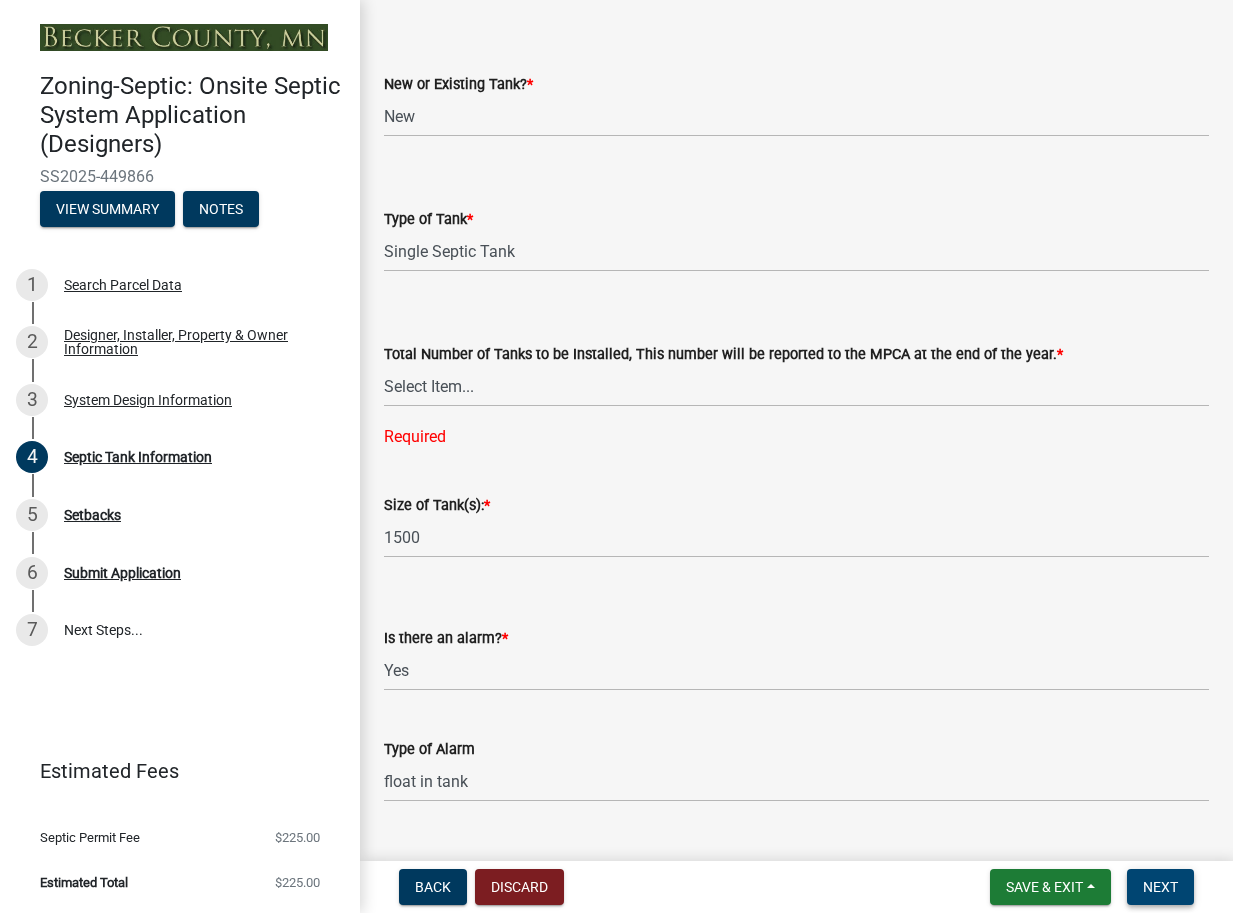 scroll, scrollTop: 92, scrollLeft: 0, axis: vertical 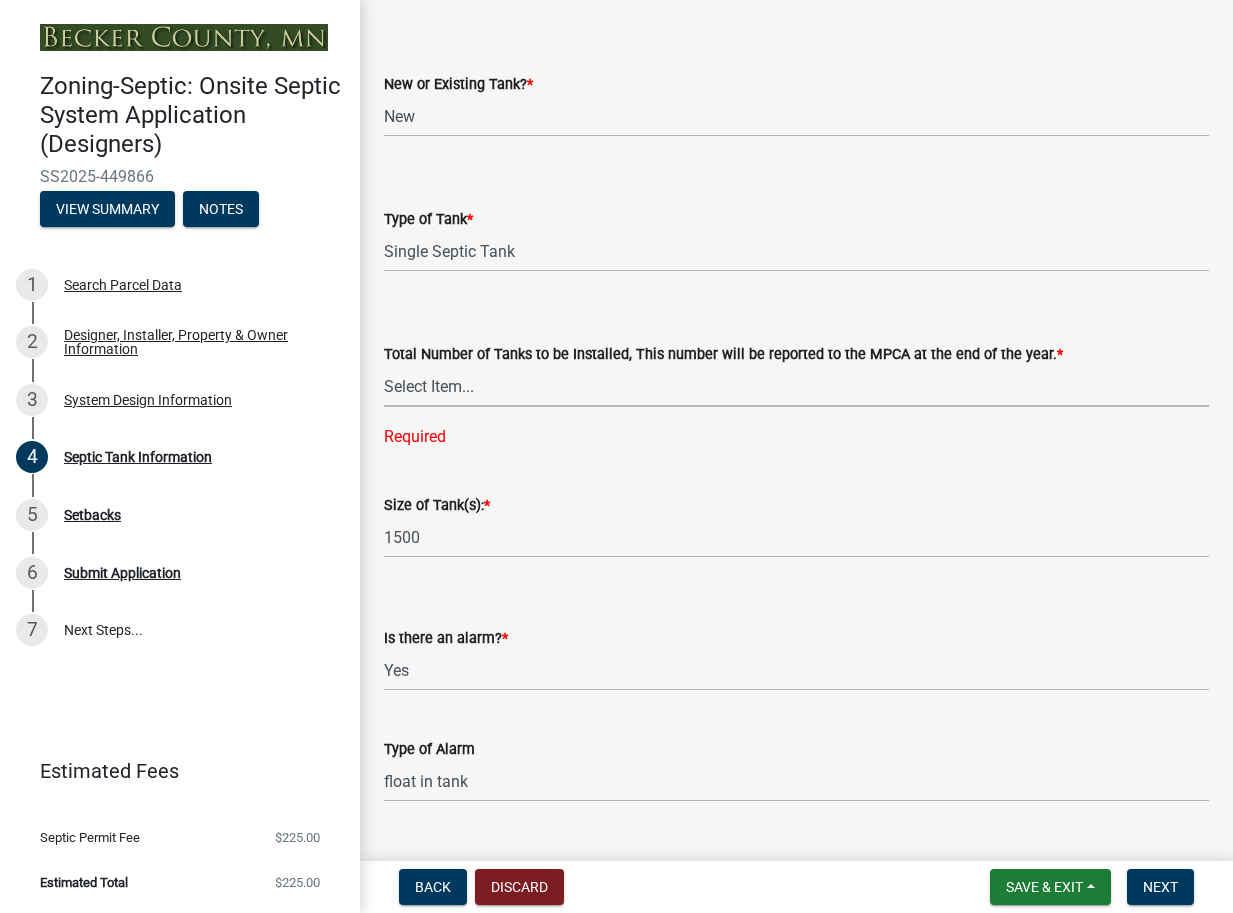 click on "Select Item...   0   1   2   3   4" at bounding box center (796, 386) 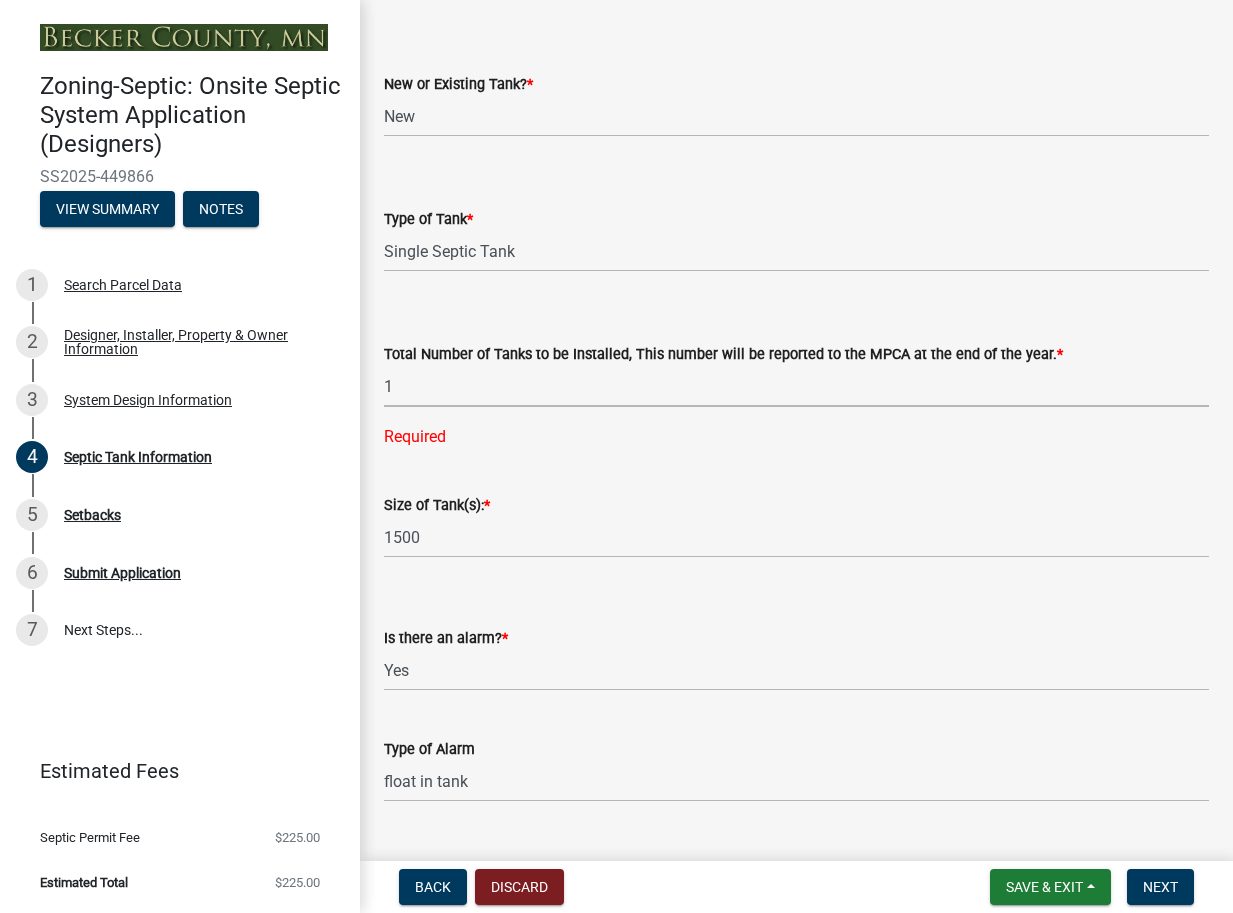 click on "Select Item...   0   1   2   3   4" at bounding box center (796, 386) 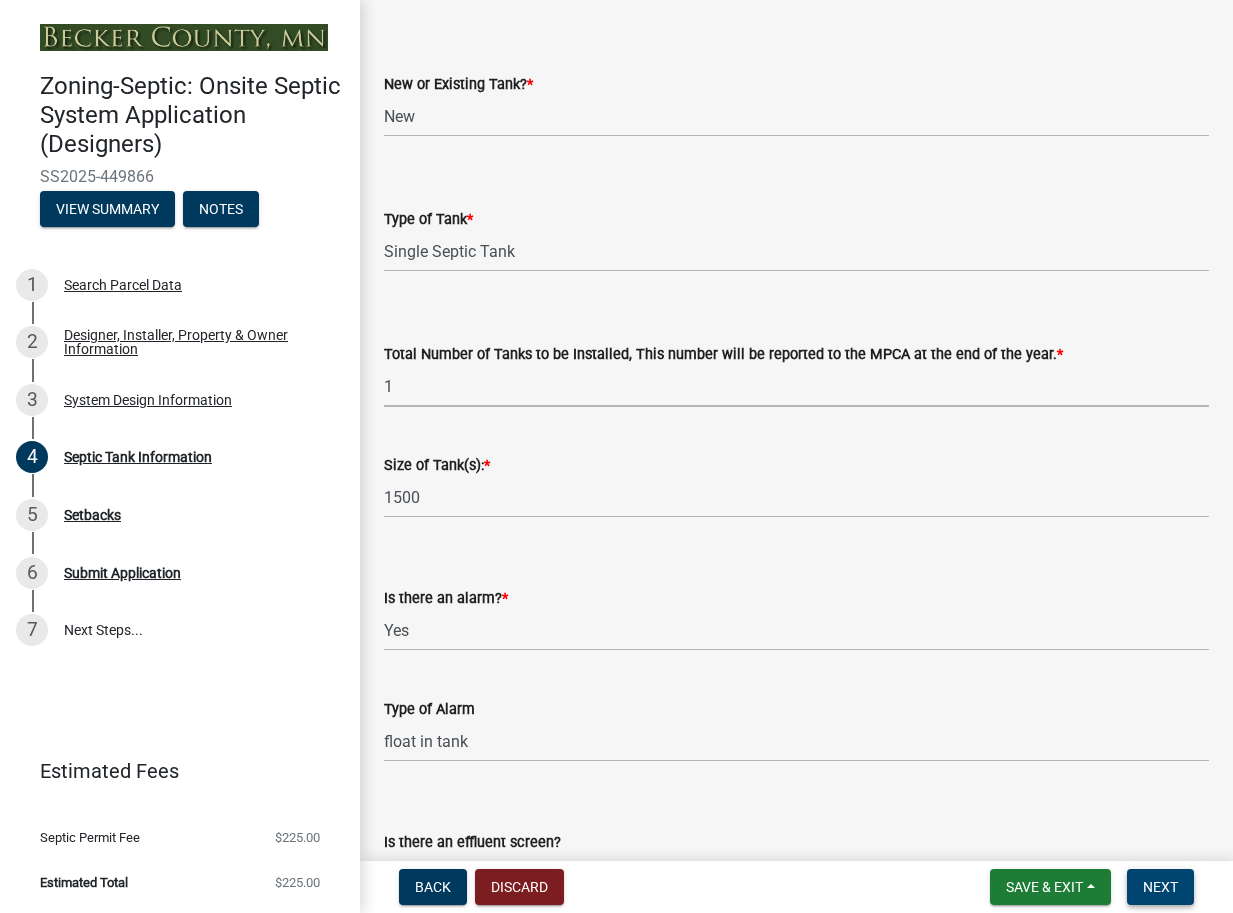 click on "Next" at bounding box center [1160, 887] 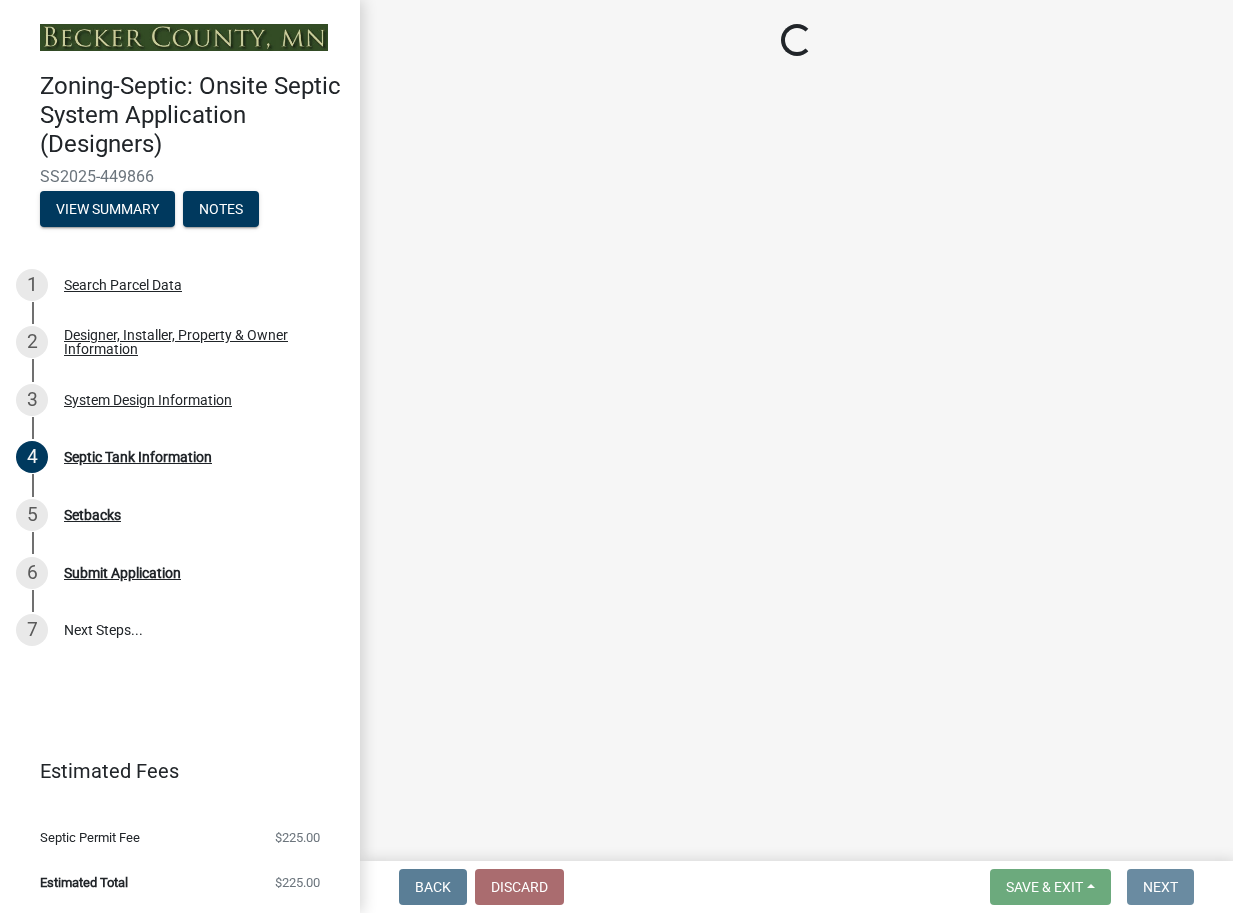 scroll, scrollTop: 0, scrollLeft: 0, axis: both 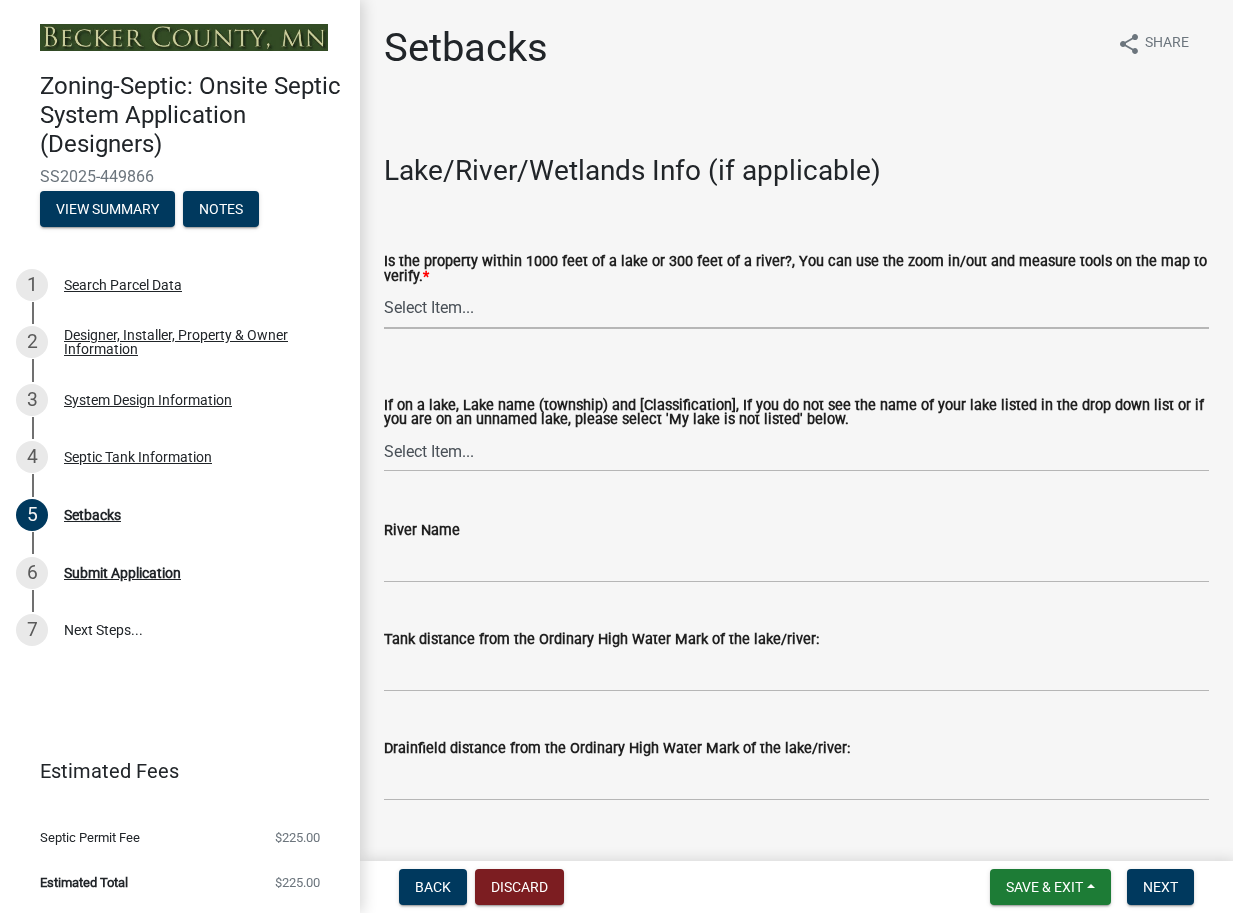 click on "Select Item...   Yes   No" at bounding box center (796, 308) 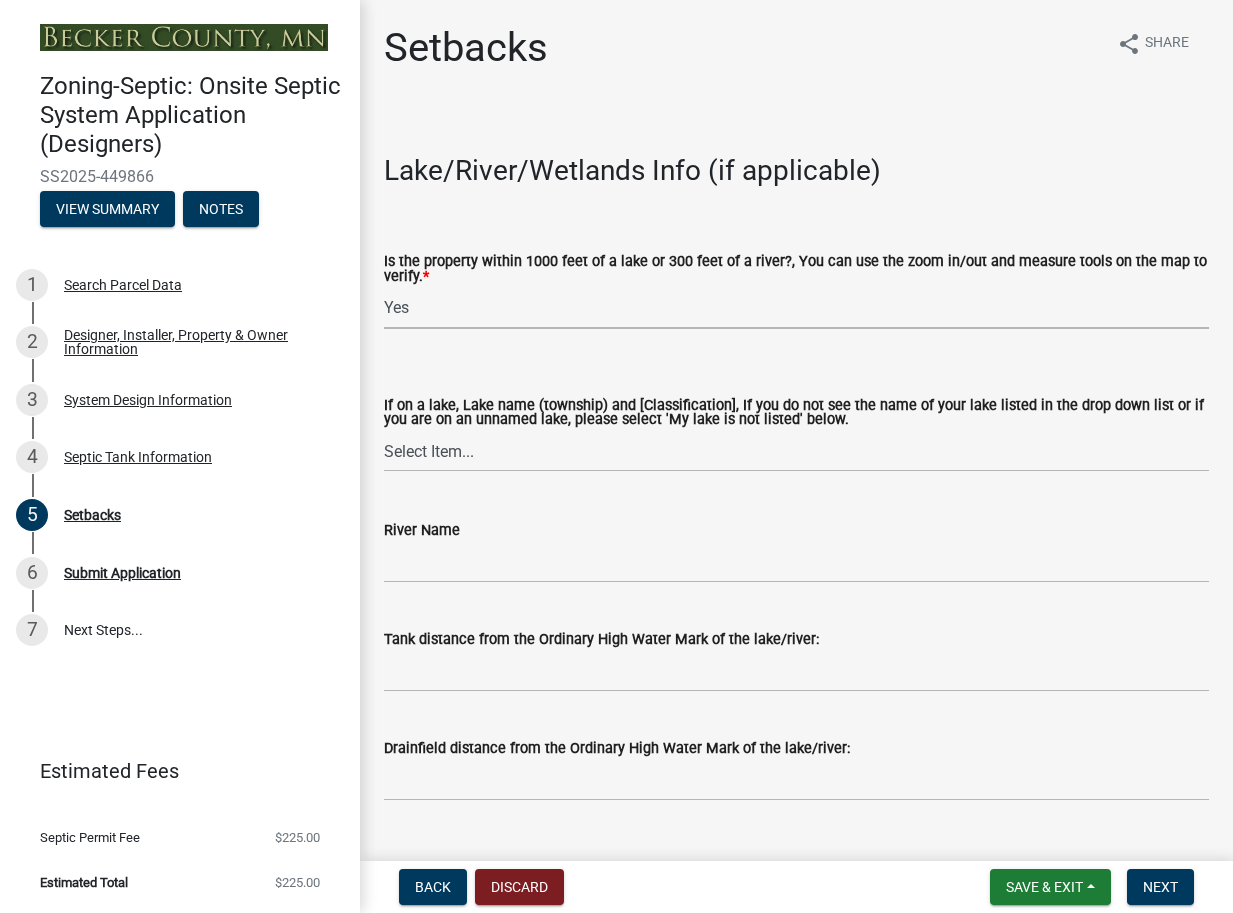 click on "Select Item...   Yes   No" at bounding box center (796, 308) 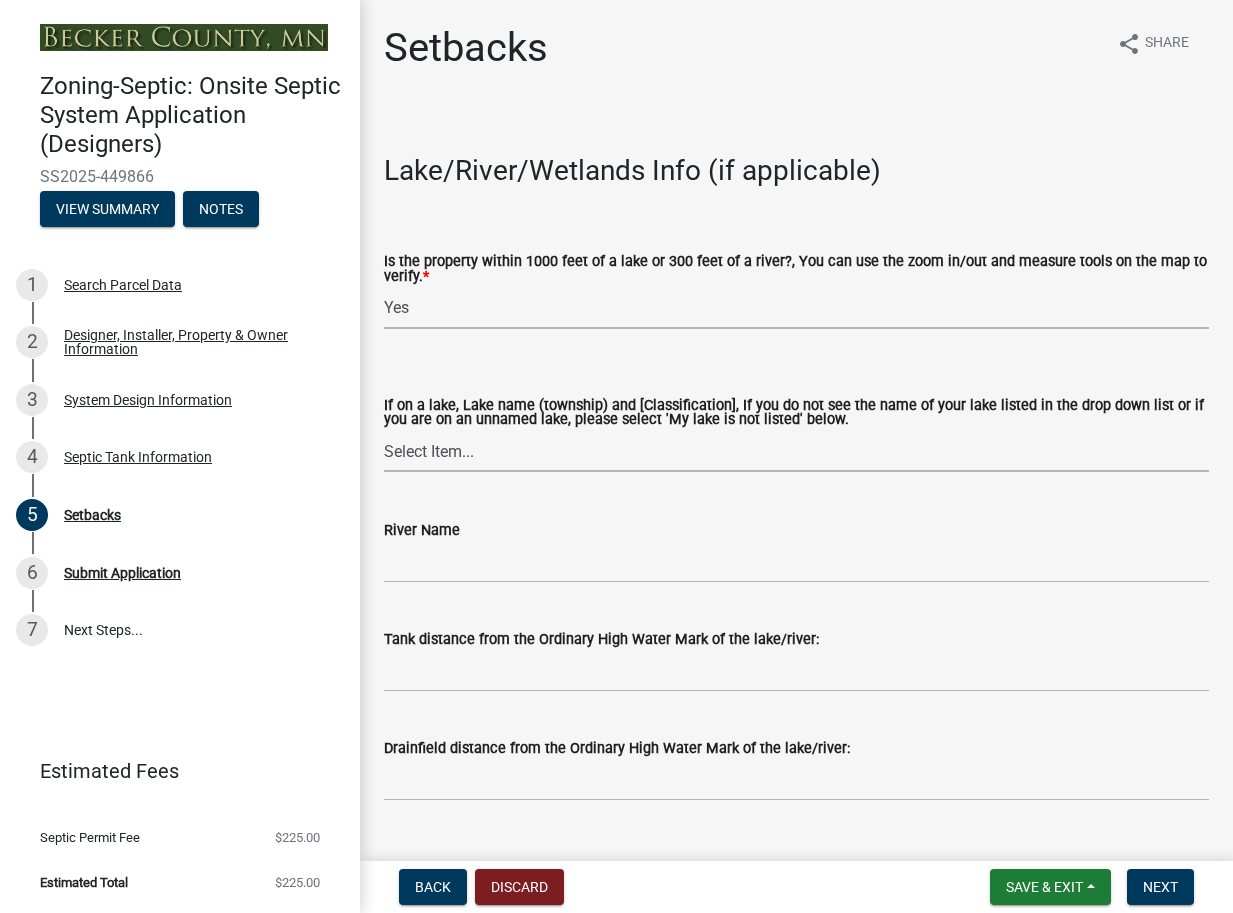 click on "Select Item...   [GEOGRAPHIC_DATA] is not listed below   [GEOGRAPHIC_DATA] ([GEOGRAPHIC_DATA]) [NE Tier 2]   Abners ([GEOGRAPHIC_DATA]) [NE Tier 3]   [GEOGRAPHIC_DATA] ([GEOGRAPHIC_DATA]) [RD]   [GEOGRAPHIC_DATA] ([GEOGRAPHIC_DATA]) [RD]   [GEOGRAPHIC_DATA] ([GEOGRAPHIC_DATA]) [[GEOGRAPHIC_DATA] Tier 1]   [GEOGRAPHIC_DATA] ([GEOGRAPHIC_DATA]) [NE]   [GEOGRAPHIC_DATA] ([GEOGRAPHIC_DATA]) [NE Tier 1]   Arrow ([PERSON_NAME]) [[GEOGRAPHIC_DATA] Tier 2]   [GEOGRAPHIC_DATA] ([GEOGRAPHIC_DATA]) [NE Tier 3]   [GEOGRAPHIC_DATA] ([GEOGRAPHIC_DATA]) [RD]   [PERSON_NAME]([GEOGRAPHIC_DATA]) ([GEOGRAPHIC_DATA]) [NE Tier 2]   [GEOGRAPHIC_DATA] ([GEOGRAPHIC_DATA]) [[GEOGRAPHIC_DATA] Tier 3]   Bad Medicine (Forest) [RD]   [PERSON_NAME] ([GEOGRAPHIC_DATA]) [GD]   [GEOGRAPHIC_DATA] ([GEOGRAPHIC_DATA]) [[GEOGRAPHIC_DATA] Tier 1]   [GEOGRAPHIC_DATA] (Height of Land S) [NE Tier 3]   [GEOGRAPHIC_DATA] ([GEOGRAPHIC_DATA]) [[GEOGRAPHIC_DATA] Tier 3]   [GEOGRAPHIC_DATA] ([GEOGRAPHIC_DATA]) [NE Tier 1]   Bass (Forest) [RD]   Bass ([PERSON_NAME]) [NE Tier 2]   Bass ([GEOGRAPHIC_DATA]) [NE Tier 3]   Bass (Shell Lake & [GEOGRAPHIC_DATA]) [NE Tier 3]   [GEOGRAPHIC_DATA] (Forest) [NE Tier 3]   Bay ([GEOGRAPHIC_DATA]) [NE Tier 1]   [PERSON_NAME] ([GEOGRAPHIC_DATA]) [[GEOGRAPHIC_DATA] Tier 3]   [PERSON_NAME] ([GEOGRAPHIC_DATA]) [NE Tier 2]   Beer ([GEOGRAPHIC_DATA]) [NE Tier 2]   [PERSON_NAME] ([GEOGRAPHIC_DATA]) [NE Tier 2]   Bijou ([GEOGRAPHIC_DATA]) [RD]" at bounding box center [796, 451] 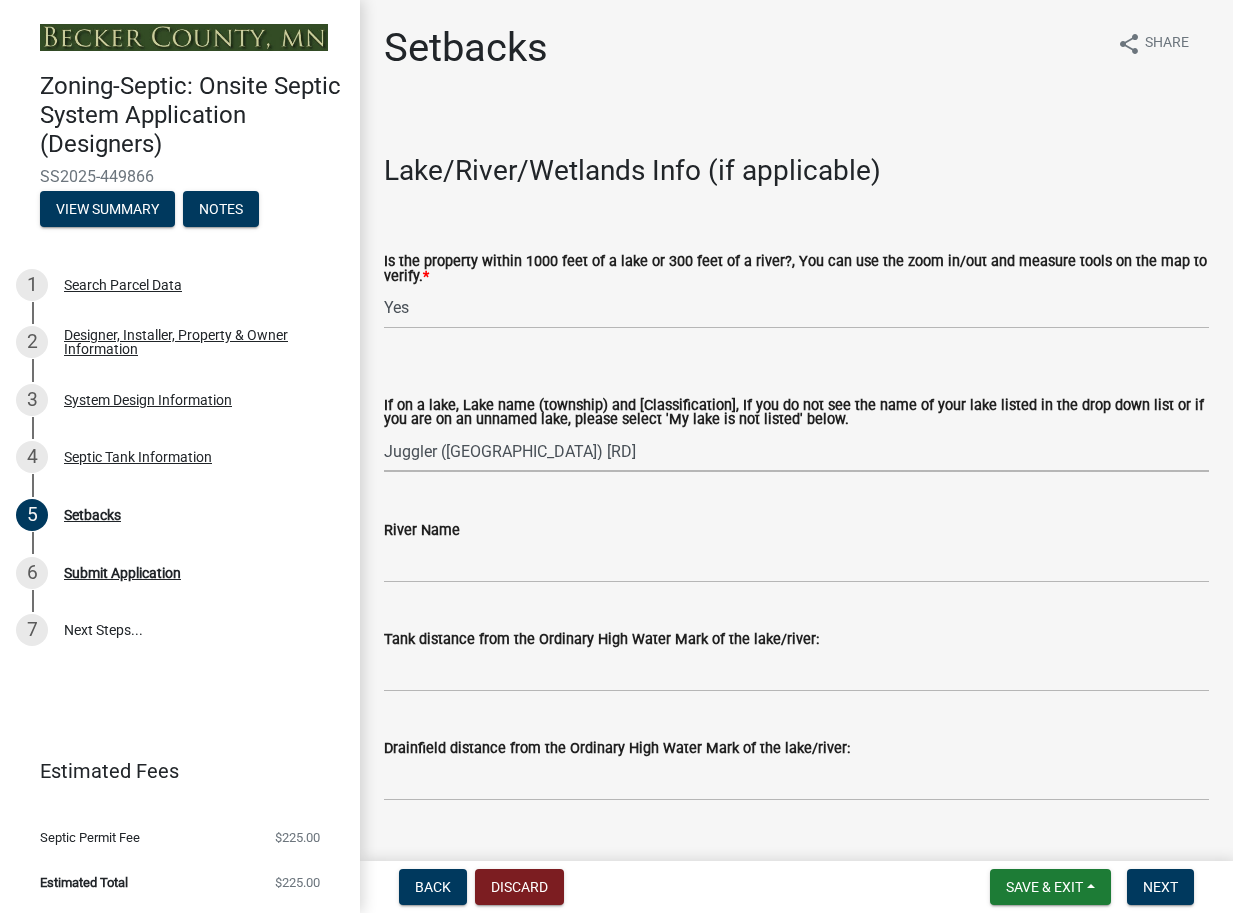 click on "Select Item...   [GEOGRAPHIC_DATA] is not listed below   [GEOGRAPHIC_DATA] ([GEOGRAPHIC_DATA]) [NE Tier 2]   Abners ([GEOGRAPHIC_DATA]) [NE Tier 3]   [GEOGRAPHIC_DATA] ([GEOGRAPHIC_DATA]) [RD]   [GEOGRAPHIC_DATA] ([GEOGRAPHIC_DATA]) [RD]   [GEOGRAPHIC_DATA] ([GEOGRAPHIC_DATA]) [[GEOGRAPHIC_DATA] Tier 1]   [GEOGRAPHIC_DATA] ([GEOGRAPHIC_DATA]) [NE]   [GEOGRAPHIC_DATA] ([GEOGRAPHIC_DATA]) [NE Tier 1]   Arrow ([PERSON_NAME]) [[GEOGRAPHIC_DATA] Tier 2]   [GEOGRAPHIC_DATA] ([GEOGRAPHIC_DATA]) [NE Tier 3]   [GEOGRAPHIC_DATA] ([GEOGRAPHIC_DATA]) [RD]   [PERSON_NAME]([GEOGRAPHIC_DATA]) ([GEOGRAPHIC_DATA]) [NE Tier 2]   [GEOGRAPHIC_DATA] ([GEOGRAPHIC_DATA]) [[GEOGRAPHIC_DATA] Tier 3]   Bad Medicine (Forest) [RD]   [PERSON_NAME] ([GEOGRAPHIC_DATA]) [GD]   [GEOGRAPHIC_DATA] ([GEOGRAPHIC_DATA]) [[GEOGRAPHIC_DATA] Tier 1]   [GEOGRAPHIC_DATA] (Height of Land S) [NE Tier 3]   [GEOGRAPHIC_DATA] ([GEOGRAPHIC_DATA]) [[GEOGRAPHIC_DATA] Tier 3]   [GEOGRAPHIC_DATA] ([GEOGRAPHIC_DATA]) [NE Tier 1]   Bass (Forest) [RD]   Bass ([PERSON_NAME]) [NE Tier 2]   Bass ([GEOGRAPHIC_DATA]) [NE Tier 3]   Bass (Shell Lake & [GEOGRAPHIC_DATA]) [NE Tier 3]   [GEOGRAPHIC_DATA] (Forest) [NE Tier 3]   Bay ([GEOGRAPHIC_DATA]) [NE Tier 1]   [PERSON_NAME] ([GEOGRAPHIC_DATA]) [[GEOGRAPHIC_DATA] Tier 3]   [PERSON_NAME] ([GEOGRAPHIC_DATA]) [NE Tier 2]   Beer ([GEOGRAPHIC_DATA]) [NE Tier 2]   [PERSON_NAME] ([GEOGRAPHIC_DATA]) [NE Tier 2]   Bijou ([GEOGRAPHIC_DATA]) [RD]" at bounding box center [796, 451] 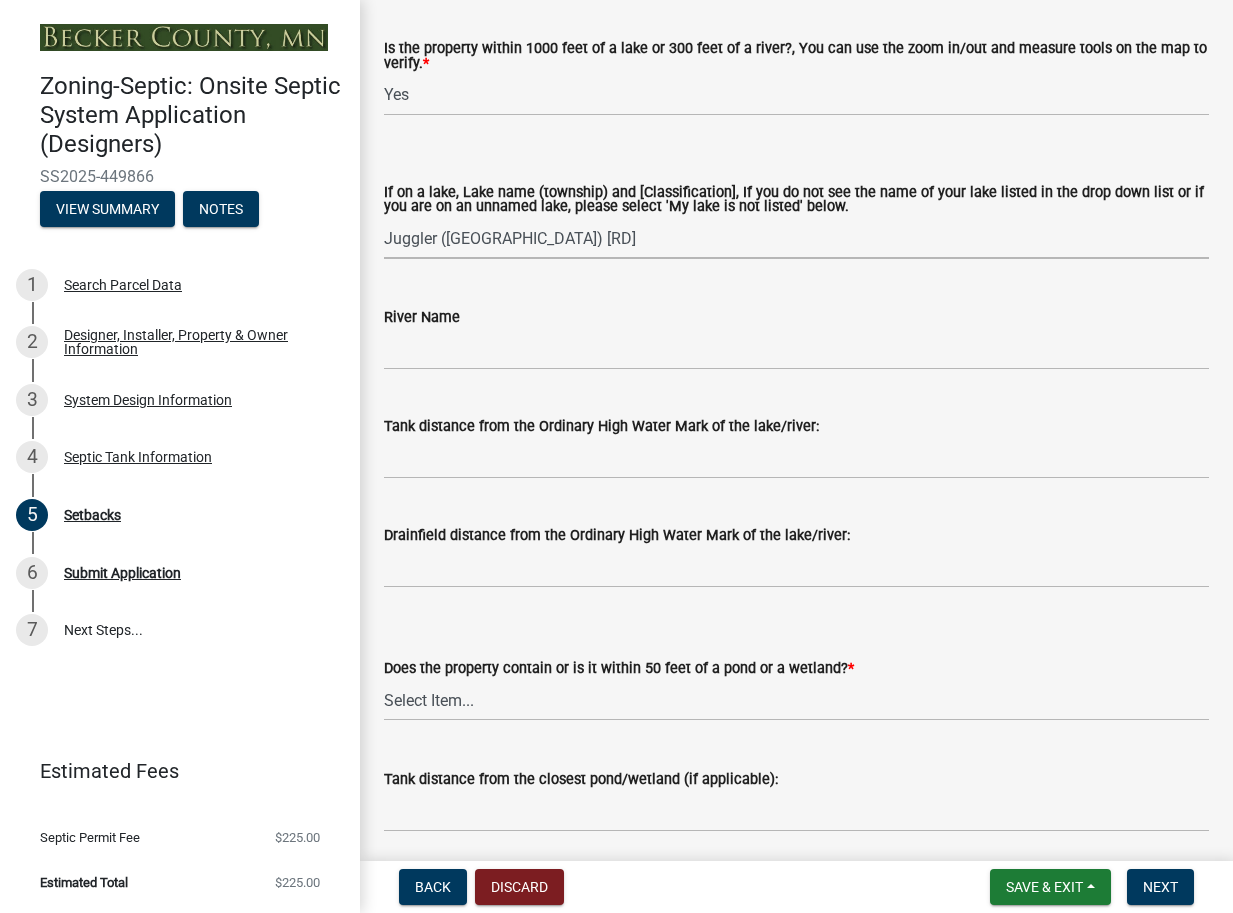 scroll, scrollTop: 213, scrollLeft: 0, axis: vertical 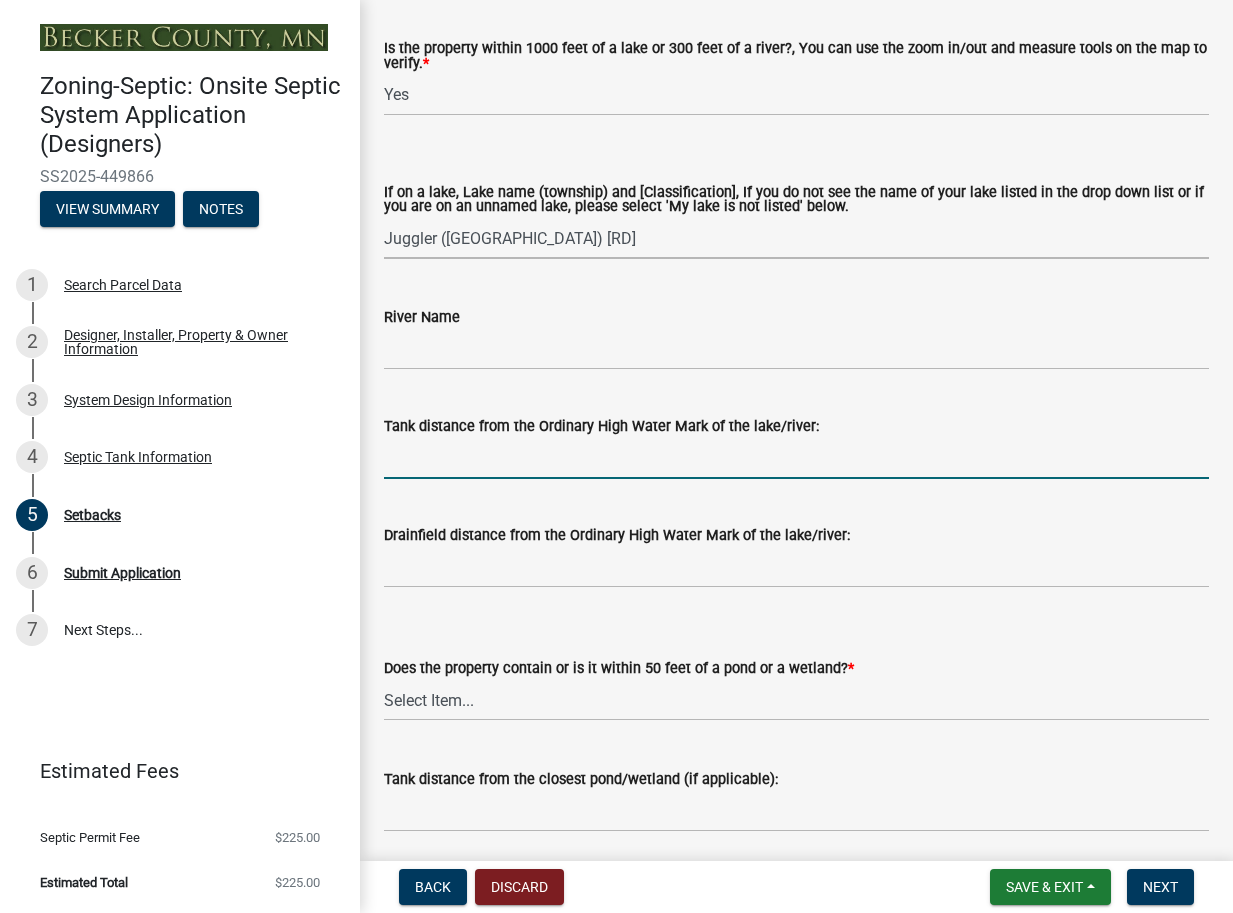 click on "Tank distance from the Ordinary High Water Mark of the lake/river:" at bounding box center (796, 458) 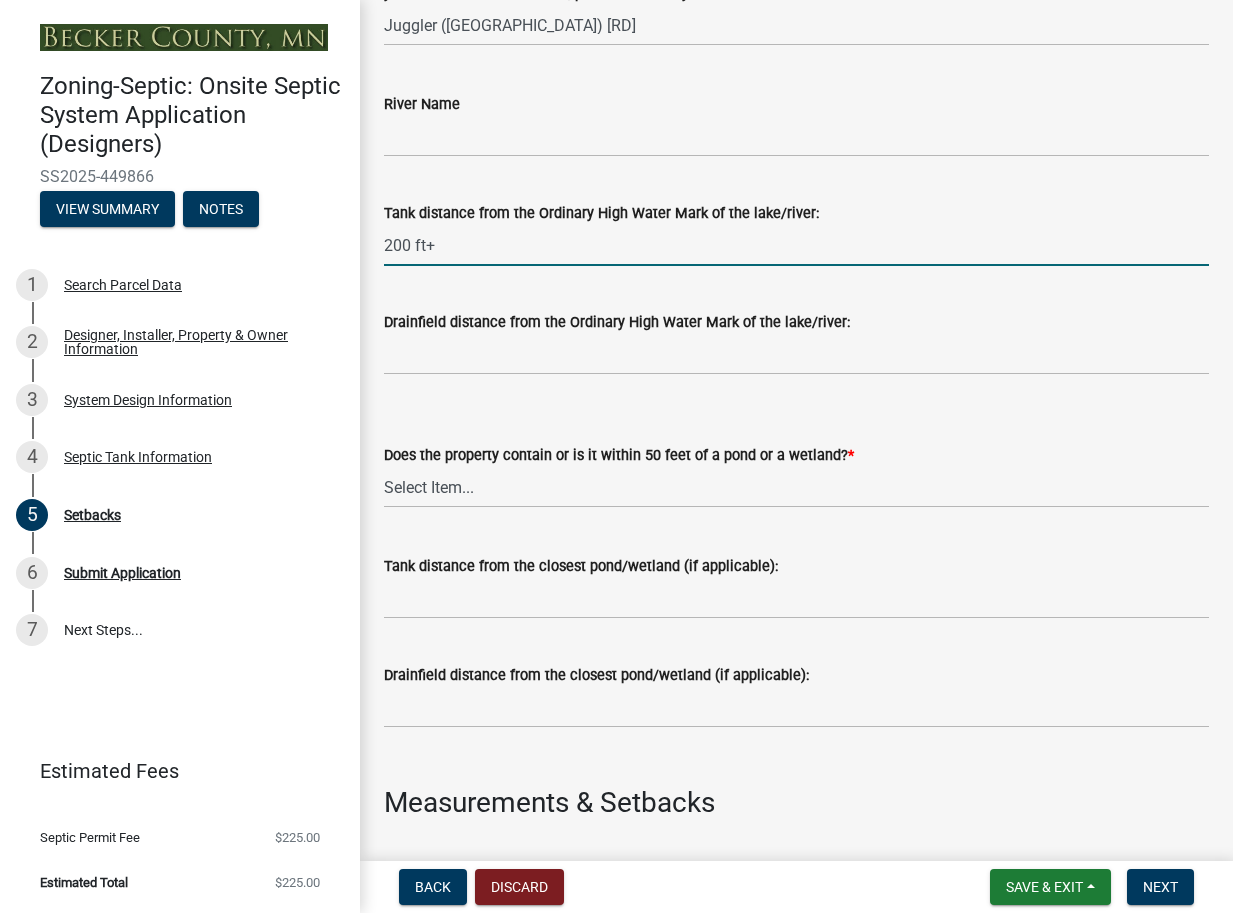 scroll, scrollTop: 426, scrollLeft: 0, axis: vertical 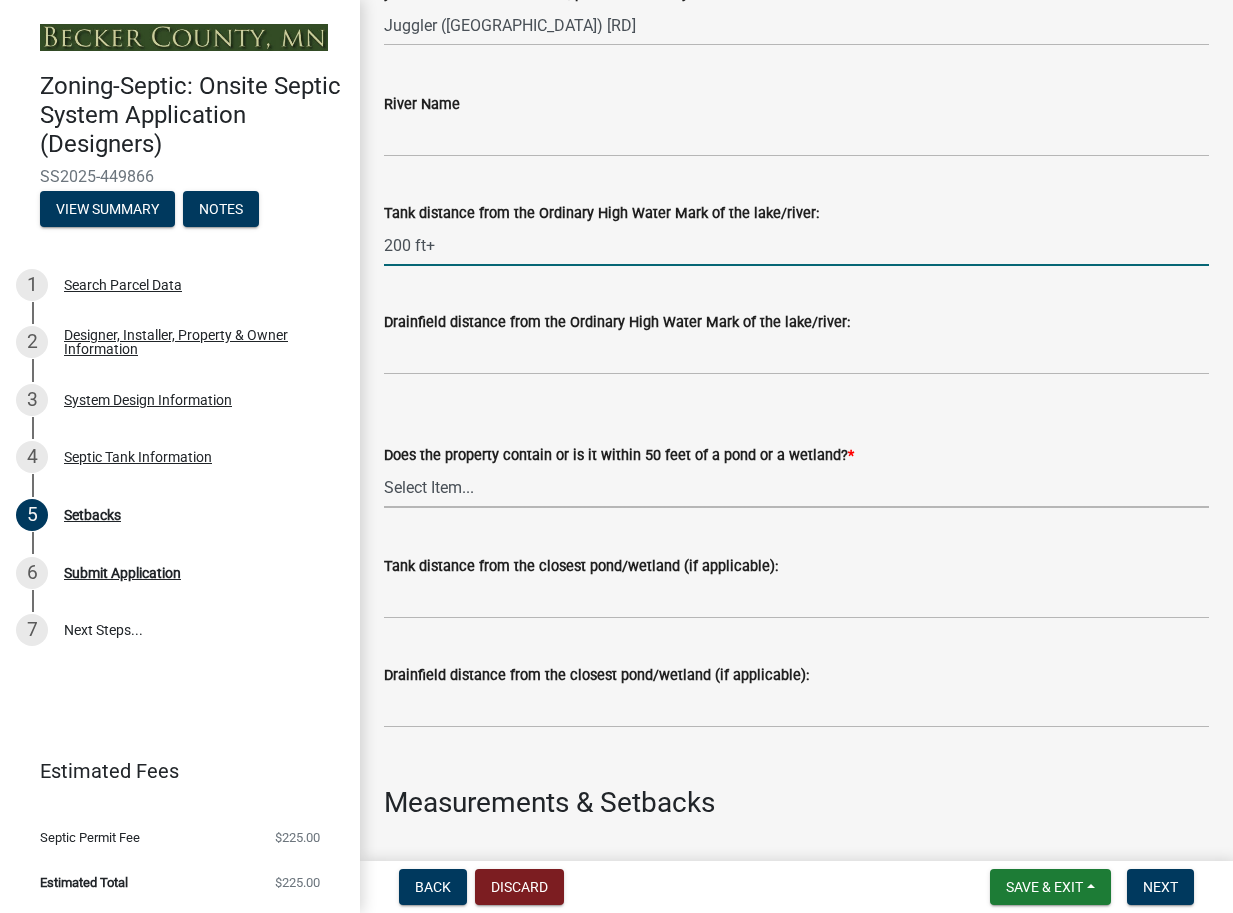 click on "Select Item...   Yes   No" at bounding box center [796, 487] 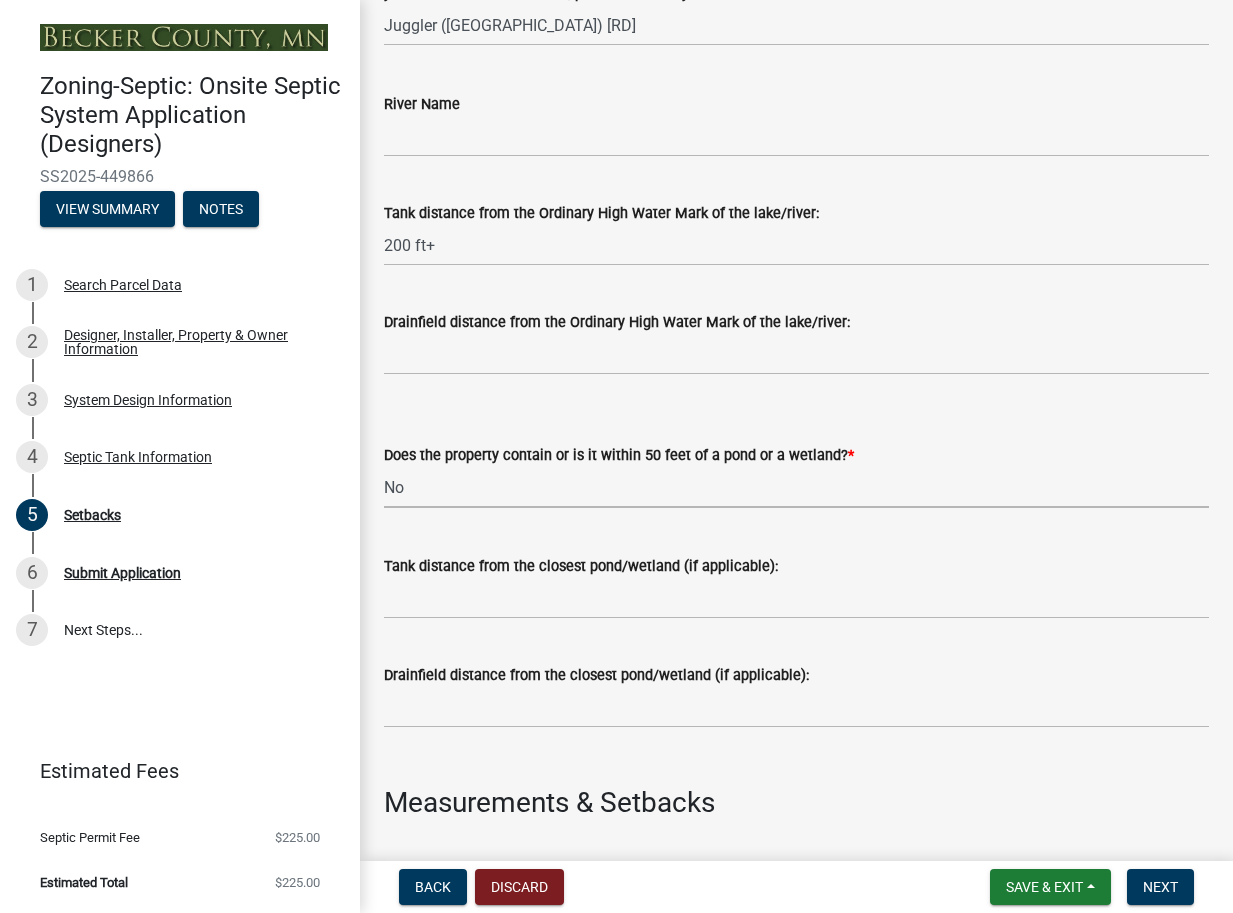 click on "Select Item...   Yes   No" at bounding box center (796, 487) 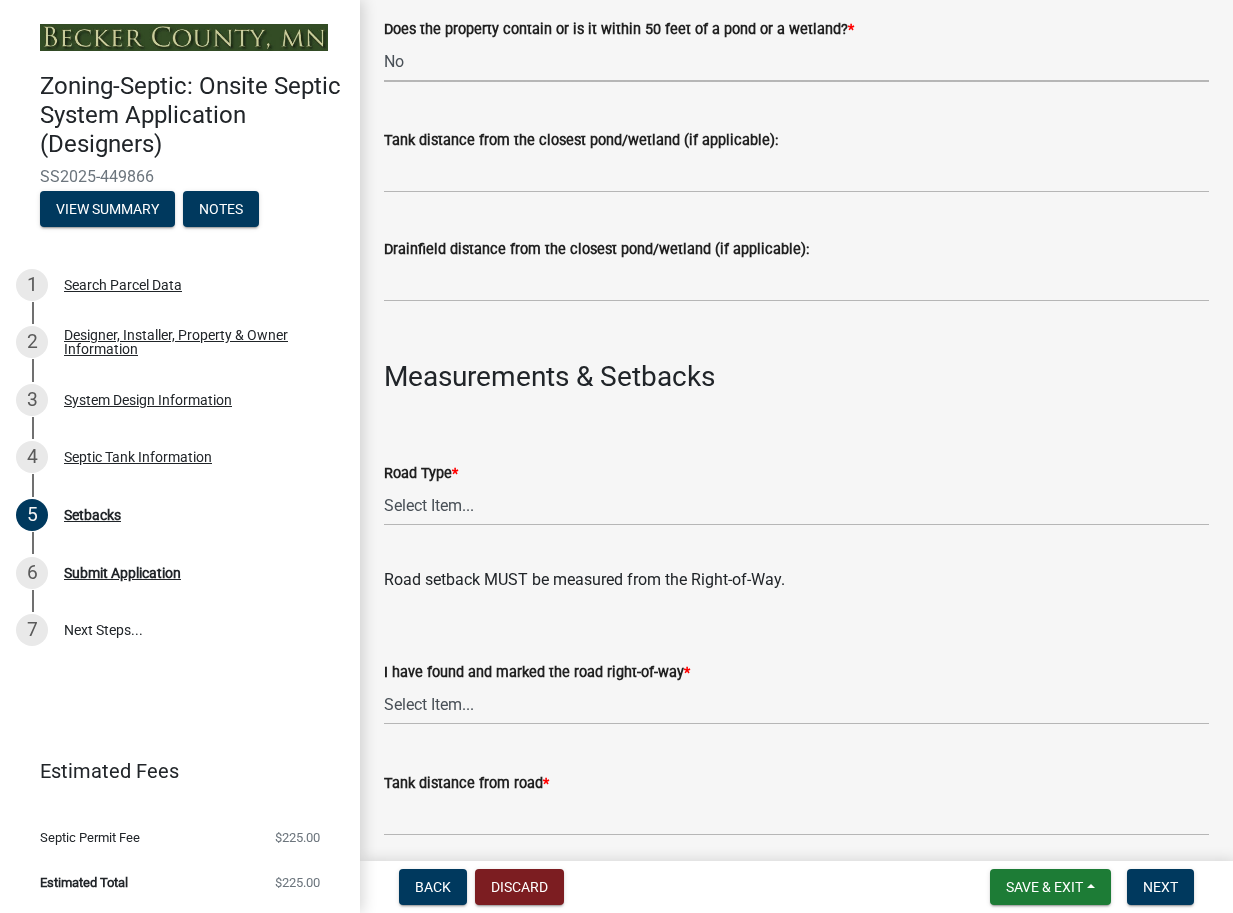 scroll, scrollTop: 852, scrollLeft: 0, axis: vertical 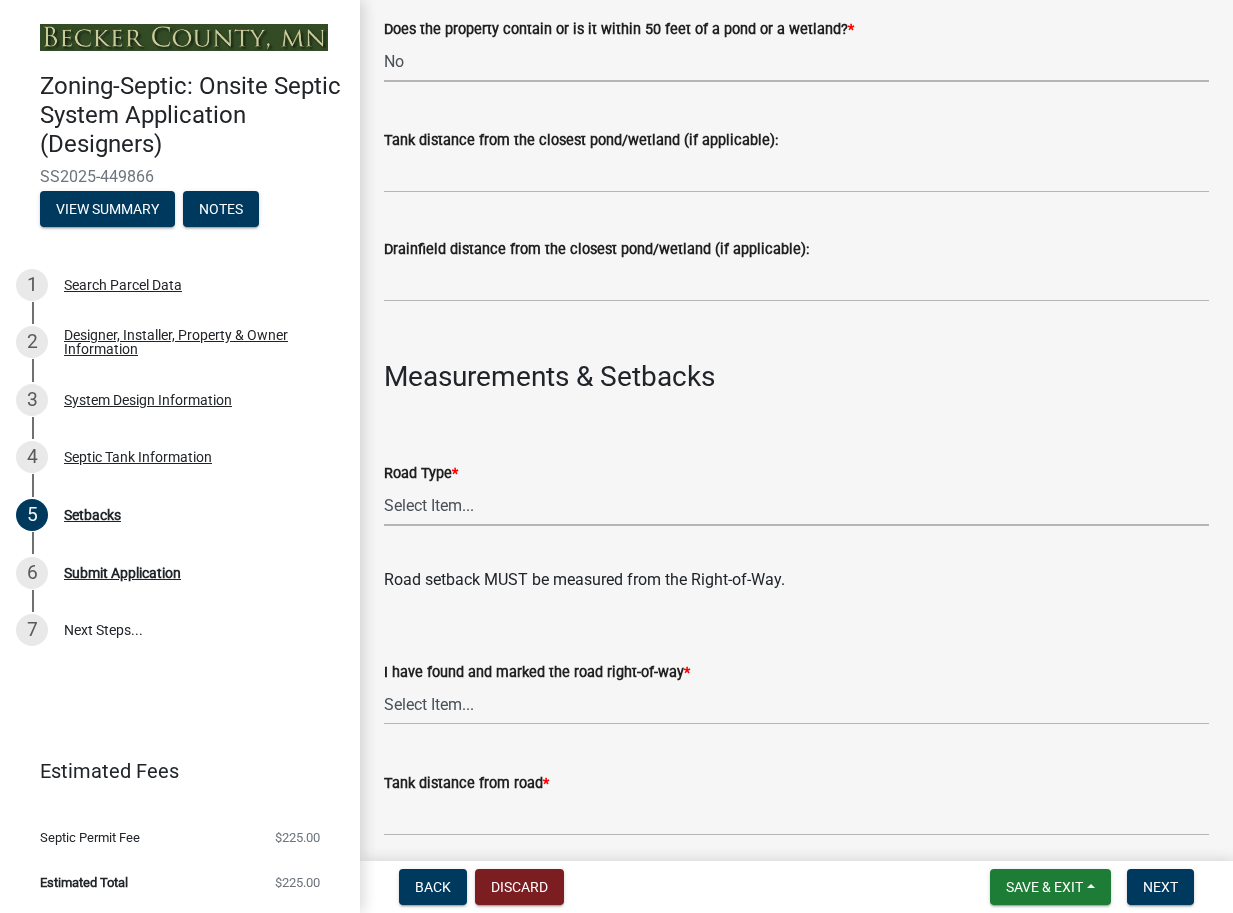 click on "Select Item...   State   County   Public / Township   Private Easement   [GEOGRAPHIC_DATA]" at bounding box center [796, 505] 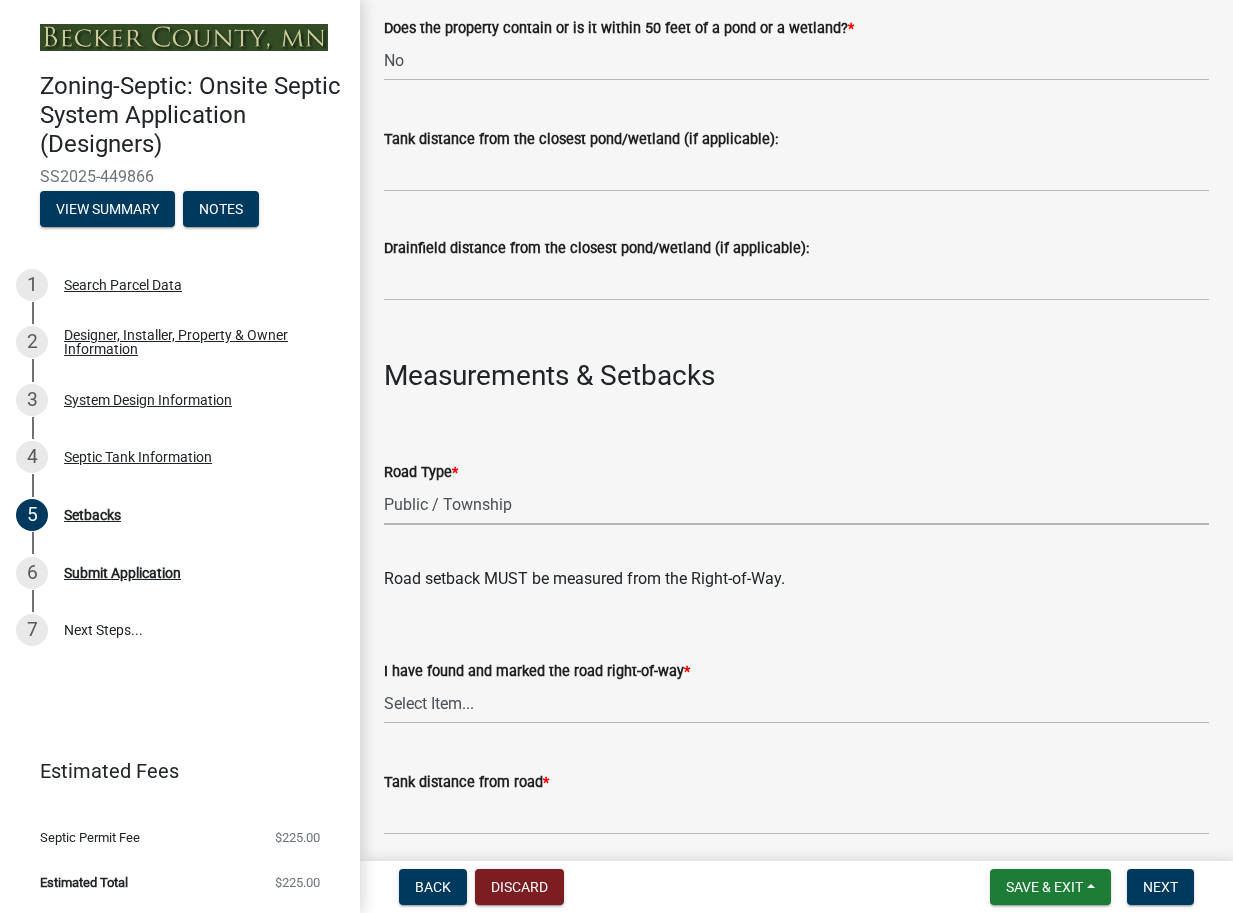 click on "Select Item...   State   County   Public / Township   Private Easement   [GEOGRAPHIC_DATA]" at bounding box center (796, 504) 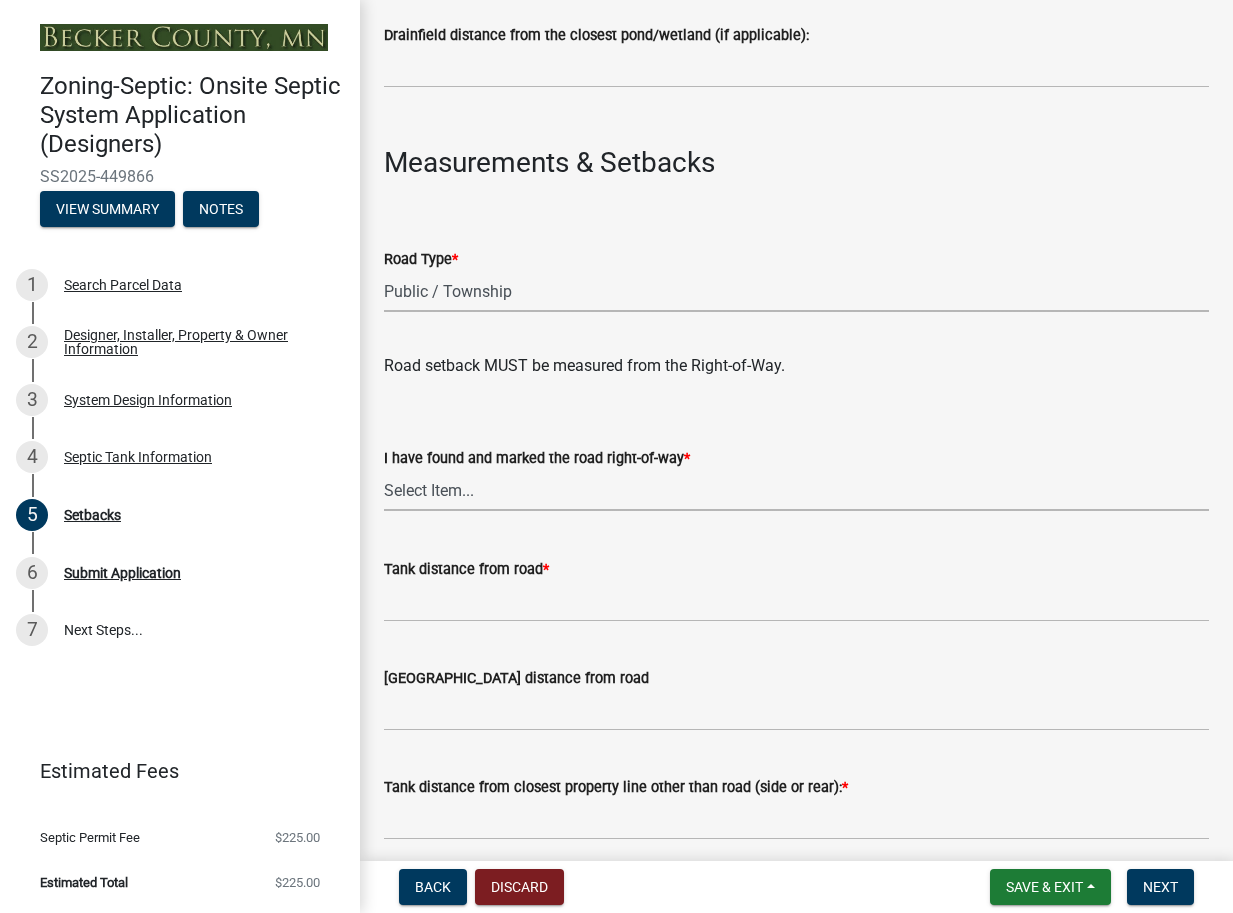 scroll, scrollTop: 1066, scrollLeft: 0, axis: vertical 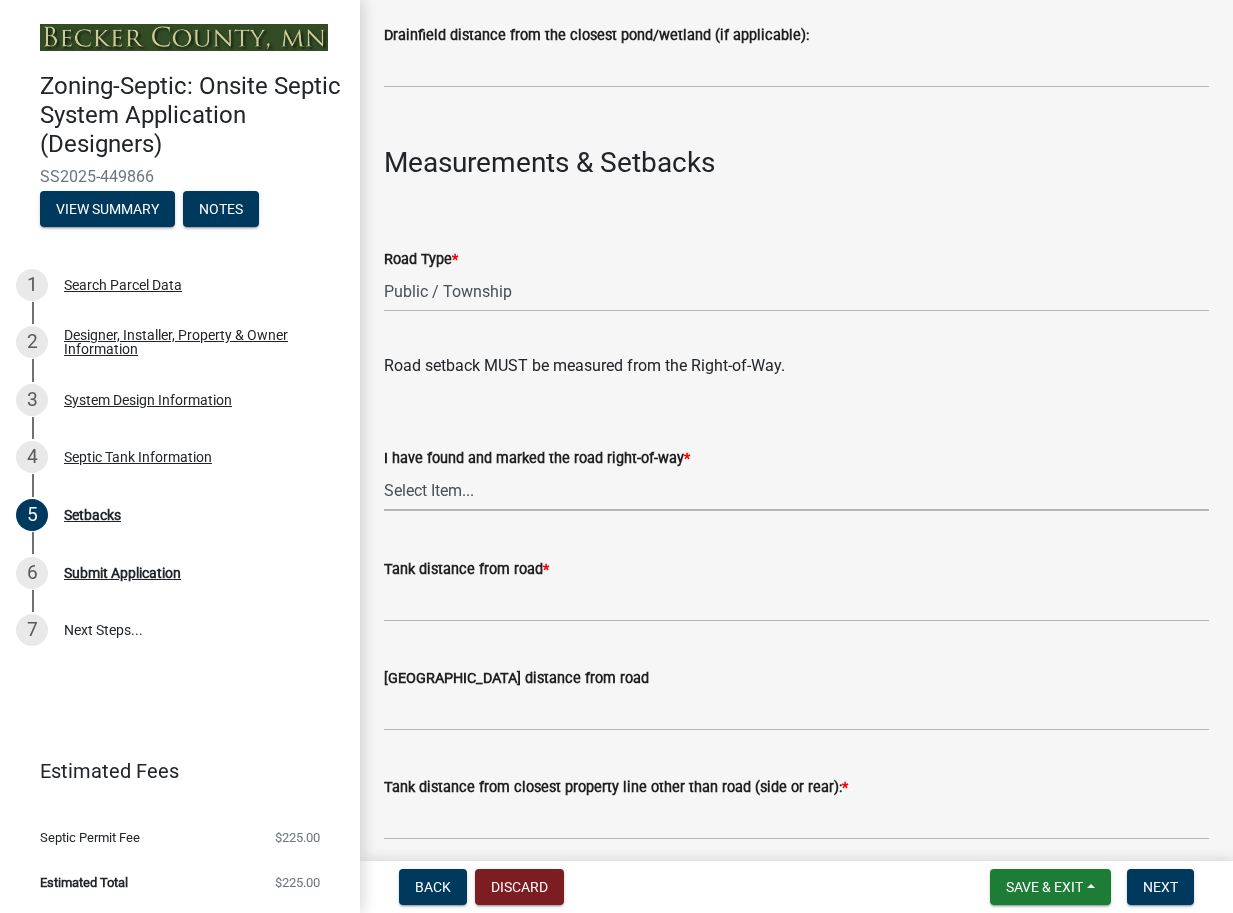 click on "Select Item...   Yes   No" at bounding box center [796, 490] 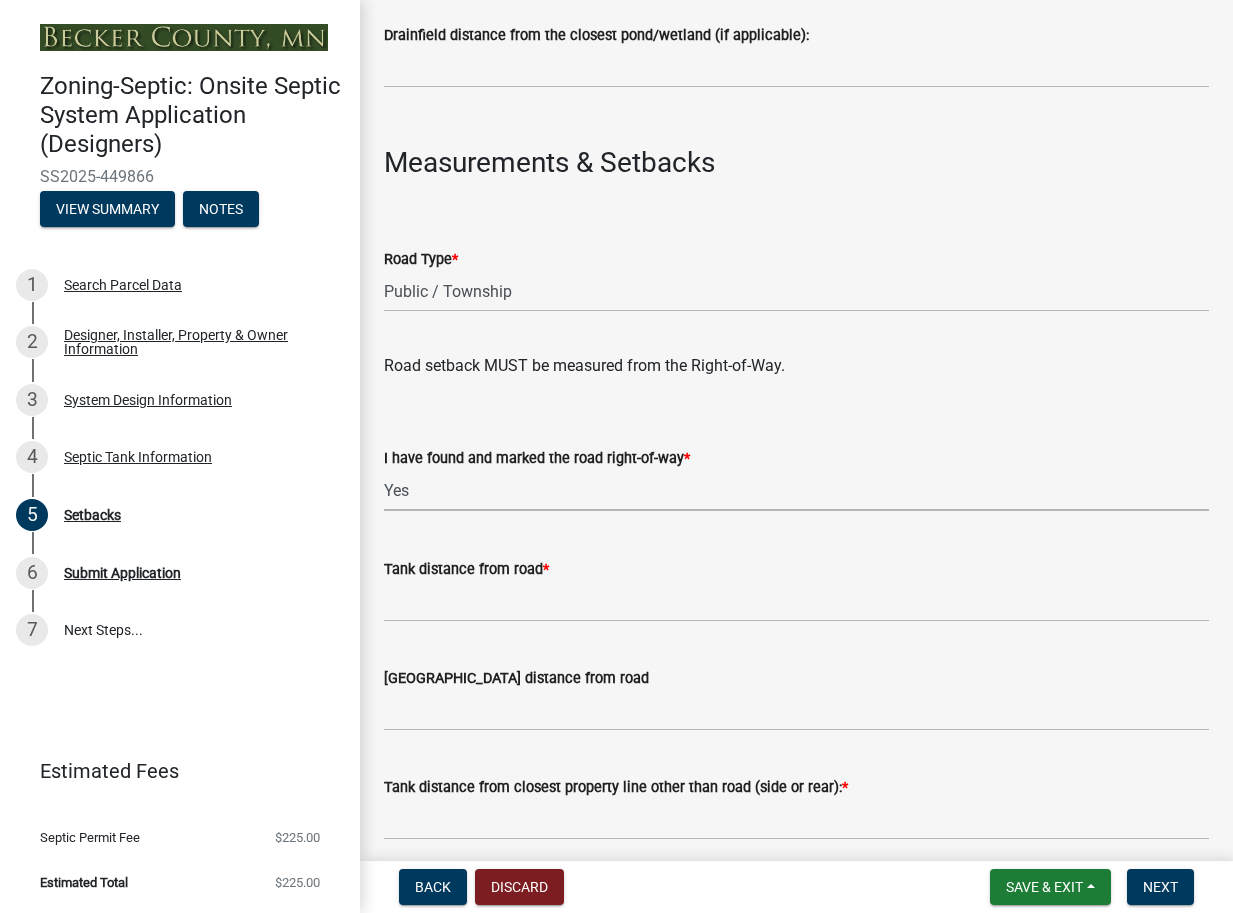 click on "Select Item...   Yes   No" at bounding box center (796, 490) 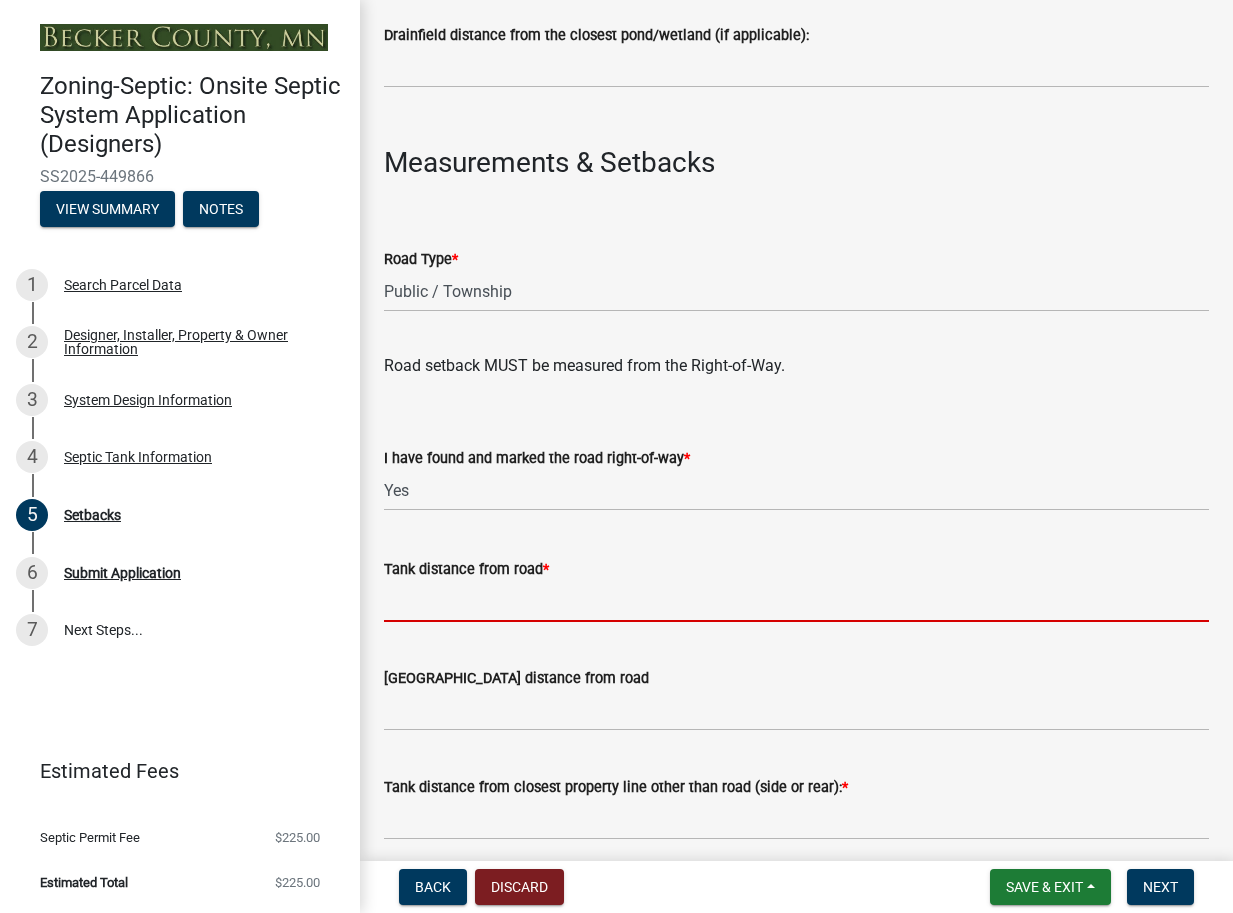 click on "Tank distance from road  *" at bounding box center [796, 601] 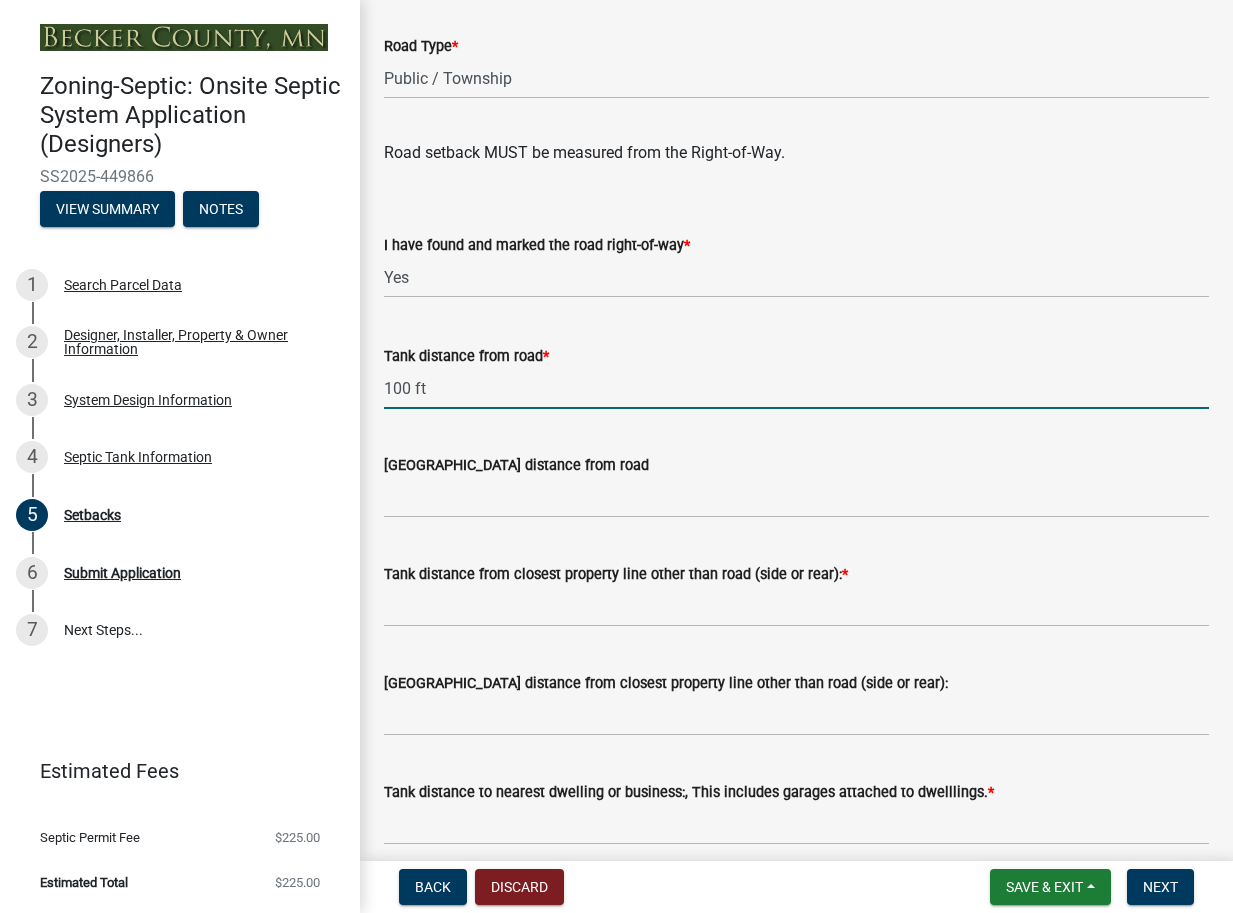 scroll, scrollTop: 1279, scrollLeft: 0, axis: vertical 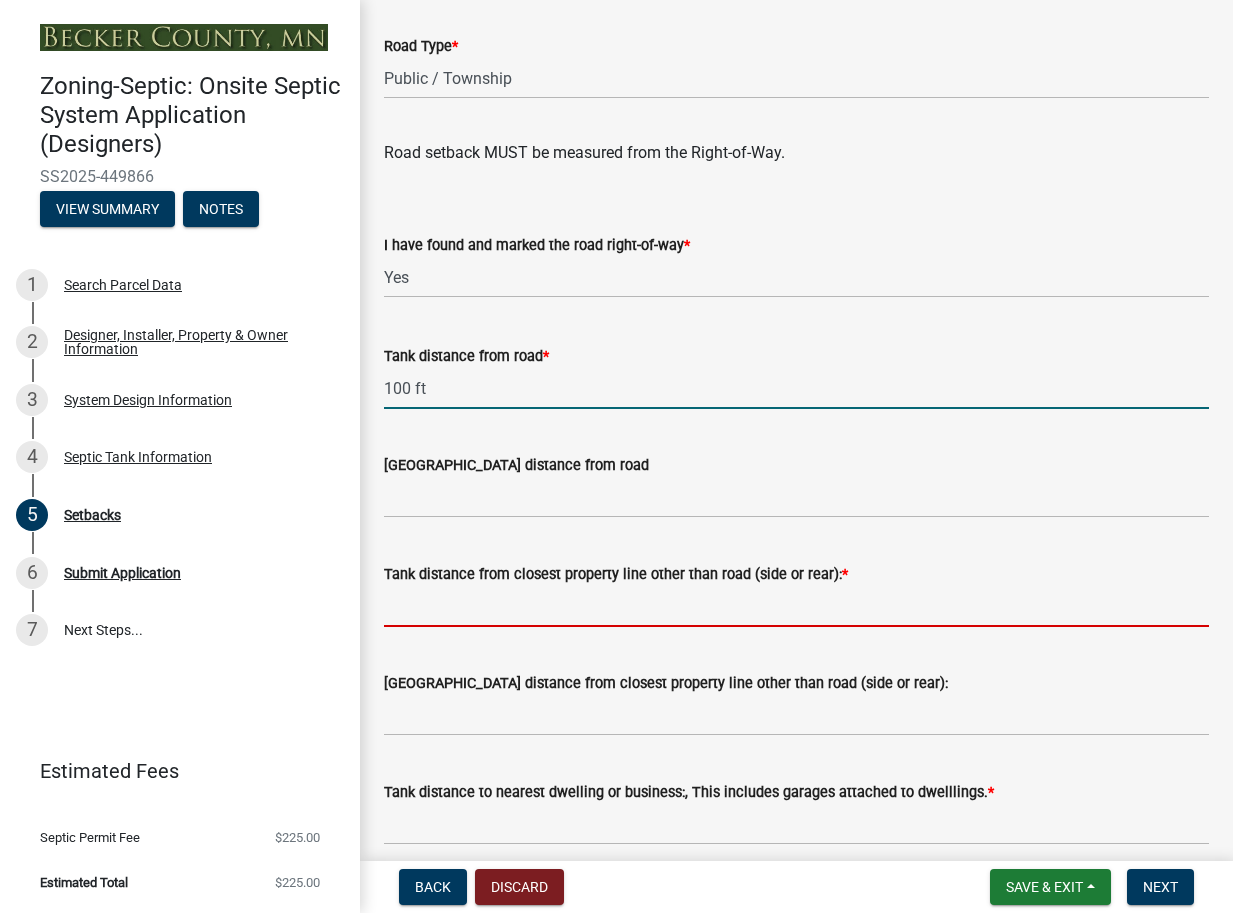click on "Tank distance from closest property line other than road (side or rear):  *" at bounding box center [796, 606] 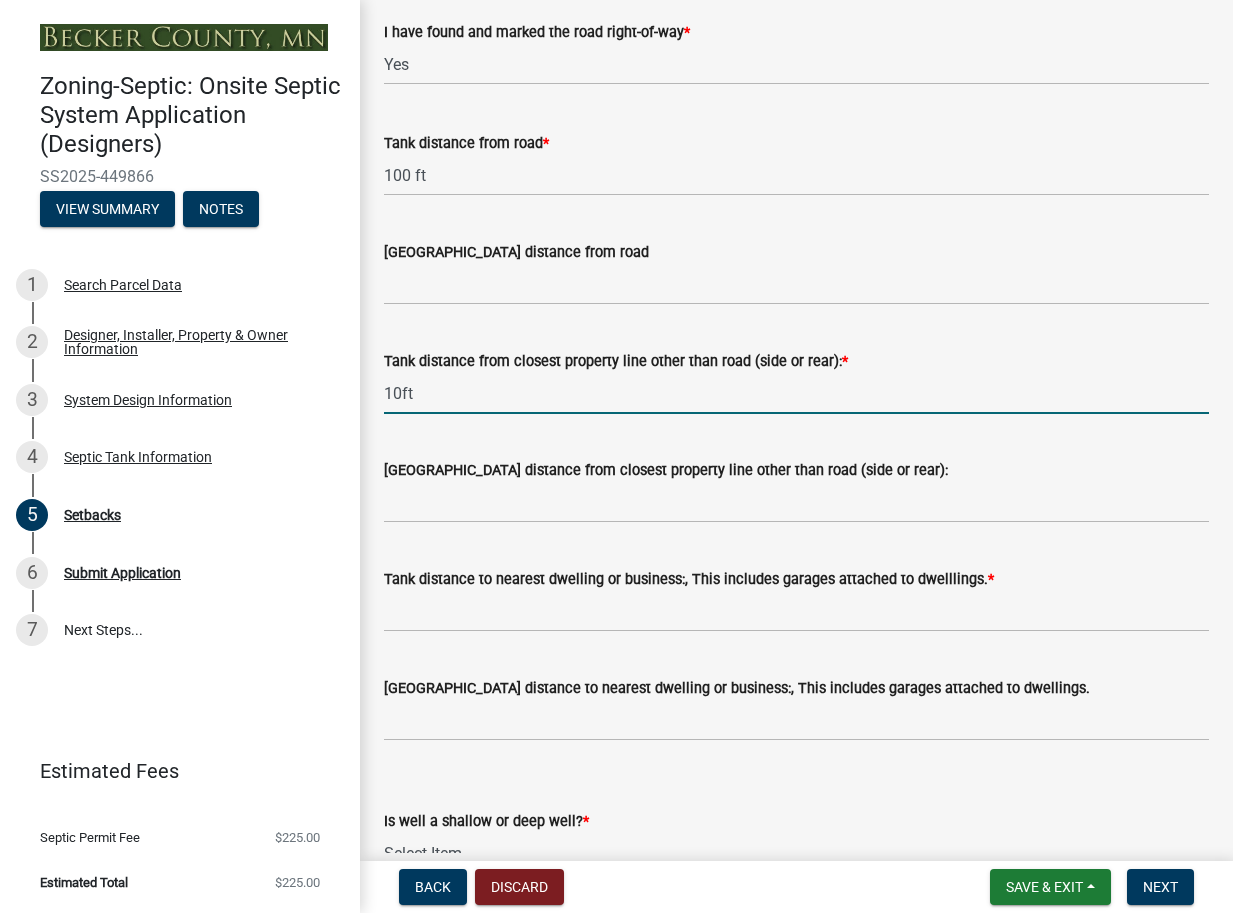 scroll, scrollTop: 1492, scrollLeft: 0, axis: vertical 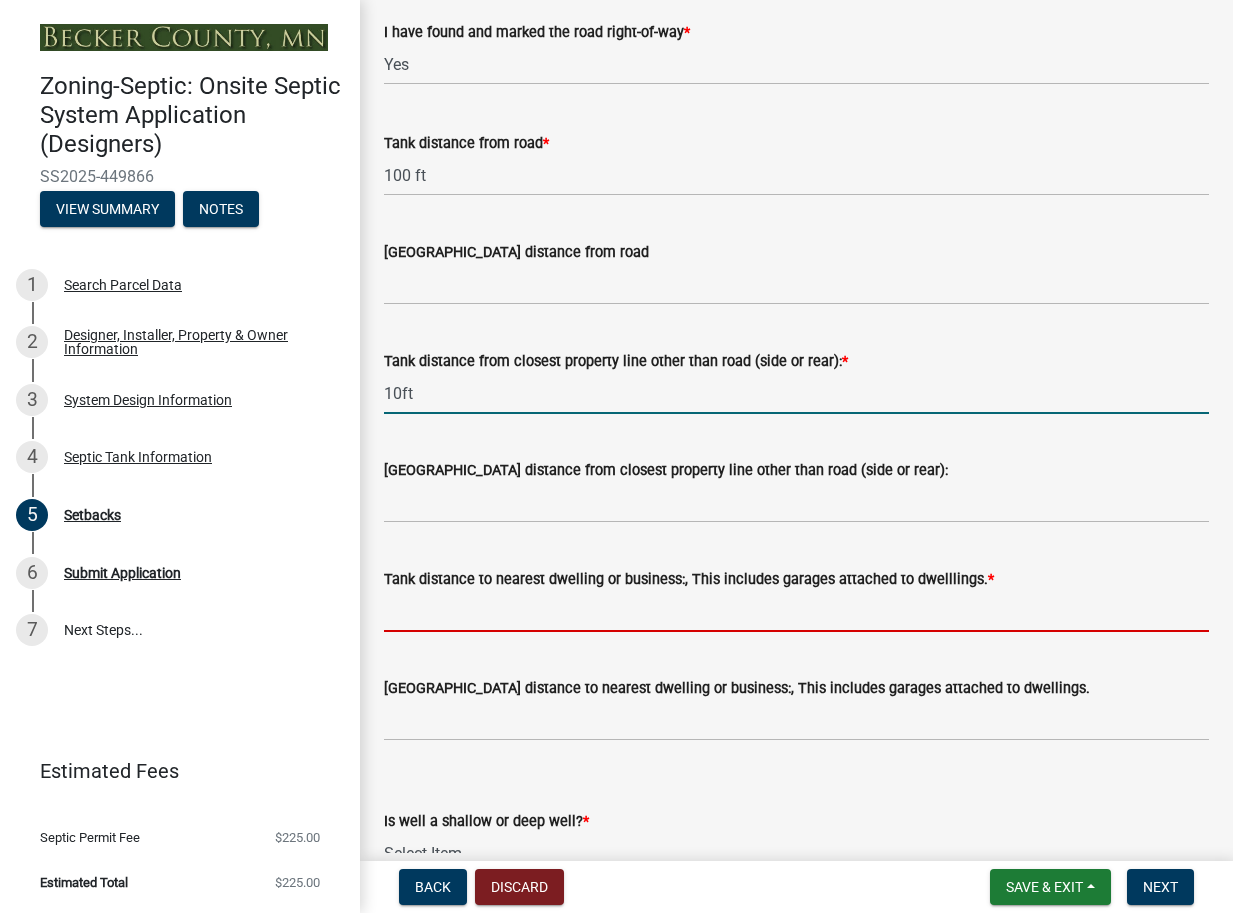 click on "Tank distance to nearest dwelling or business:, This includes garages attached to dwelllings.  *" at bounding box center [796, 611] 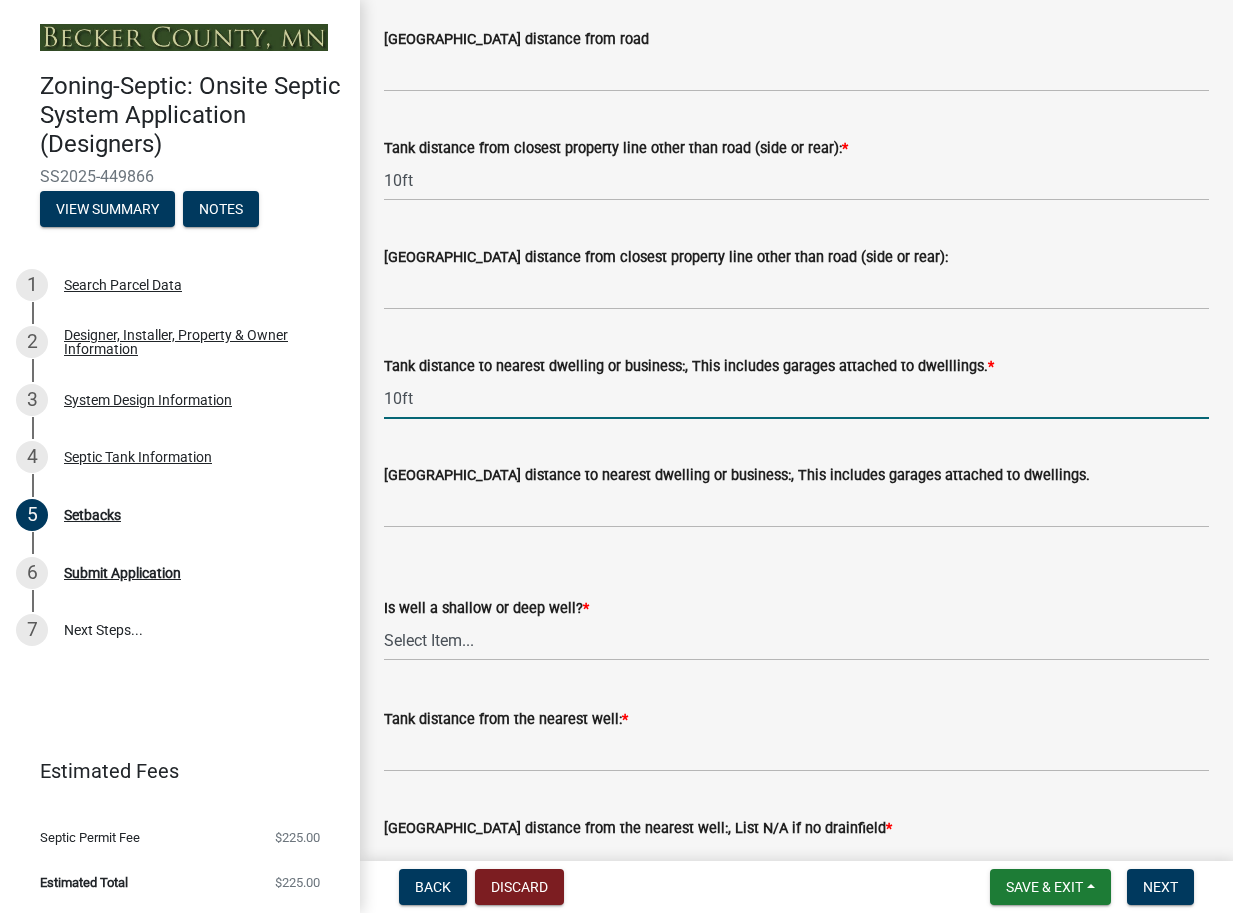 scroll, scrollTop: 1829, scrollLeft: 0, axis: vertical 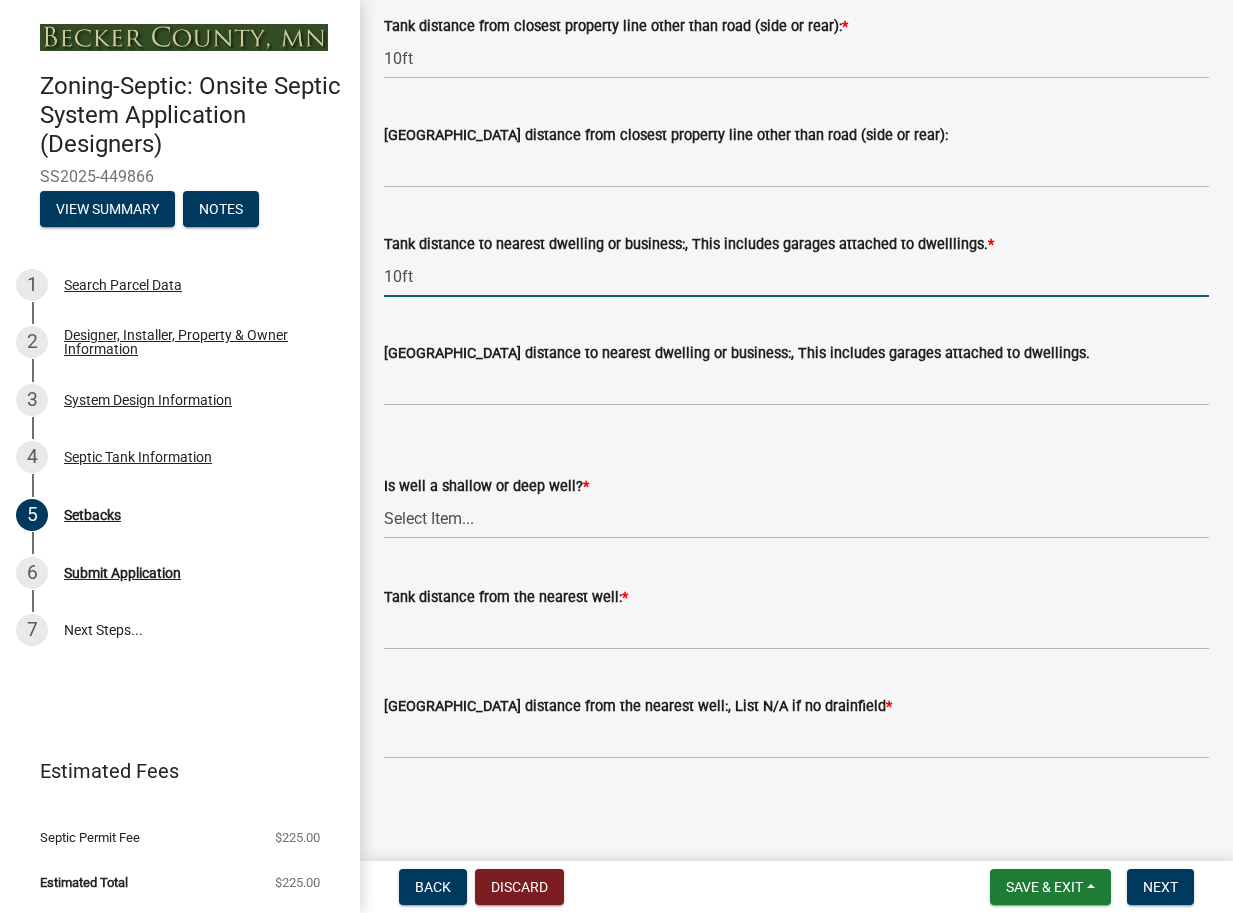 type on "10ft" 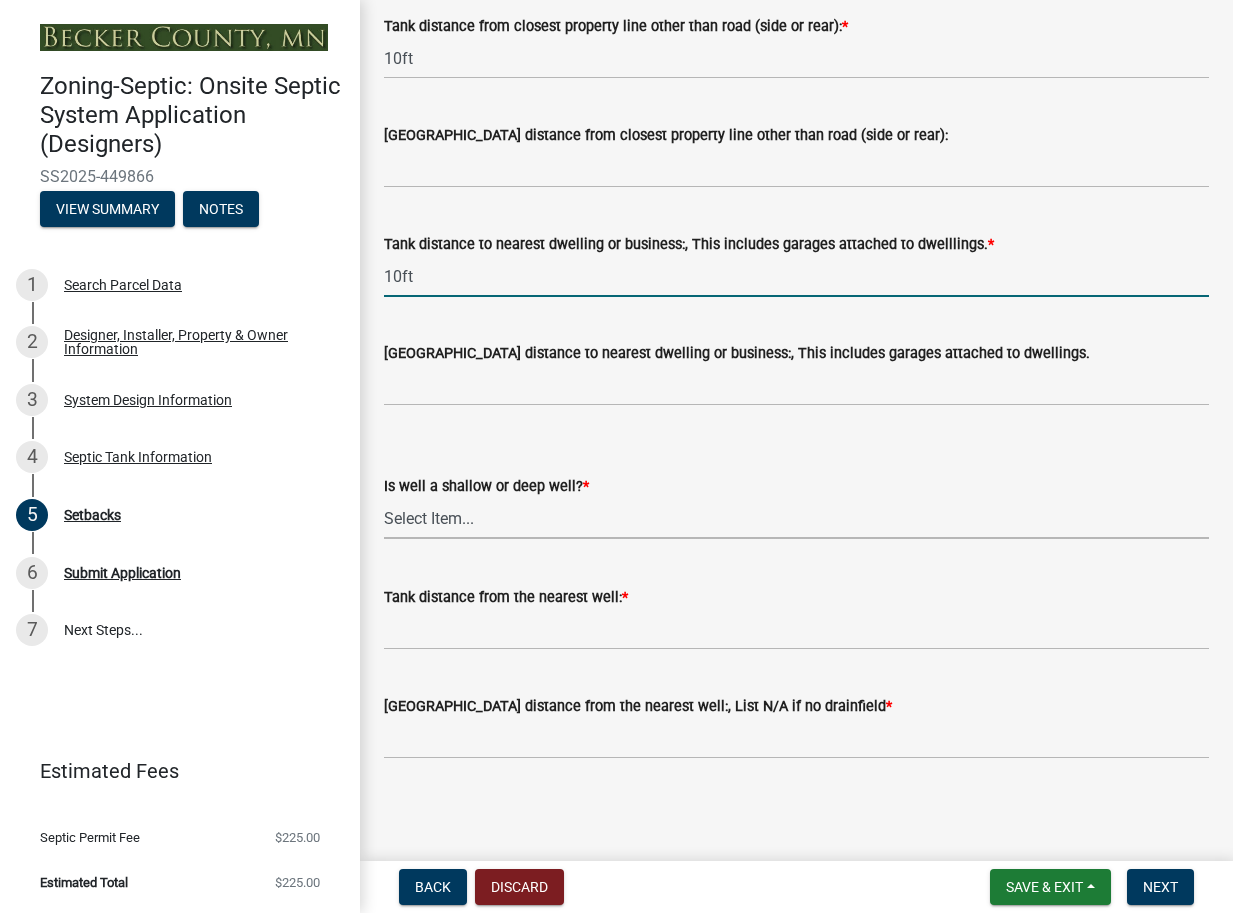 click on "Select Item...   Deep Well   Shallow Well   No Well - Connected or to be connected to City Water" at bounding box center (796, 518) 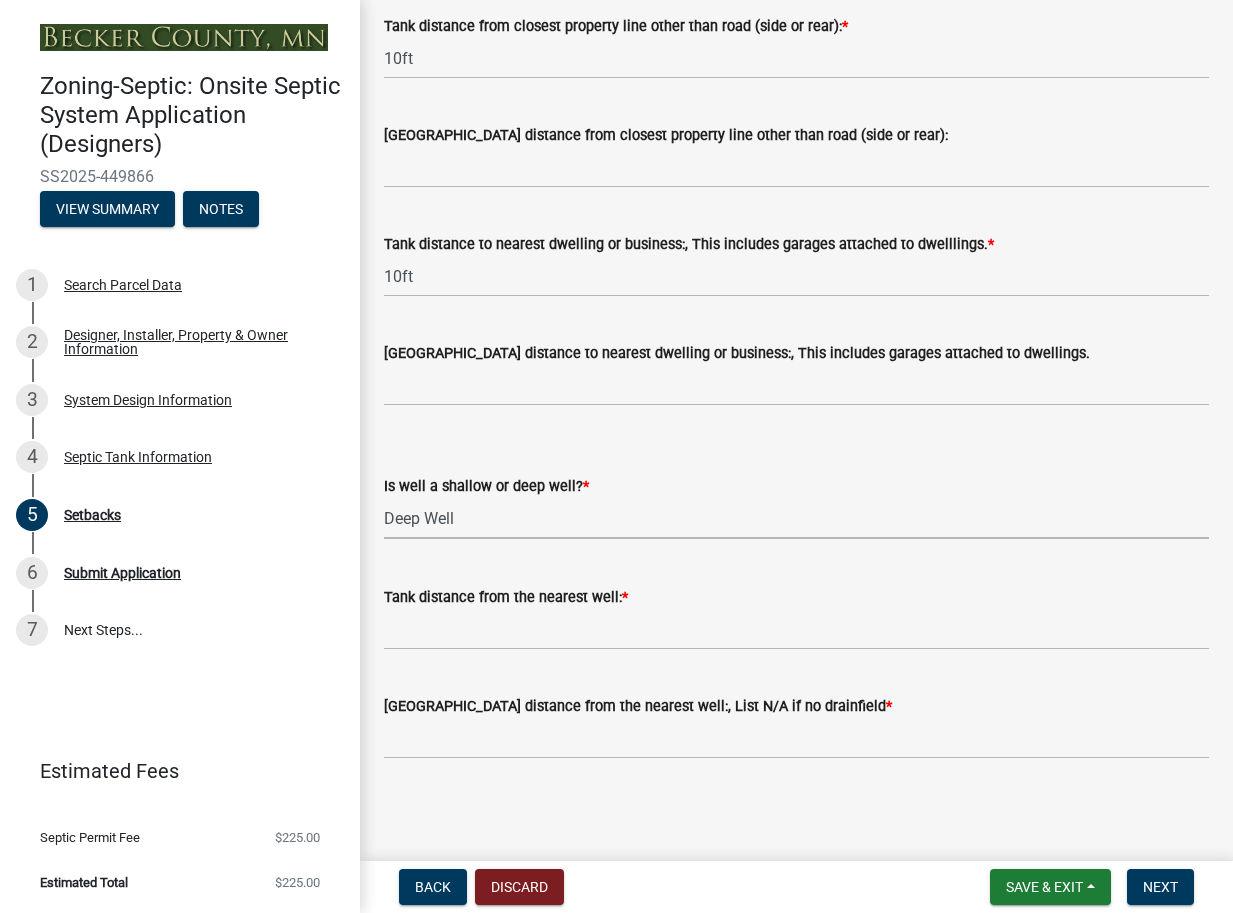 click on "Select Item...   Deep Well   Shallow Well   No Well - Connected or to be connected to City Water" at bounding box center (796, 518) 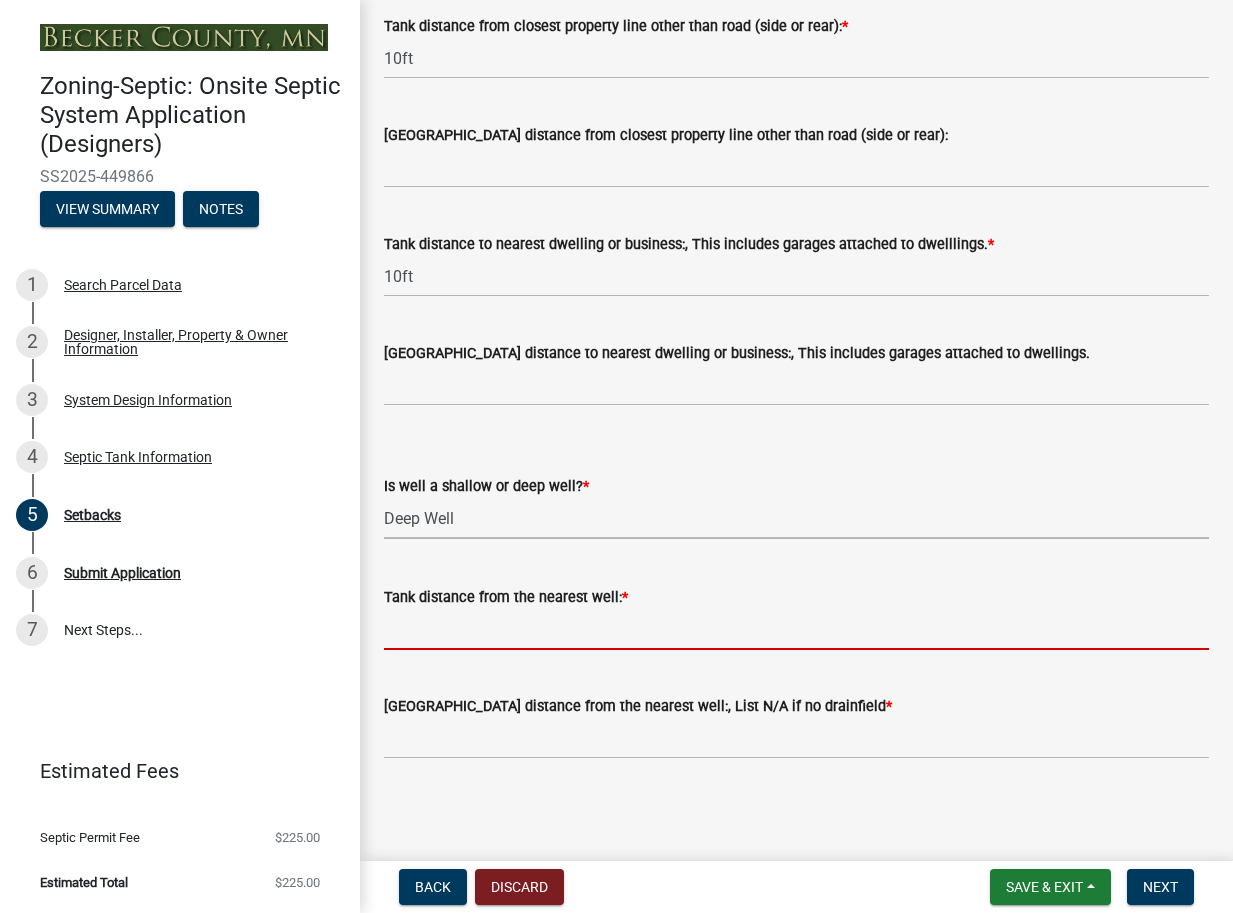 click on "Tank distance from the nearest well:  *" at bounding box center [796, 629] 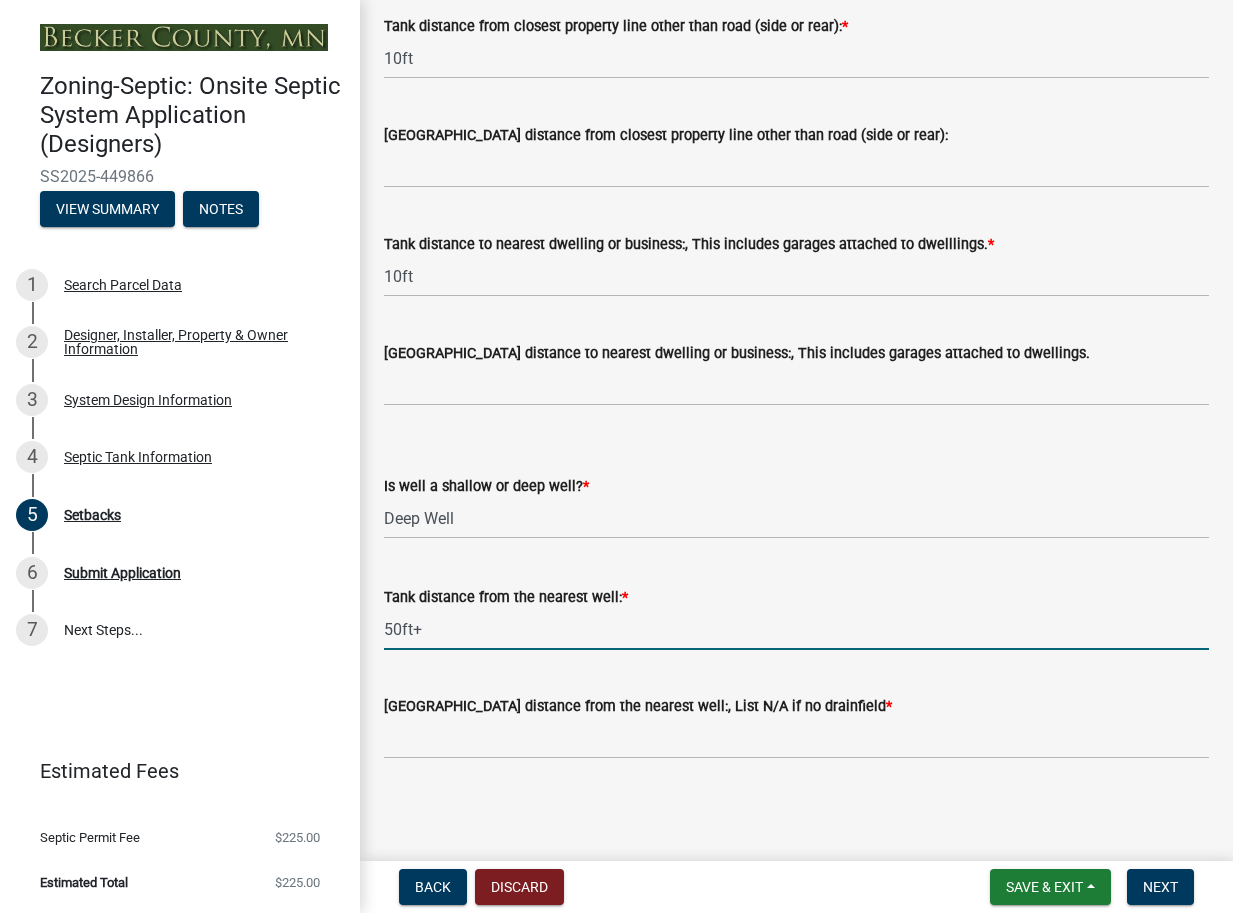 type on "50ft+" 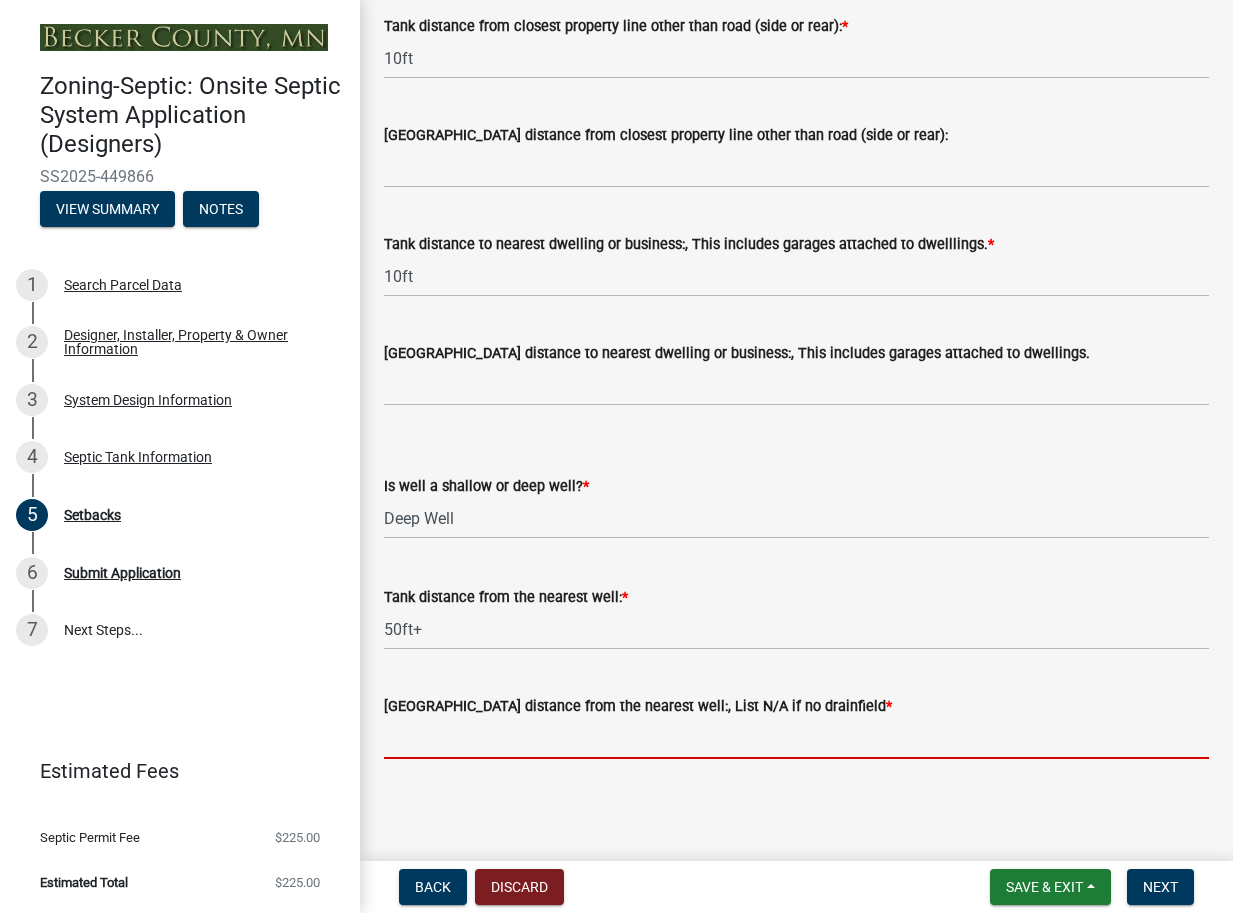 click on "[GEOGRAPHIC_DATA] distance from the nearest well:, List N/A if no drainfield  *" at bounding box center [796, 738] 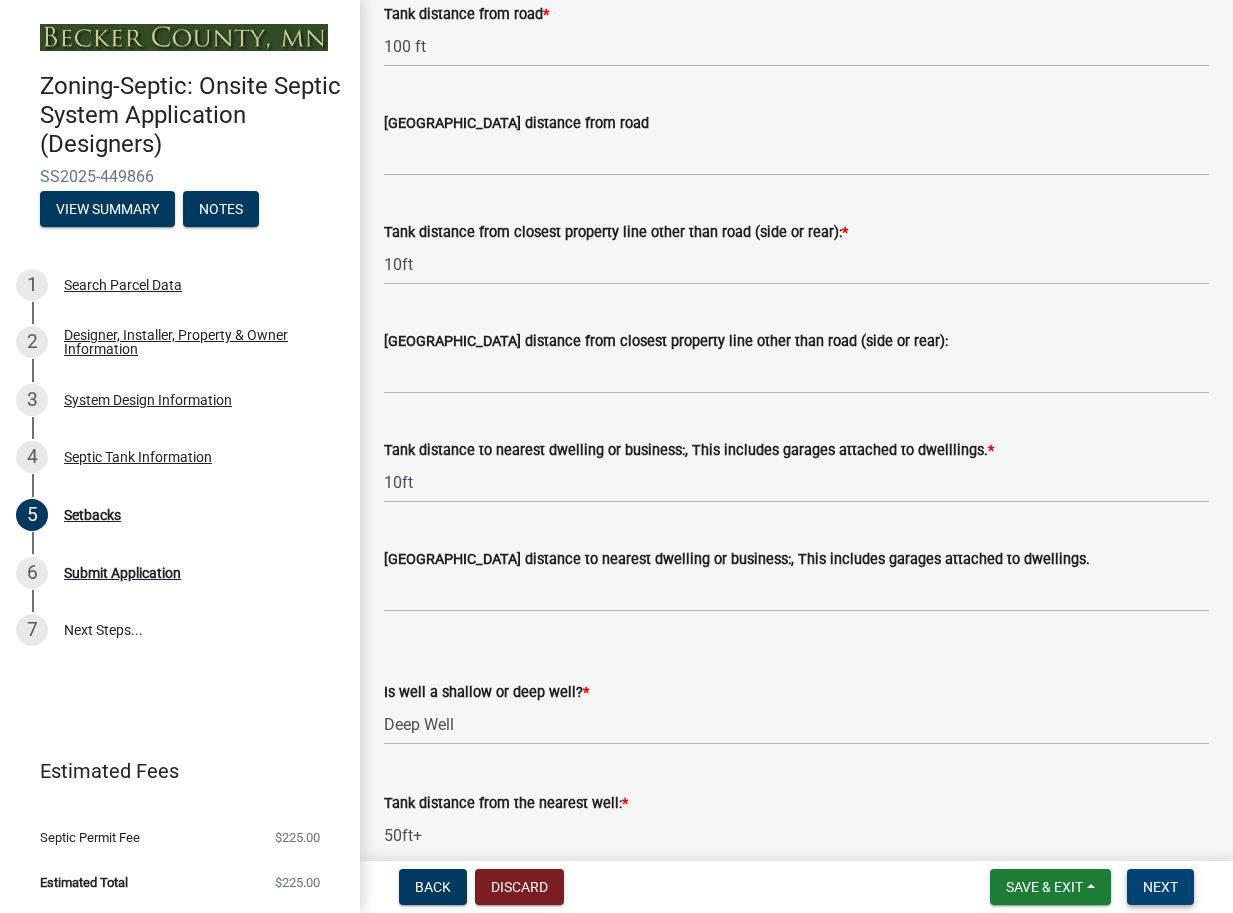 scroll, scrollTop: 1615, scrollLeft: 0, axis: vertical 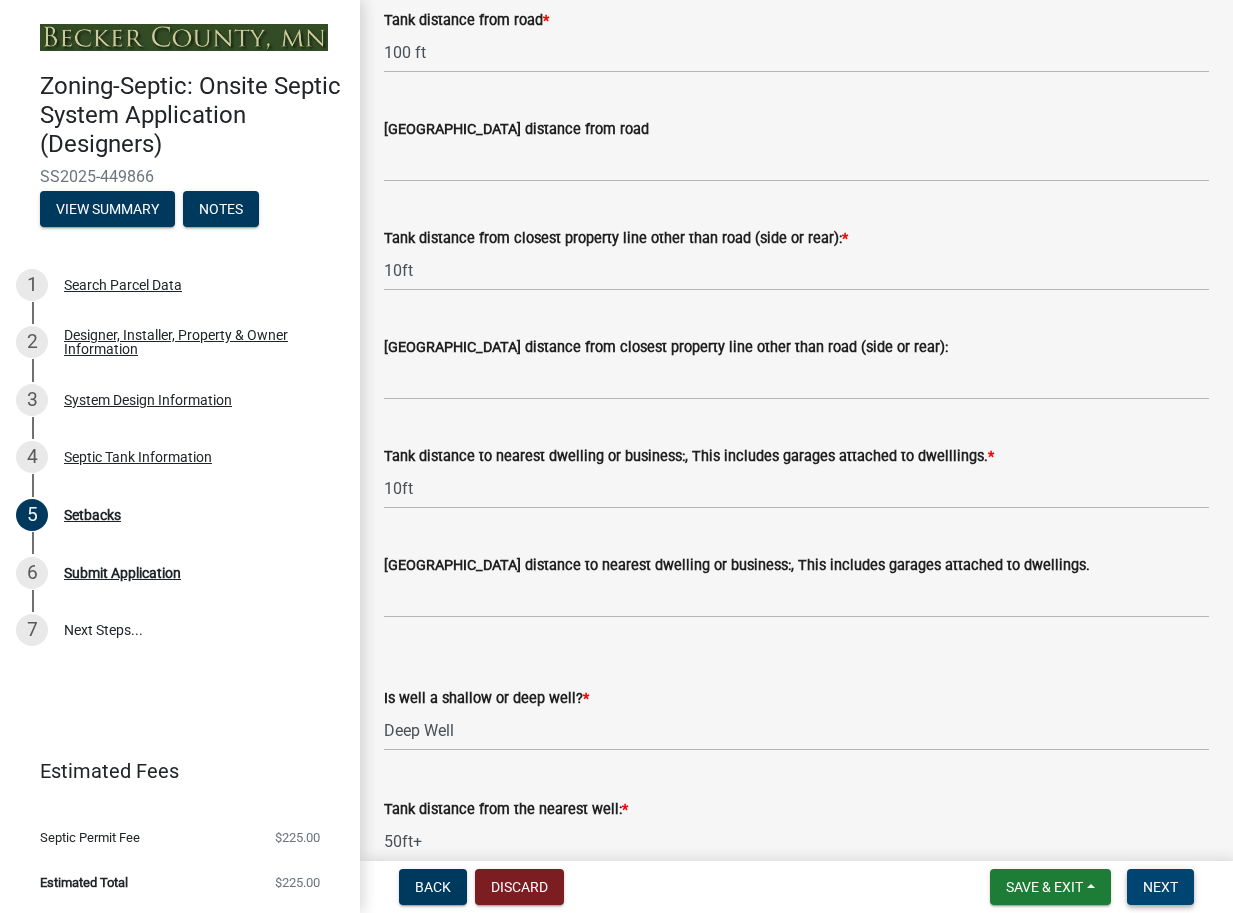 type on "0" 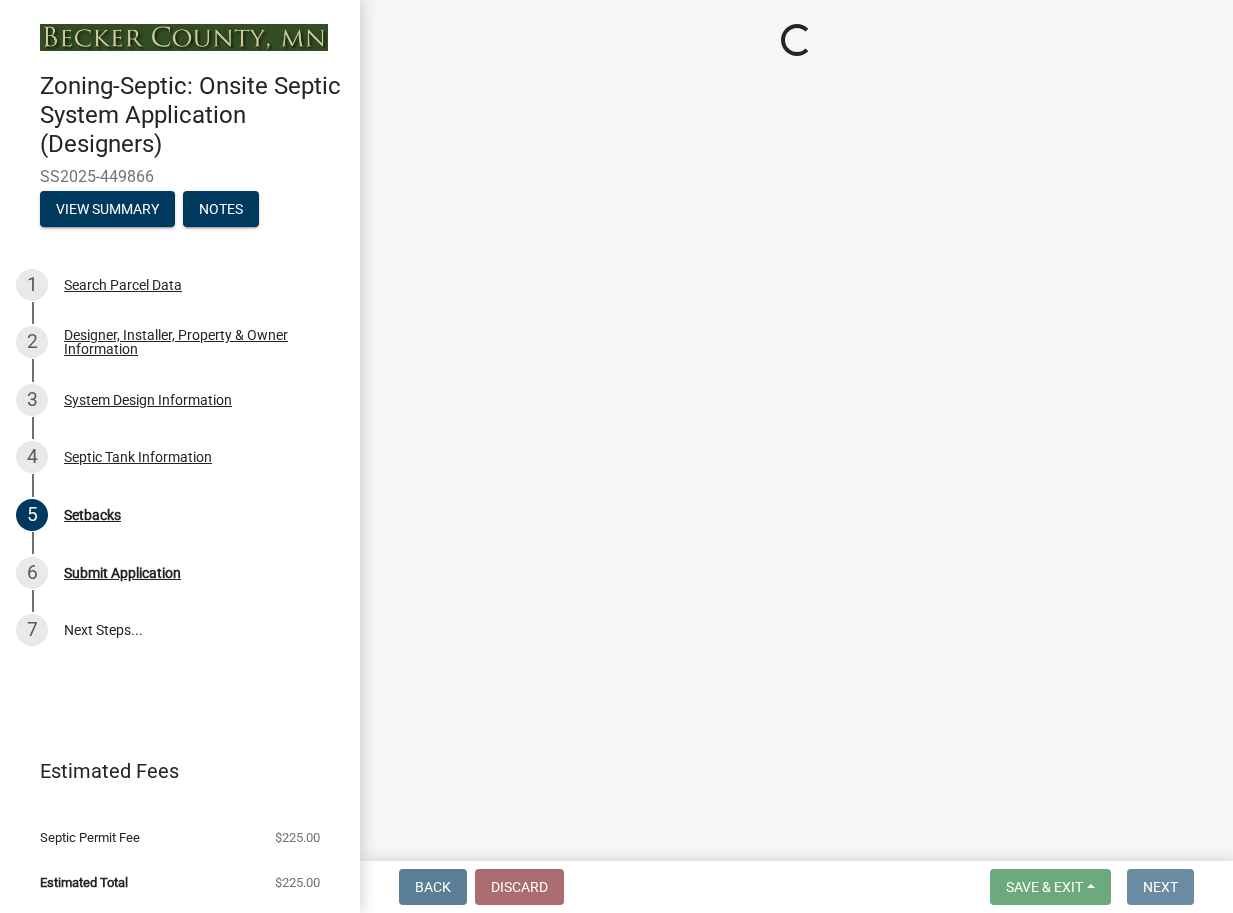 scroll, scrollTop: 0, scrollLeft: 0, axis: both 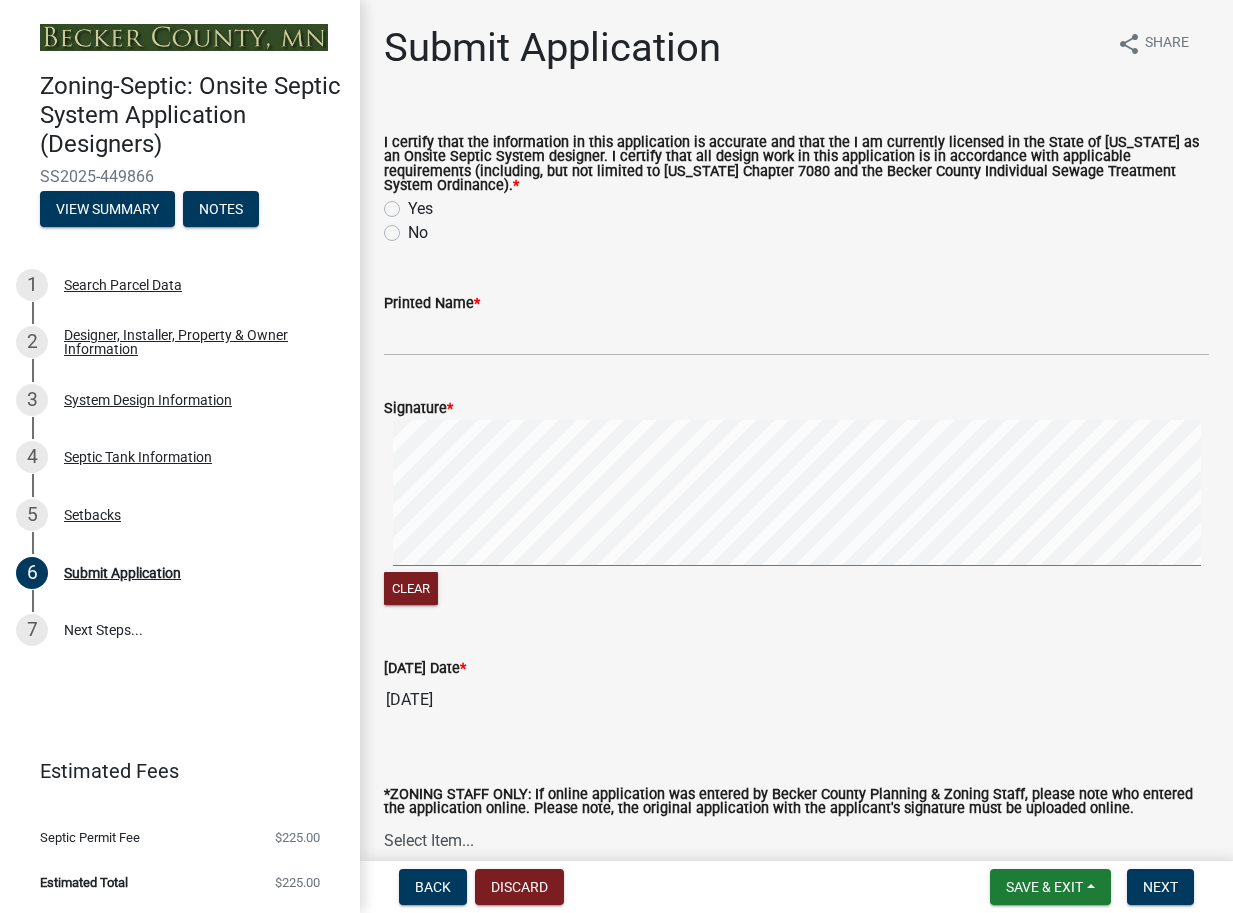 click on "Yes" 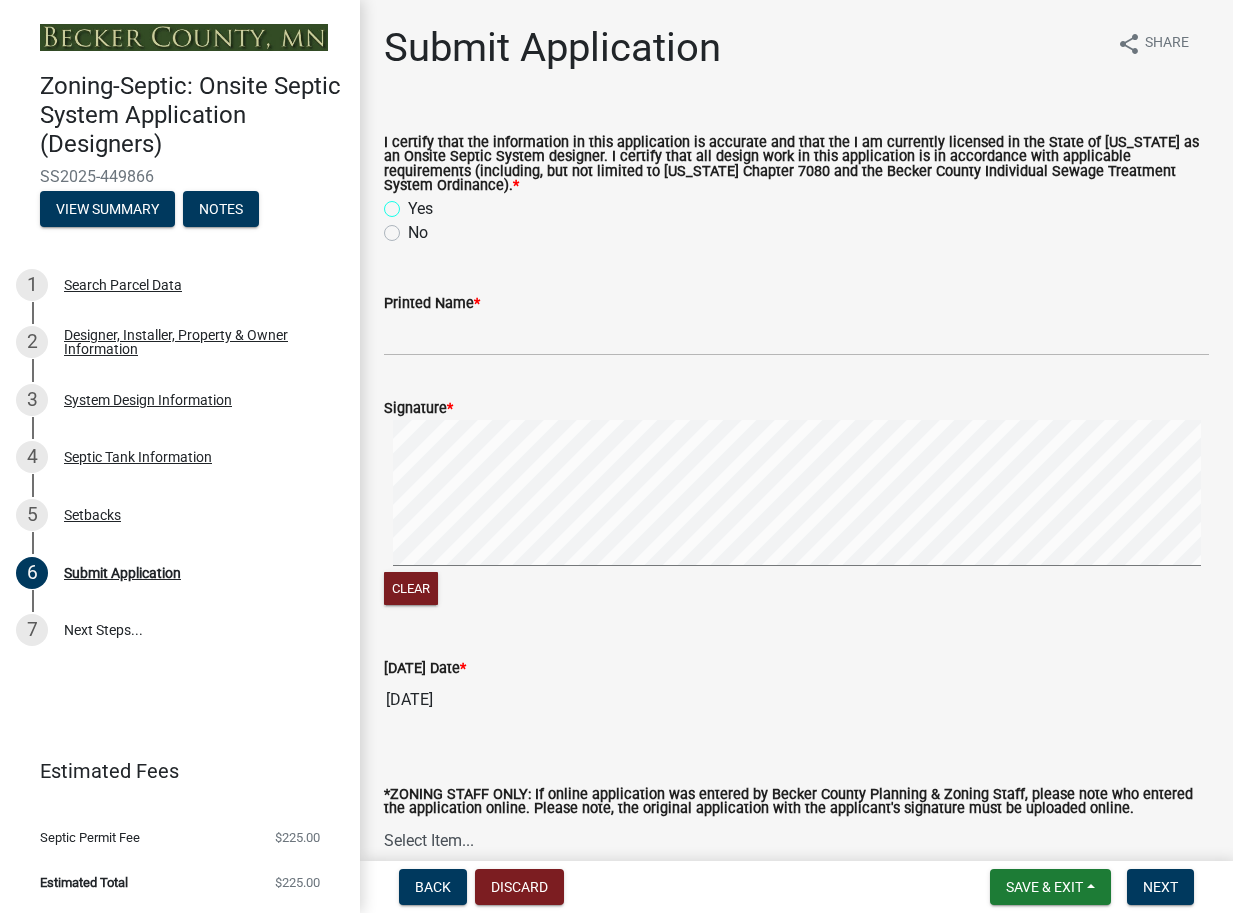 click on "Yes" at bounding box center [414, 203] 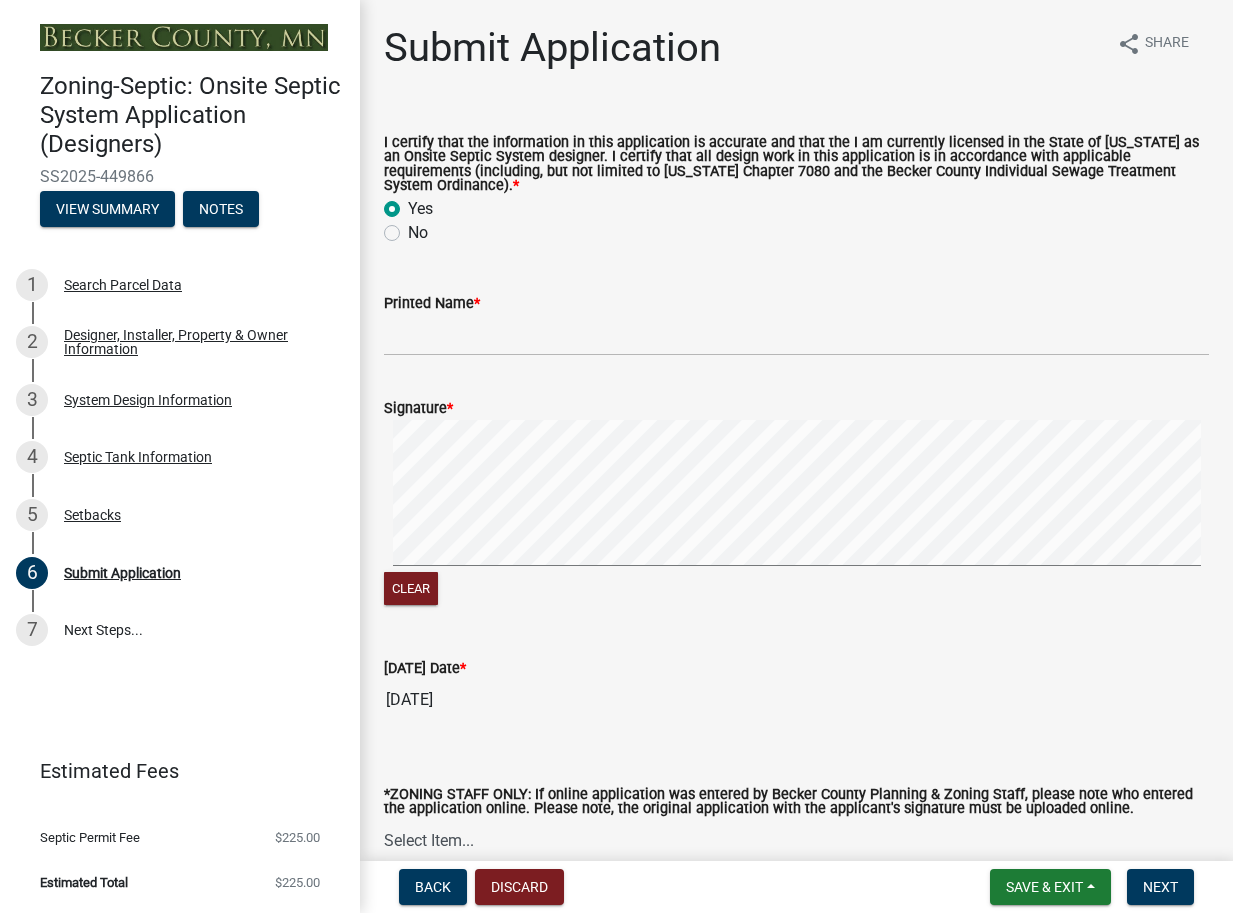 radio on "true" 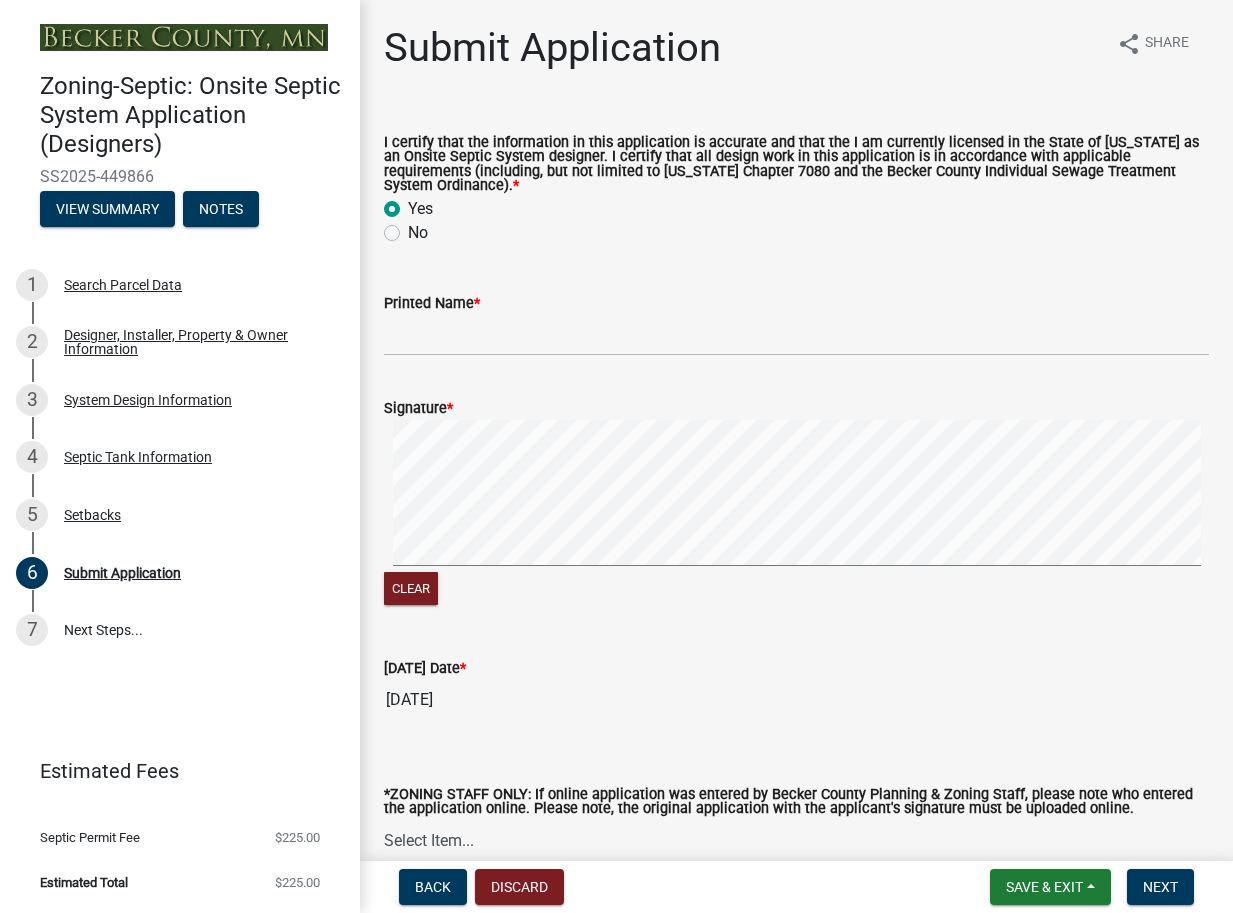 click on "Printed Name  *" 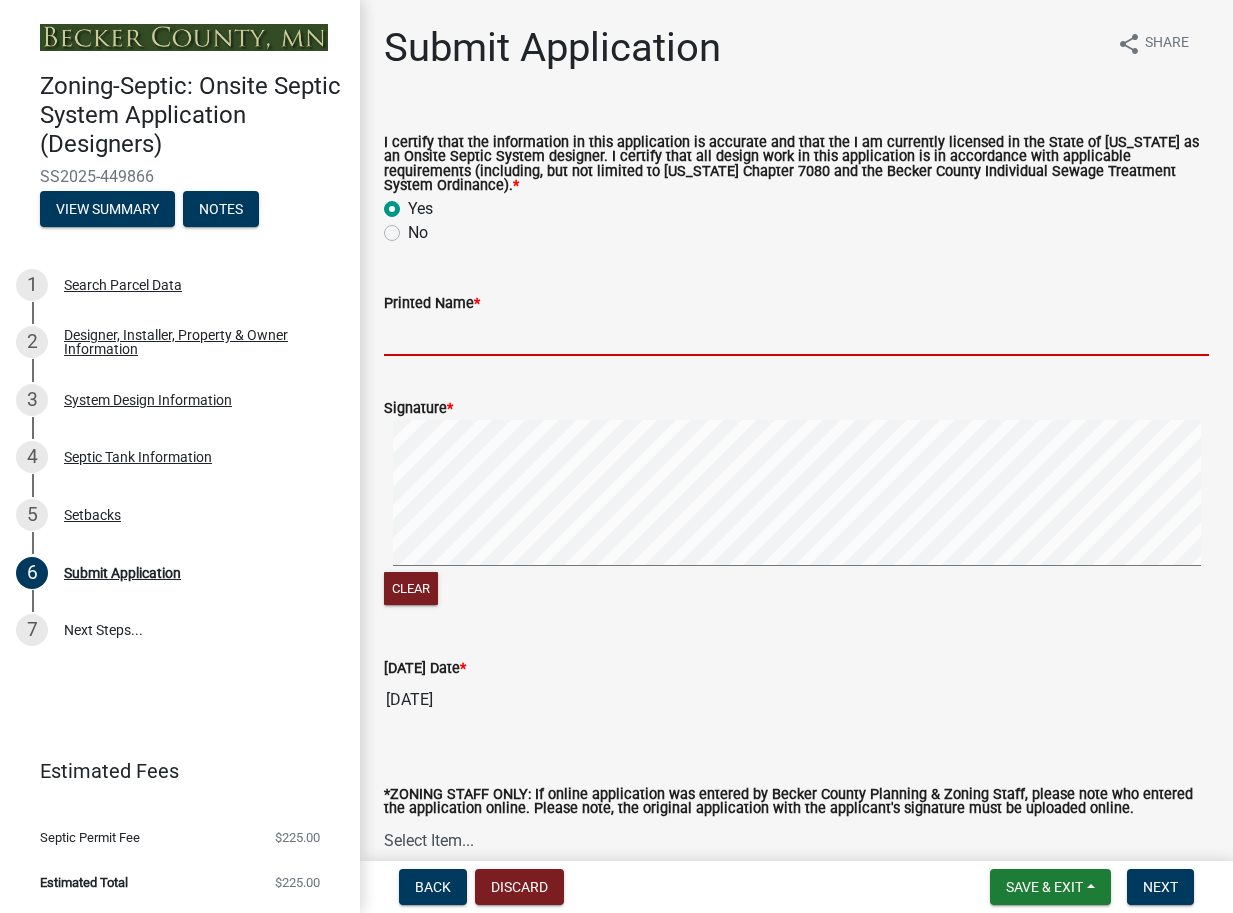 click on "Printed Name  *" at bounding box center (796, 335) 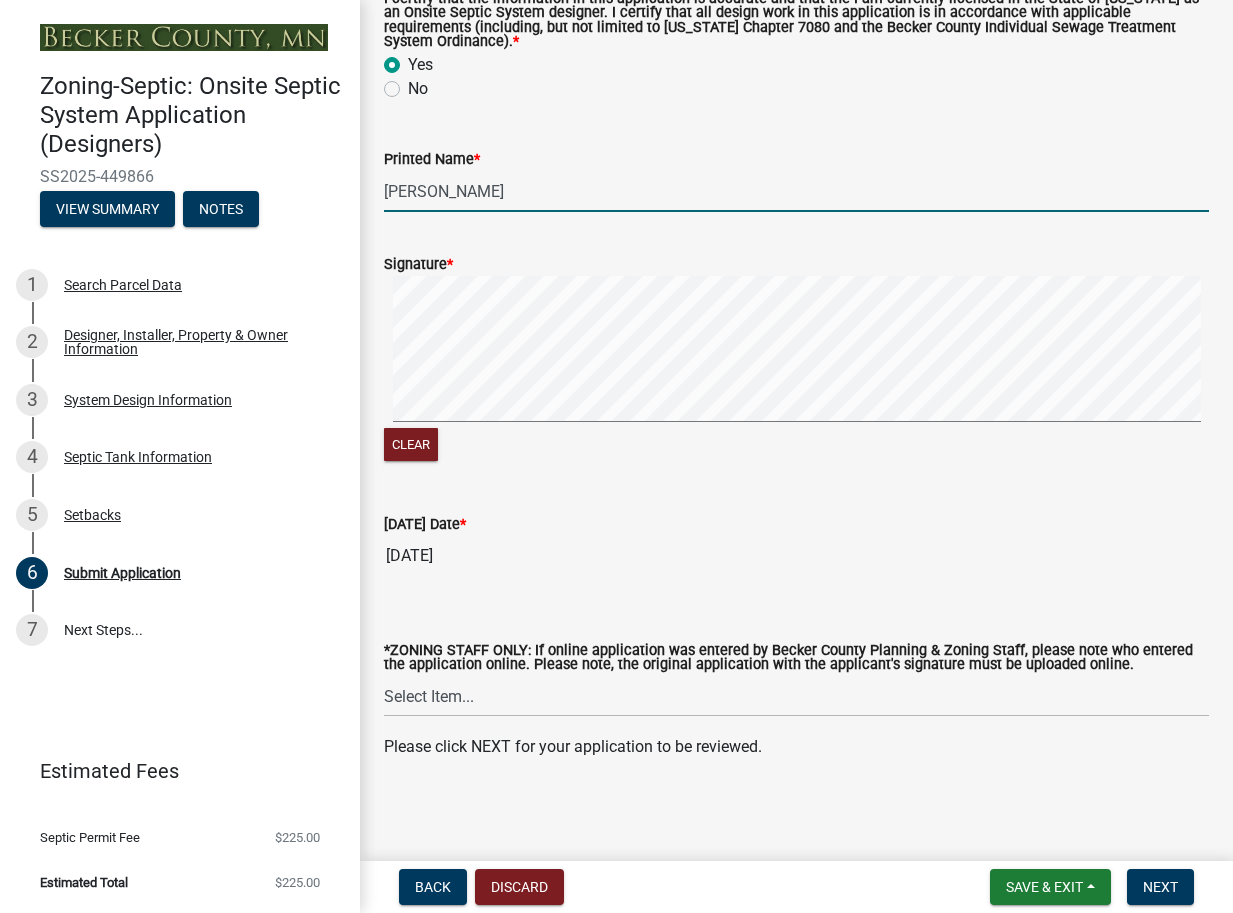 scroll, scrollTop: 146, scrollLeft: 0, axis: vertical 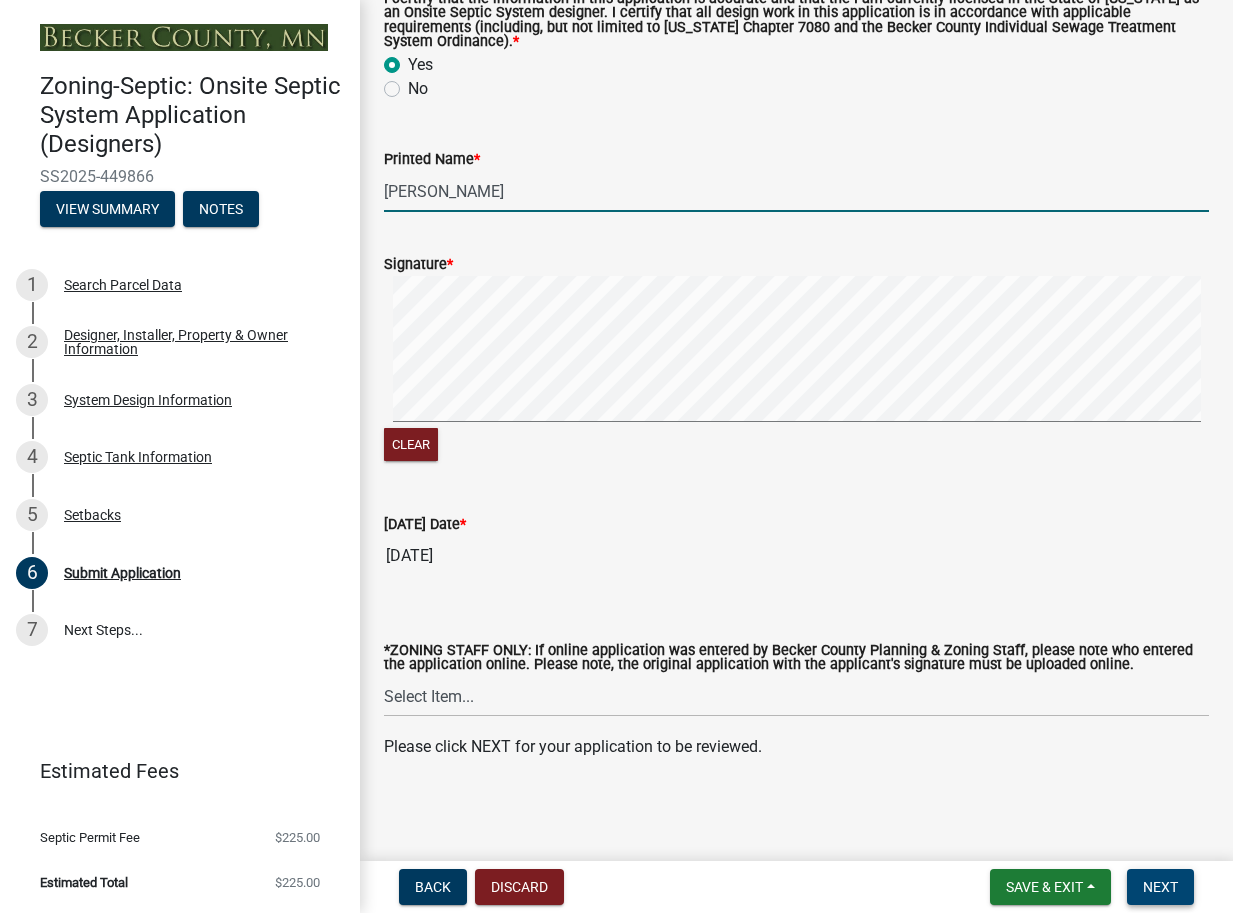 click on "Next" at bounding box center (1160, 887) 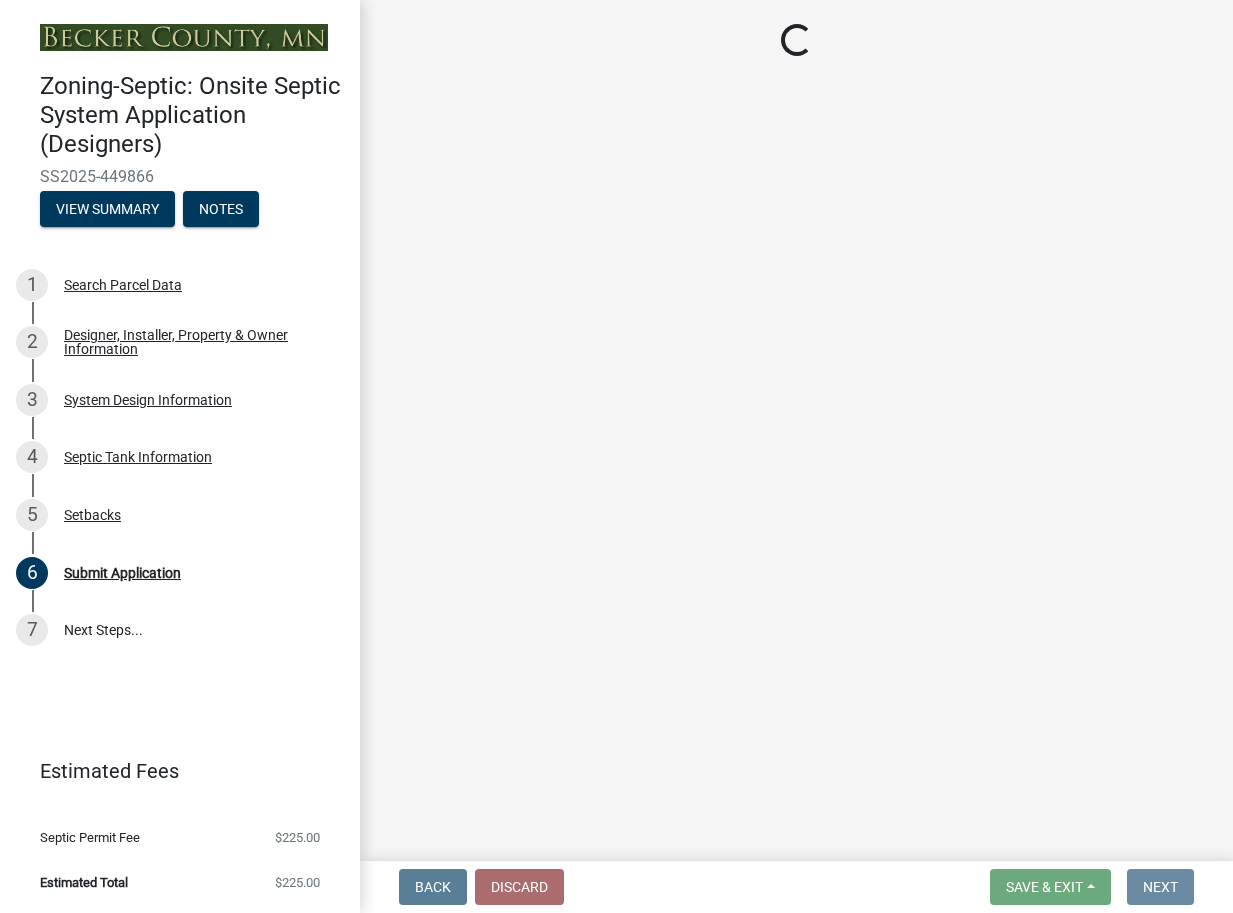 scroll, scrollTop: 0, scrollLeft: 0, axis: both 